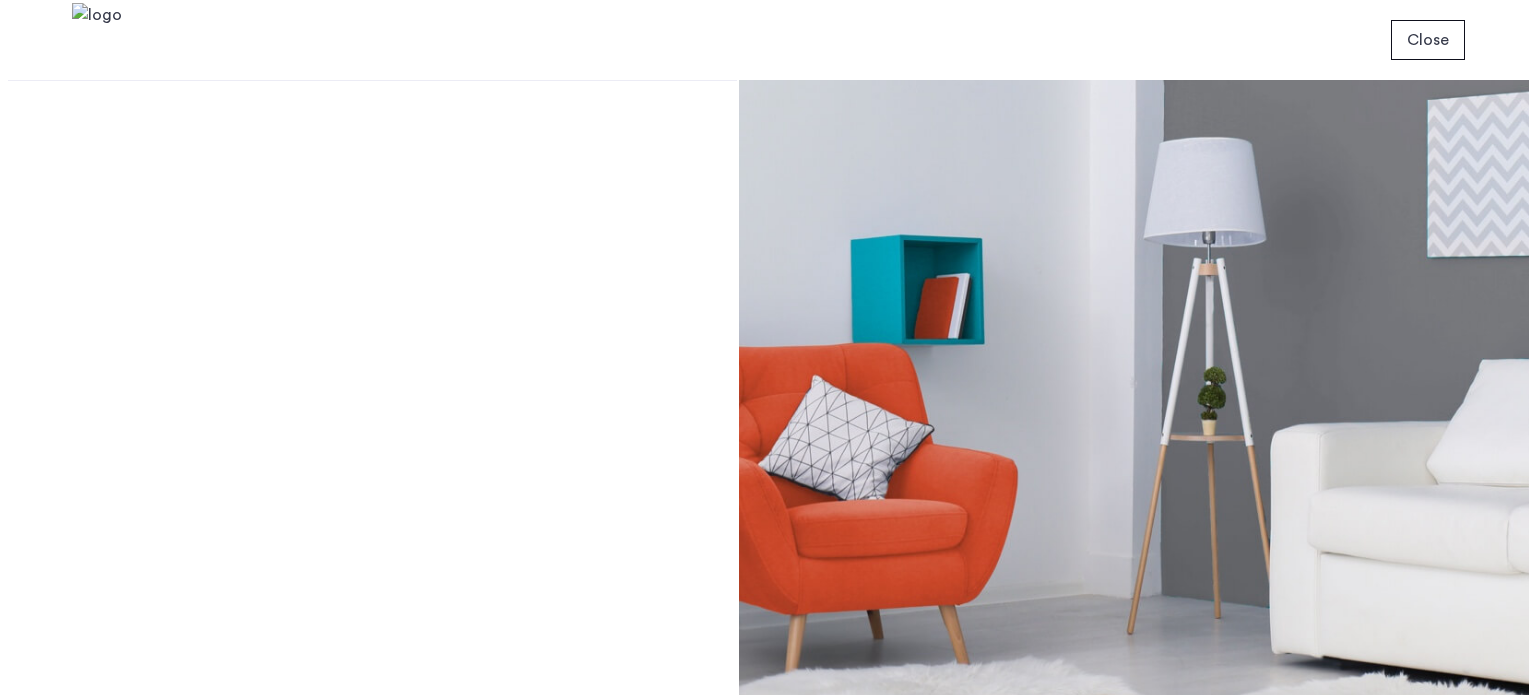 scroll, scrollTop: 0, scrollLeft: 0, axis: both 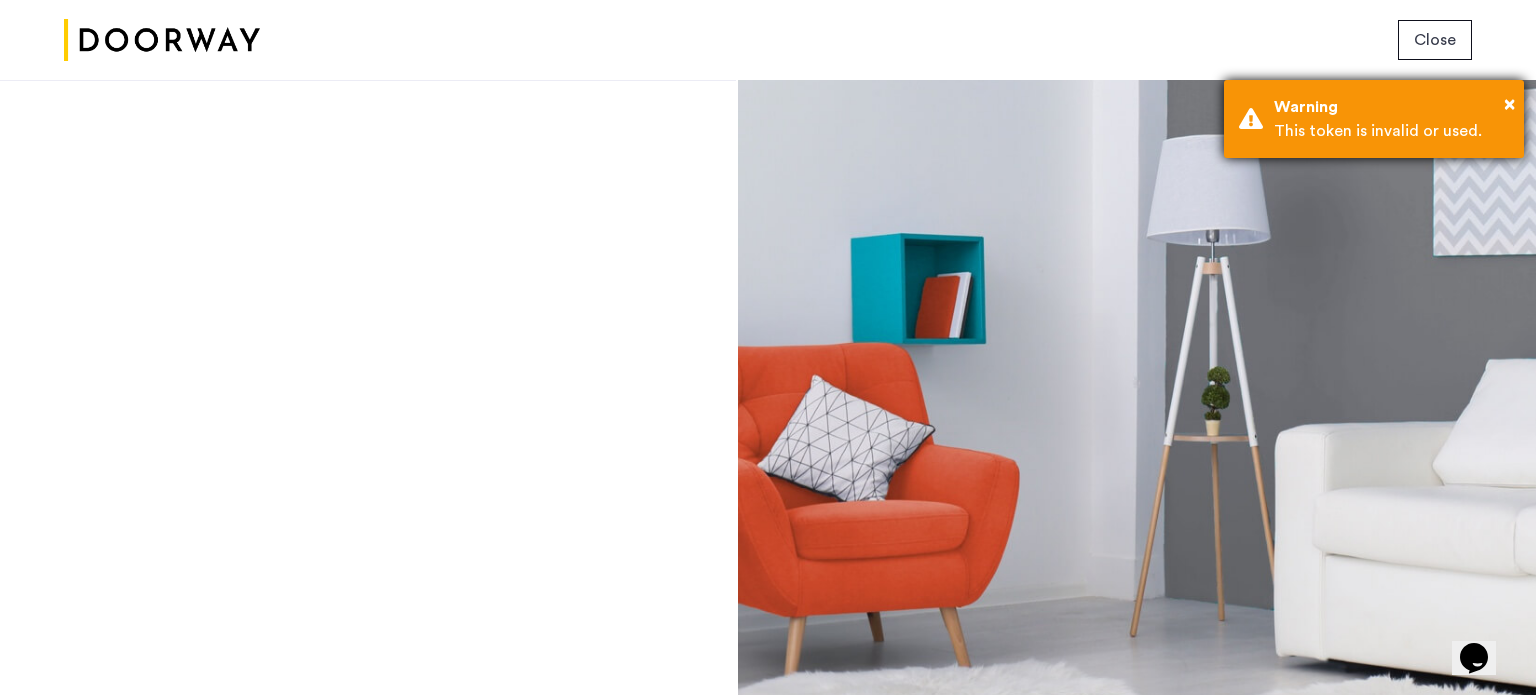 click on "Warning" at bounding box center (1391, 107) 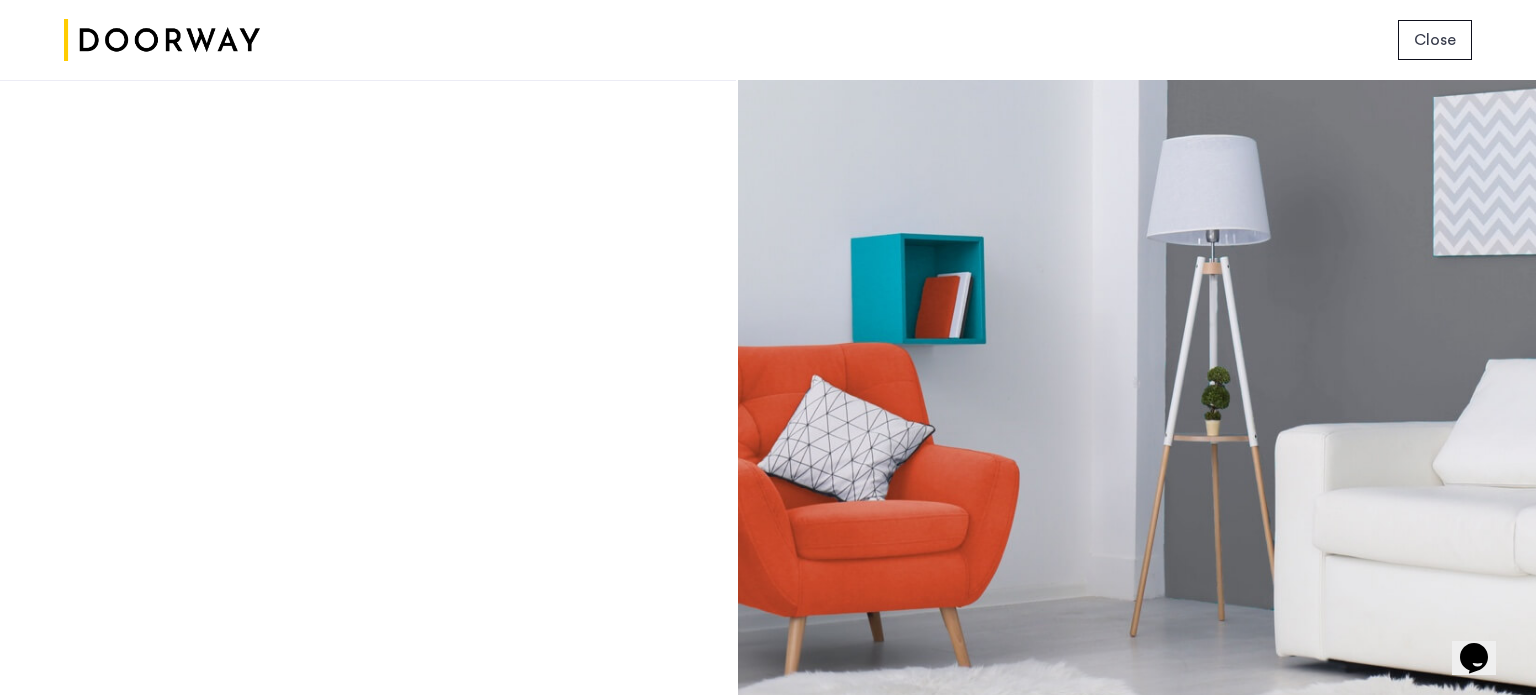 click on "Close" 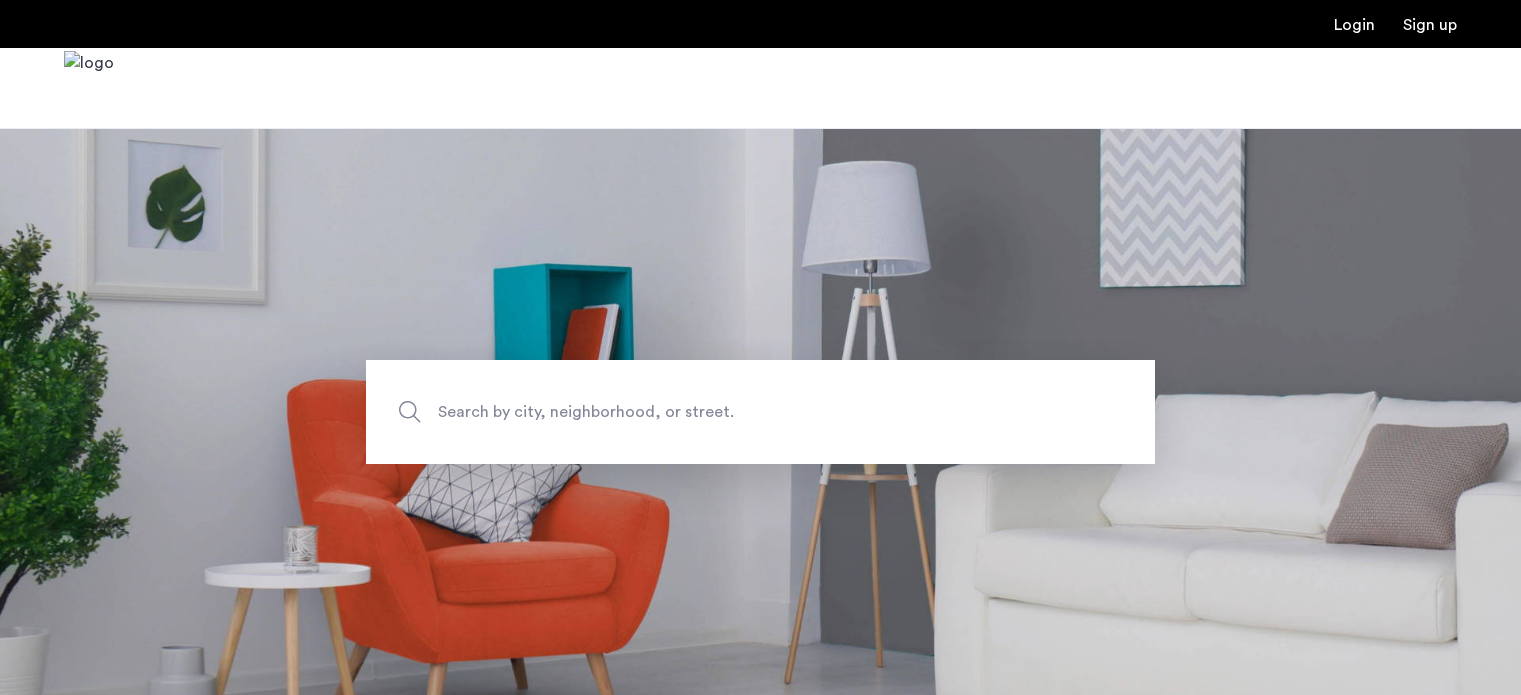 scroll, scrollTop: 0, scrollLeft: 0, axis: both 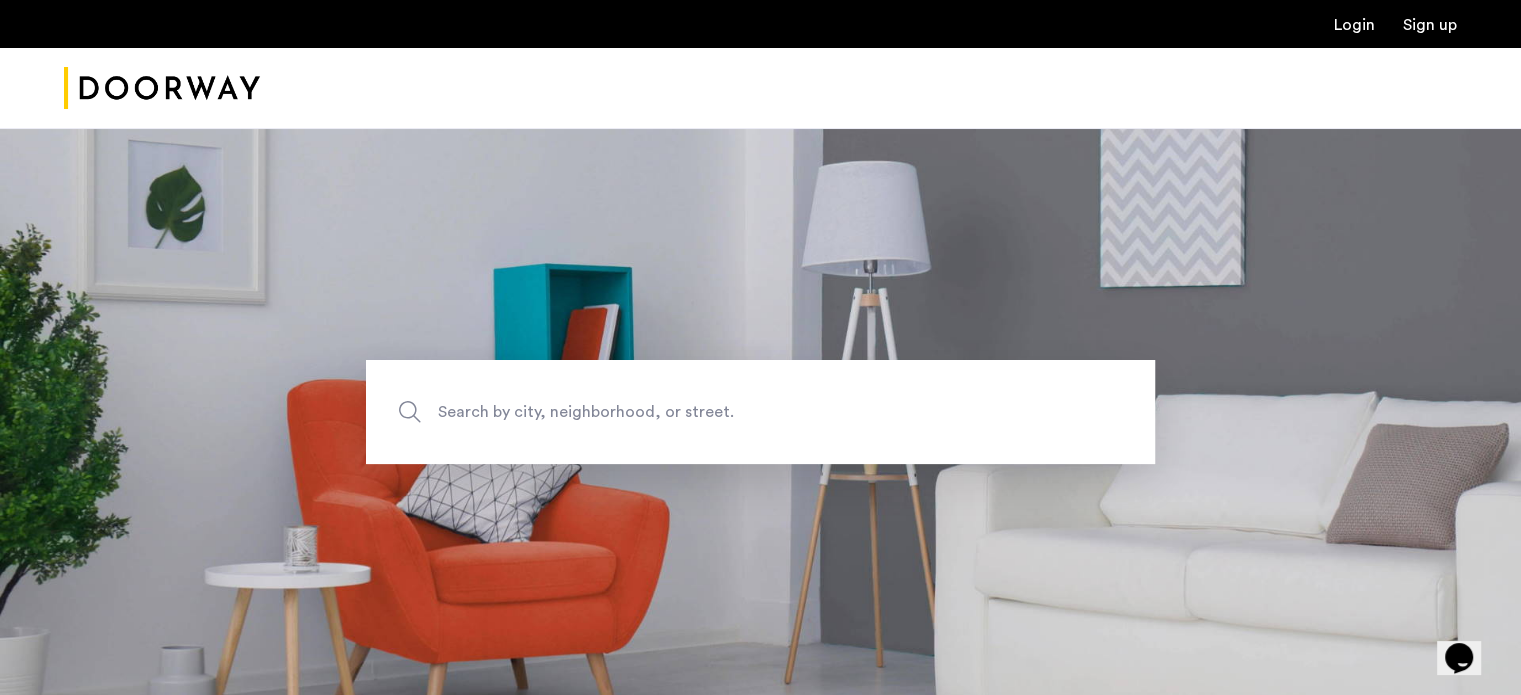 click on "Login" at bounding box center [1354, 25] 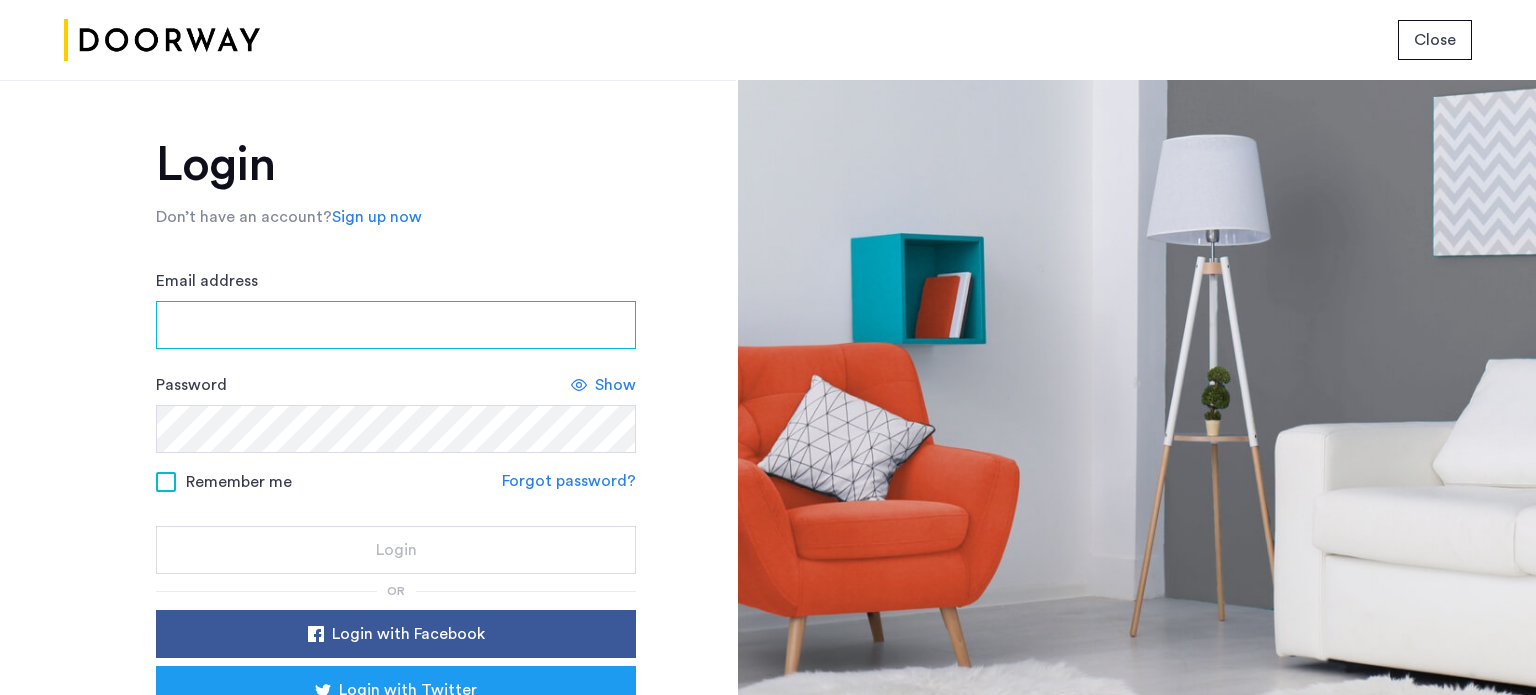 click on "Email address" at bounding box center (396, 325) 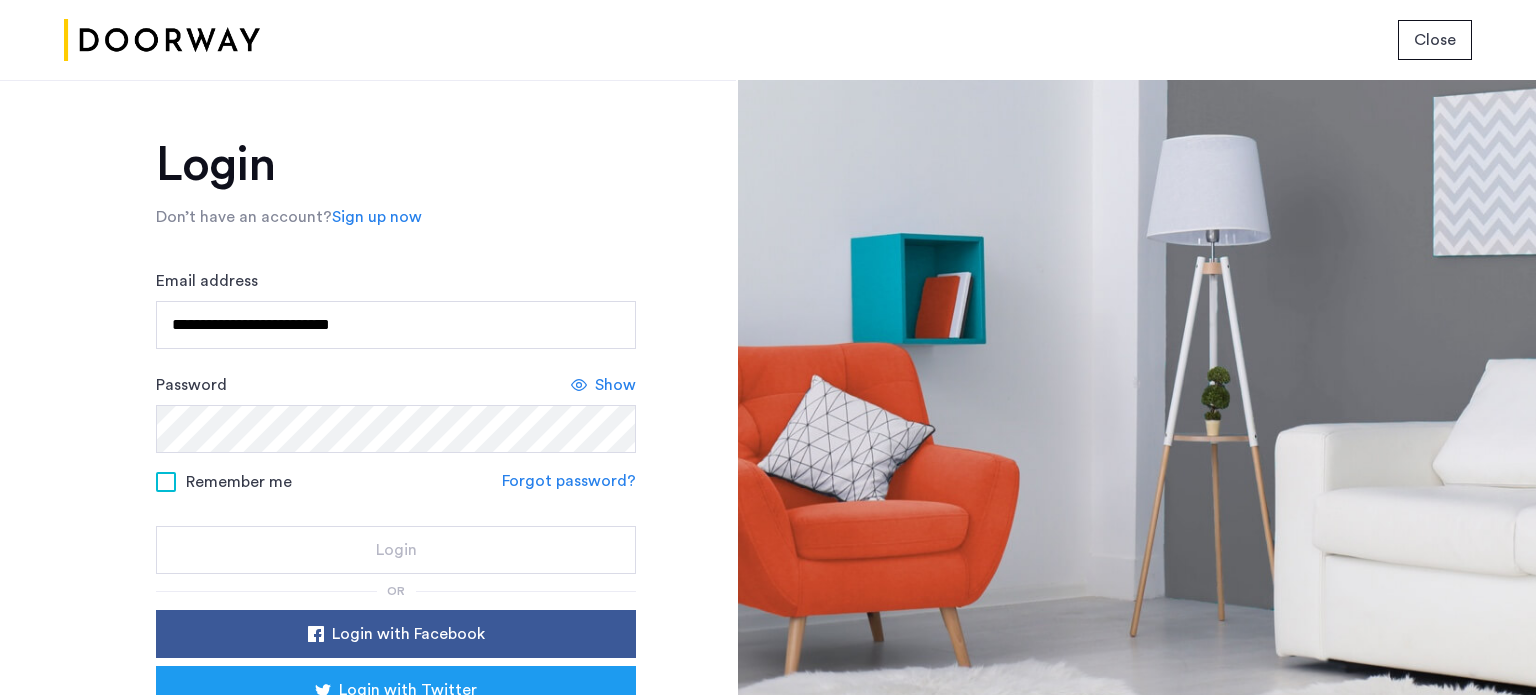 click on "**********" 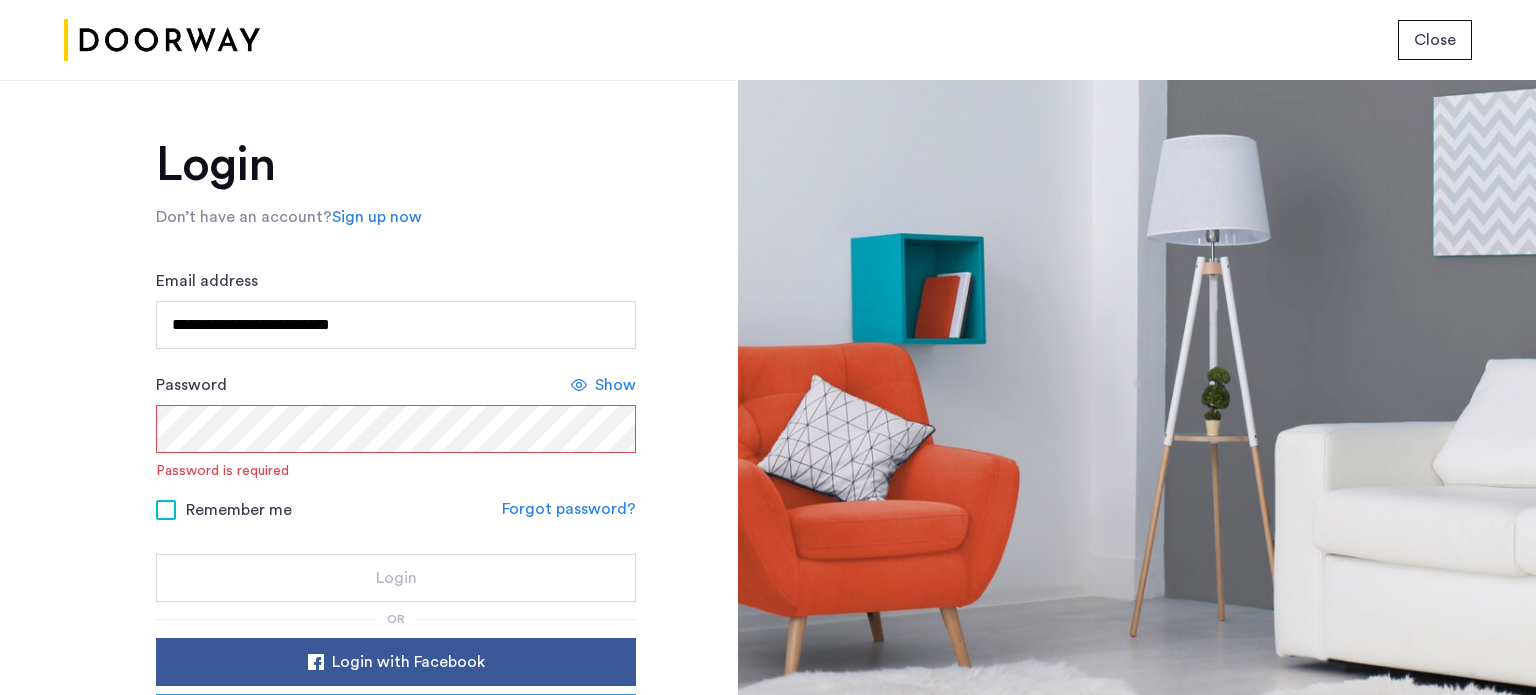 click on "Forgot password?" 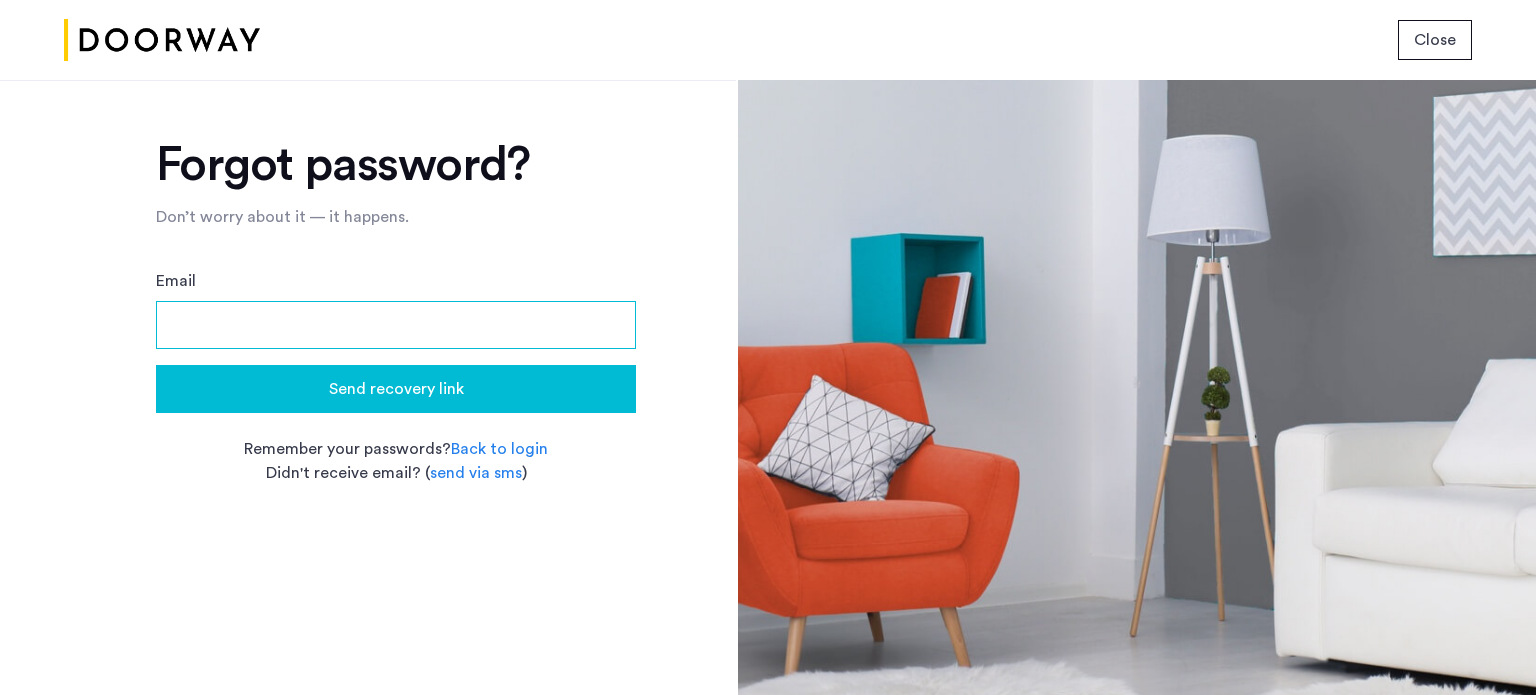 click on "Email" at bounding box center [396, 325] 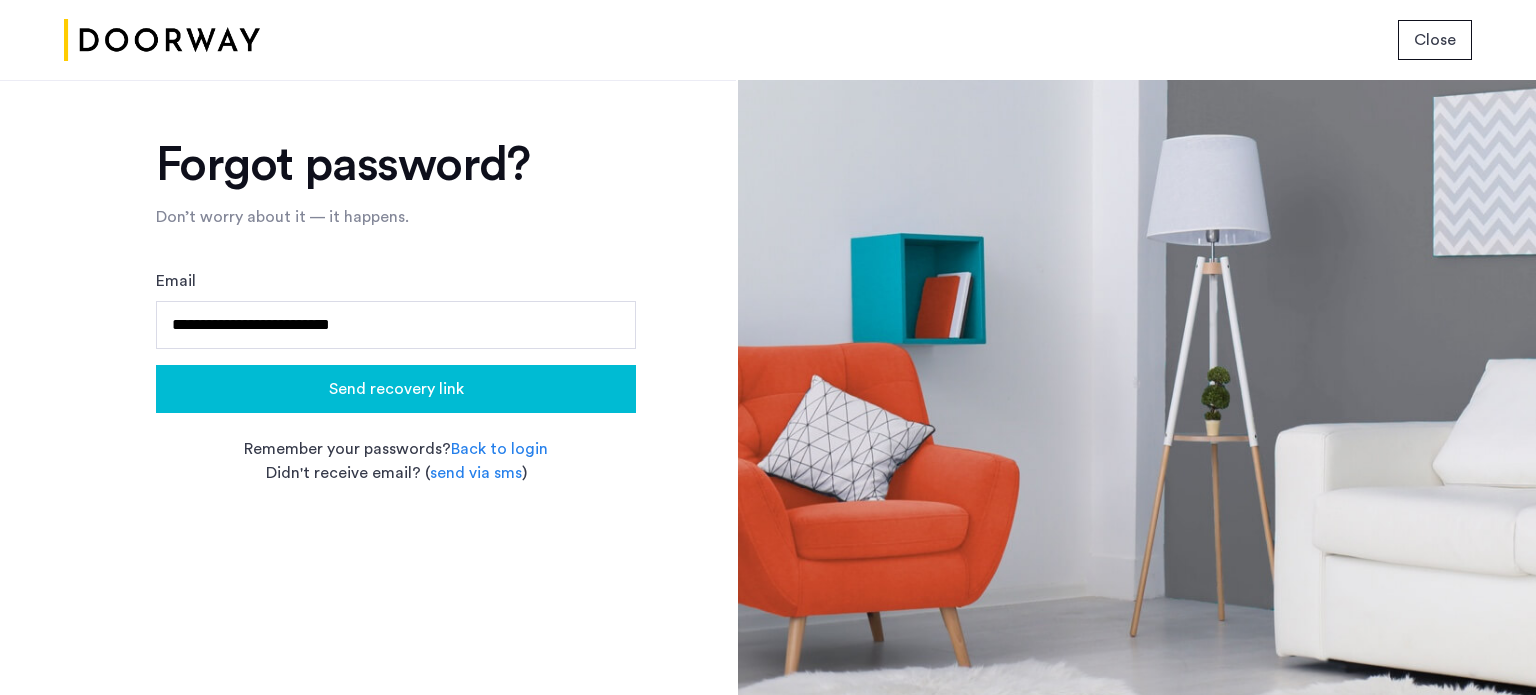 click on "Send recovery link" 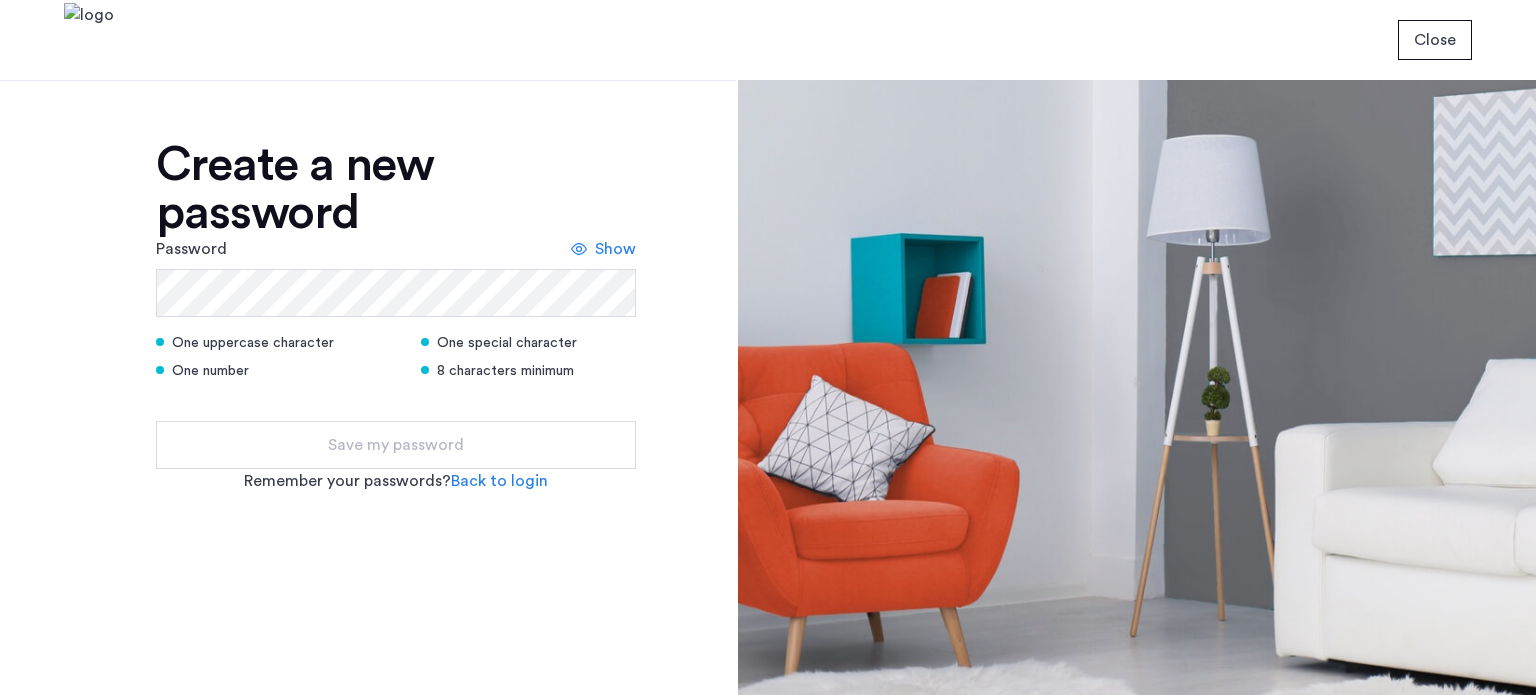 scroll, scrollTop: 0, scrollLeft: 0, axis: both 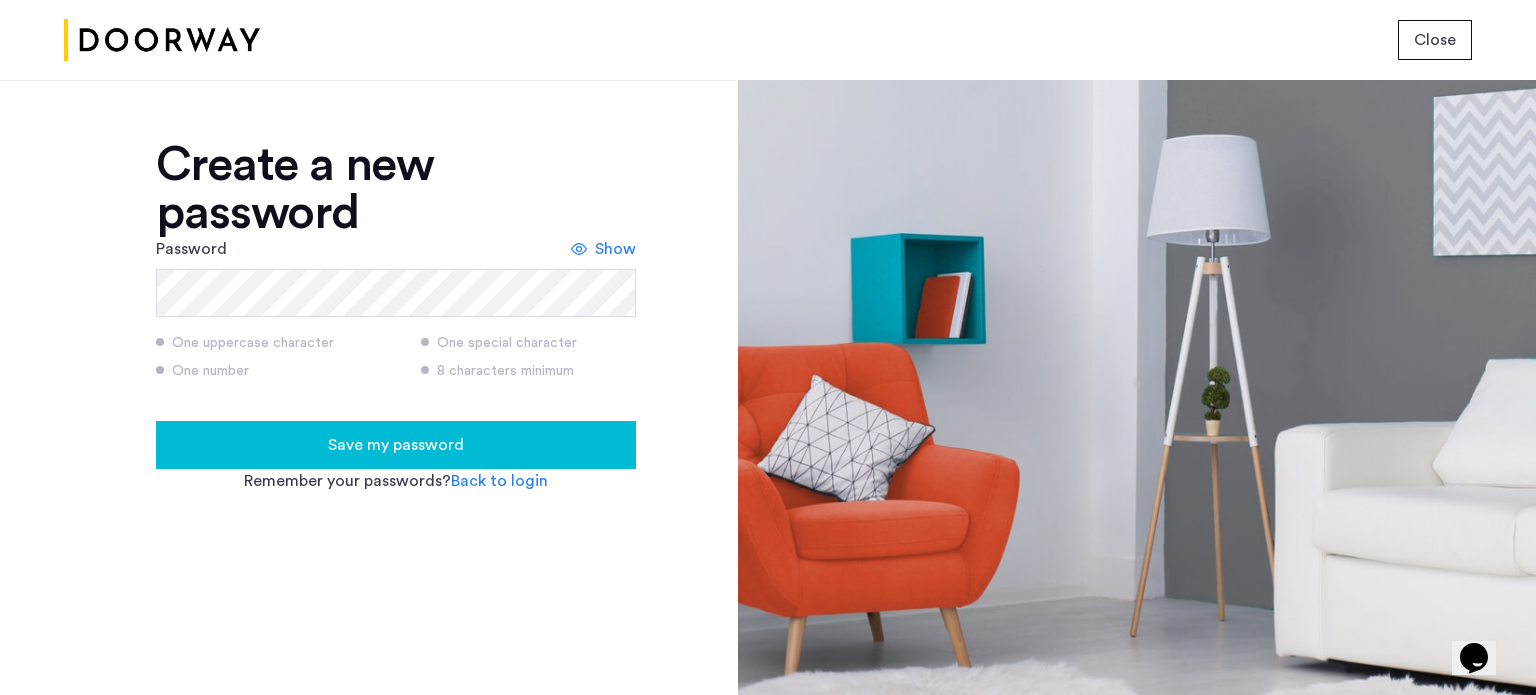 click on "Save my password" 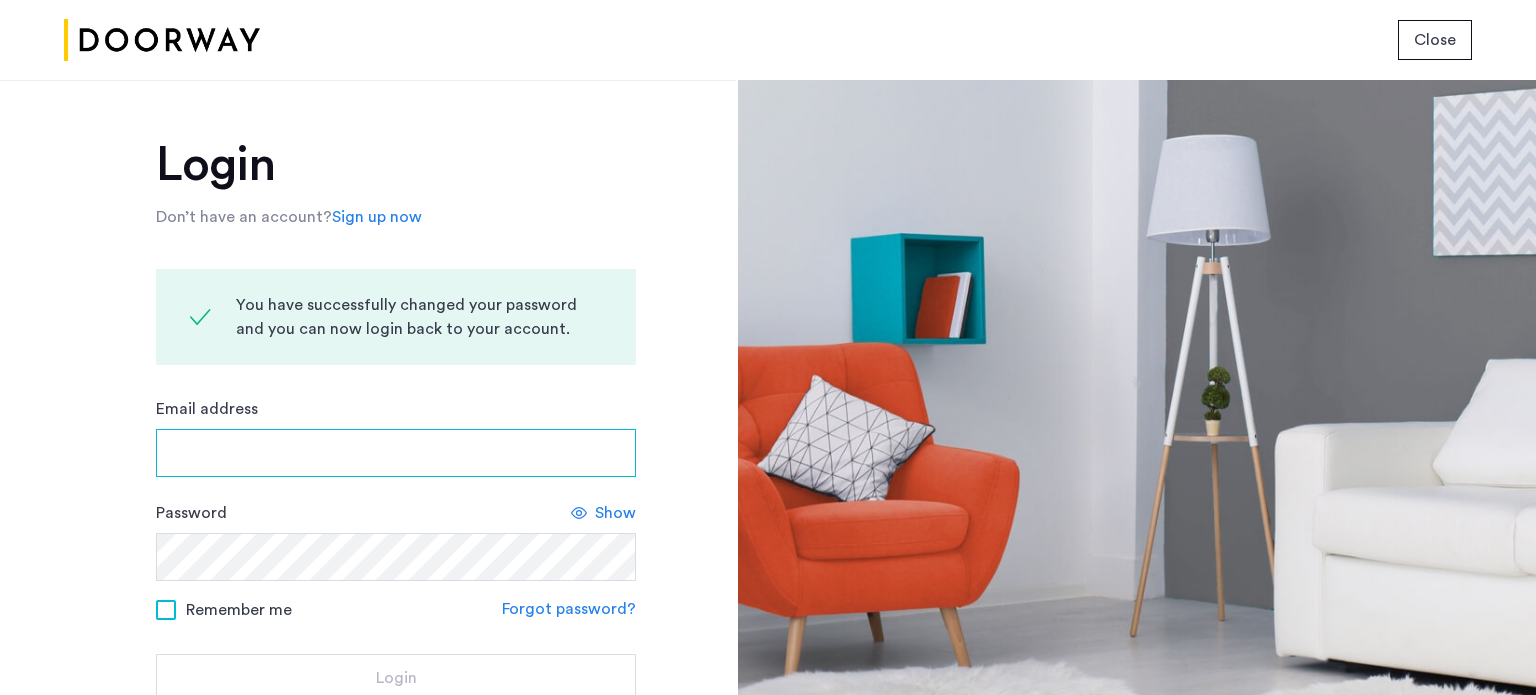 click on "Email address" at bounding box center [396, 453] 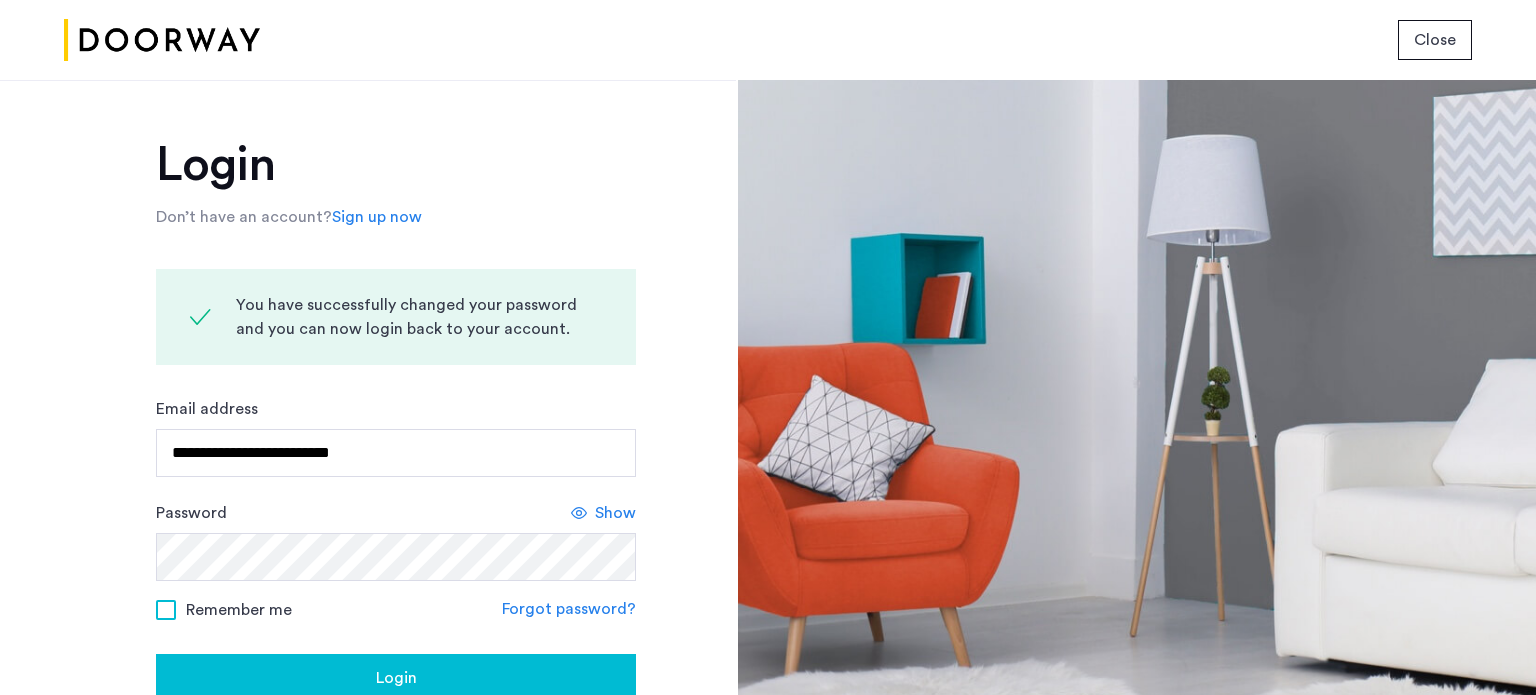 click on "Remember me" 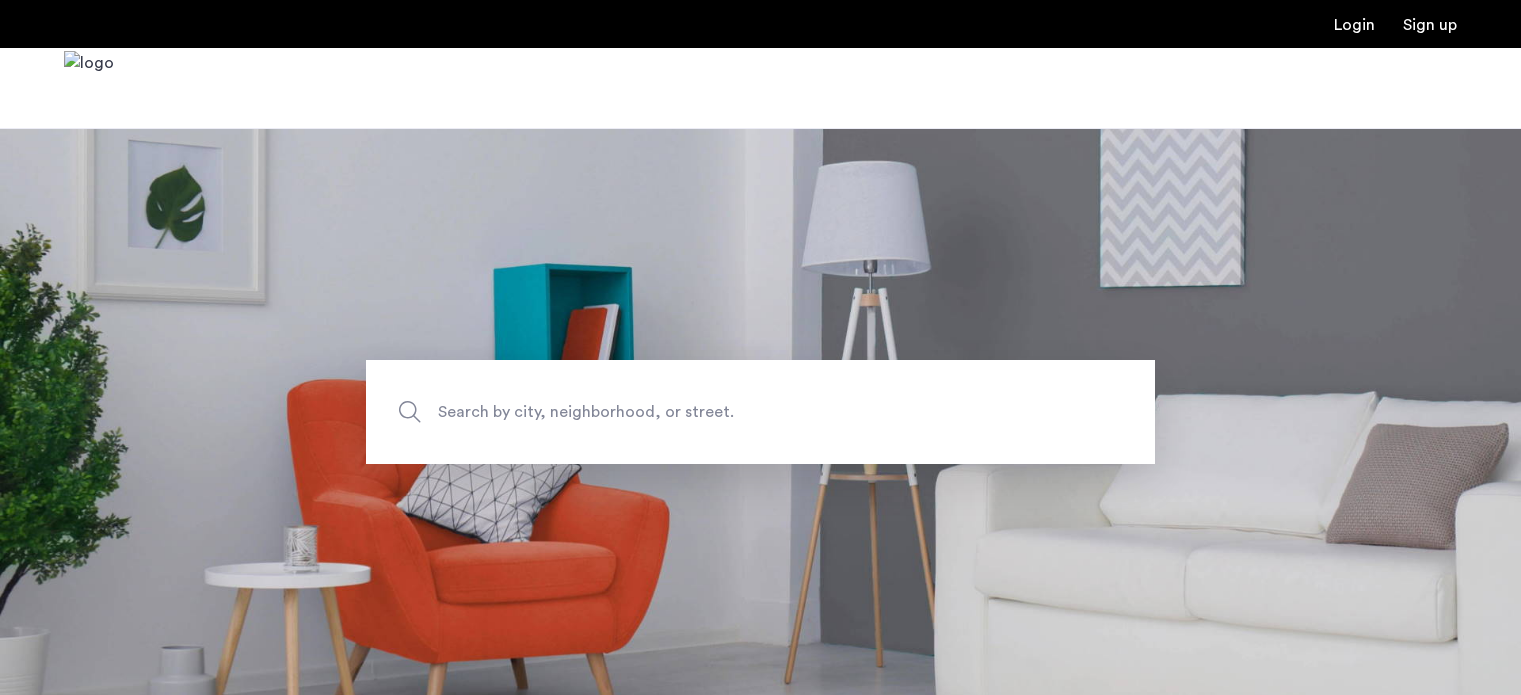 scroll, scrollTop: 0, scrollLeft: 0, axis: both 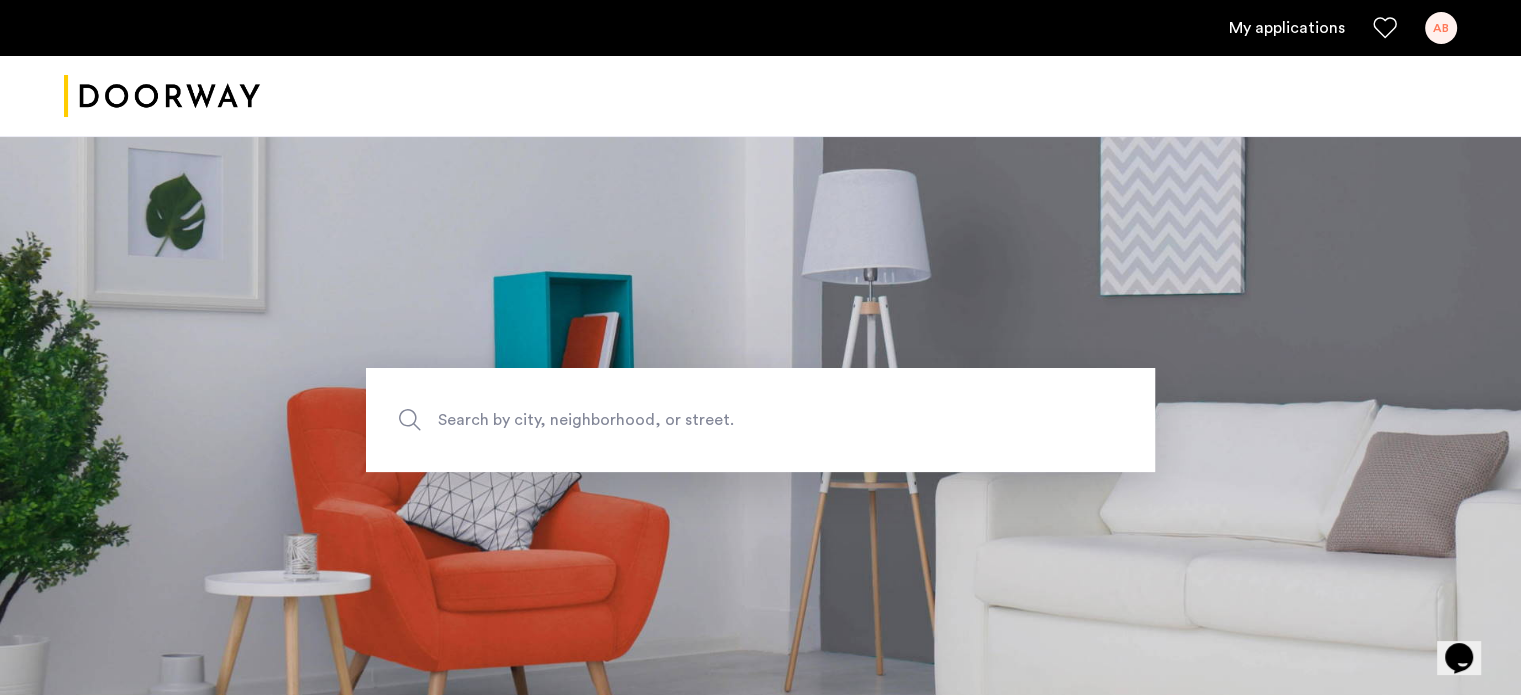 click on "My applications AB" at bounding box center [760, 28] 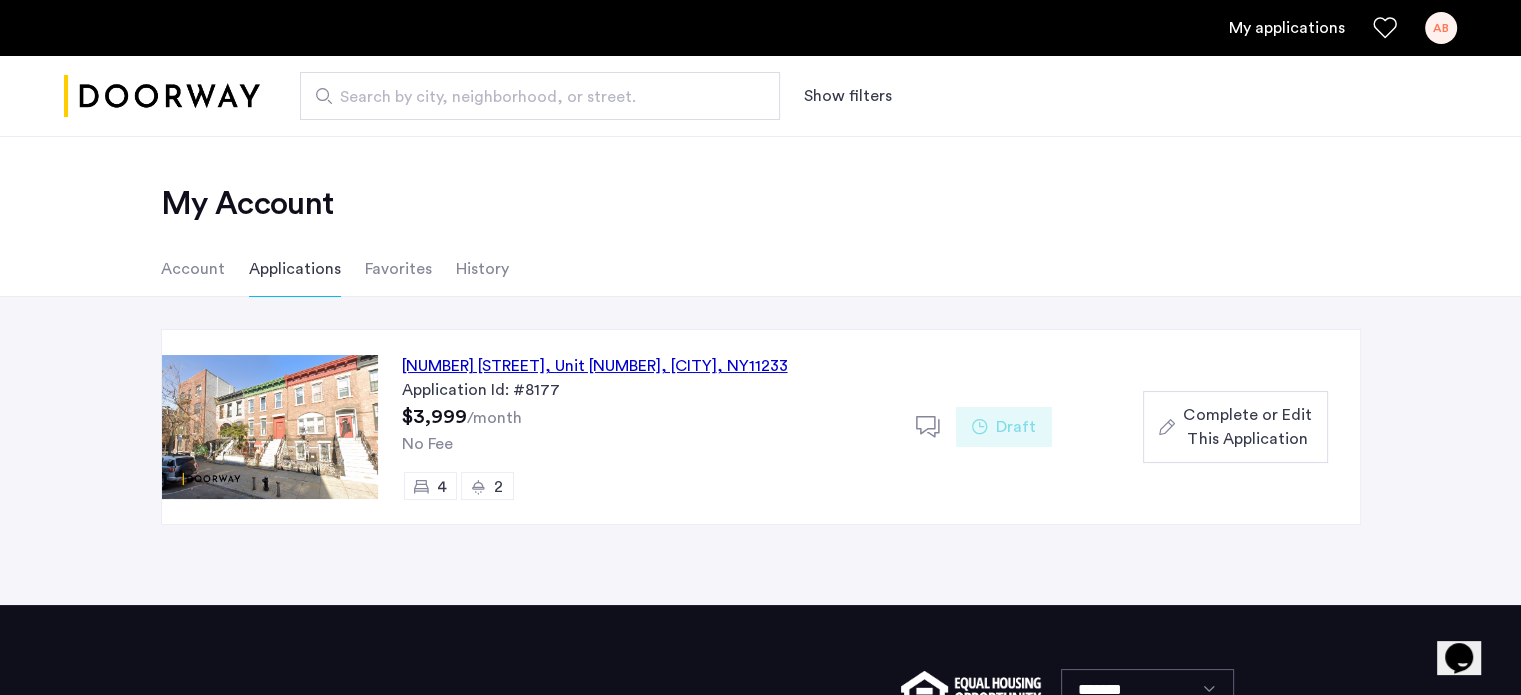 click 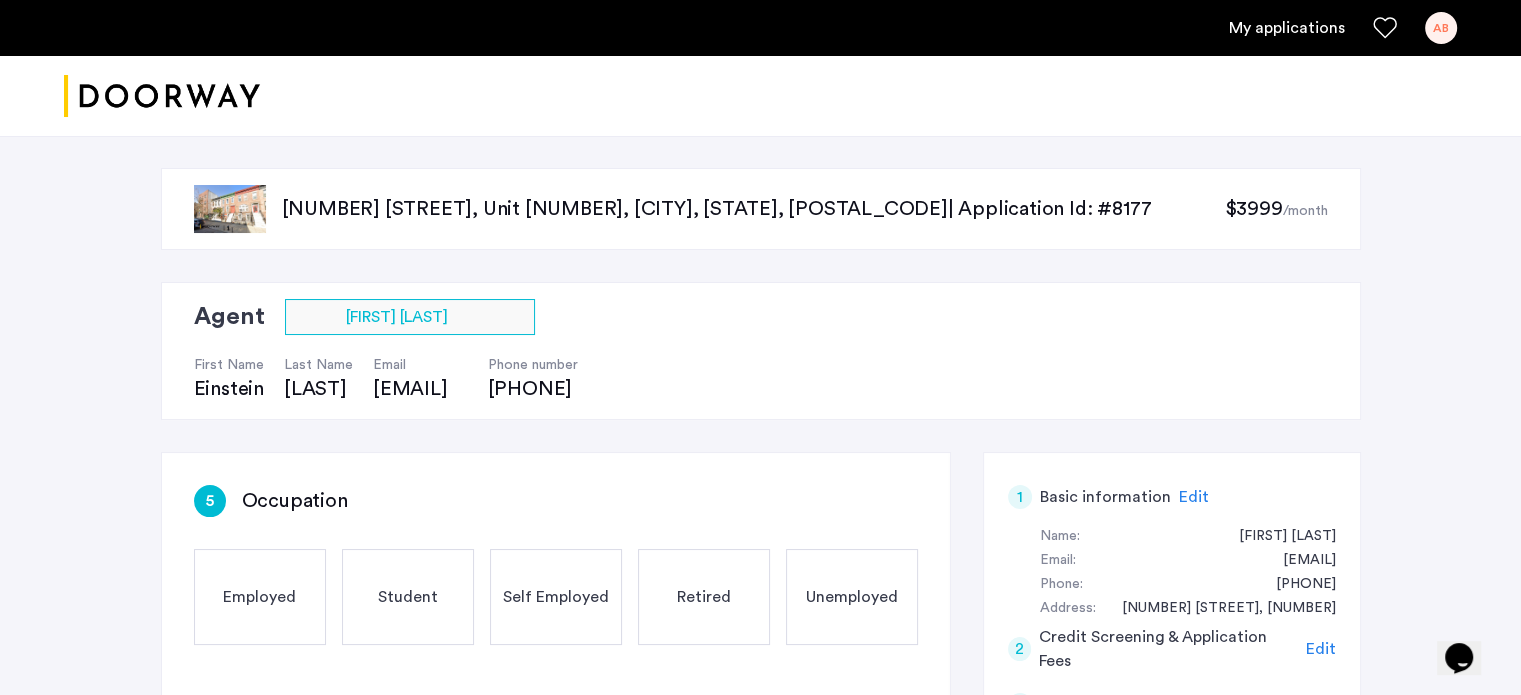 click on "Edit" 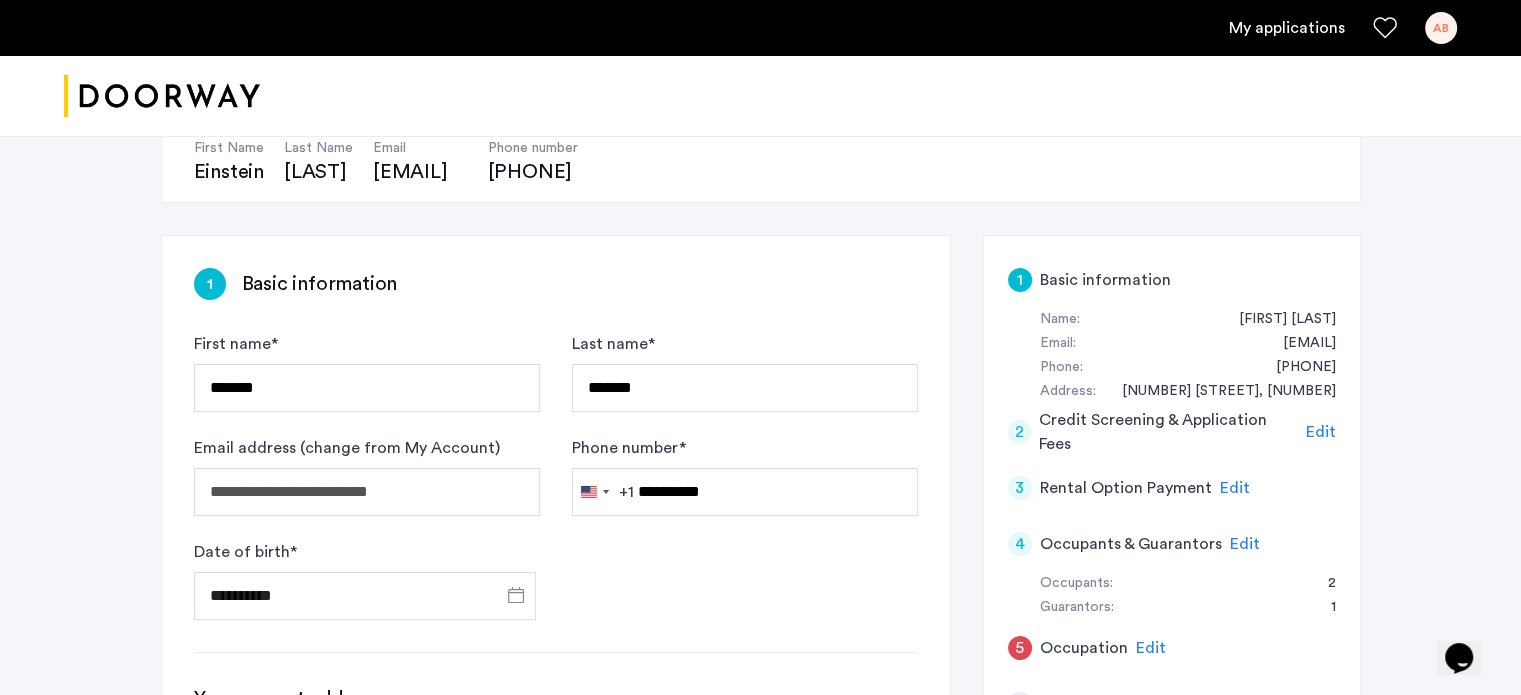 scroll, scrollTop: 0, scrollLeft: 0, axis: both 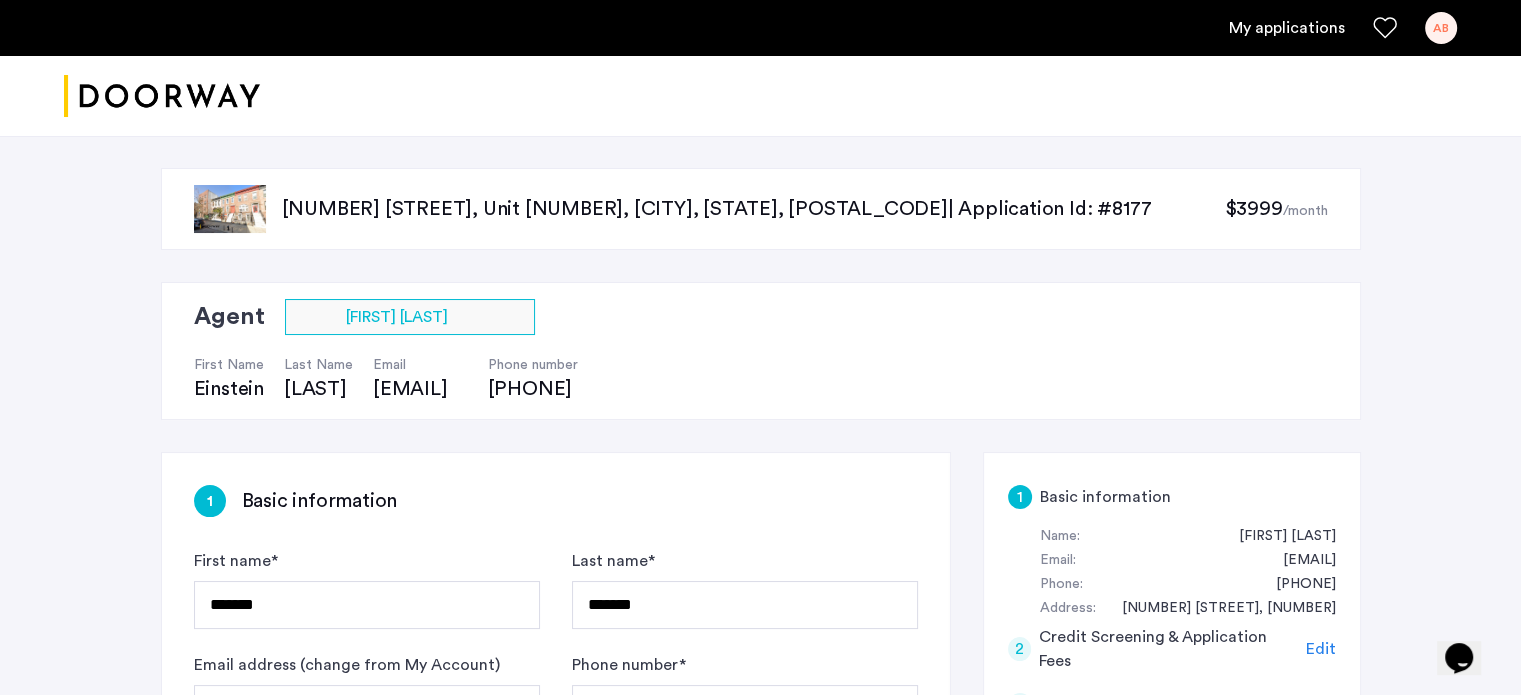 click on "/month" 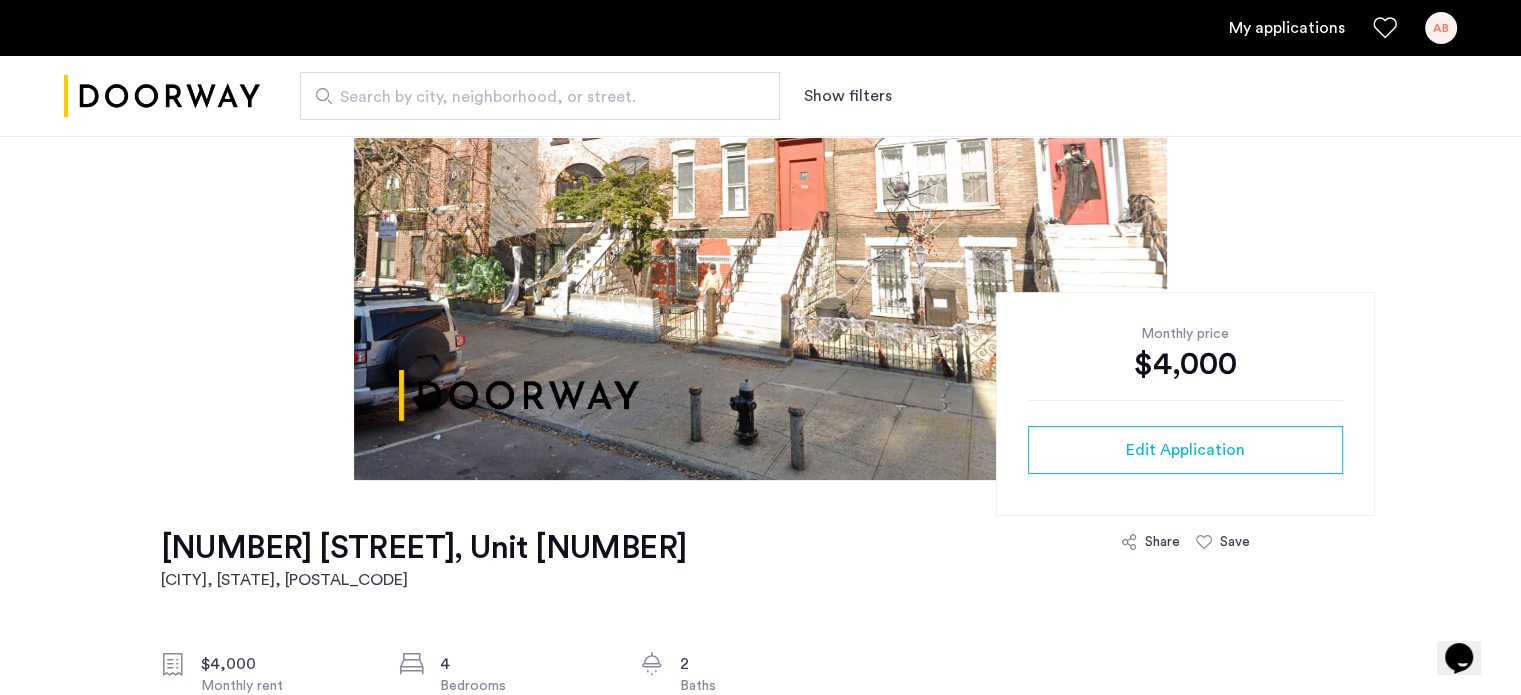 scroll, scrollTop: 200, scrollLeft: 0, axis: vertical 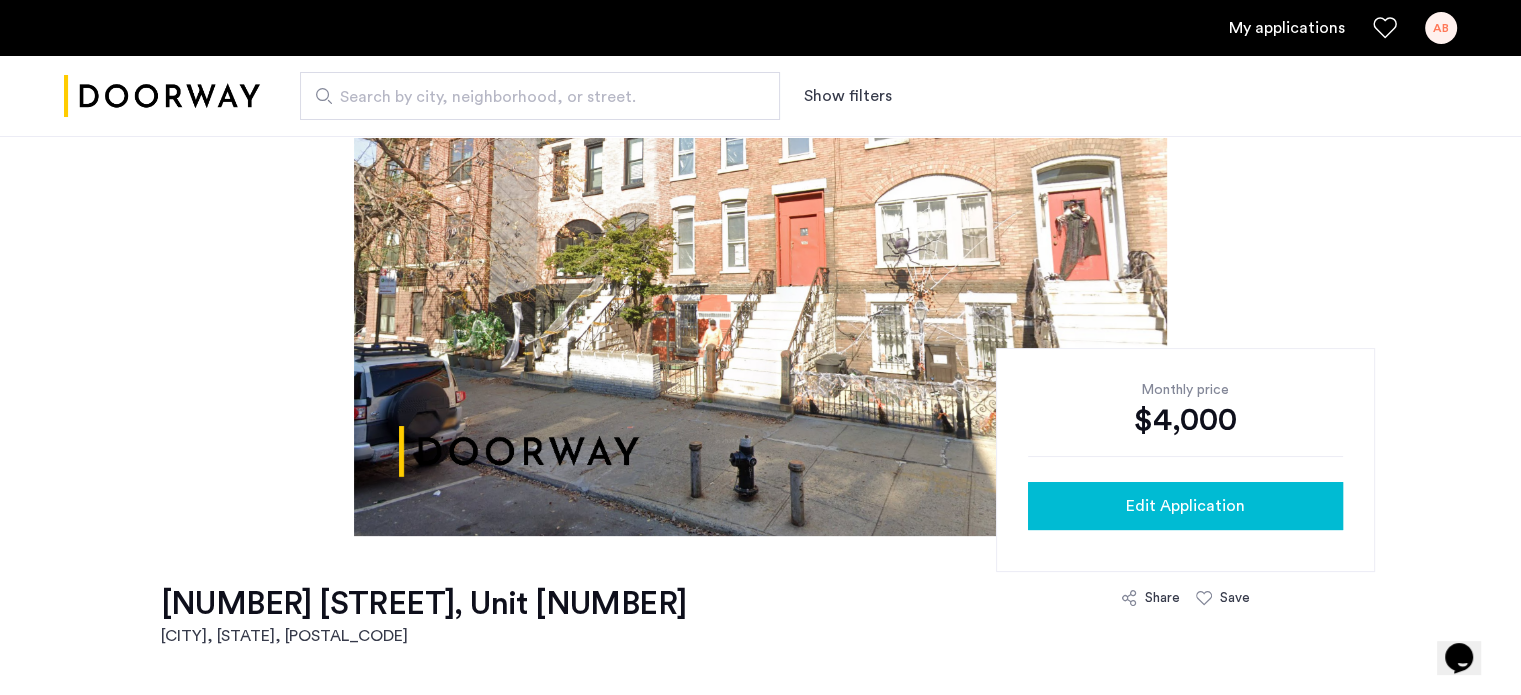 click on "Edit Application" 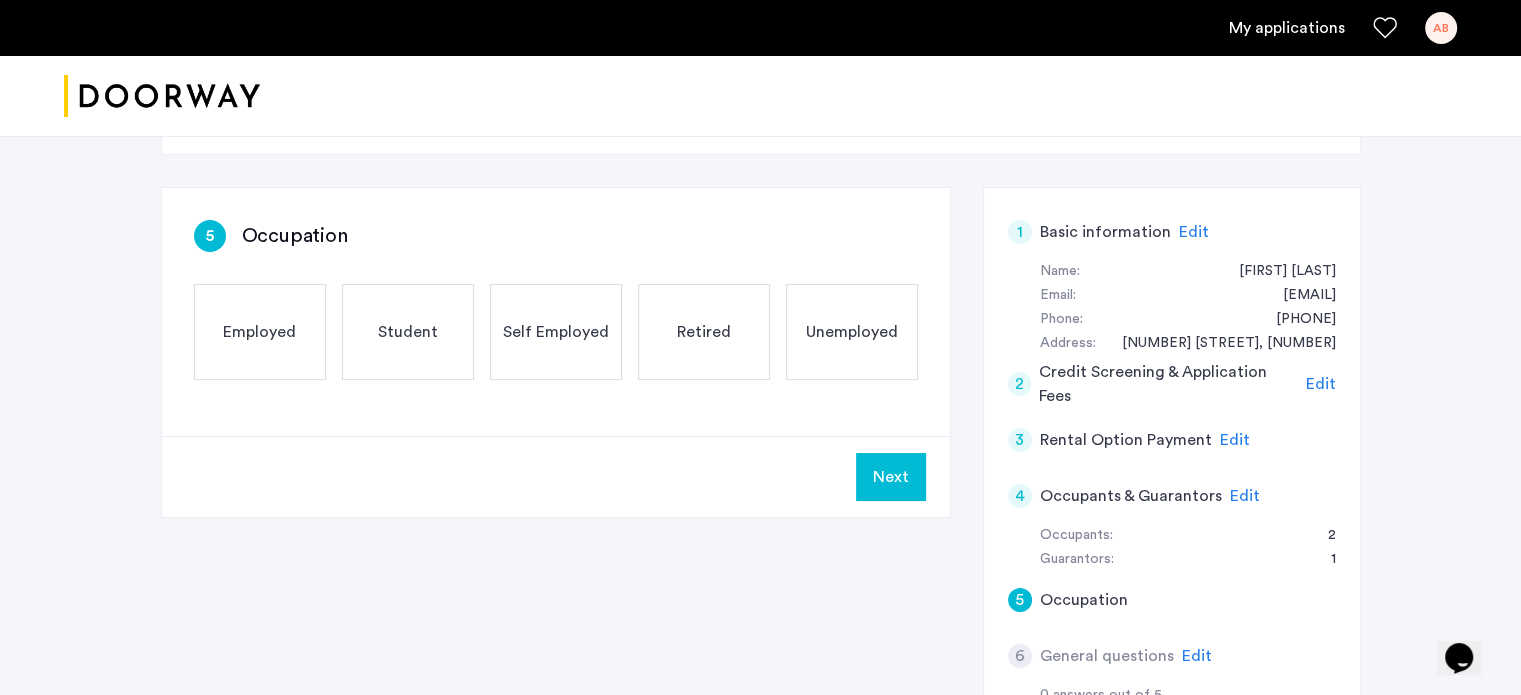 scroll, scrollTop: 200, scrollLeft: 0, axis: vertical 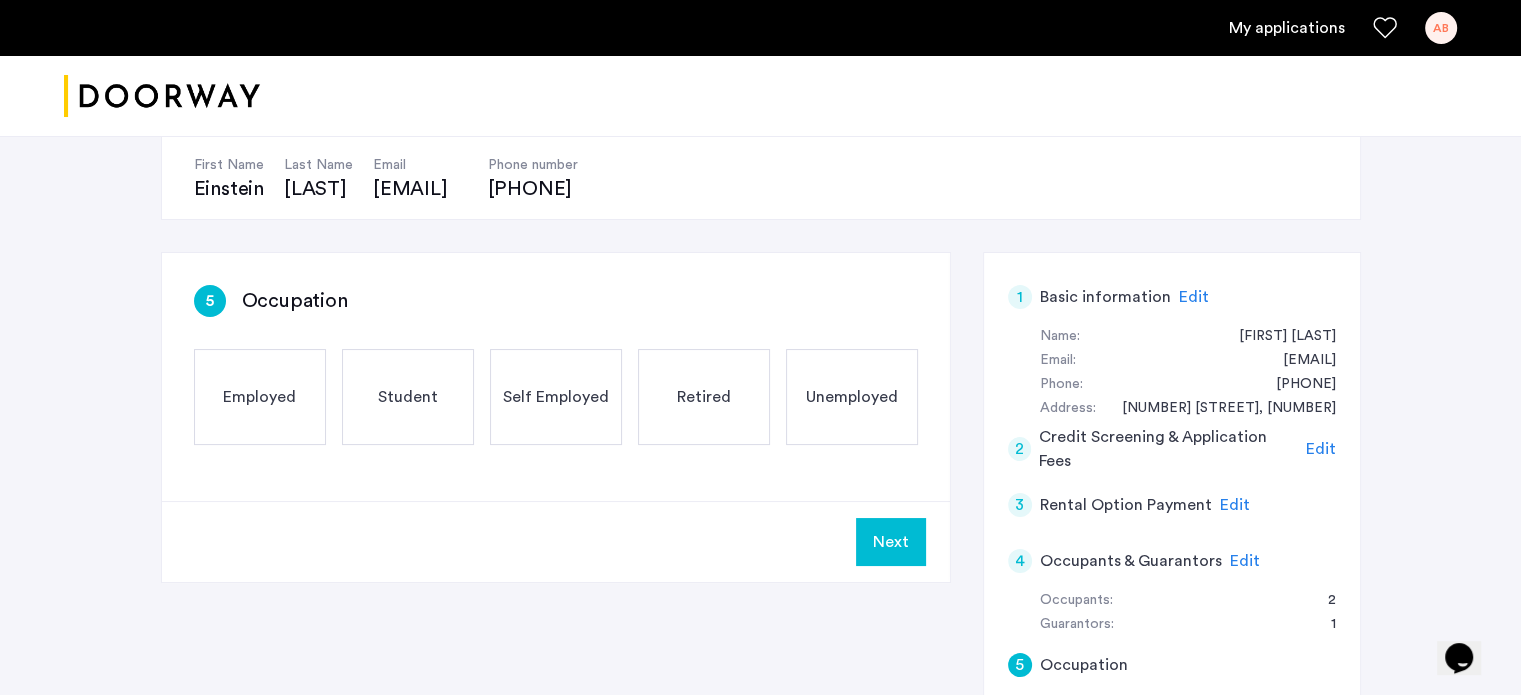 click on "Edit" 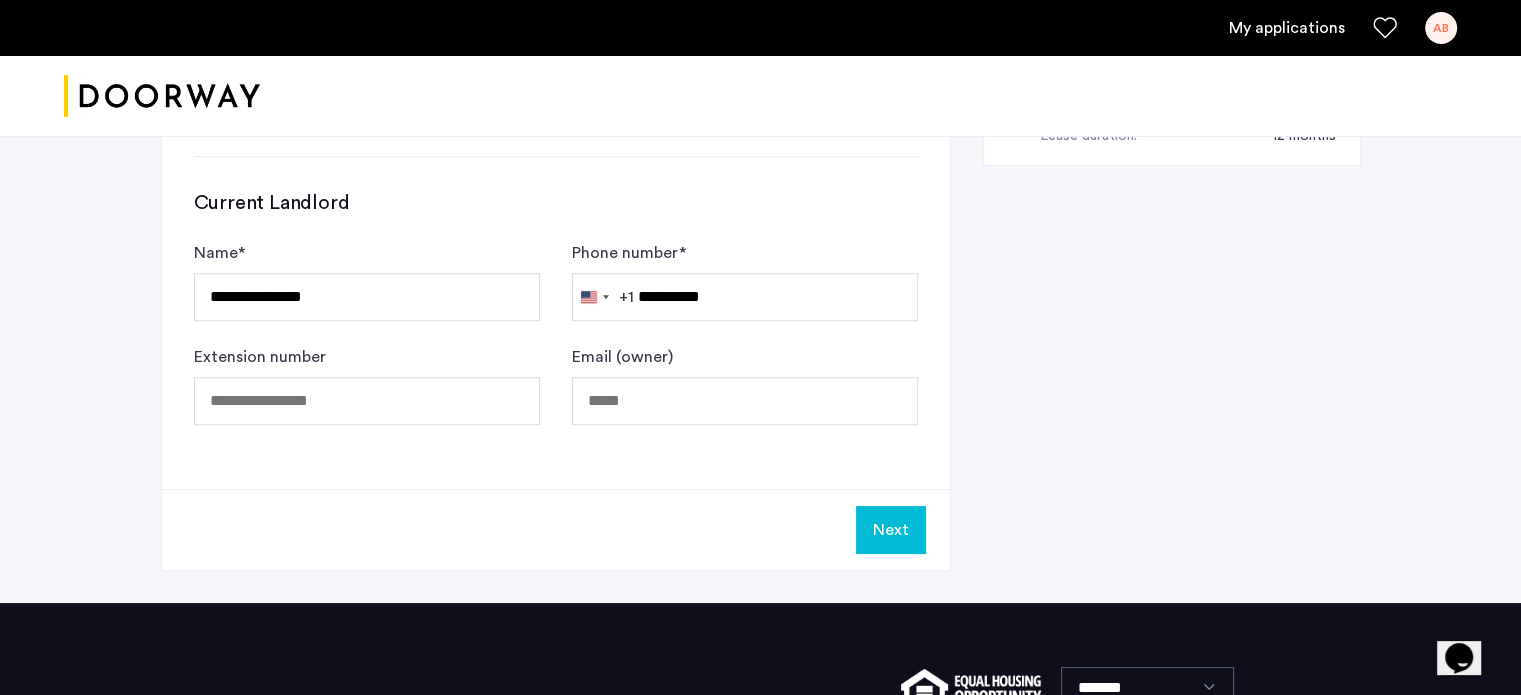 scroll, scrollTop: 1300, scrollLeft: 0, axis: vertical 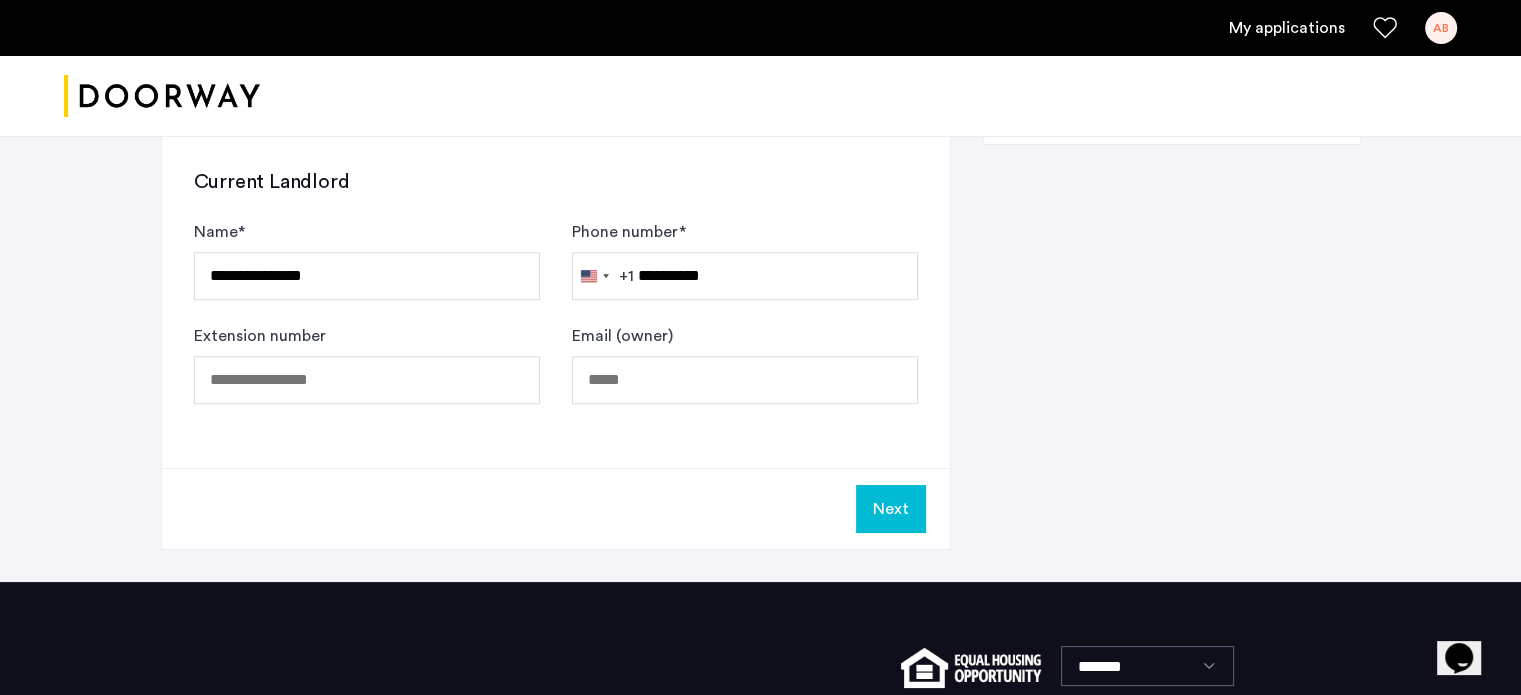 click on "Next" 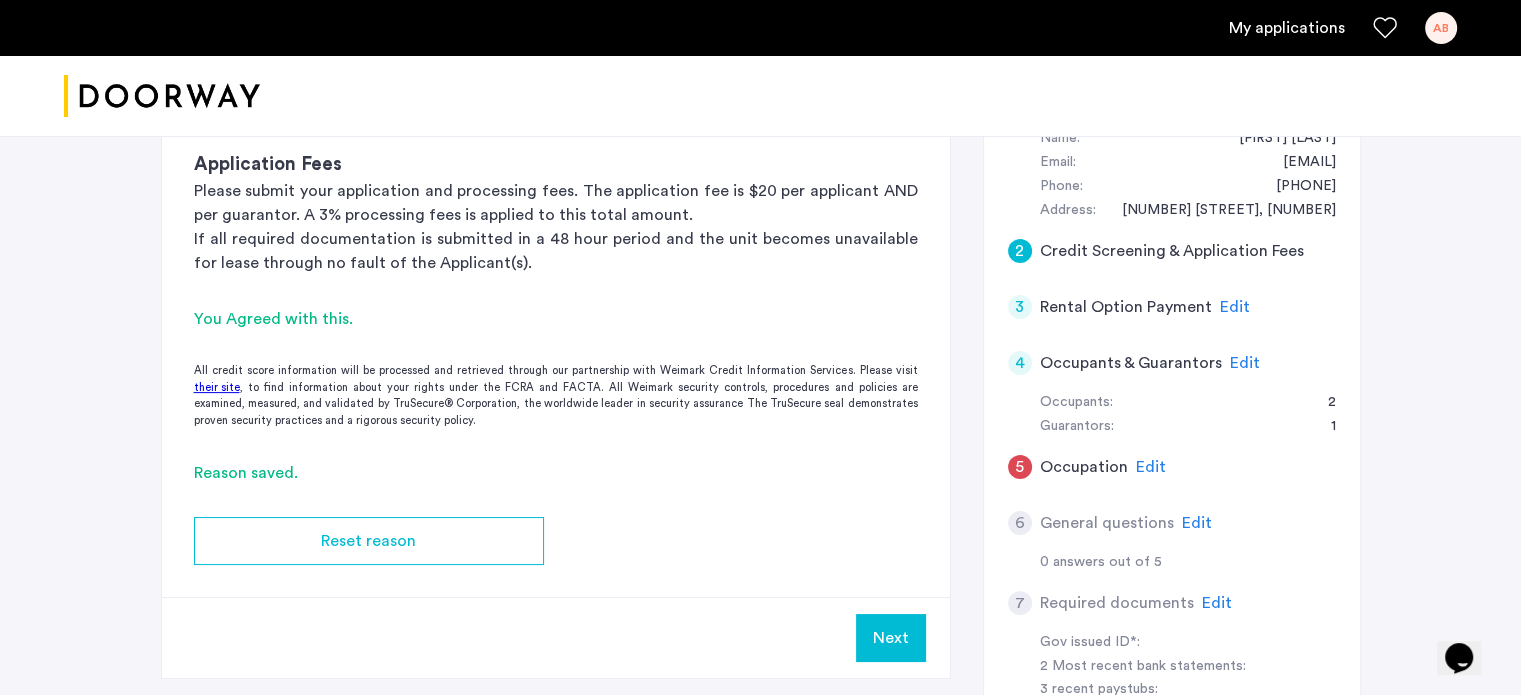 scroll, scrollTop: 400, scrollLeft: 0, axis: vertical 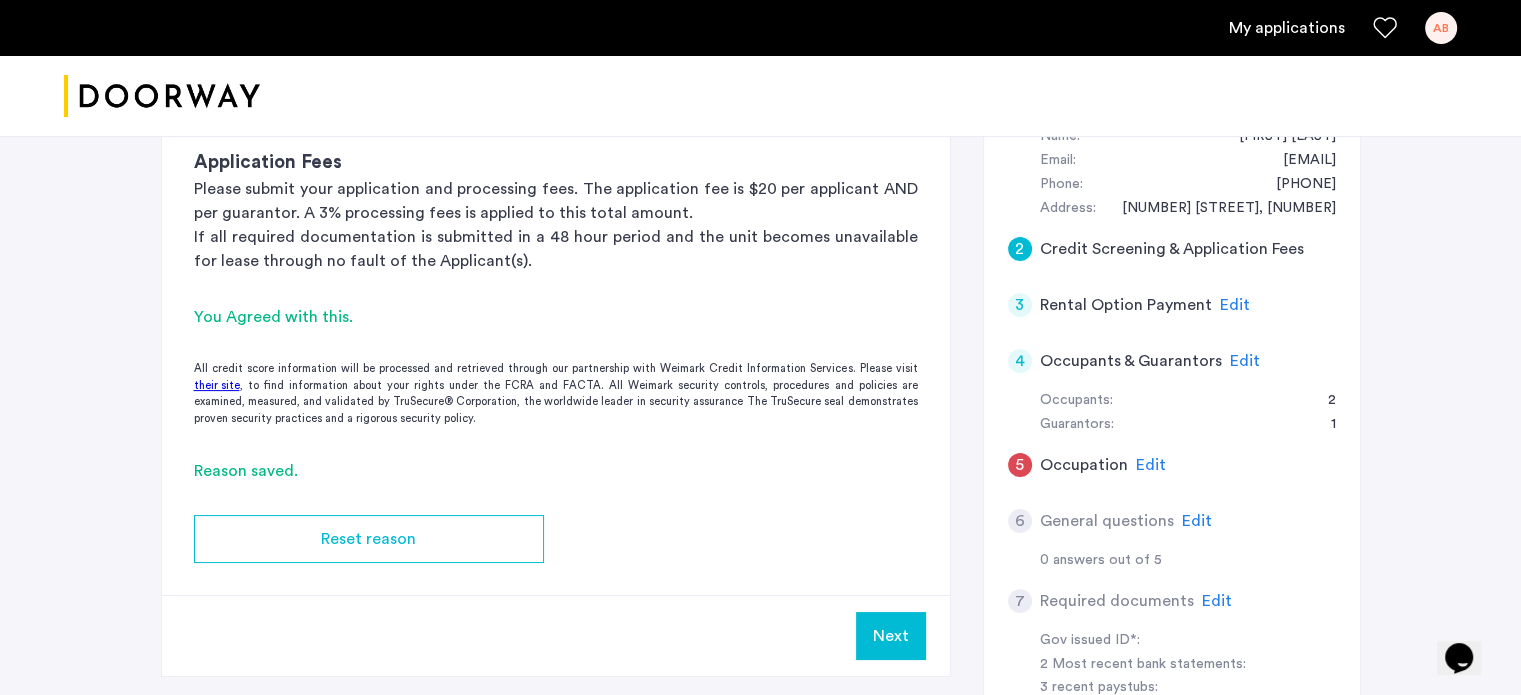 click on "Next" at bounding box center (891, 636) 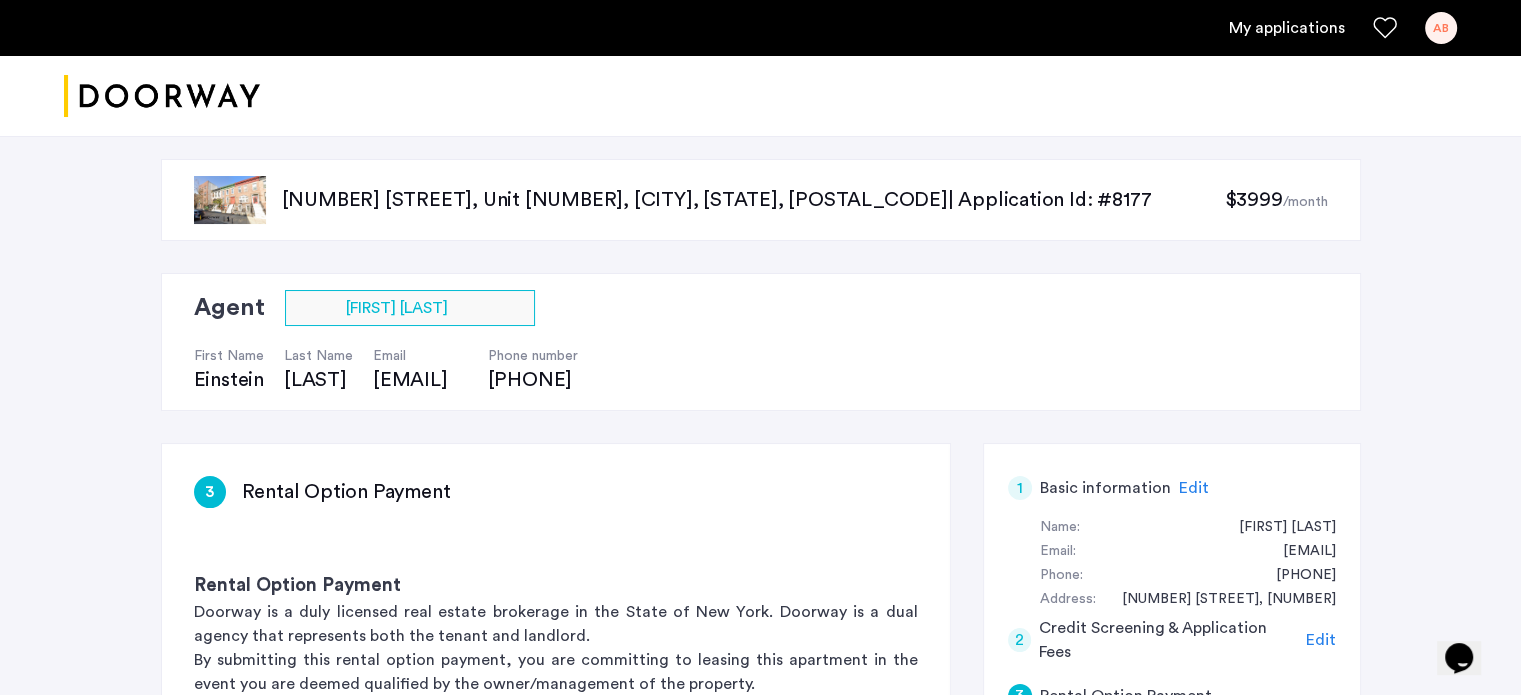 scroll, scrollTop: 0, scrollLeft: 0, axis: both 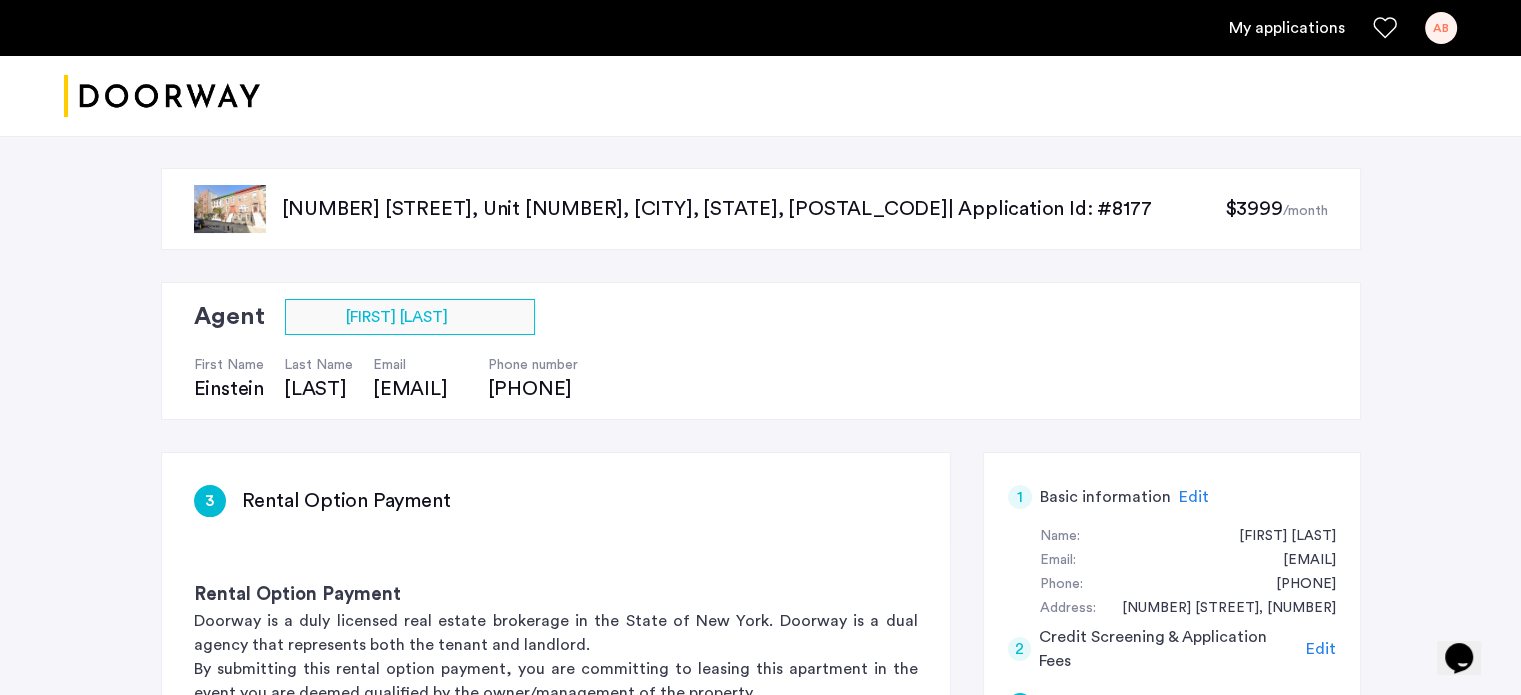 click on "$3999" 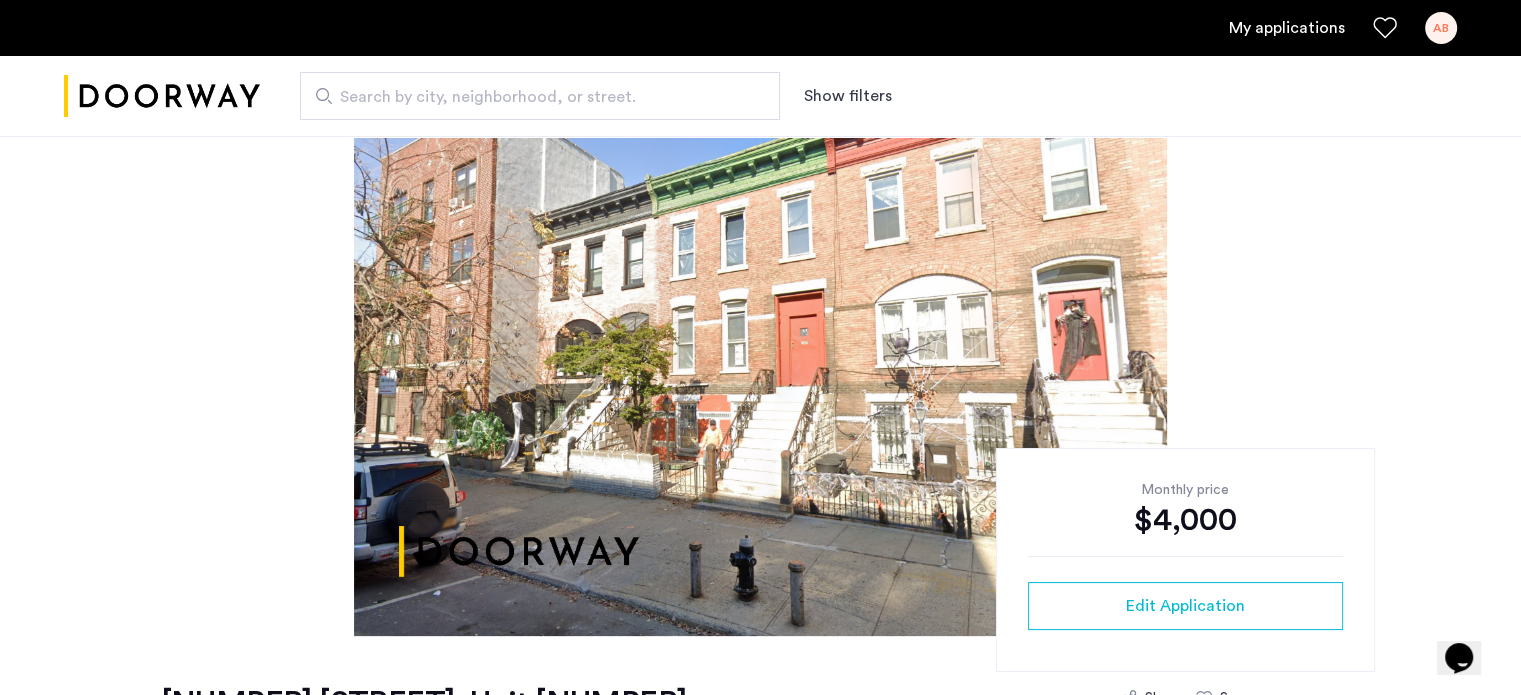 scroll, scrollTop: 0, scrollLeft: 0, axis: both 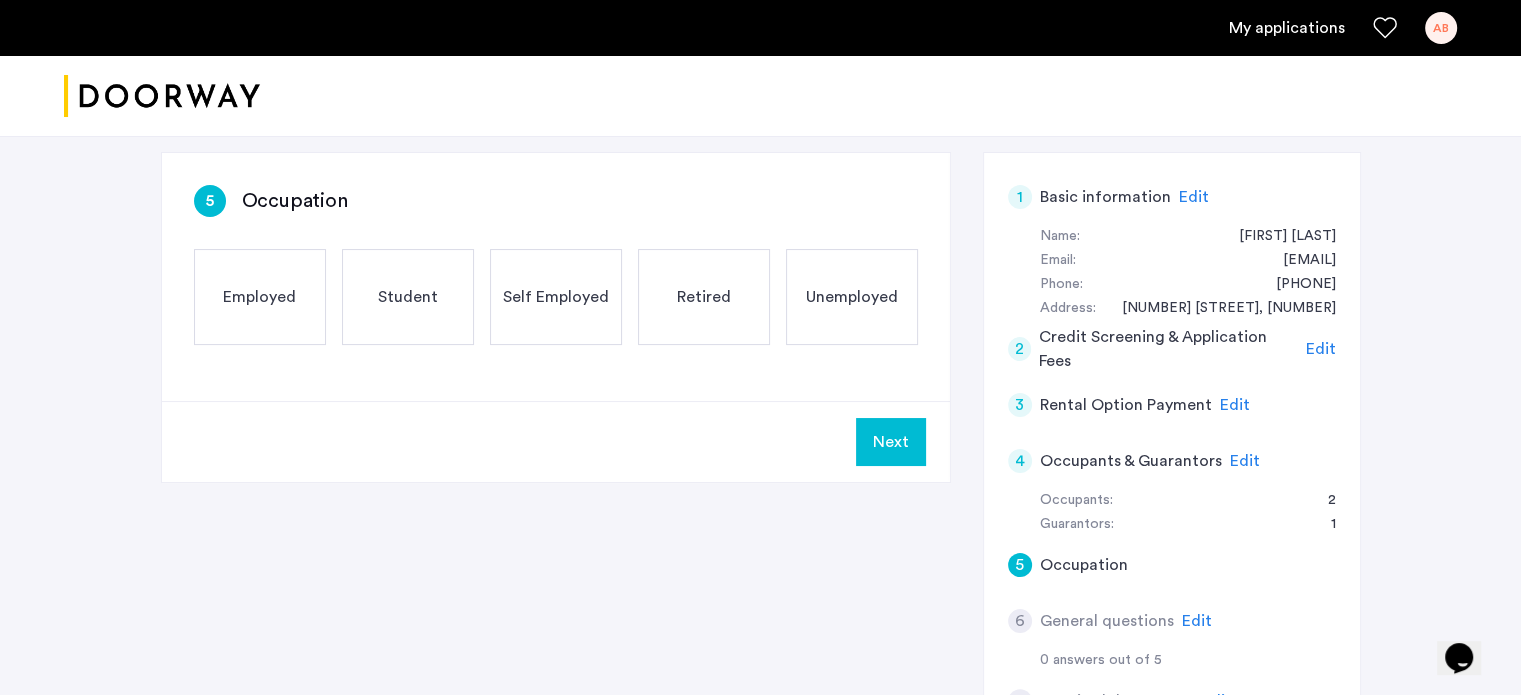 click on "Edit" 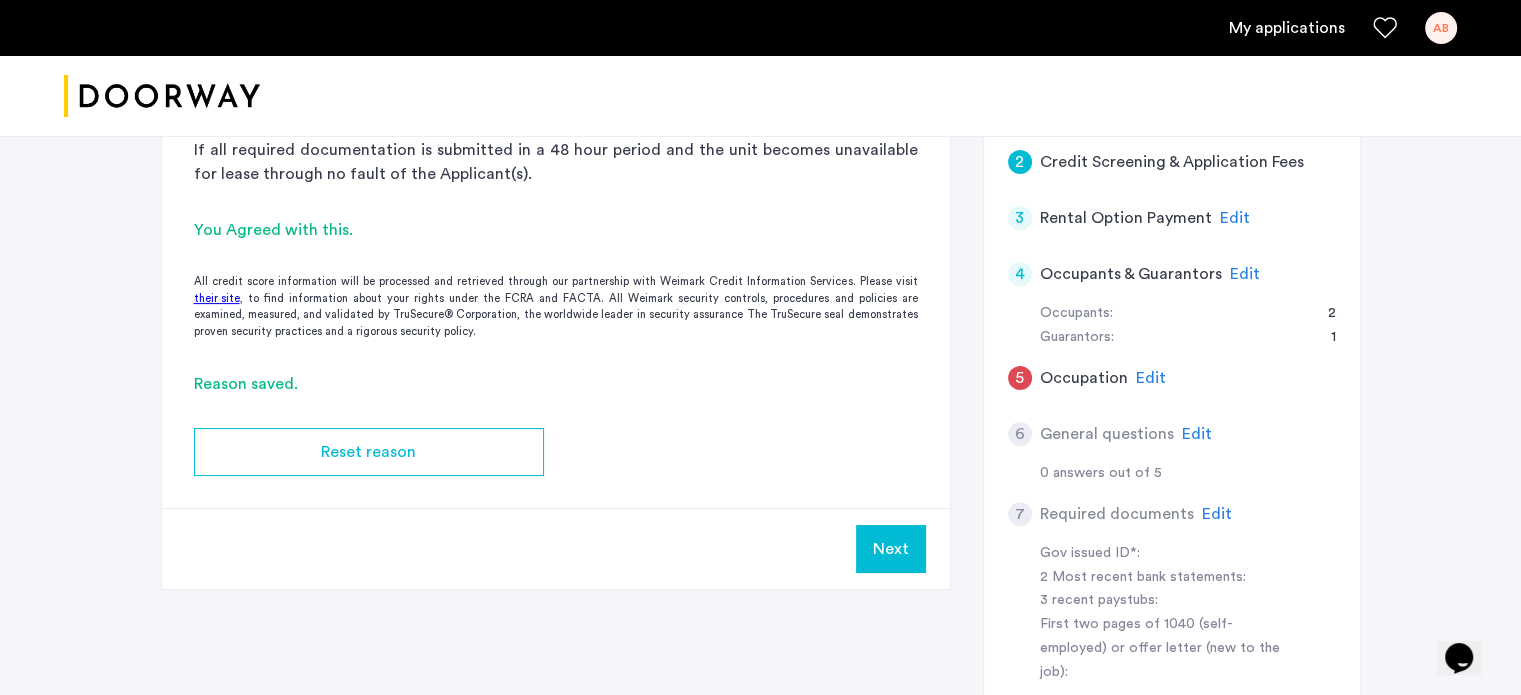 scroll, scrollTop: 500, scrollLeft: 0, axis: vertical 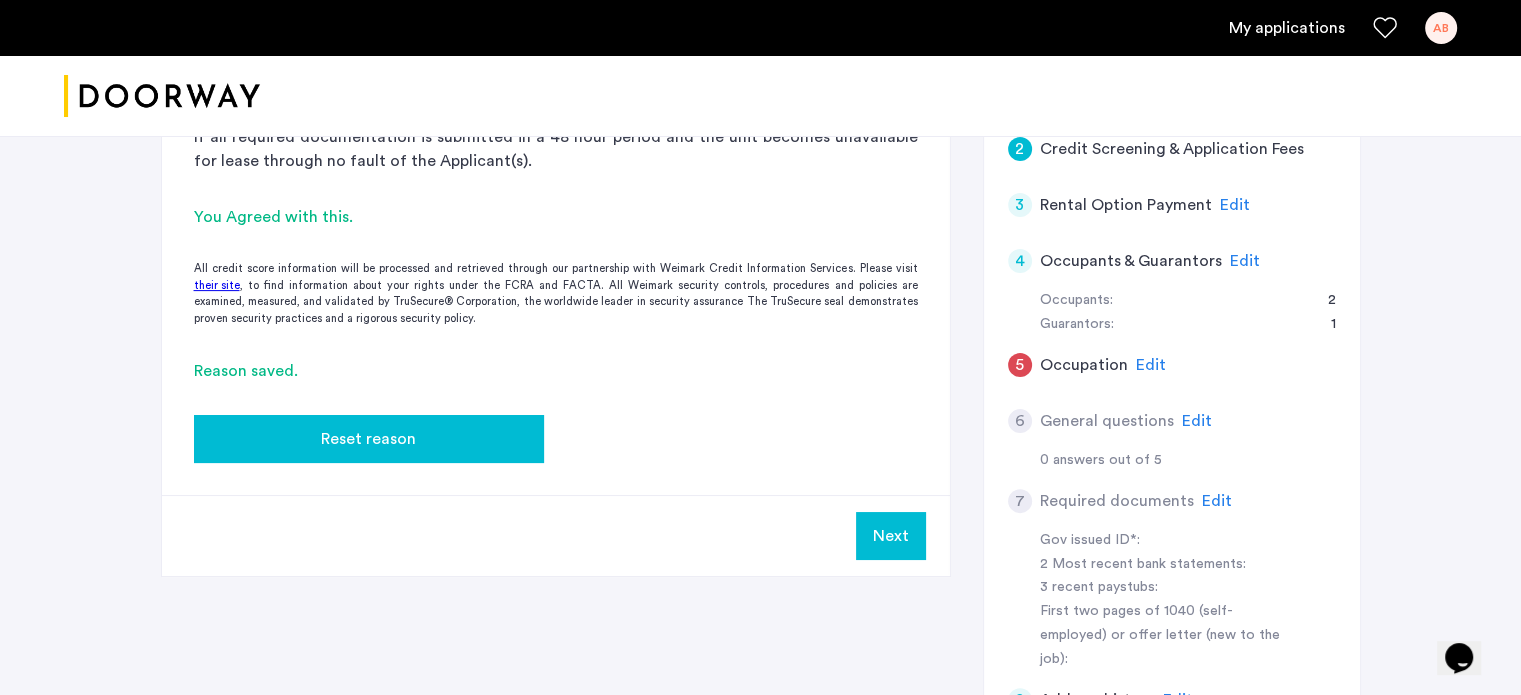 click on "Reset reason" 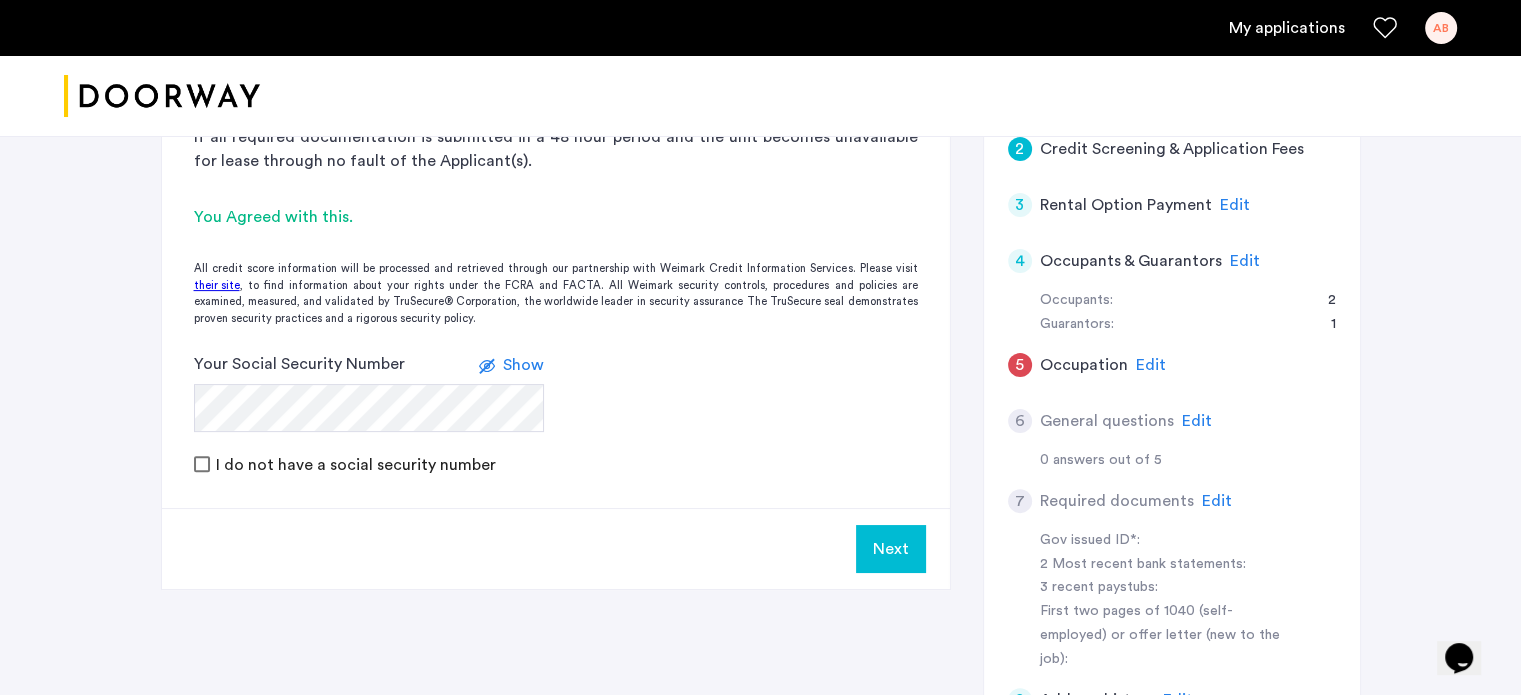 click on "Your Social Security Number Show I do not have a social security number" 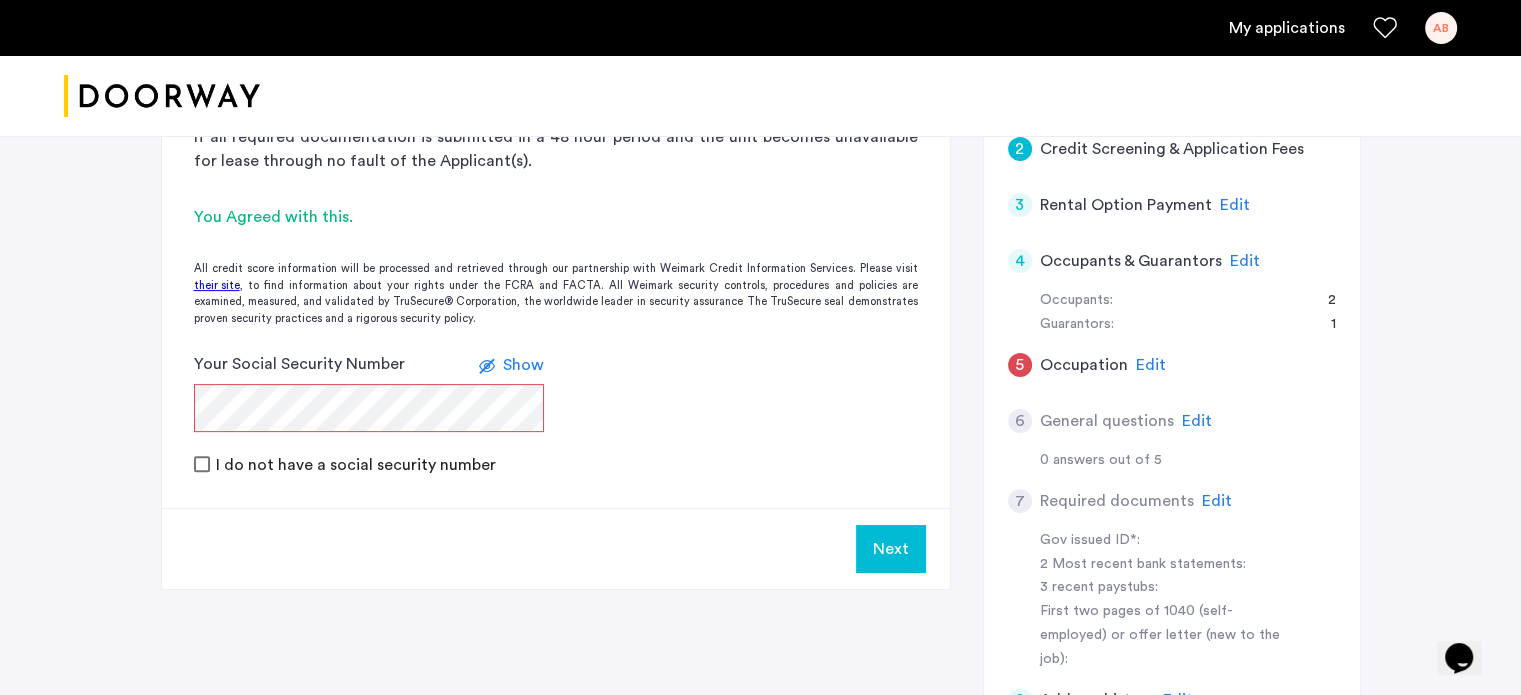 click on "Your Social Security Number Show I do not have a social security number" 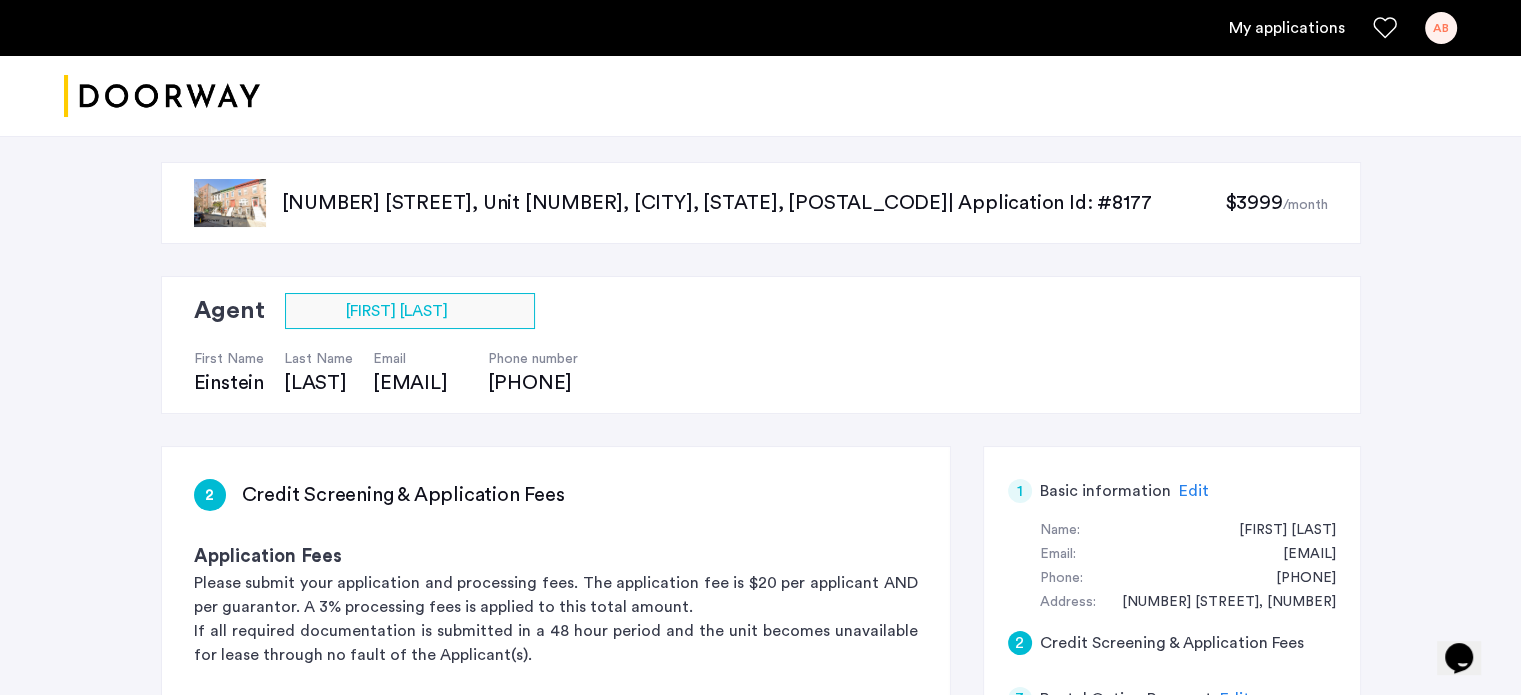 scroll, scrollTop: 0, scrollLeft: 0, axis: both 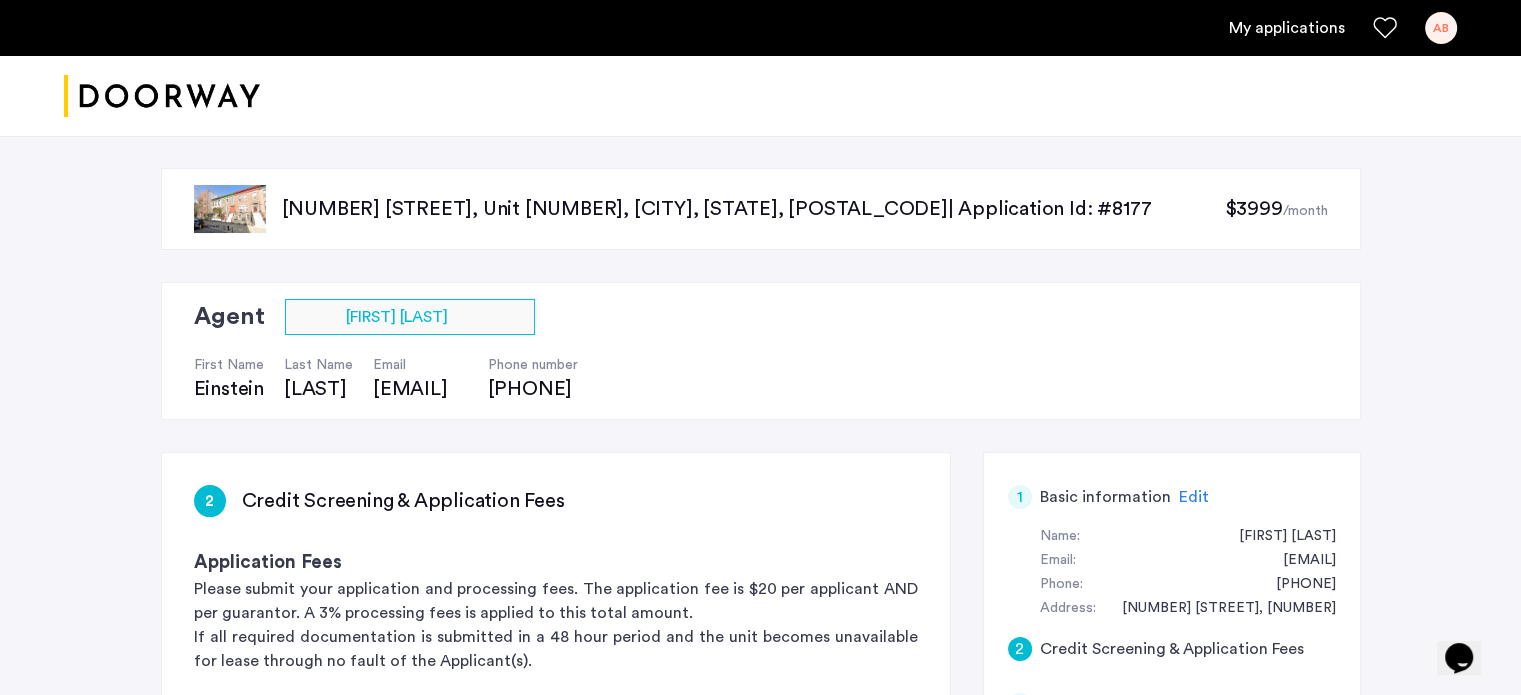 click on "2067 Pacific Street, Unit 2, Brooklyn, NY 11233  | Application Id: #8177" 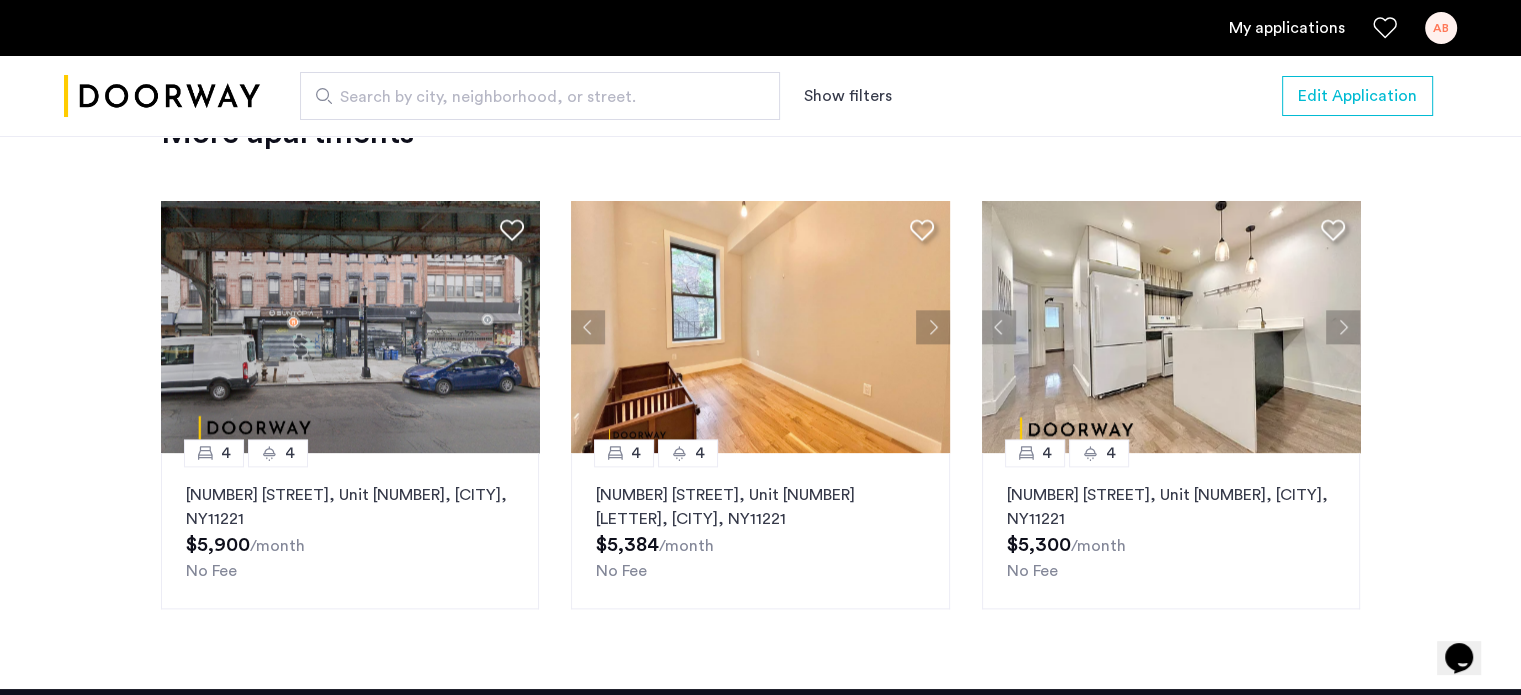 scroll, scrollTop: 2400, scrollLeft: 0, axis: vertical 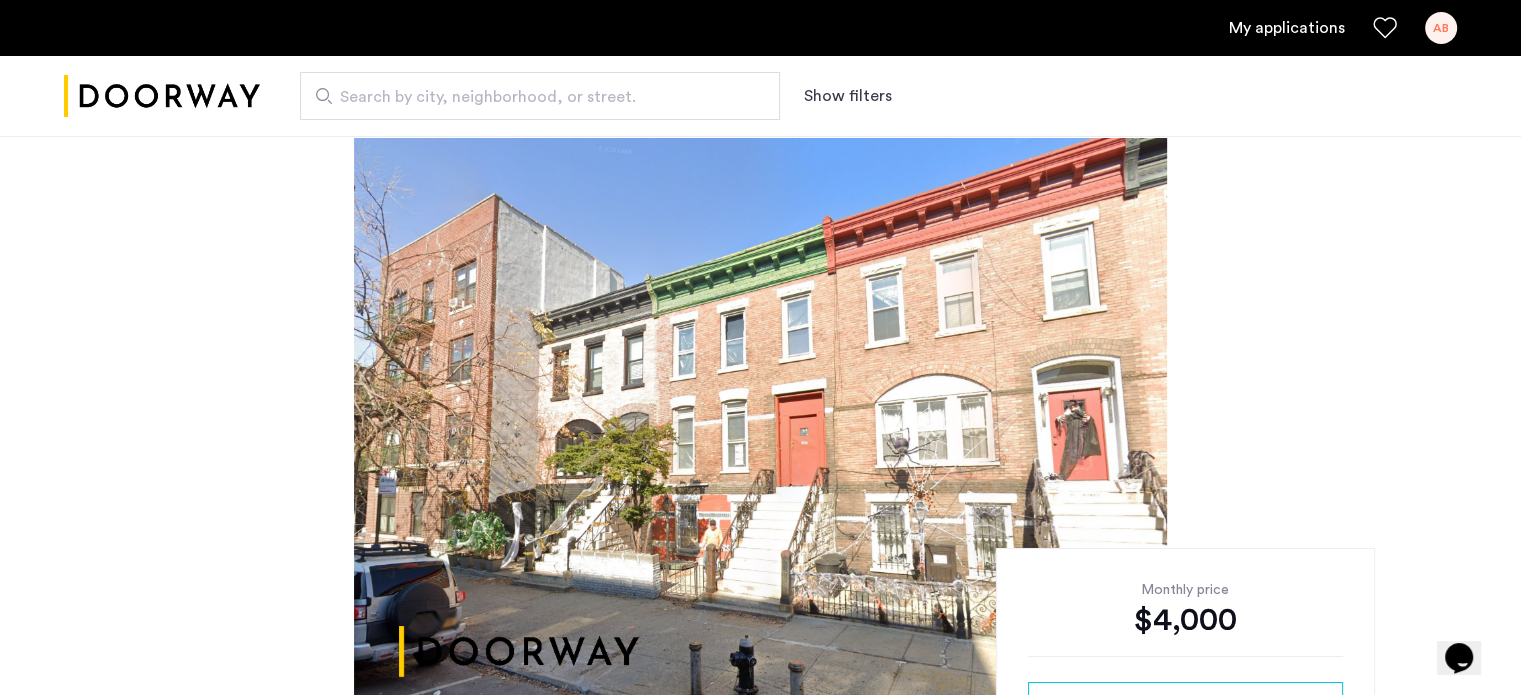 click on "AB" at bounding box center (1441, 28) 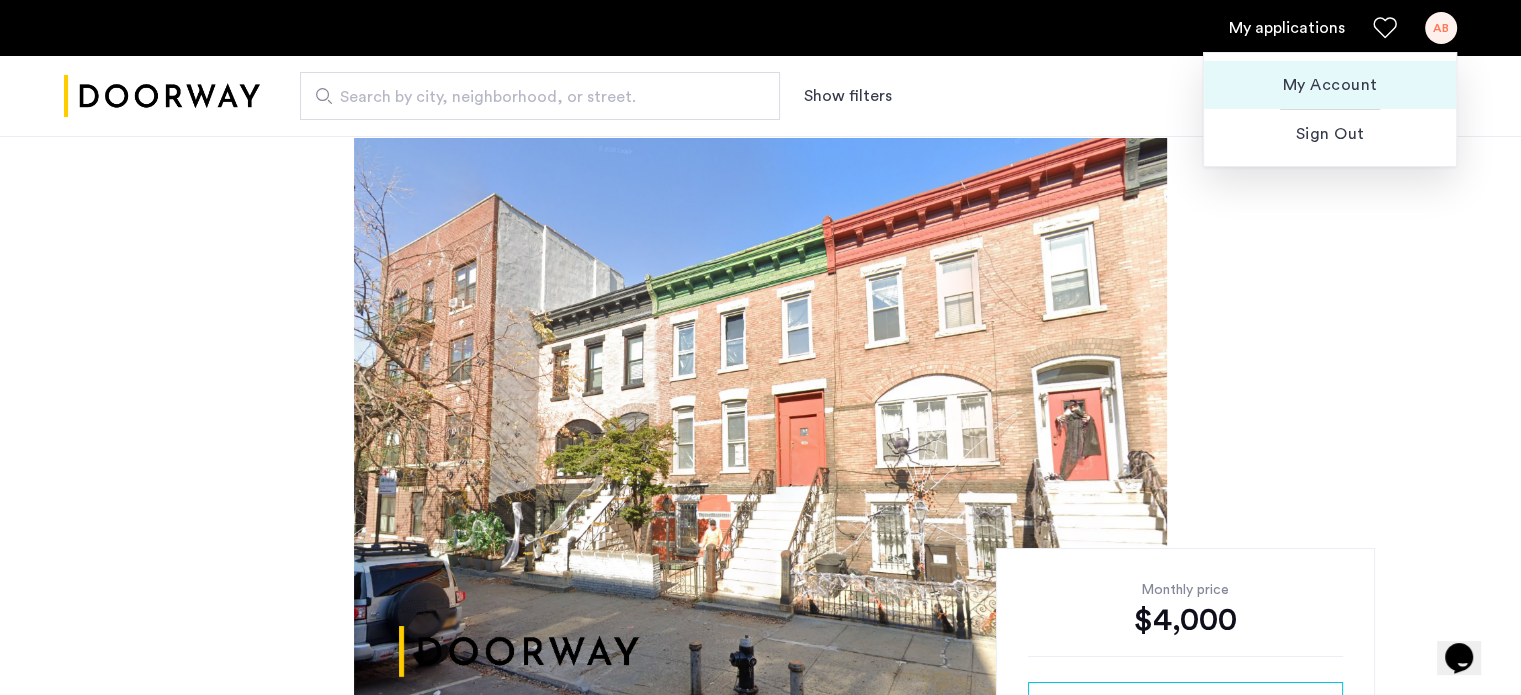 click on "My Account" at bounding box center [1330, 85] 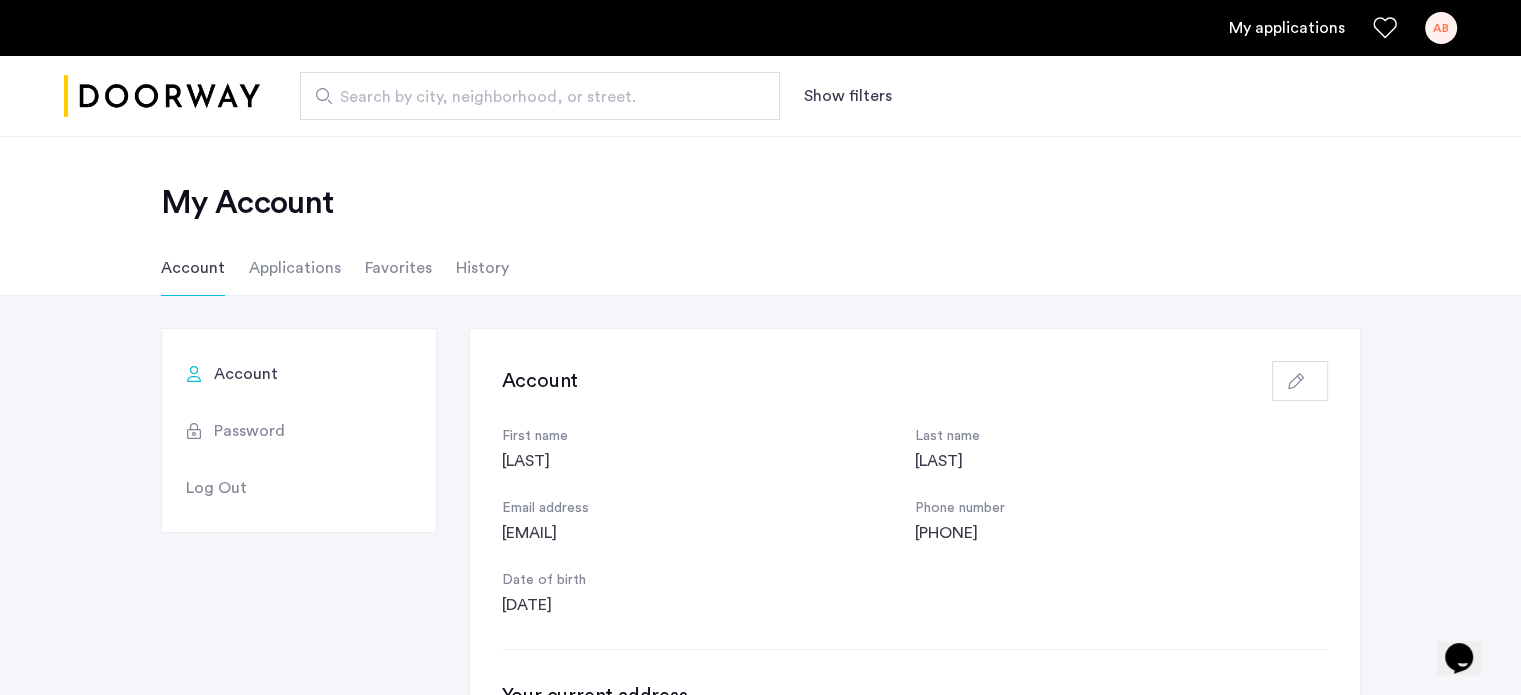 scroll, scrollTop: 0, scrollLeft: 0, axis: both 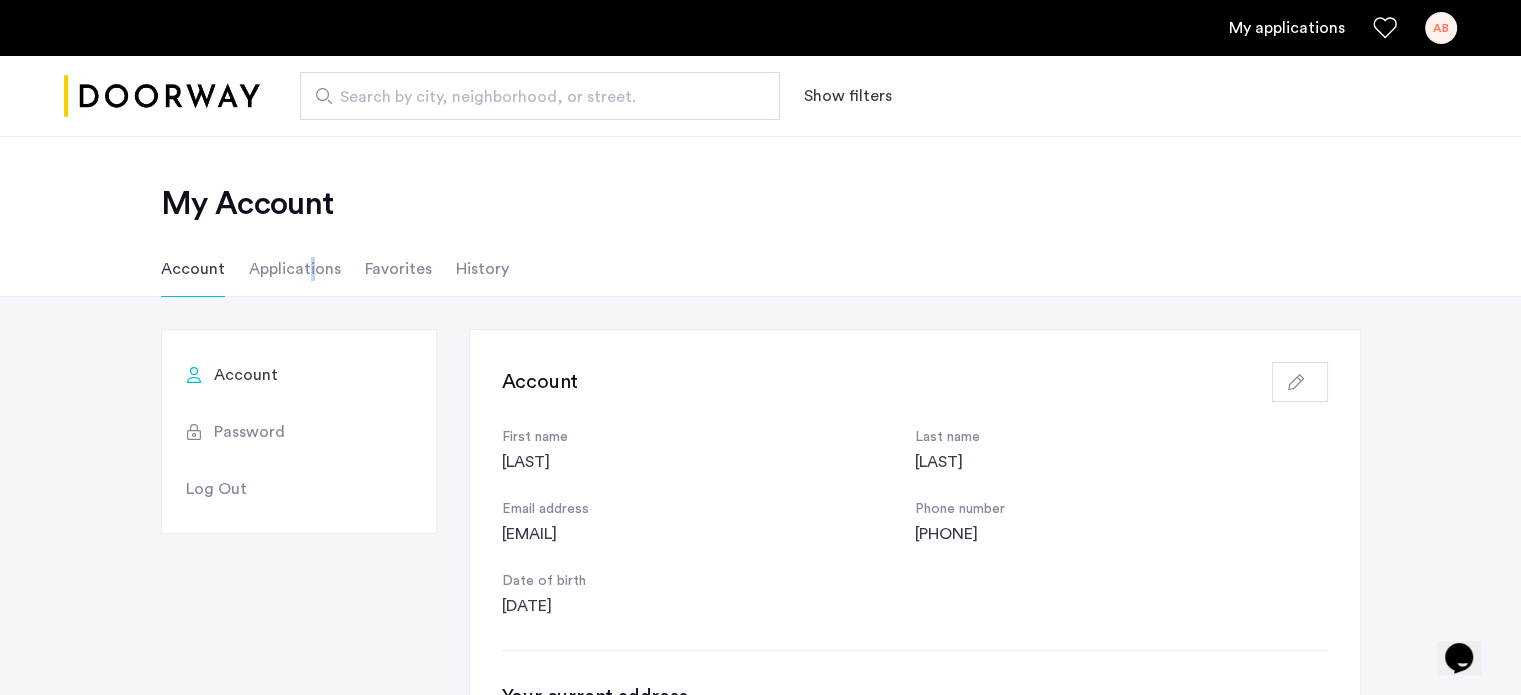 click on "Applications" 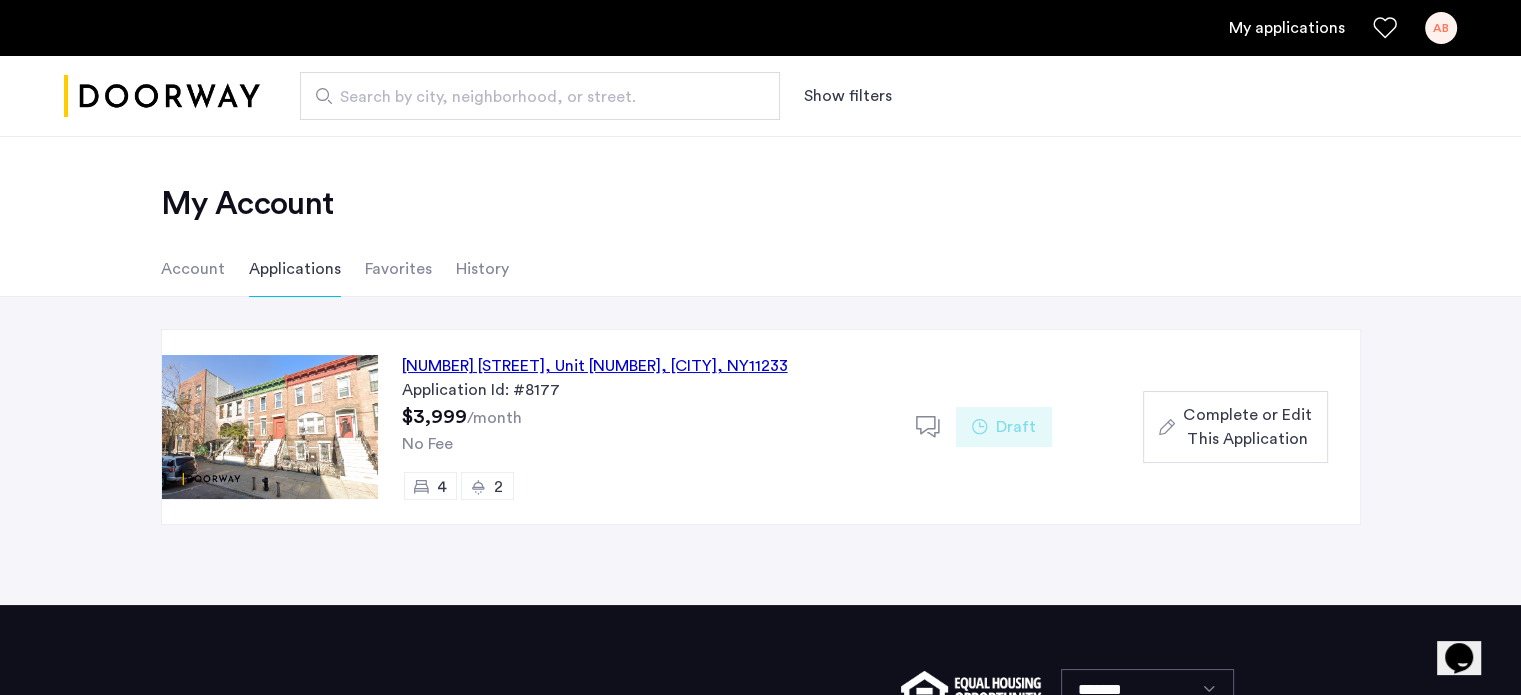 click on "2067 Pacific Street, Unit 2, Brooklyn , NY  11233" 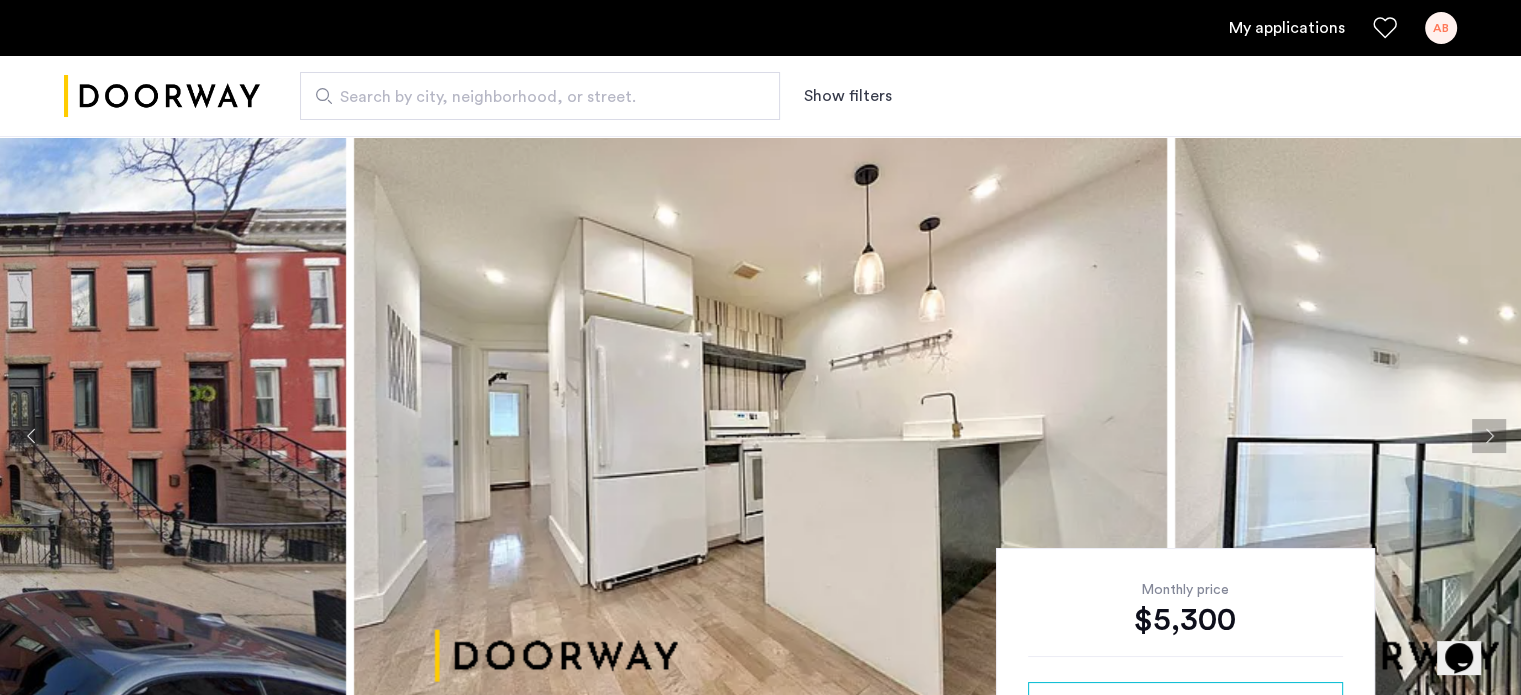 scroll, scrollTop: 500, scrollLeft: 0, axis: vertical 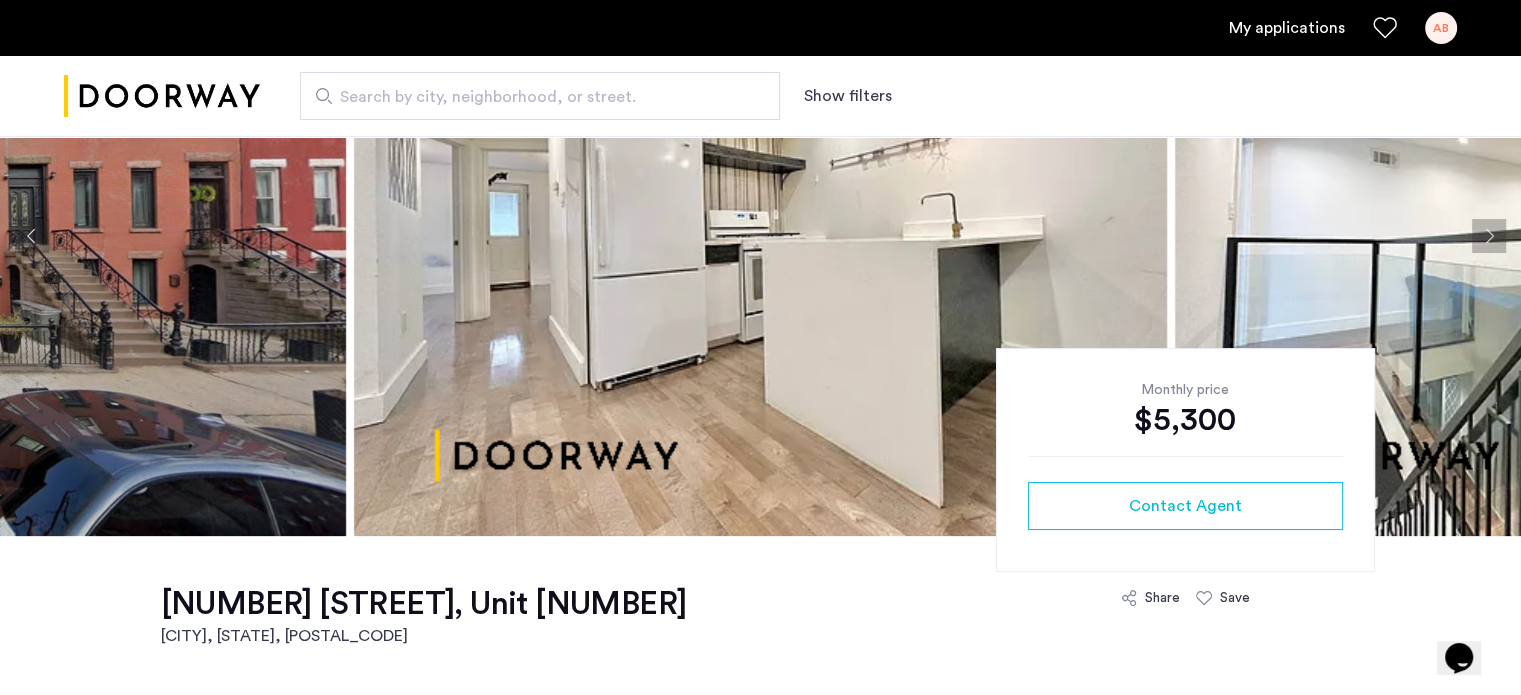 click 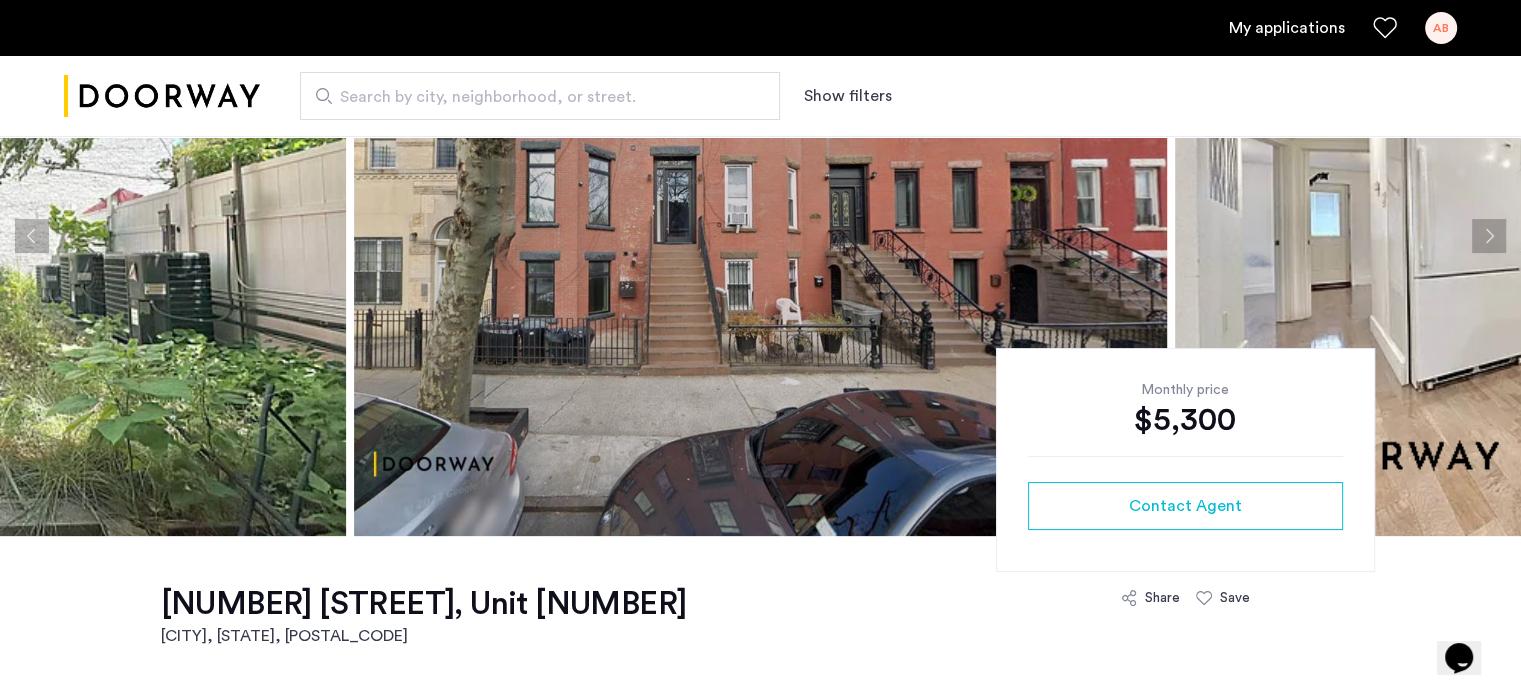 click 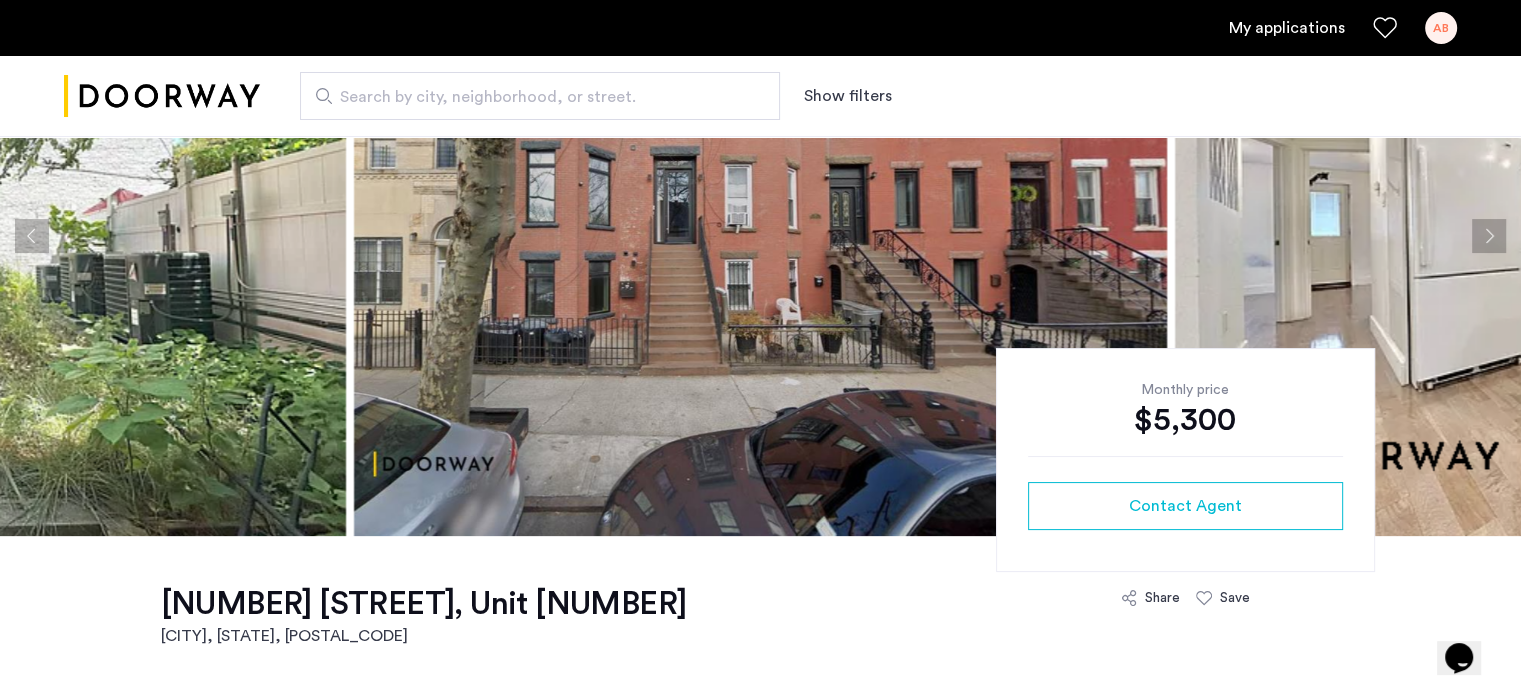 click 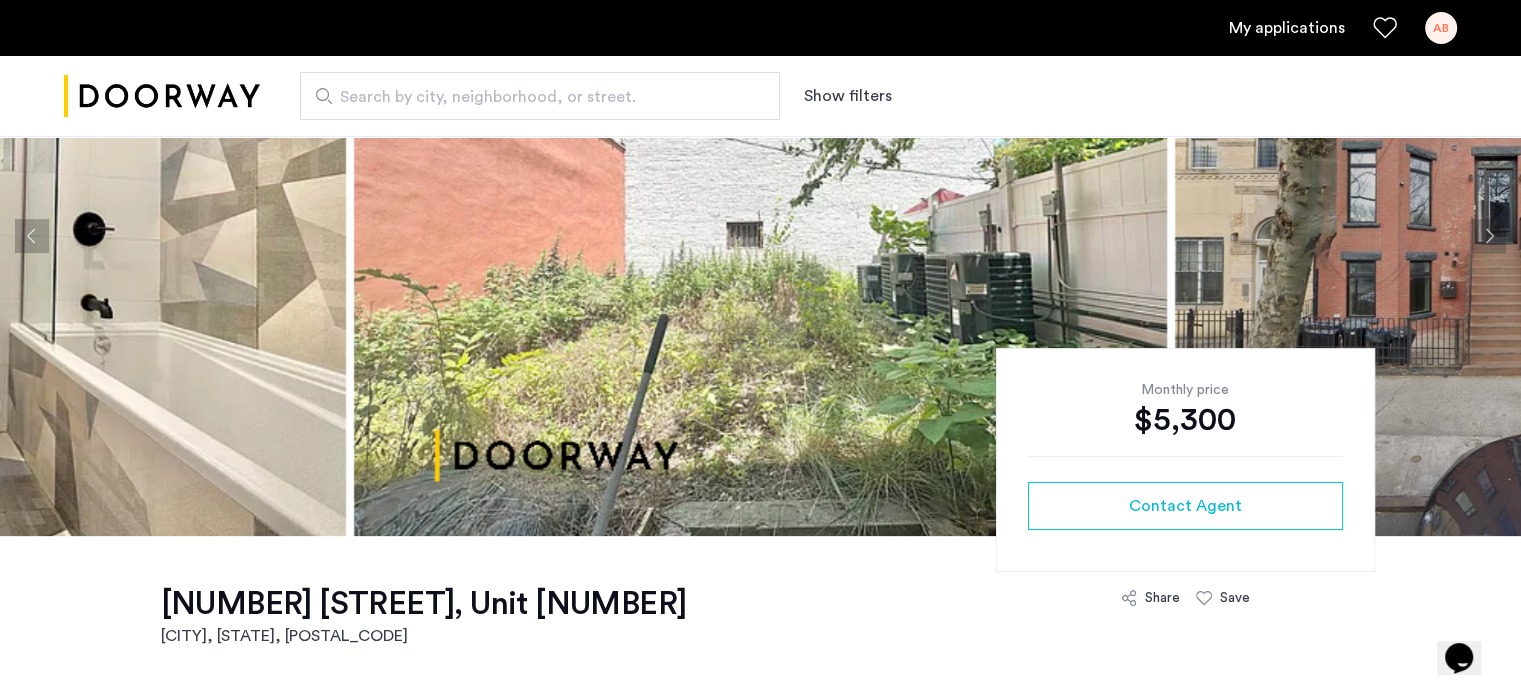 click 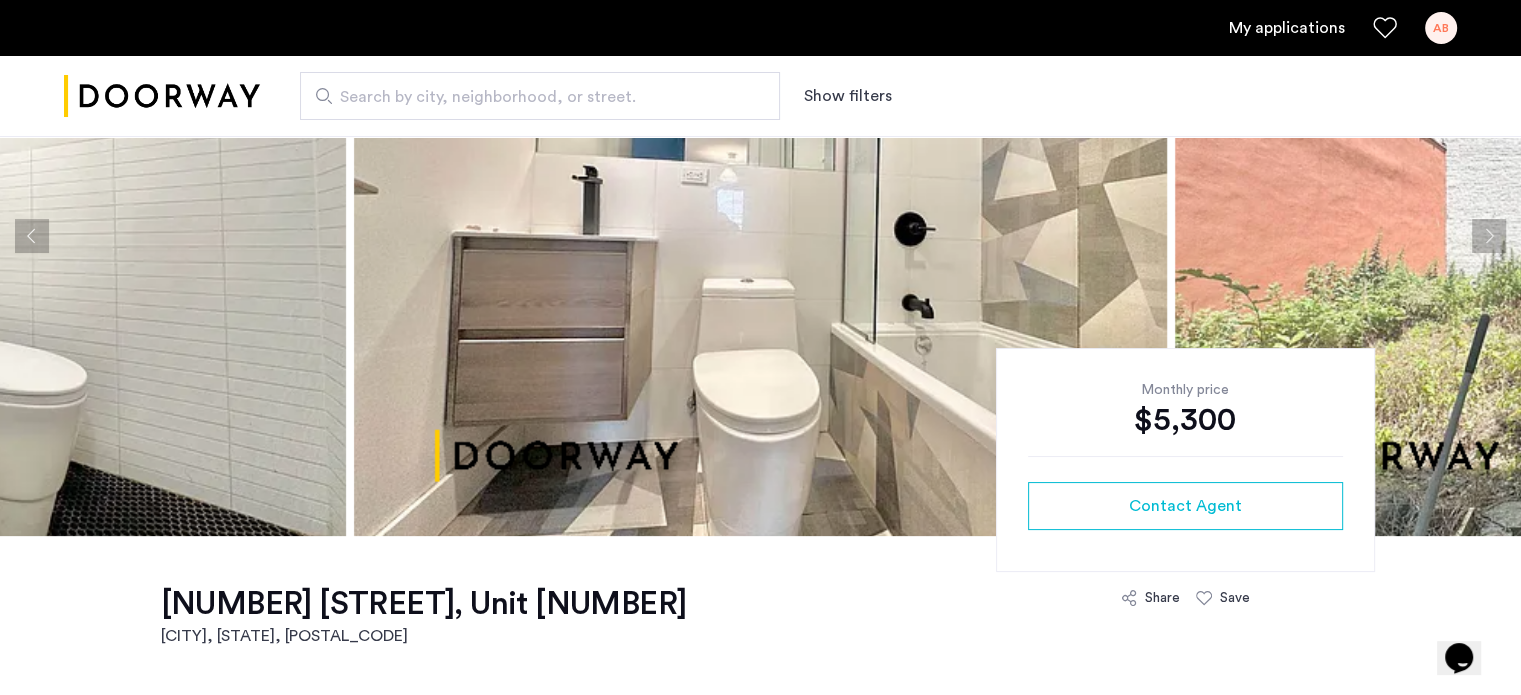 click 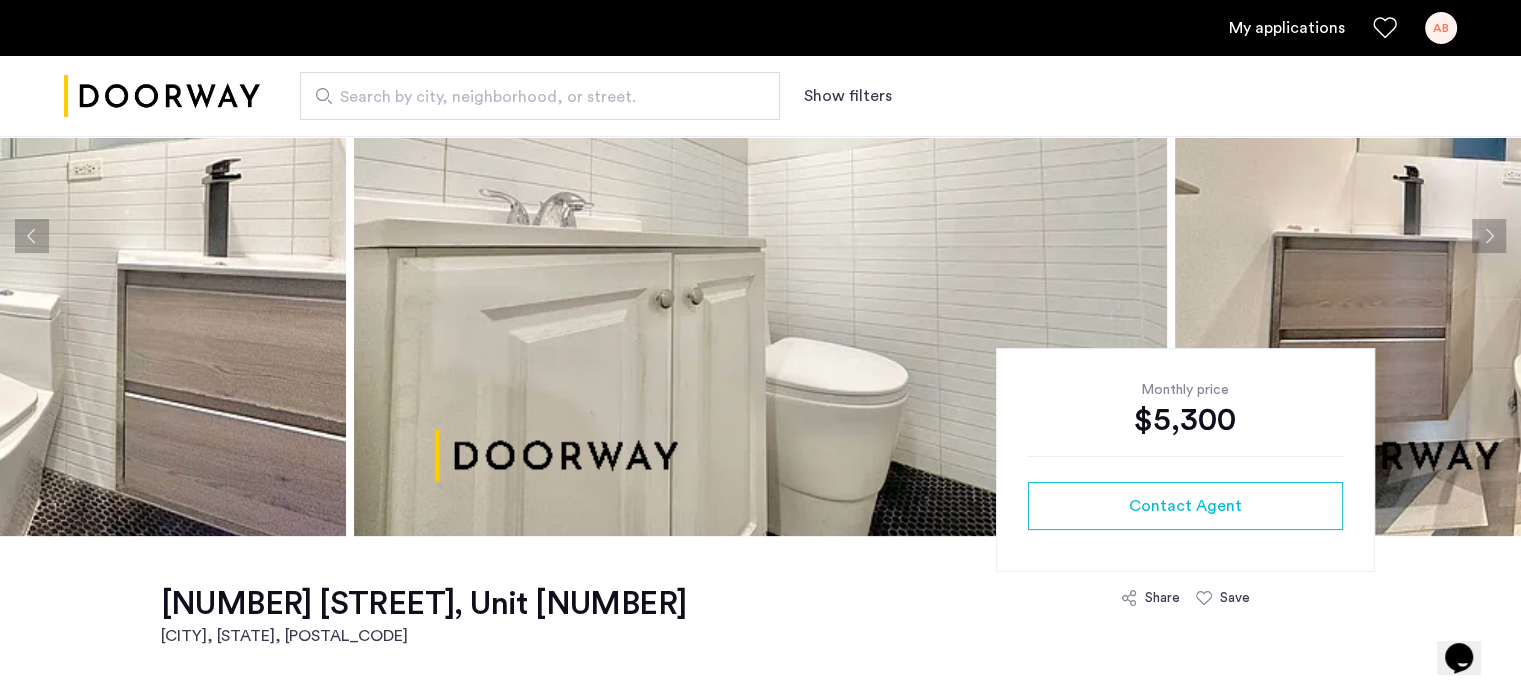 click 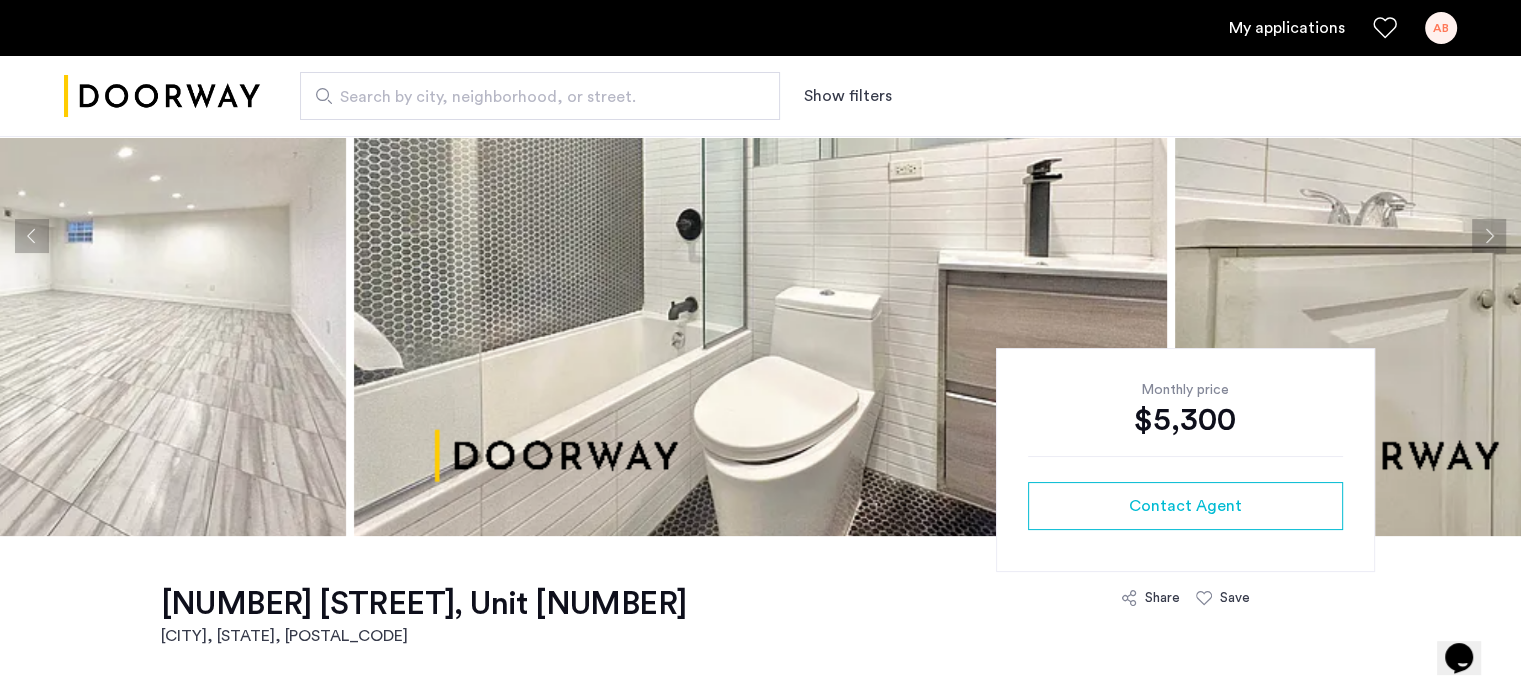 click 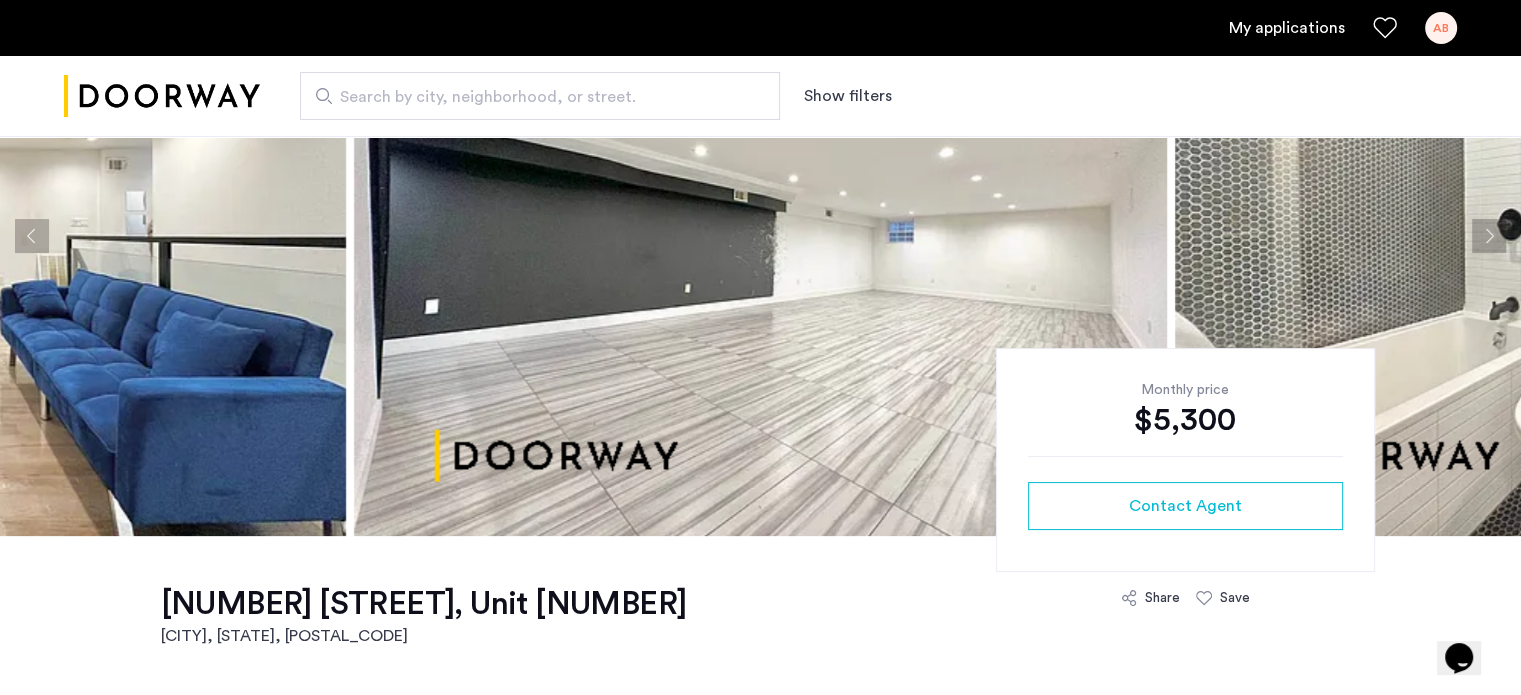 click 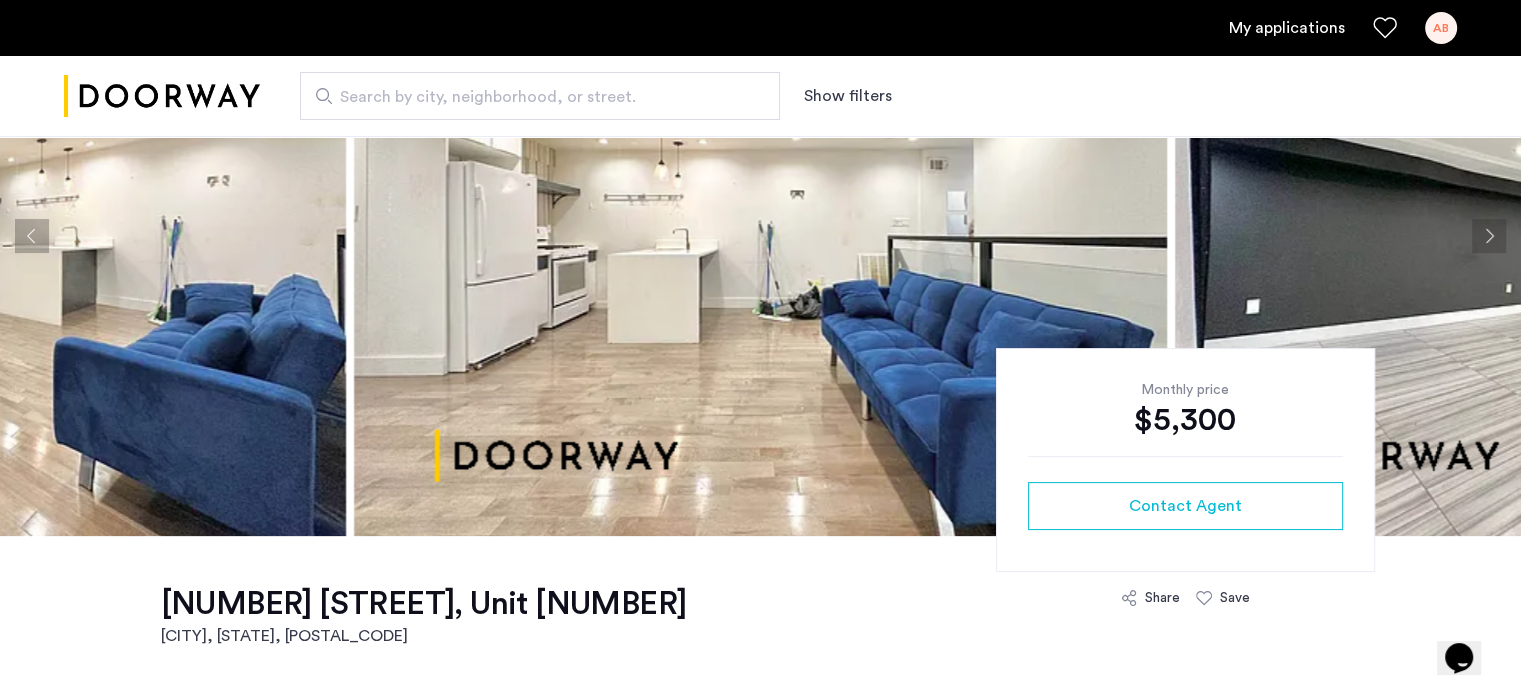 click 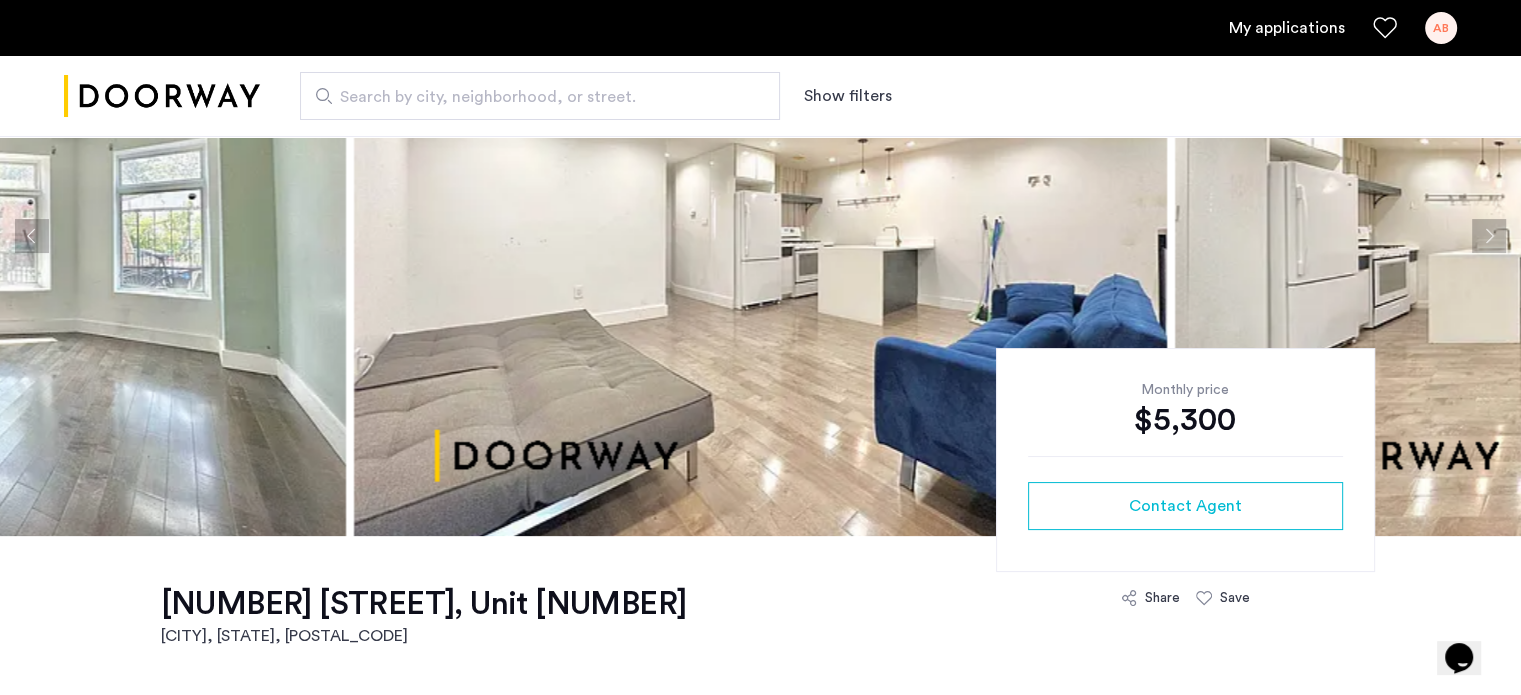 click 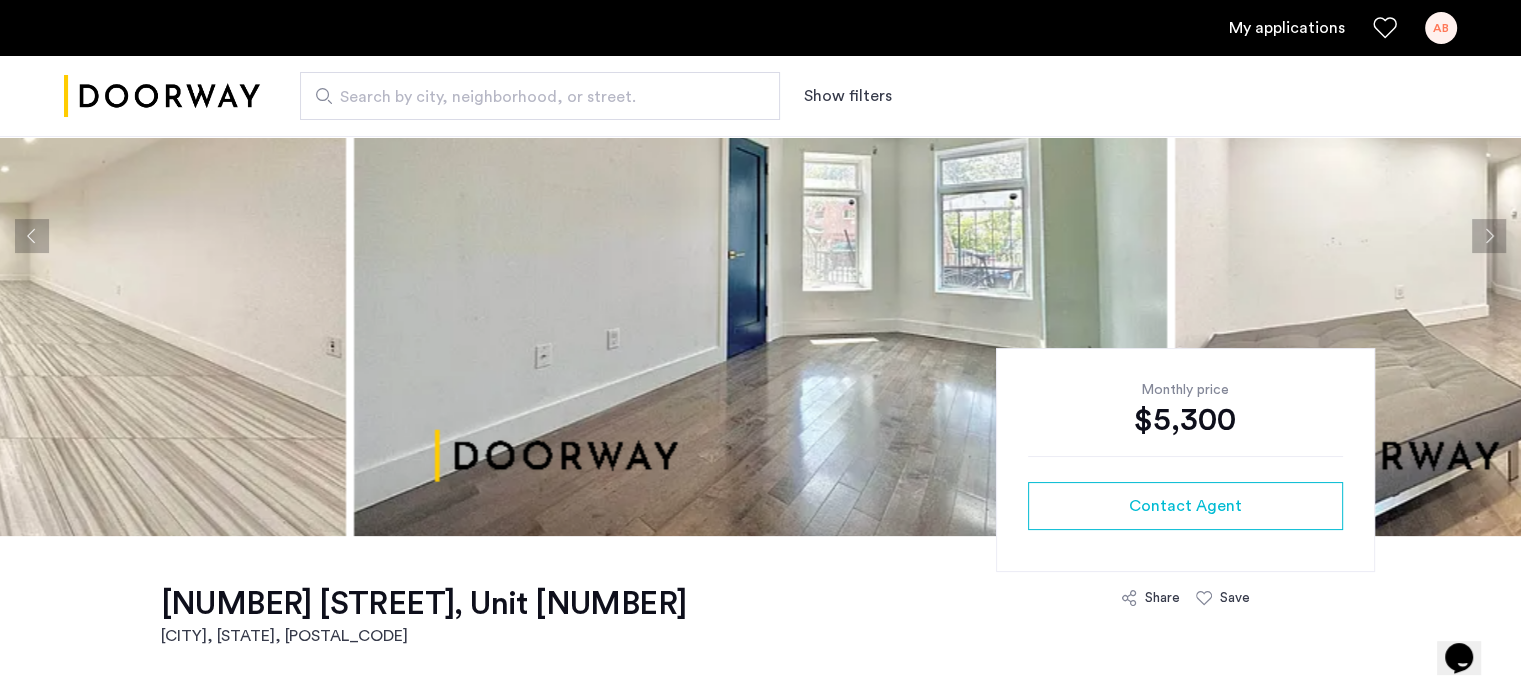 click 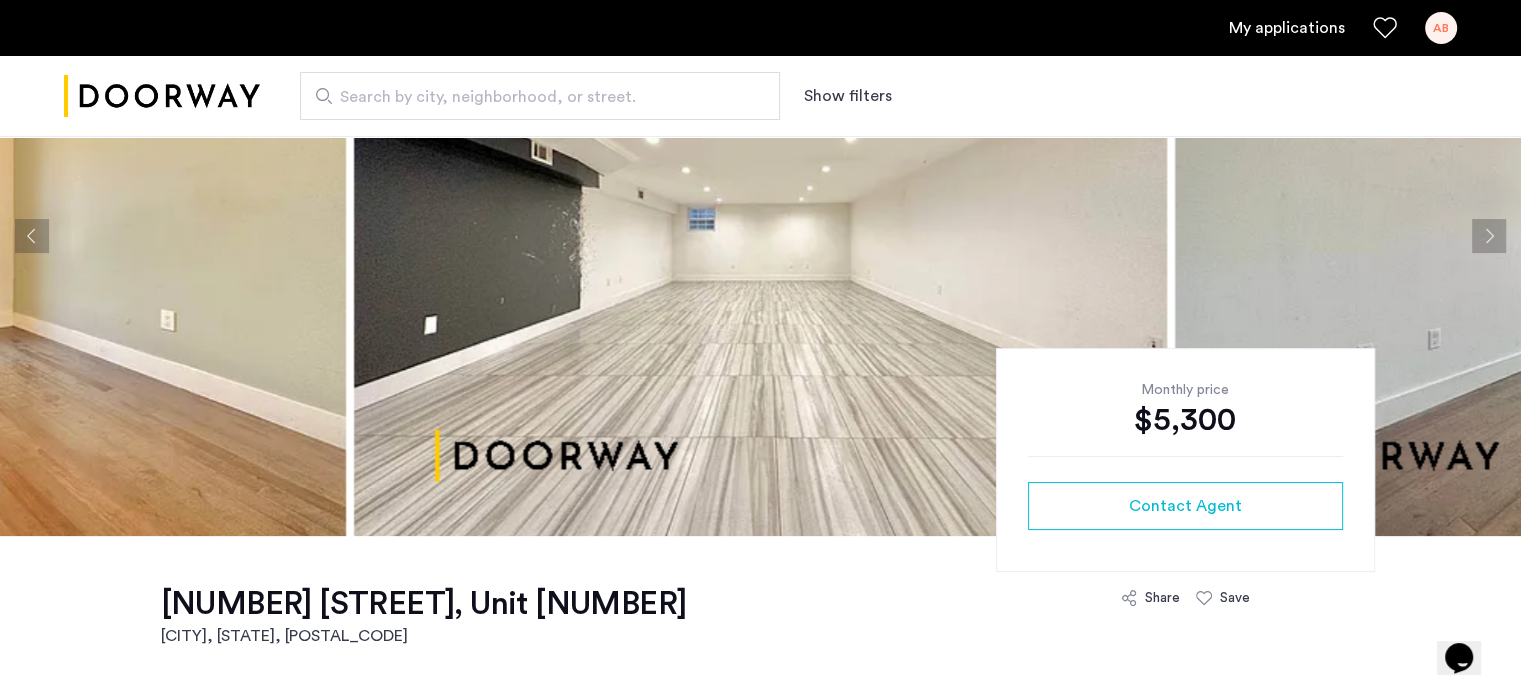 click 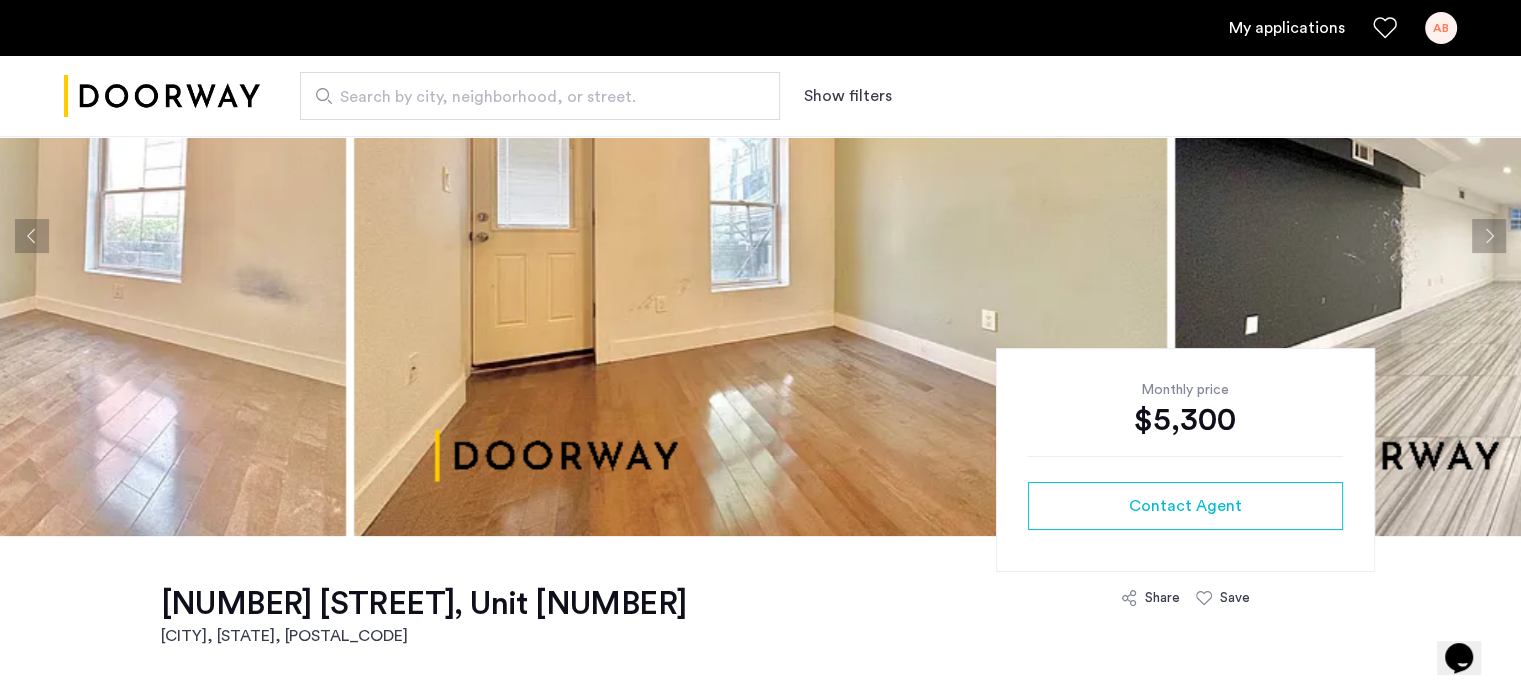 click 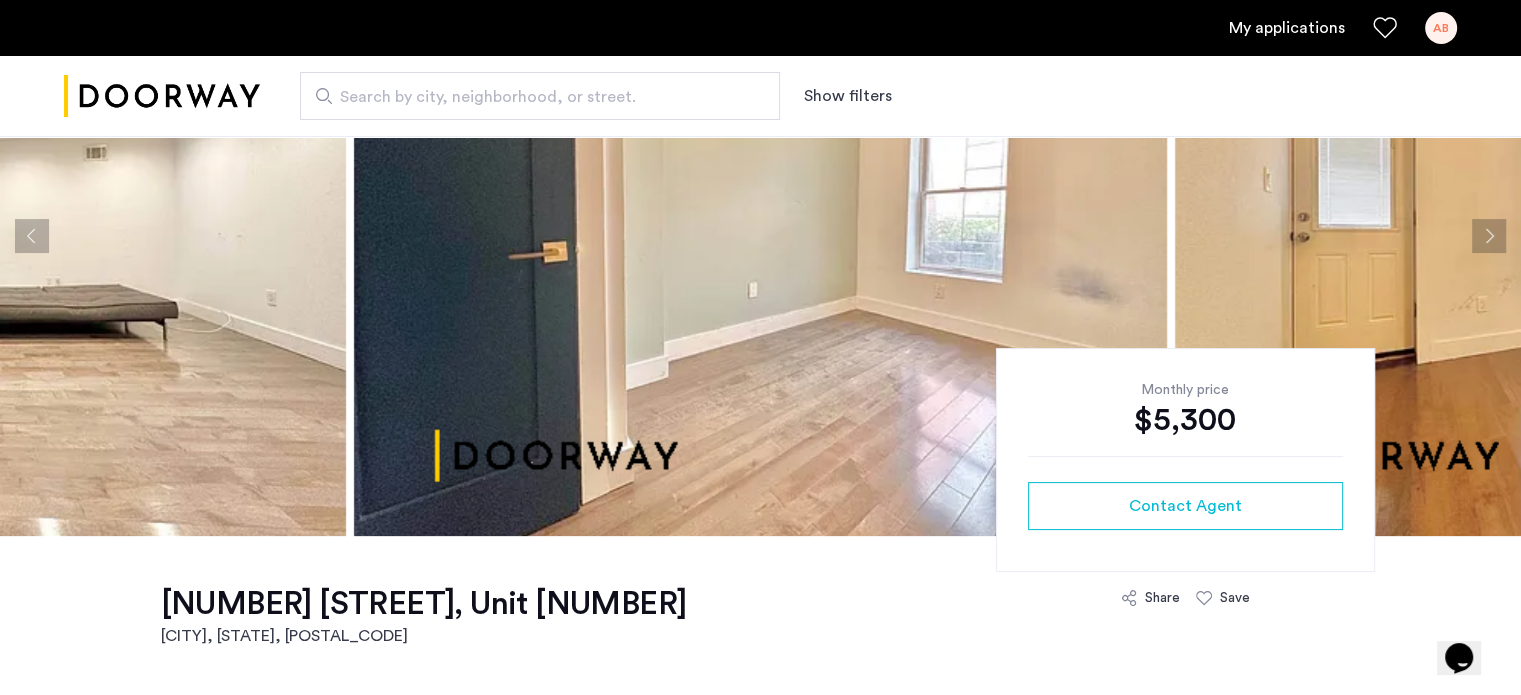 click 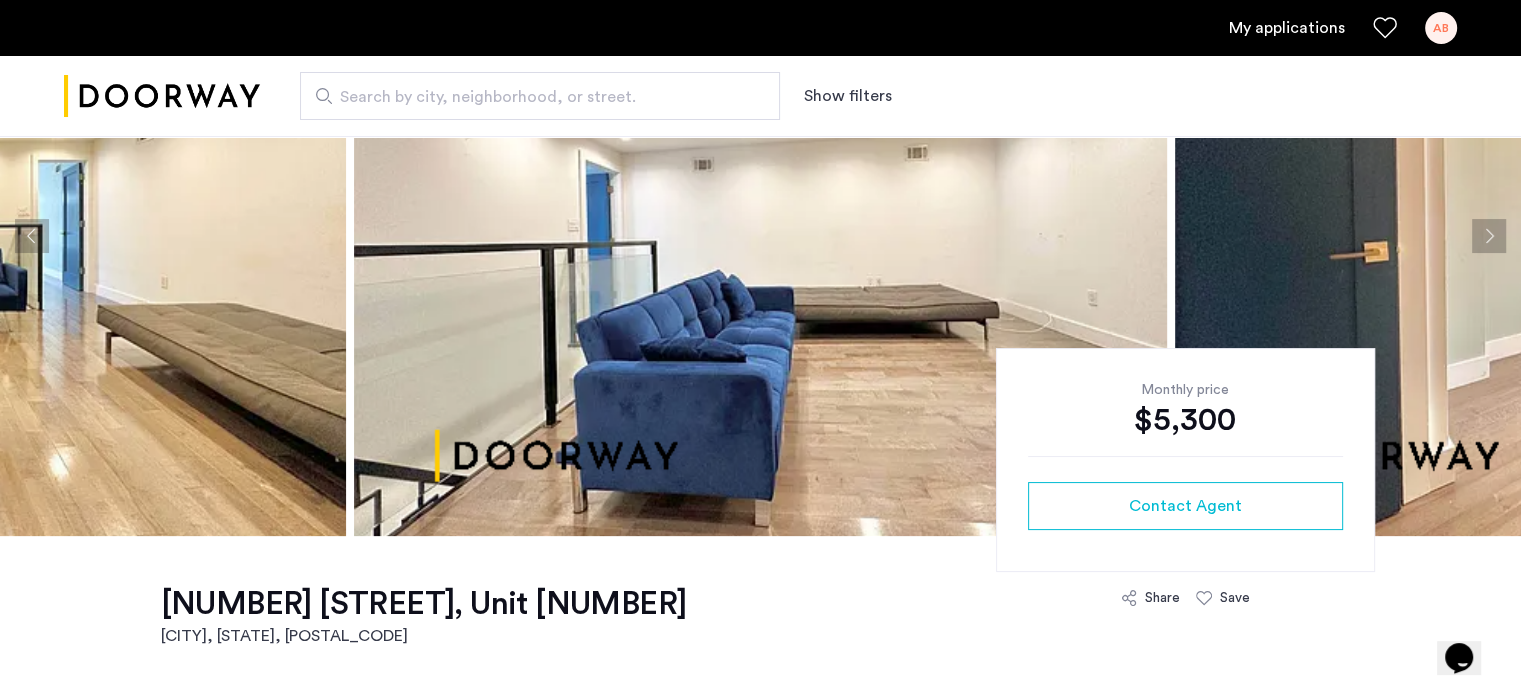 click 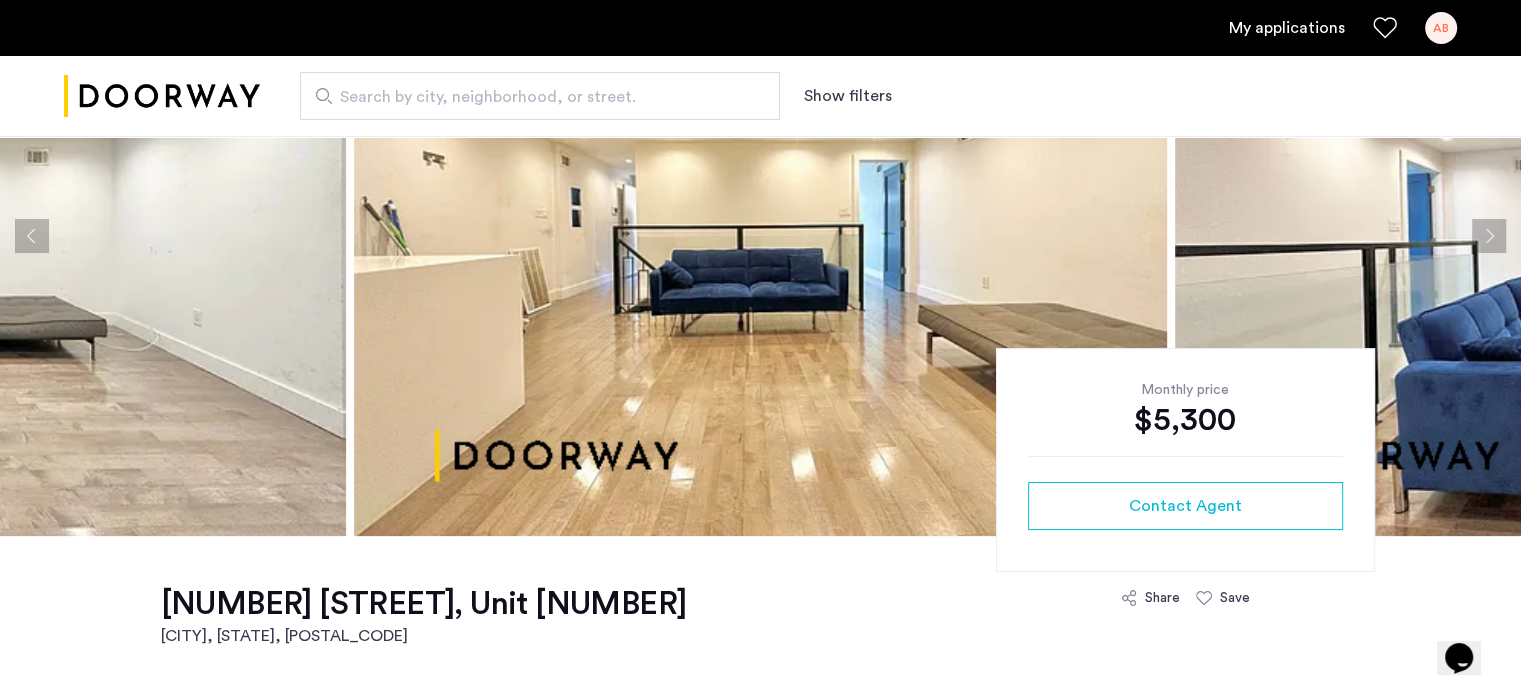 click 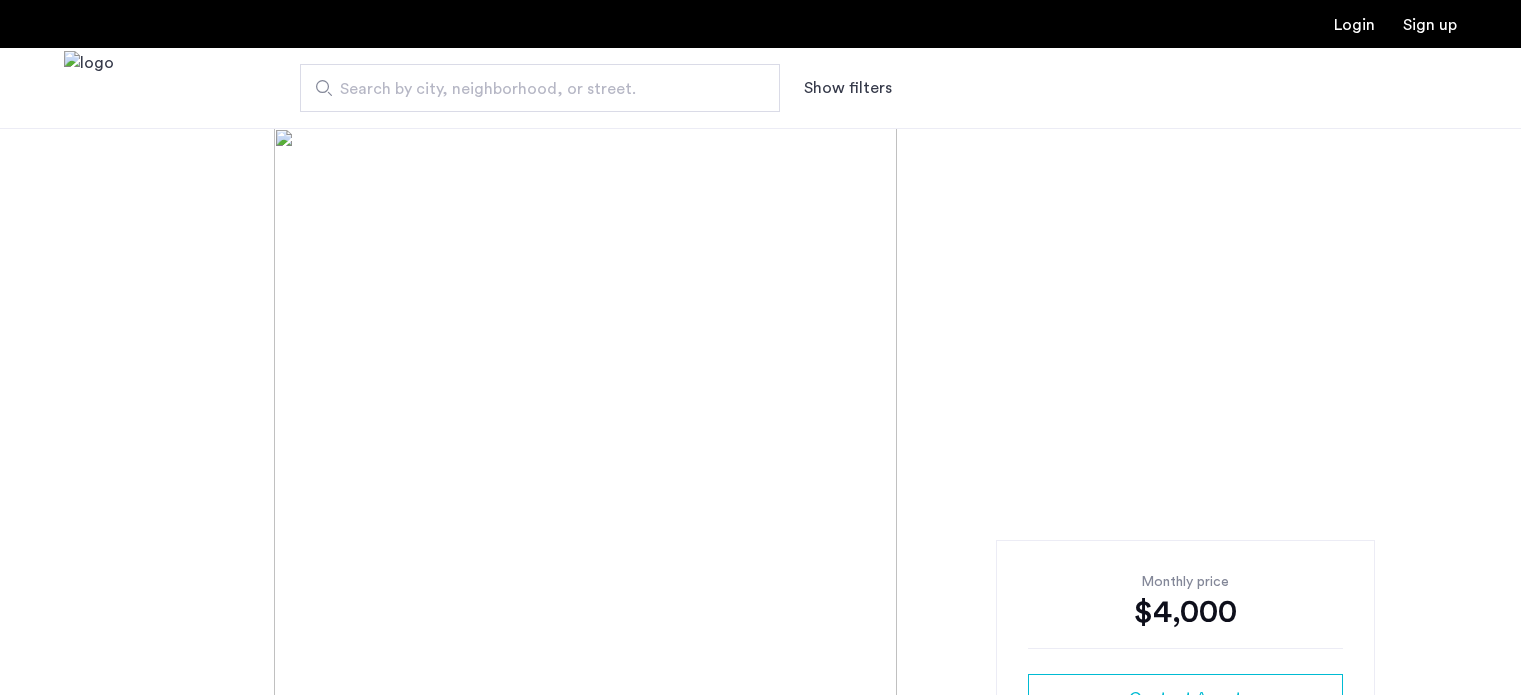 scroll, scrollTop: 0, scrollLeft: 0, axis: both 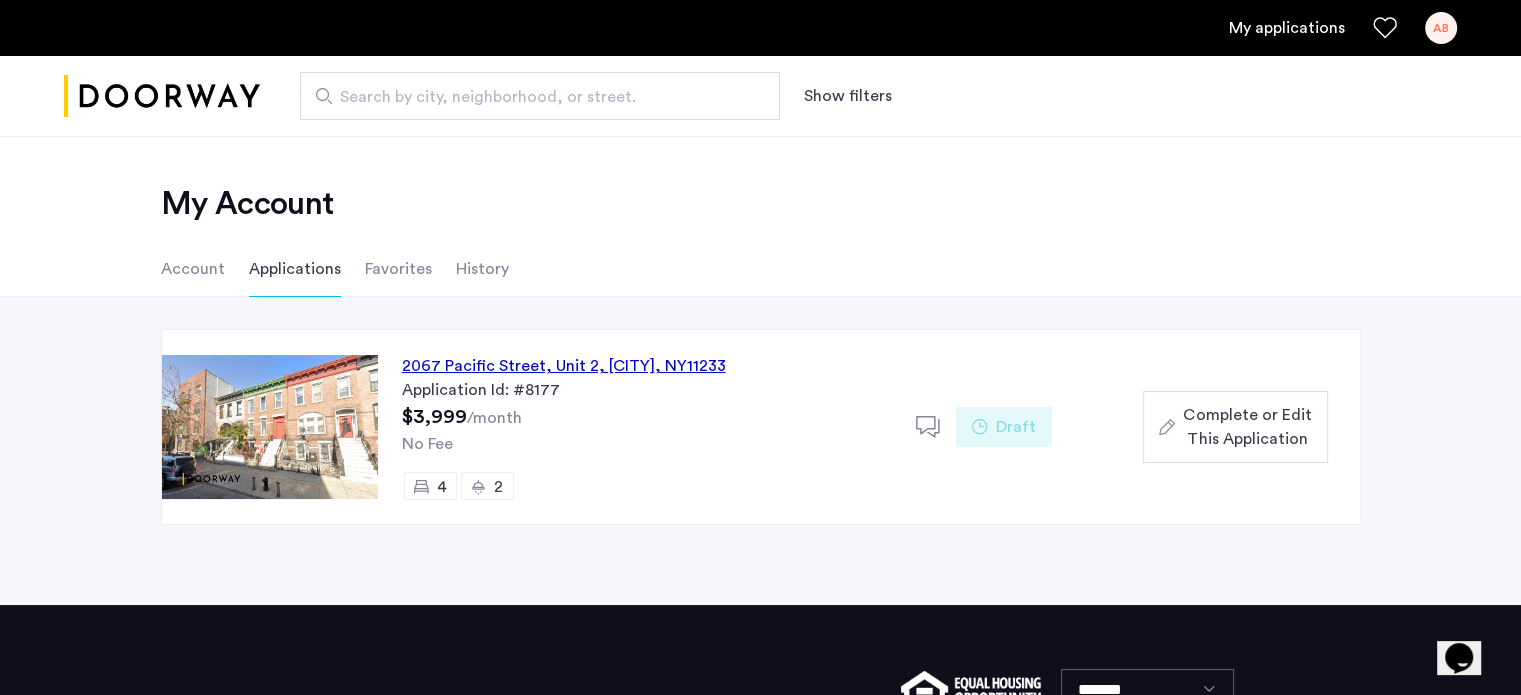 click on "Complete or Edit This Application" 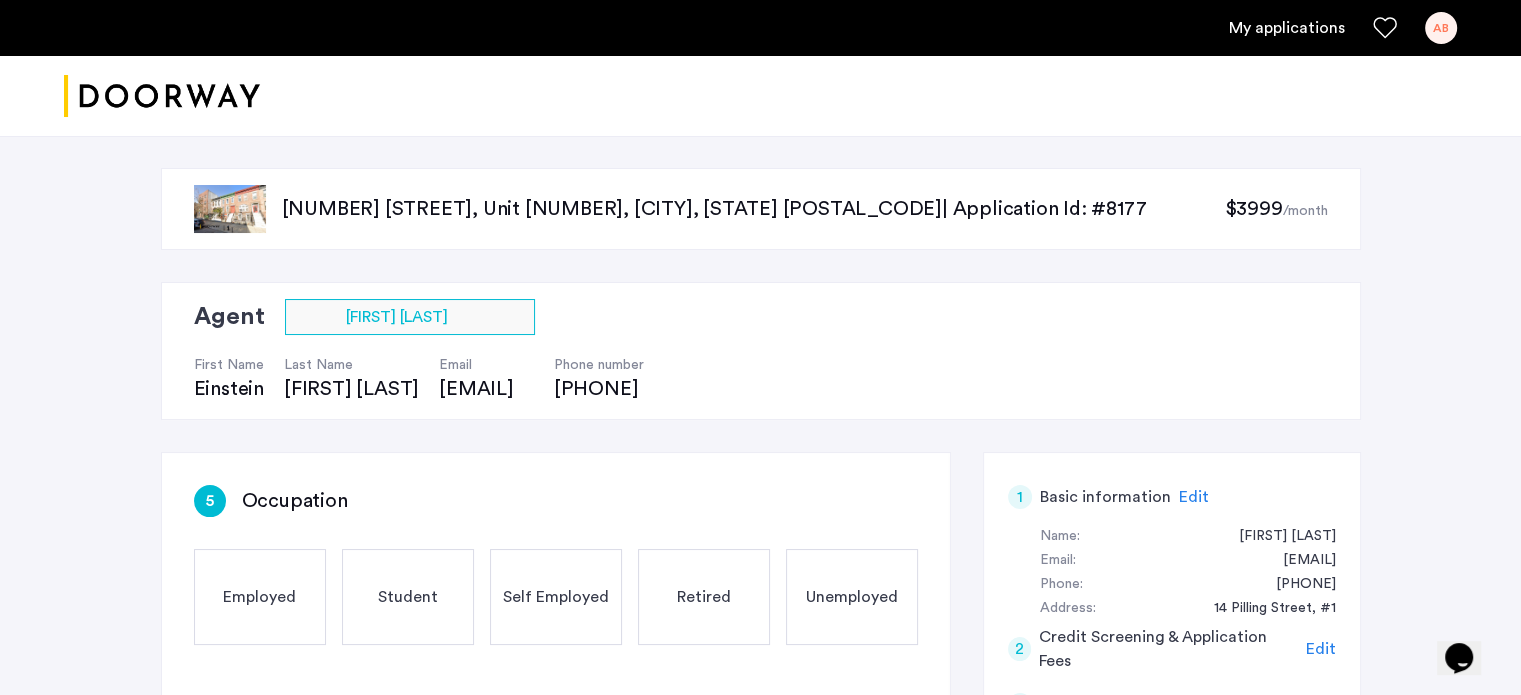 click on "$3999" 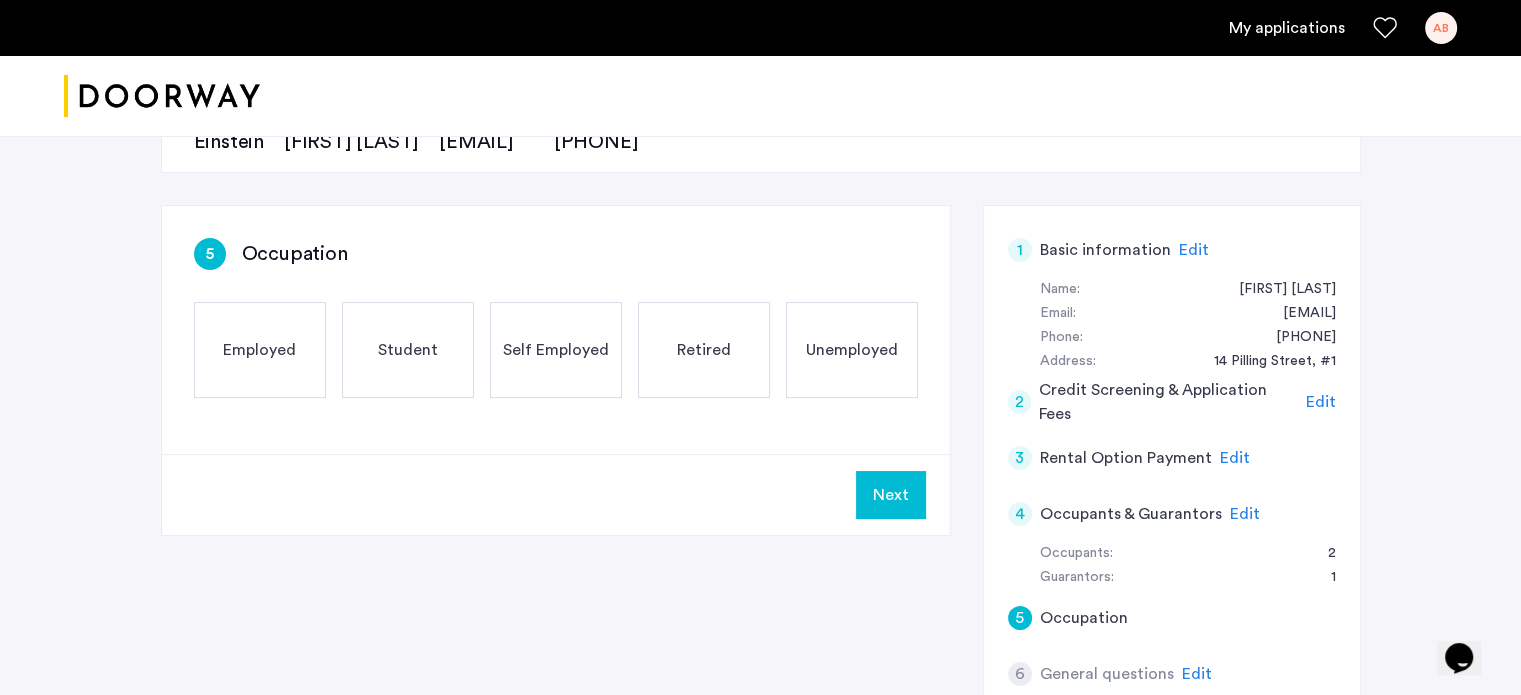 scroll, scrollTop: 200, scrollLeft: 0, axis: vertical 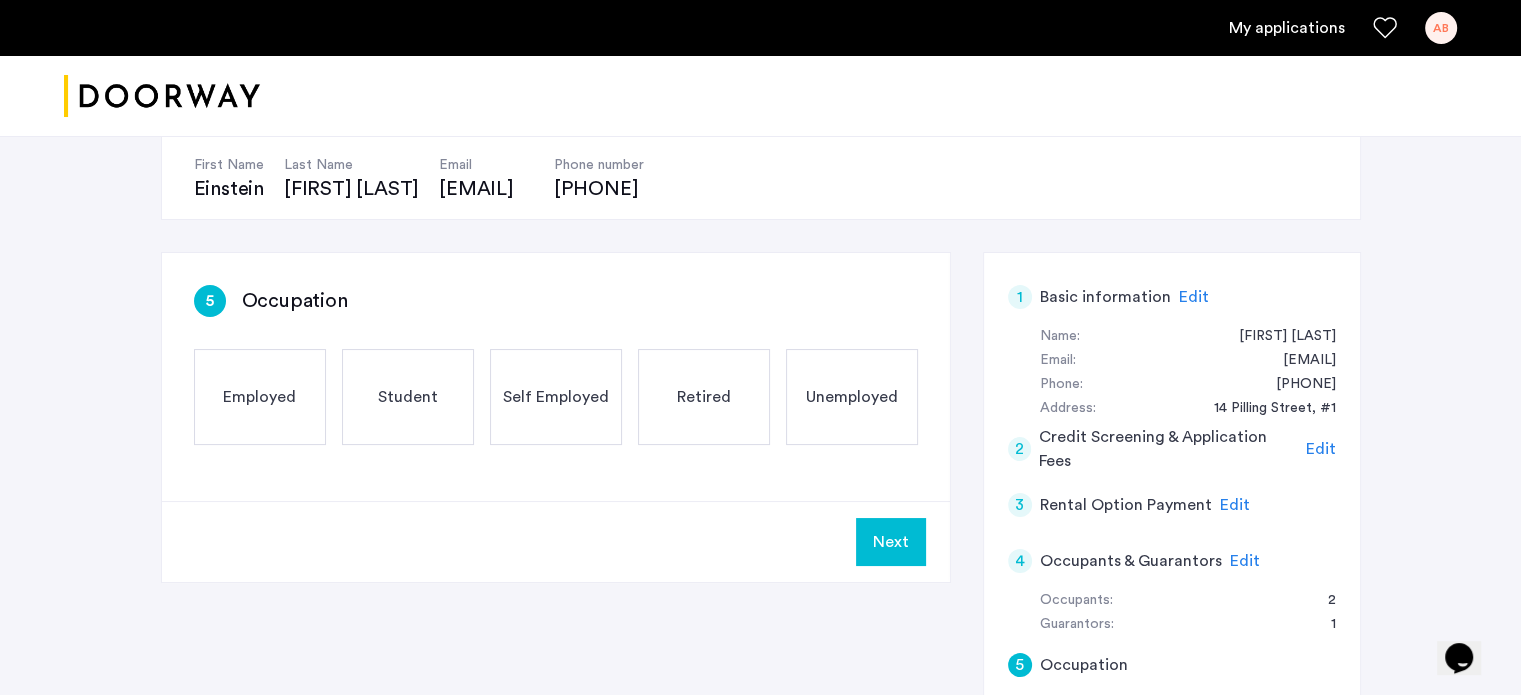 click on "Employed" 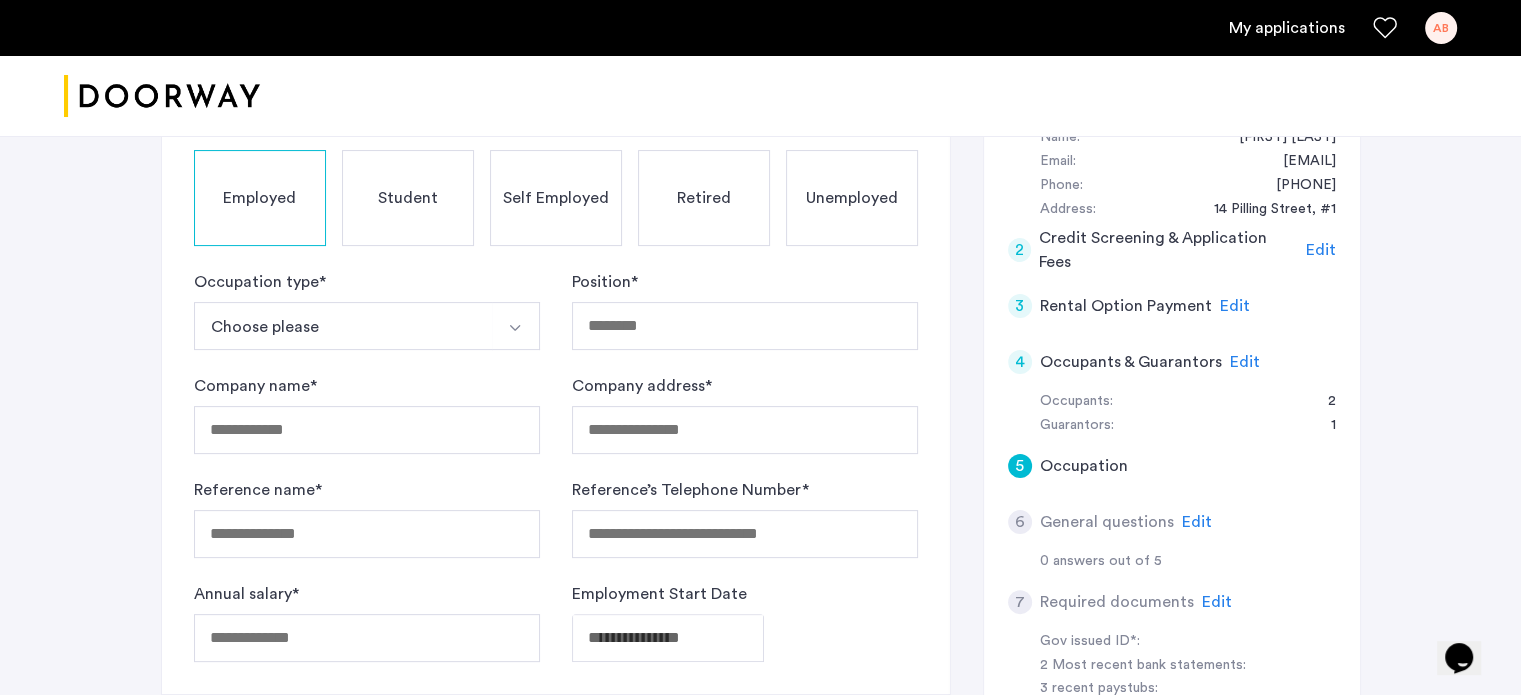 scroll, scrollTop: 400, scrollLeft: 0, axis: vertical 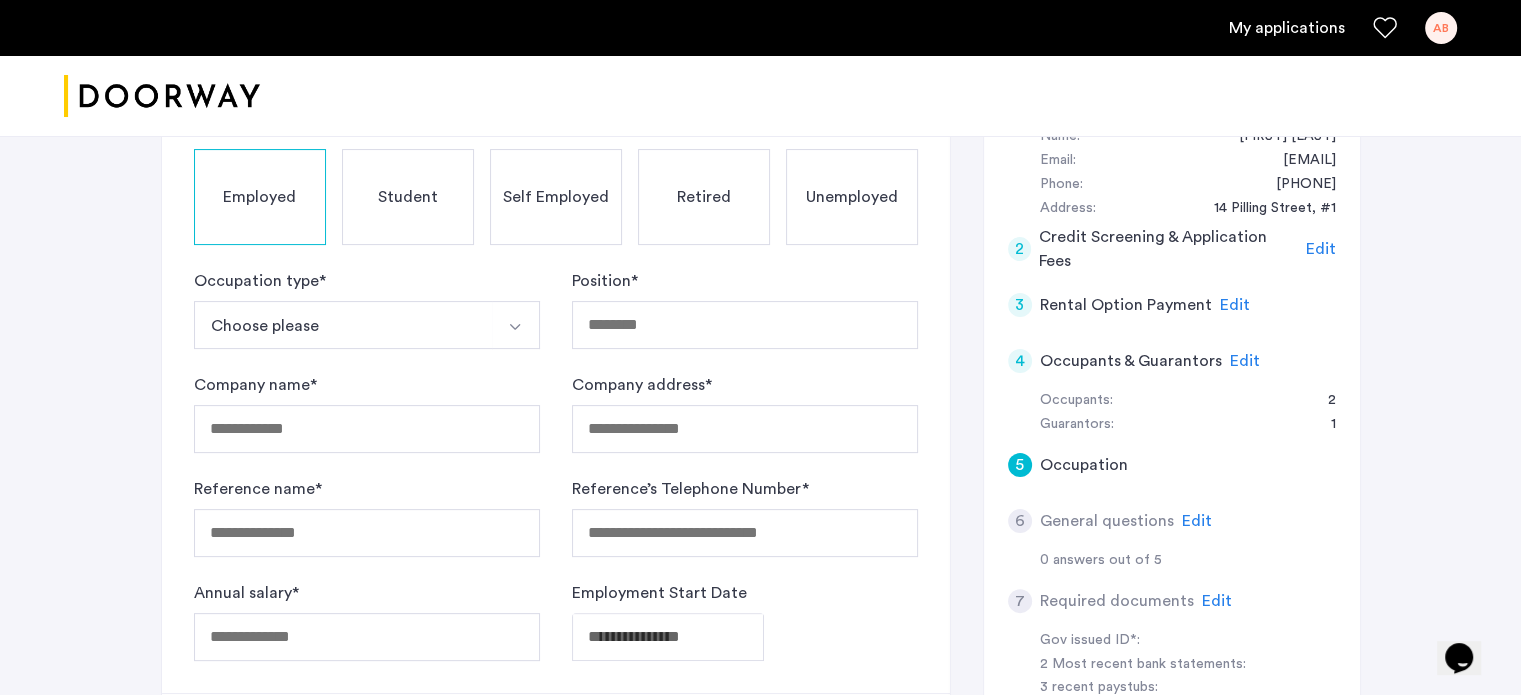 click on "Choose please" at bounding box center [343, 325] 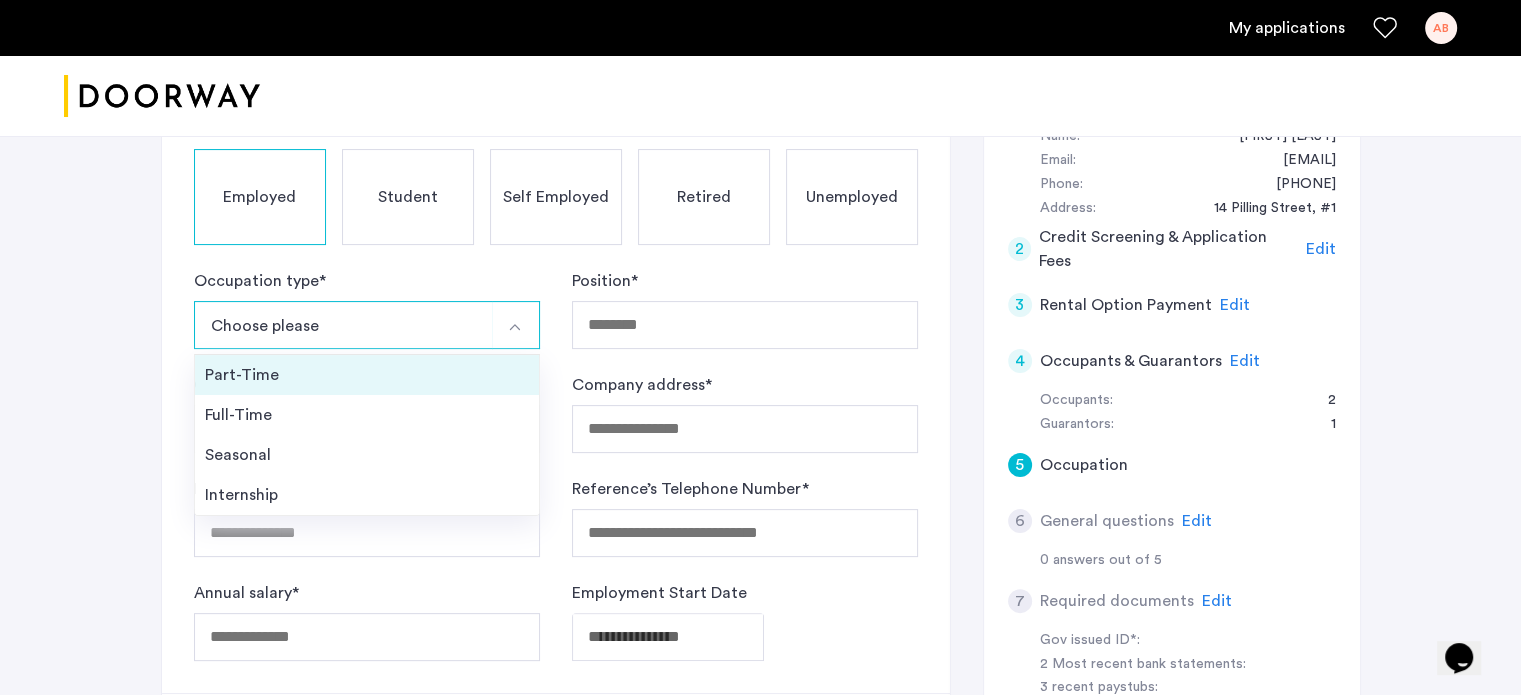 click on "Part-Time" at bounding box center (367, 375) 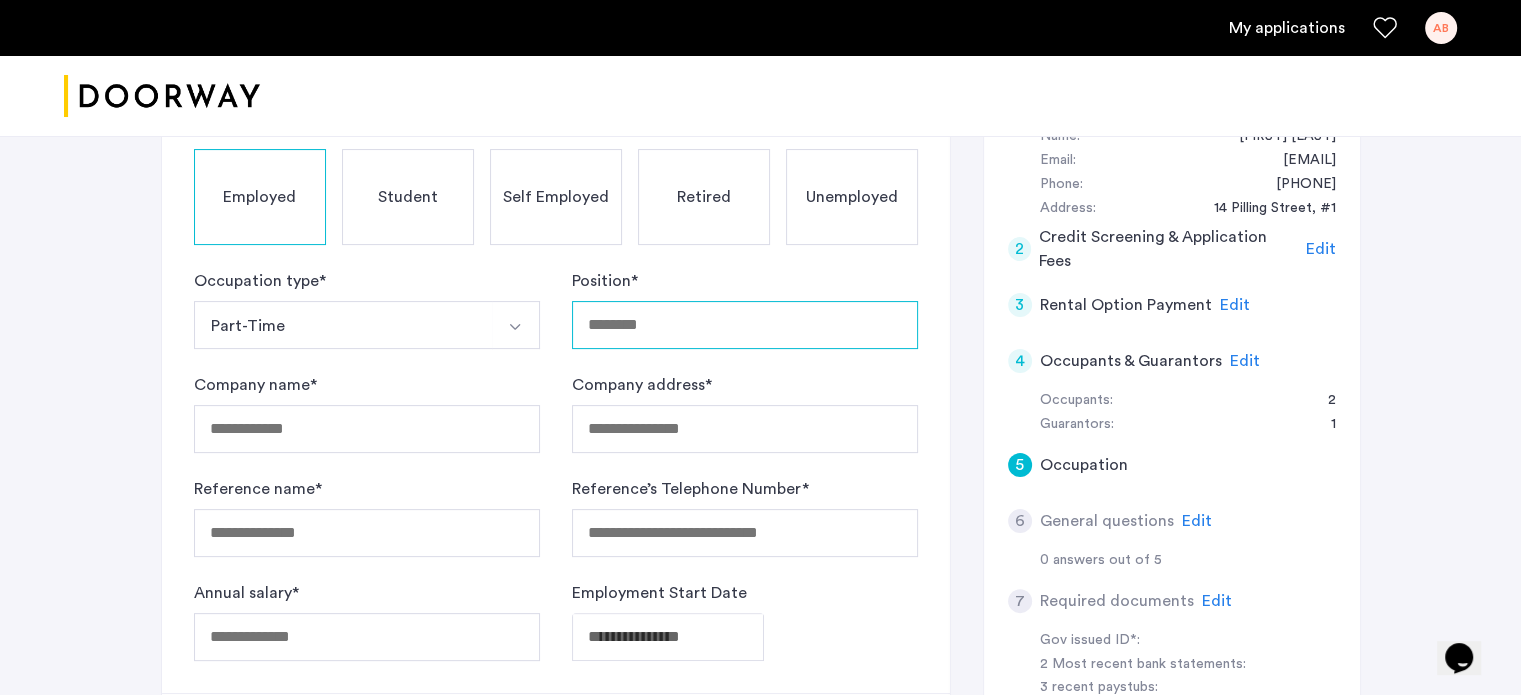 click on "Position  *" at bounding box center [745, 325] 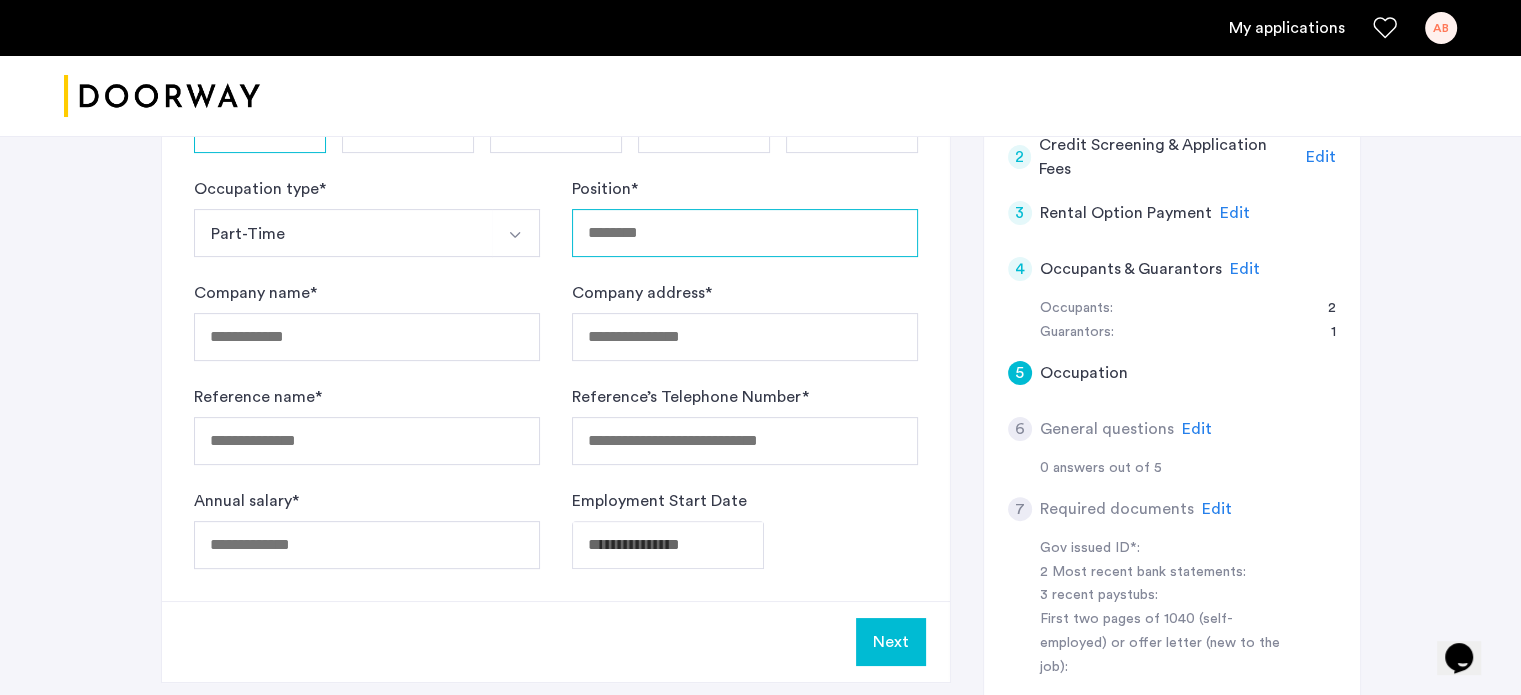 scroll, scrollTop: 500, scrollLeft: 0, axis: vertical 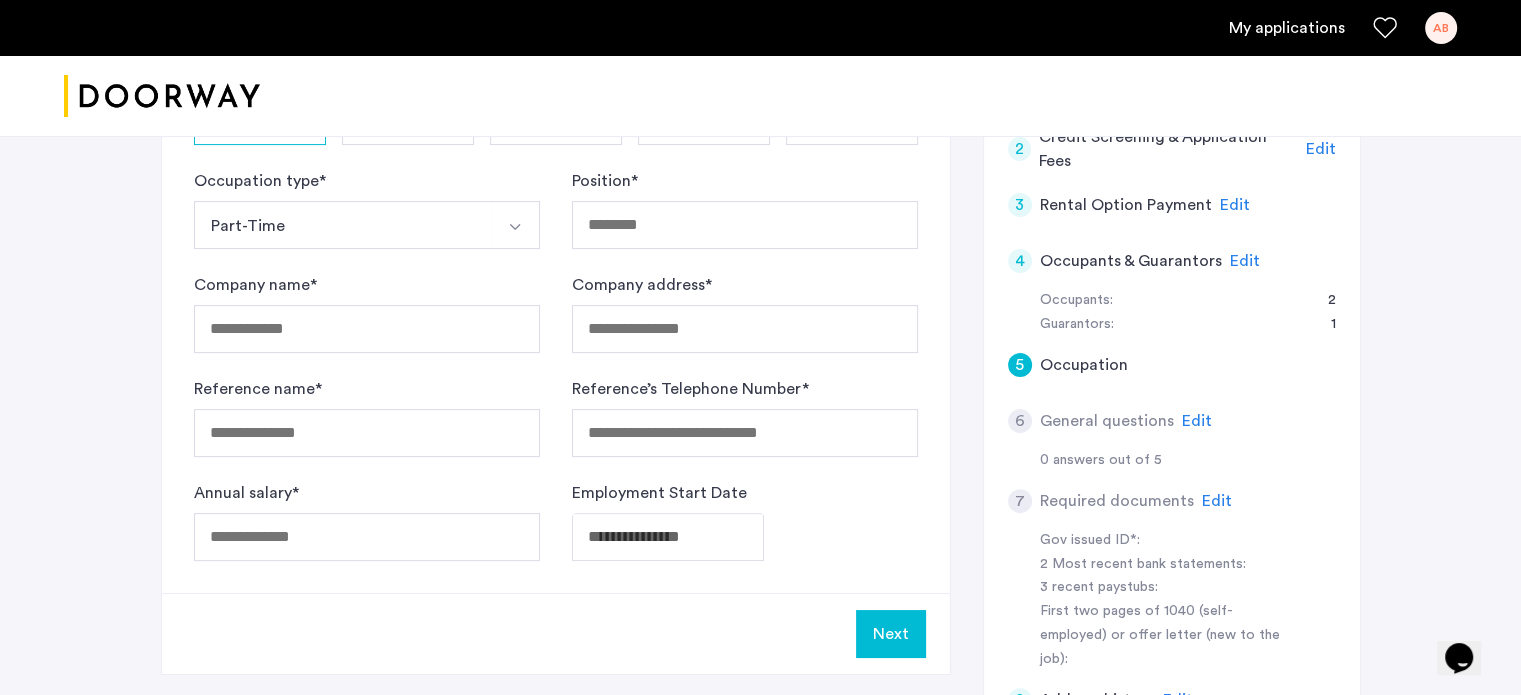 click on "Edit" 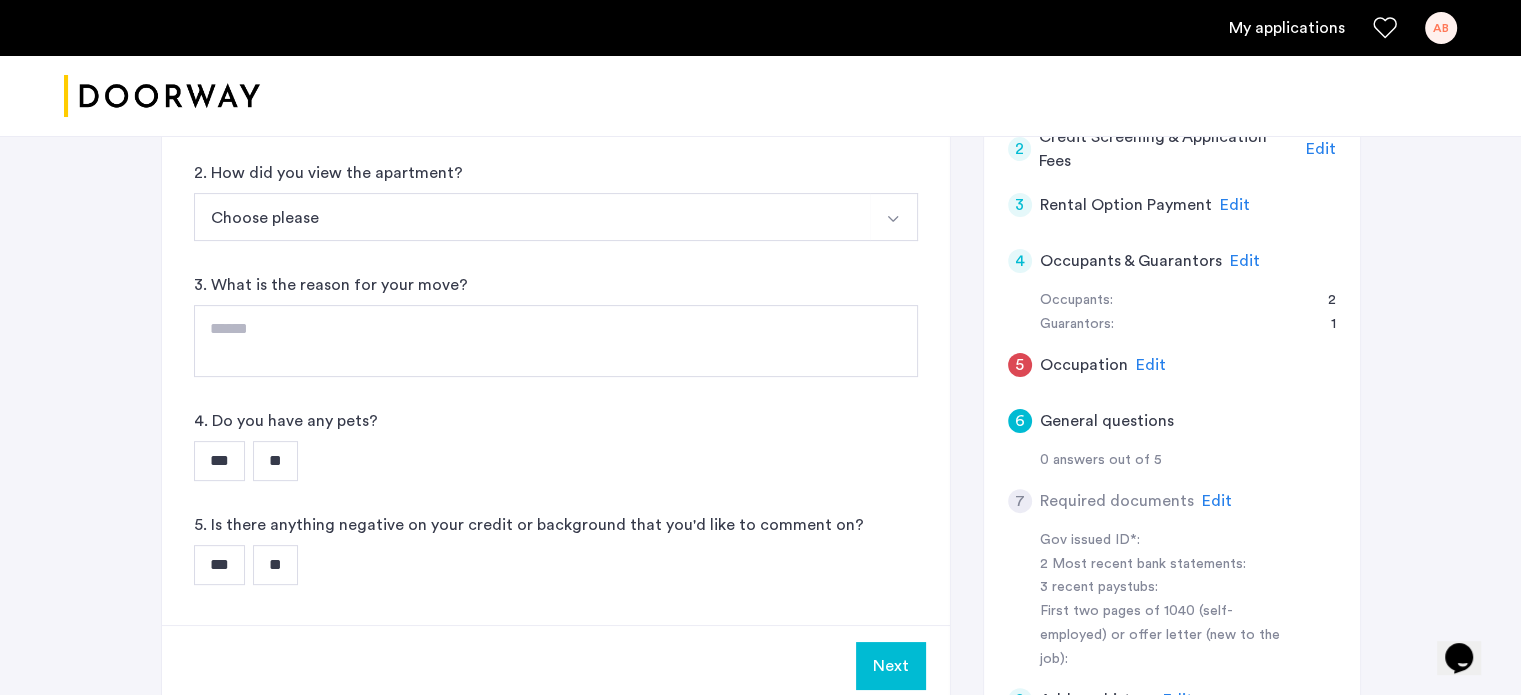 click on "Choose please" at bounding box center [532, 217] 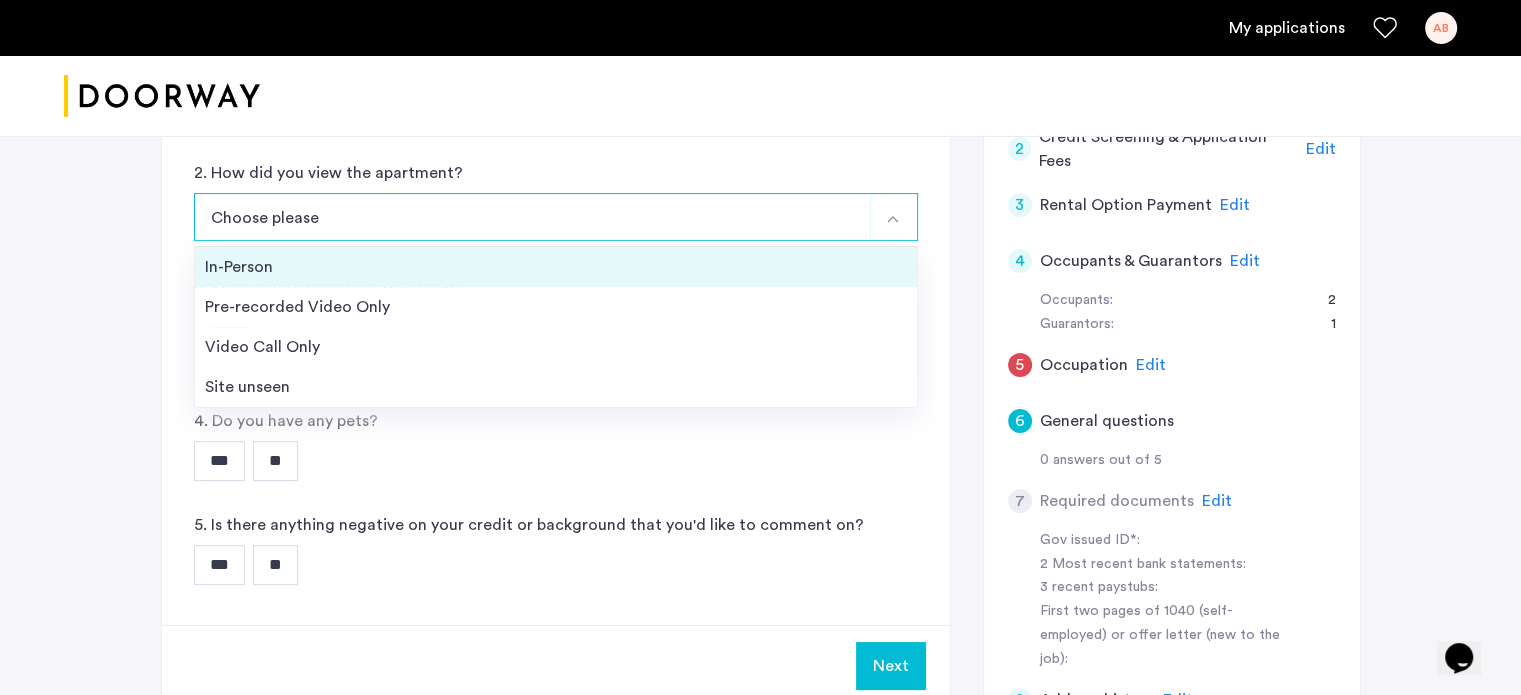 click on "In-Person" at bounding box center [556, 267] 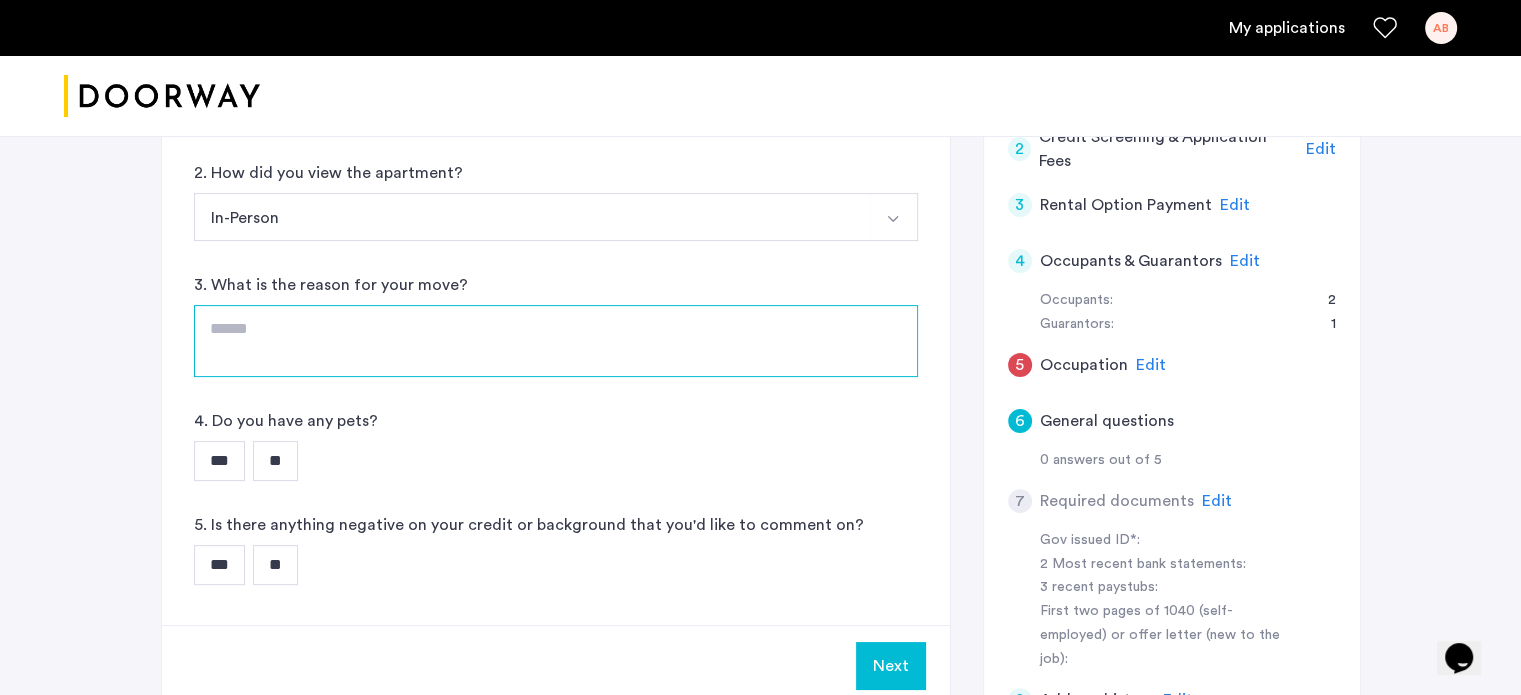 click 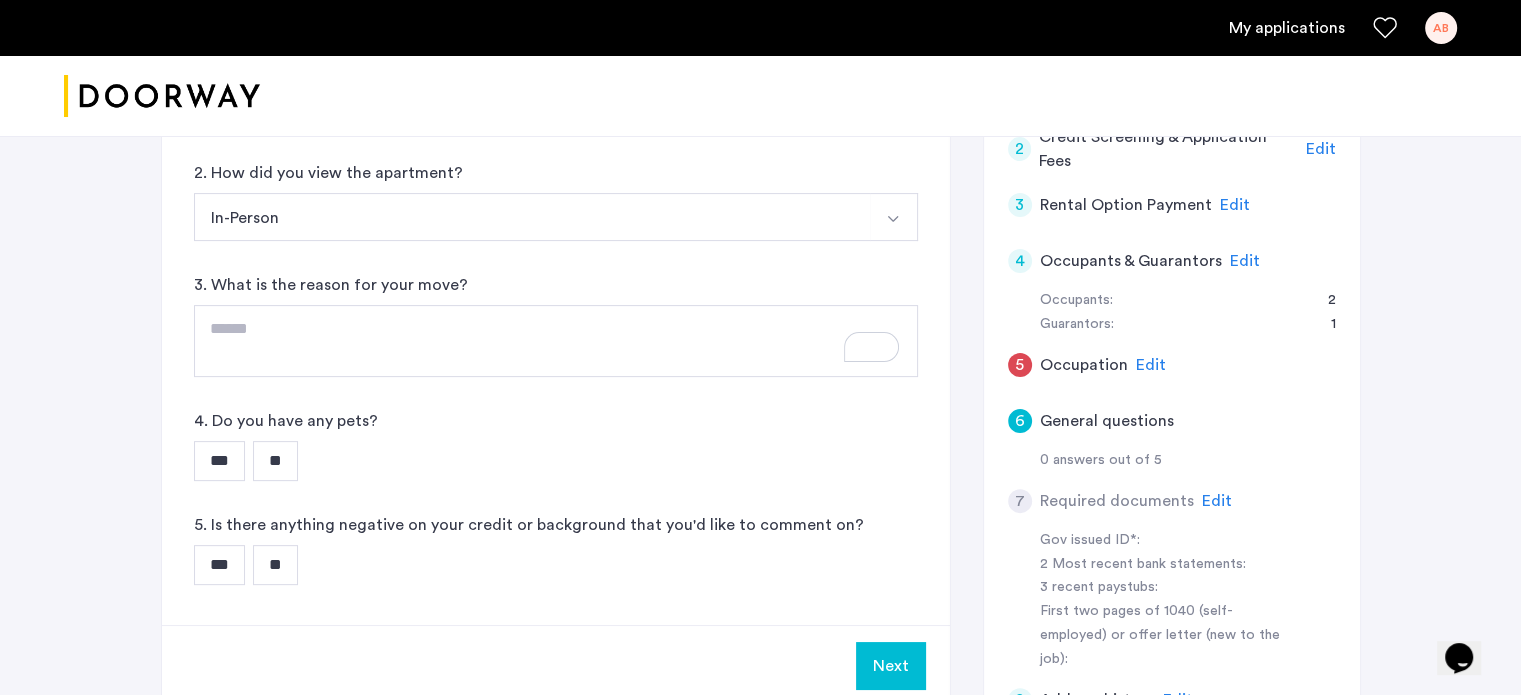 click on "**" at bounding box center (275, 461) 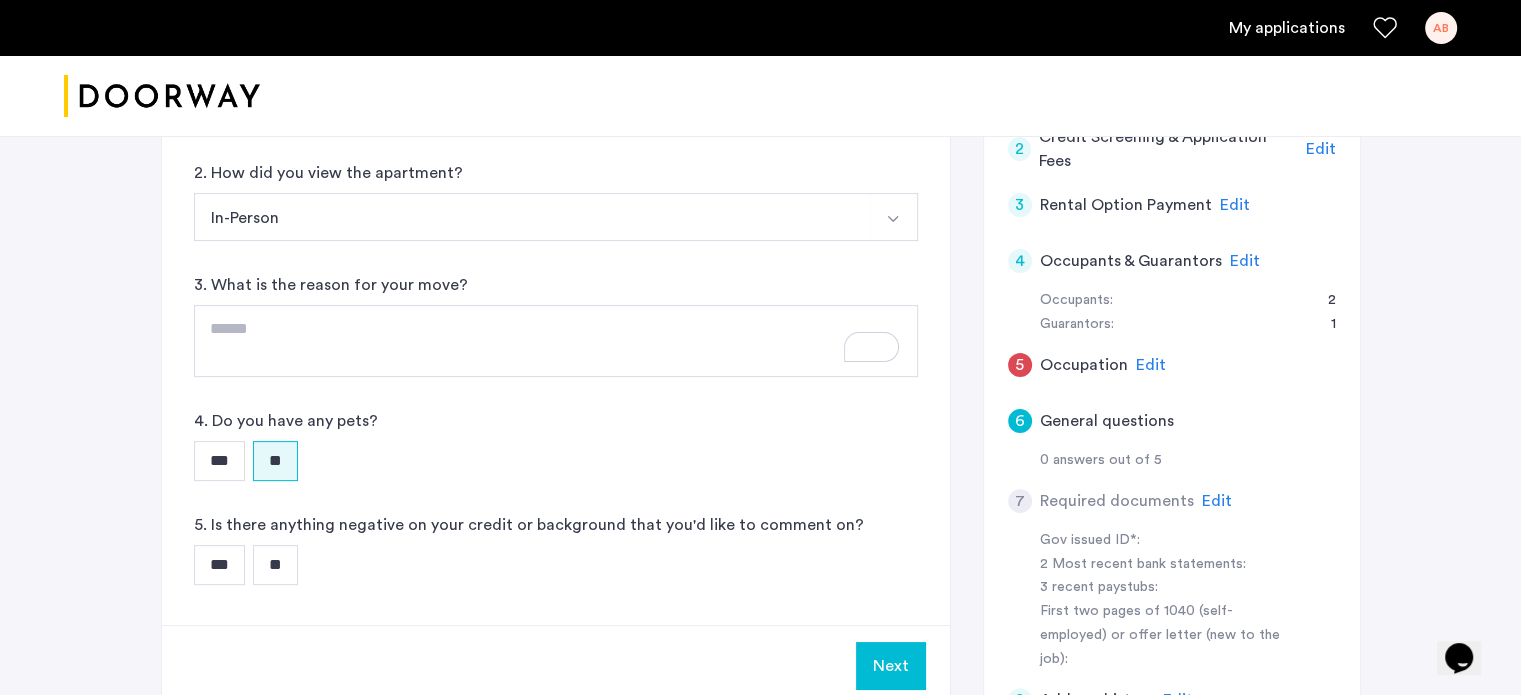 click on "**" at bounding box center [275, 565] 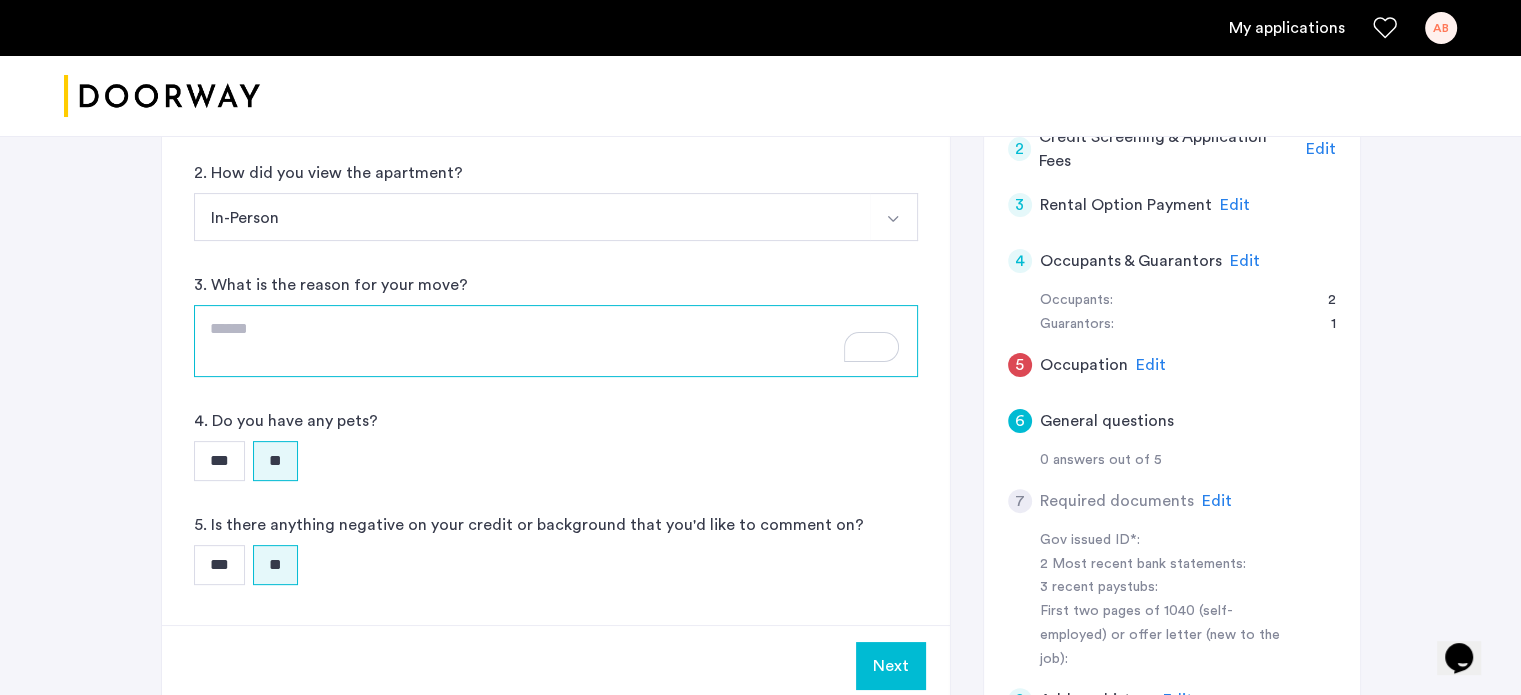 click 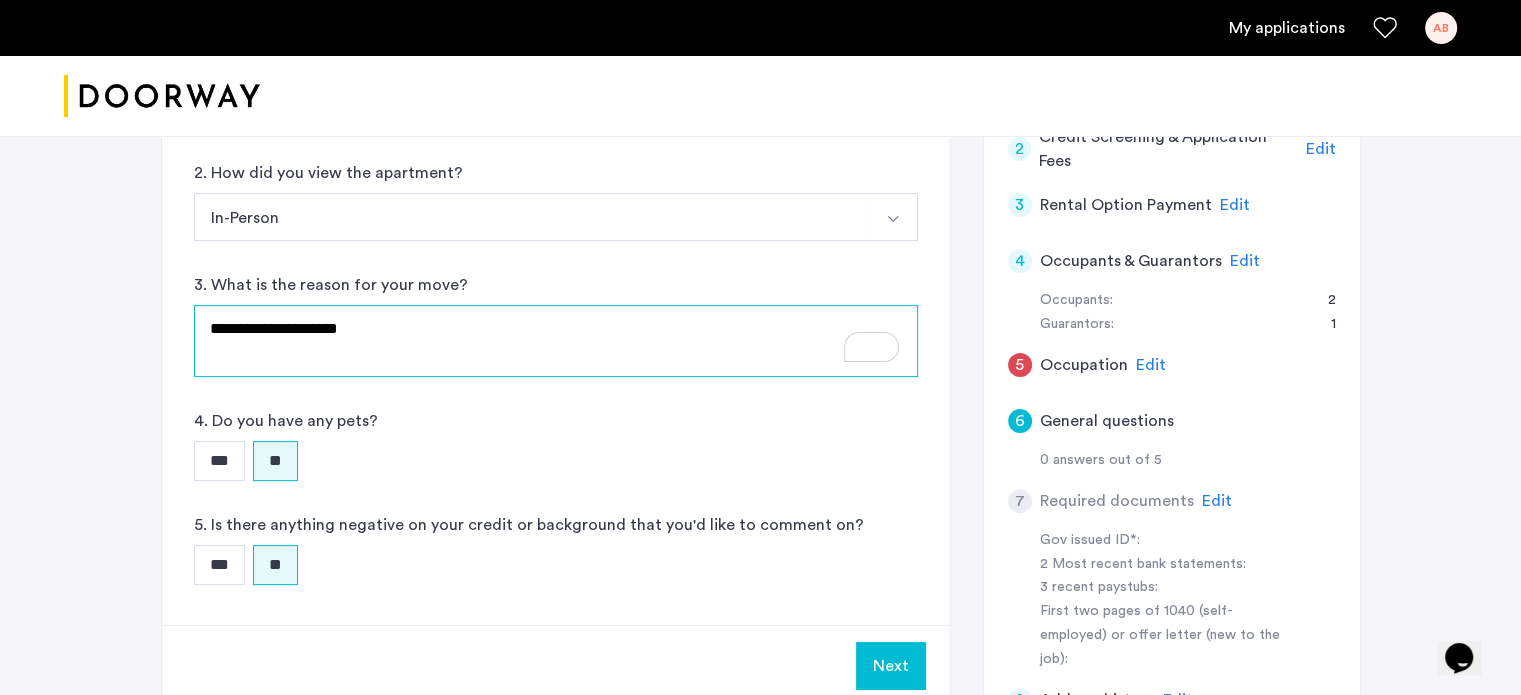 click on "**********" 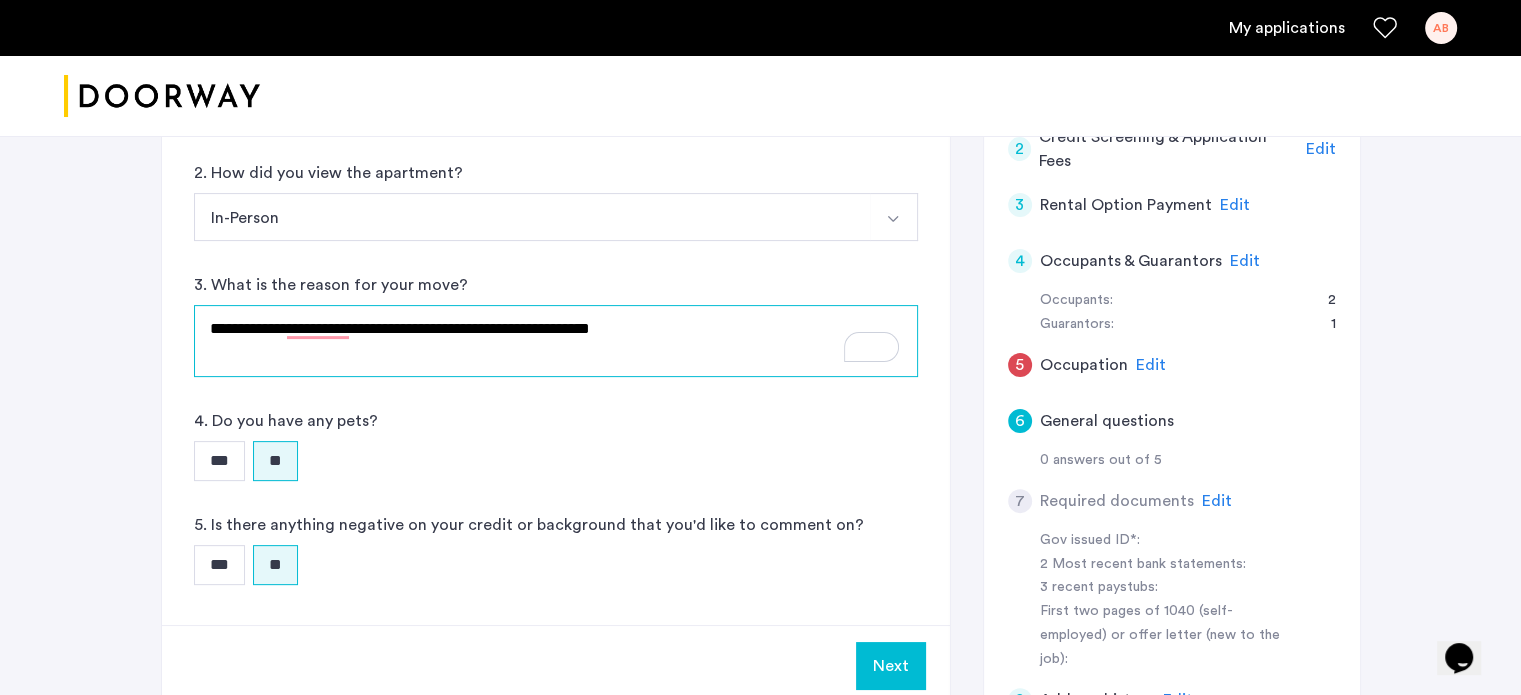 click on "**********" 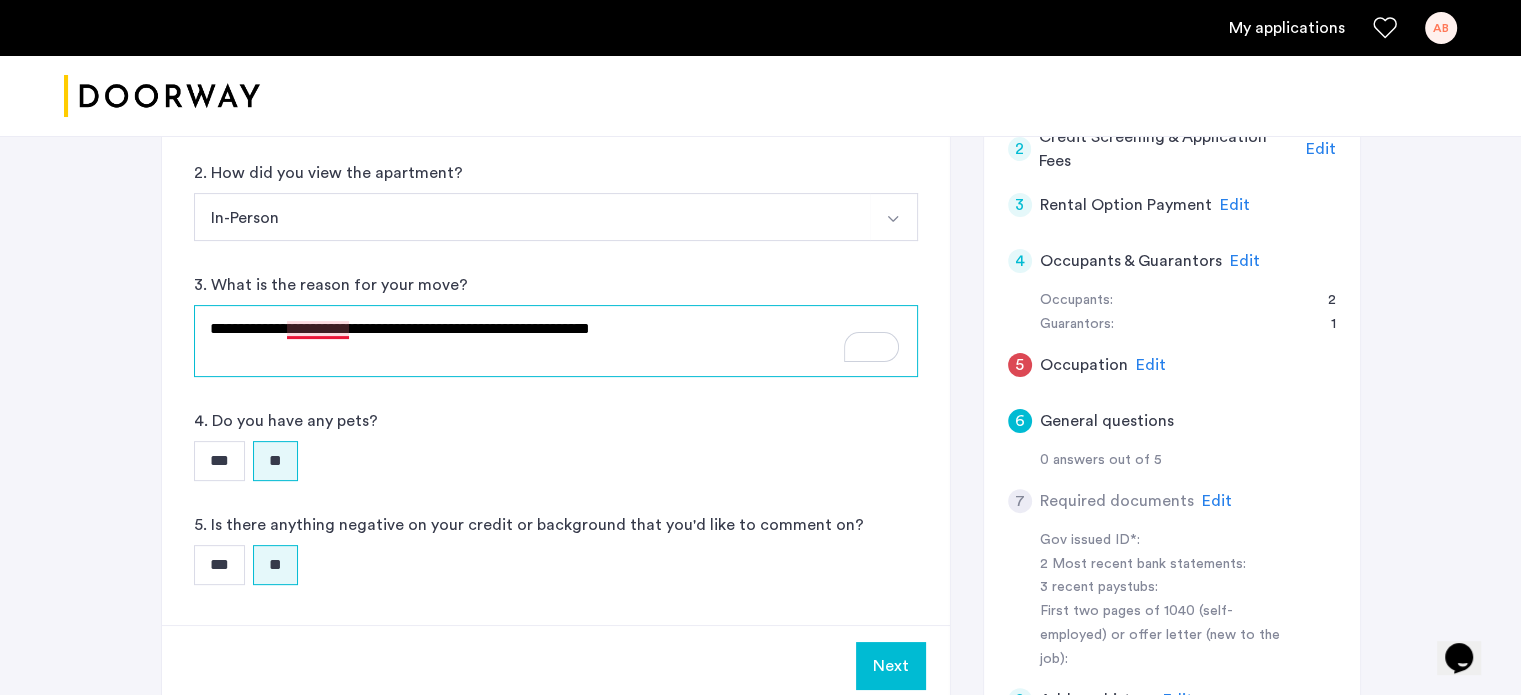 click on "**********" 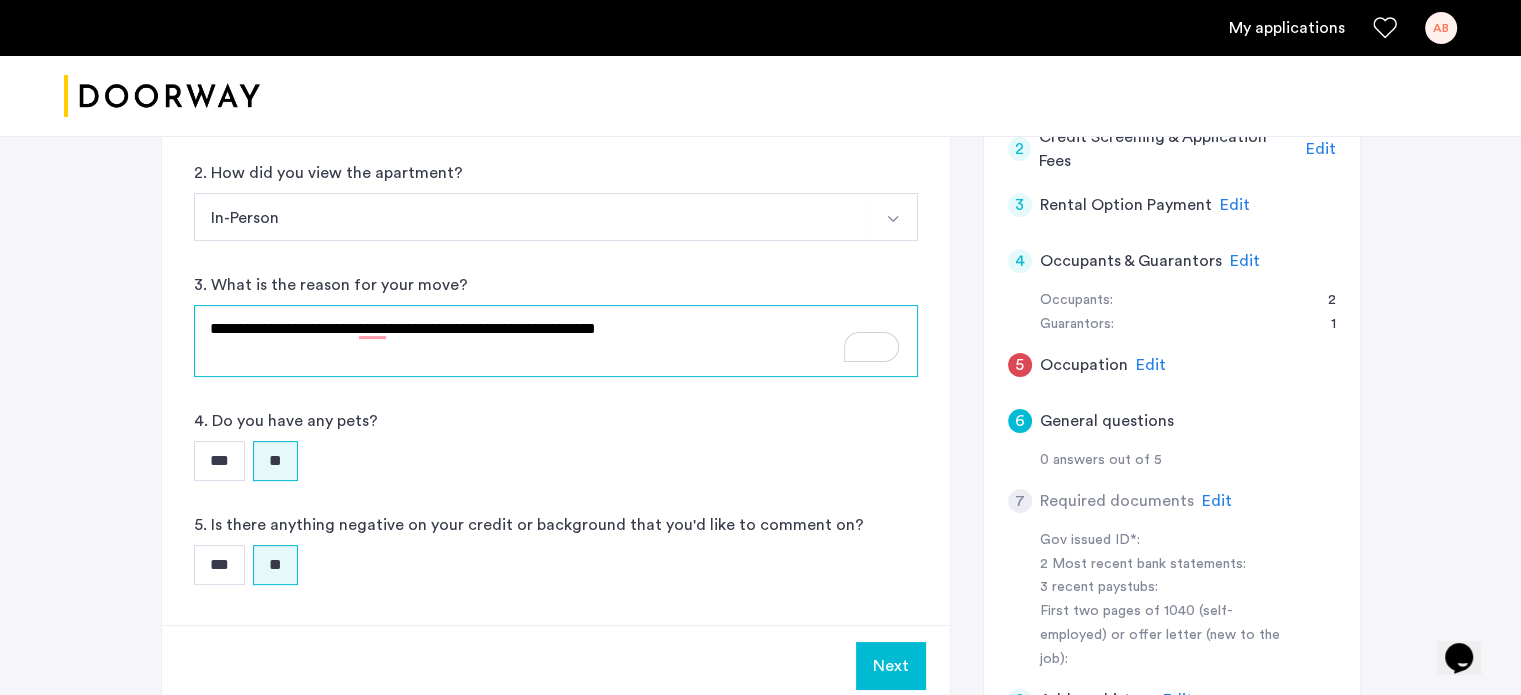 type on "**********" 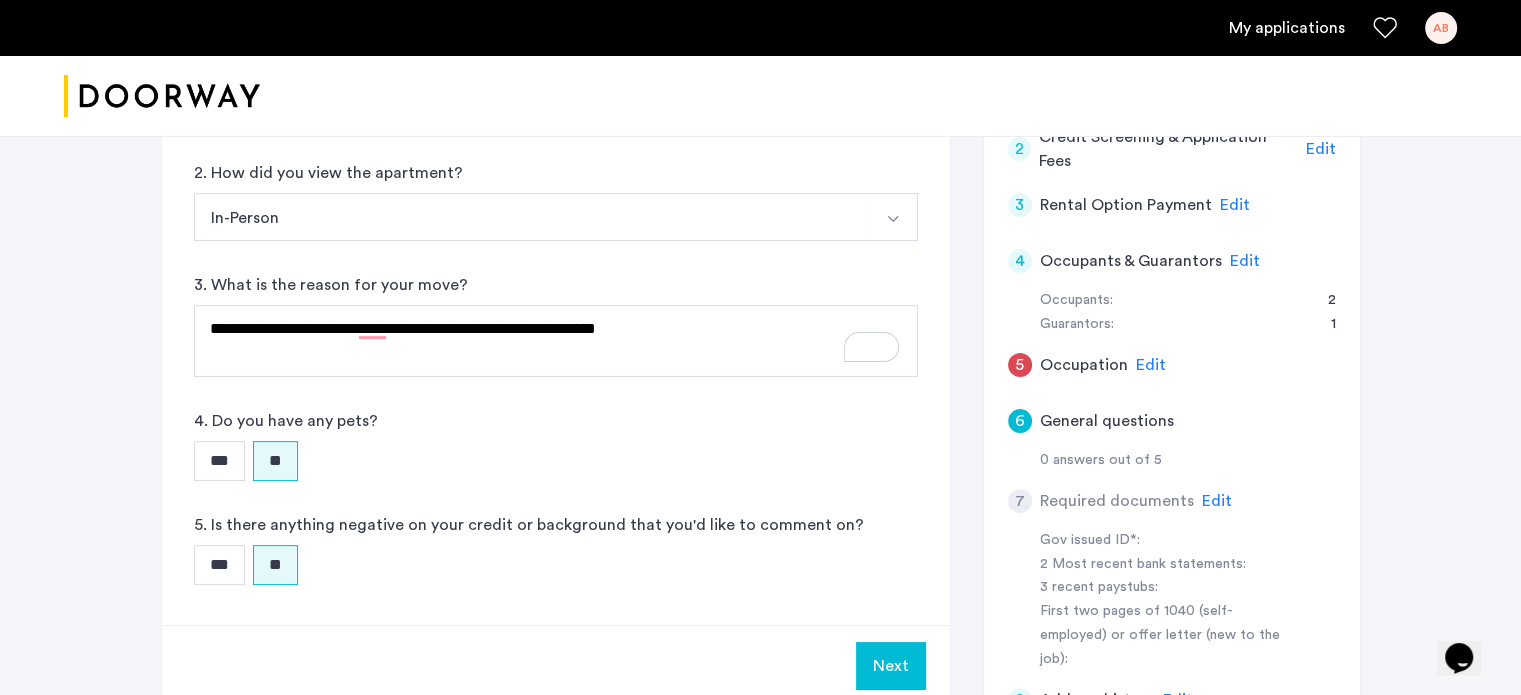 click on "Next" at bounding box center (891, 666) 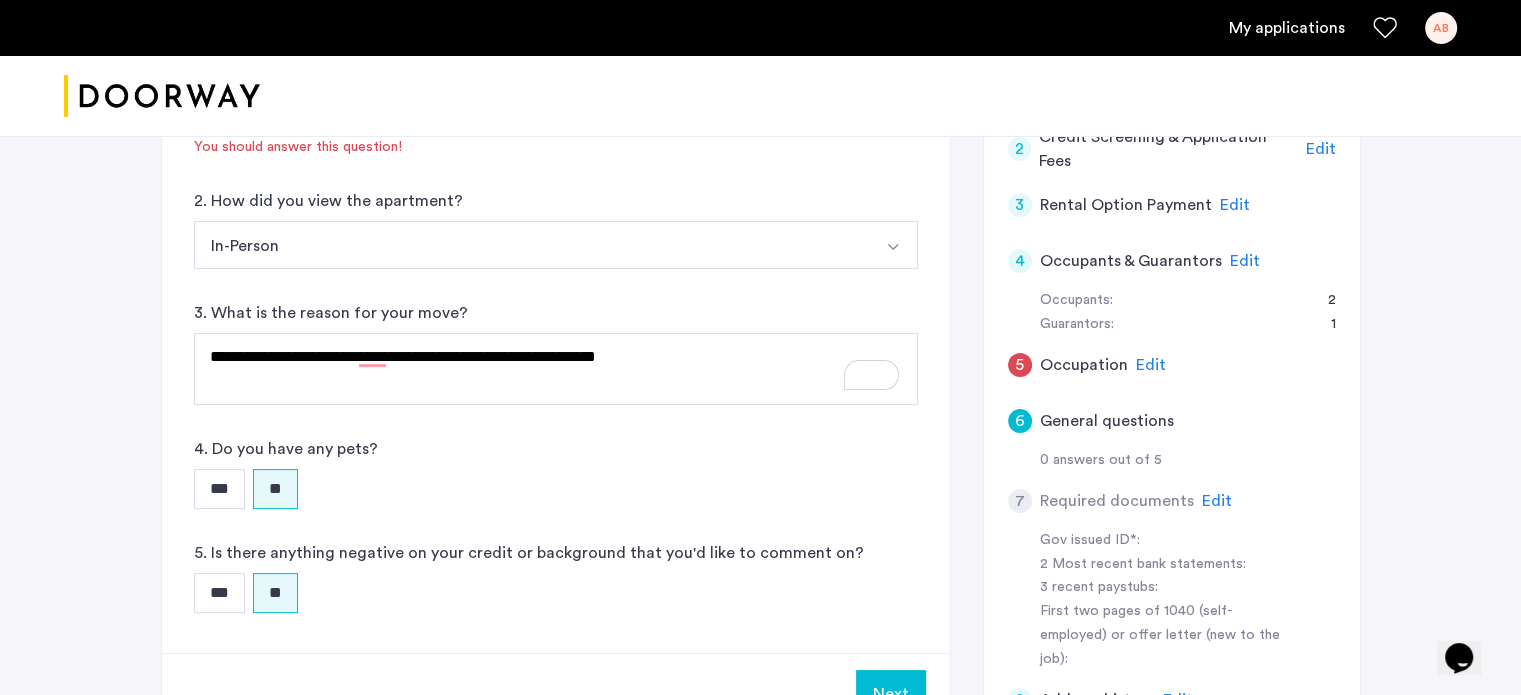 click on "Edit" 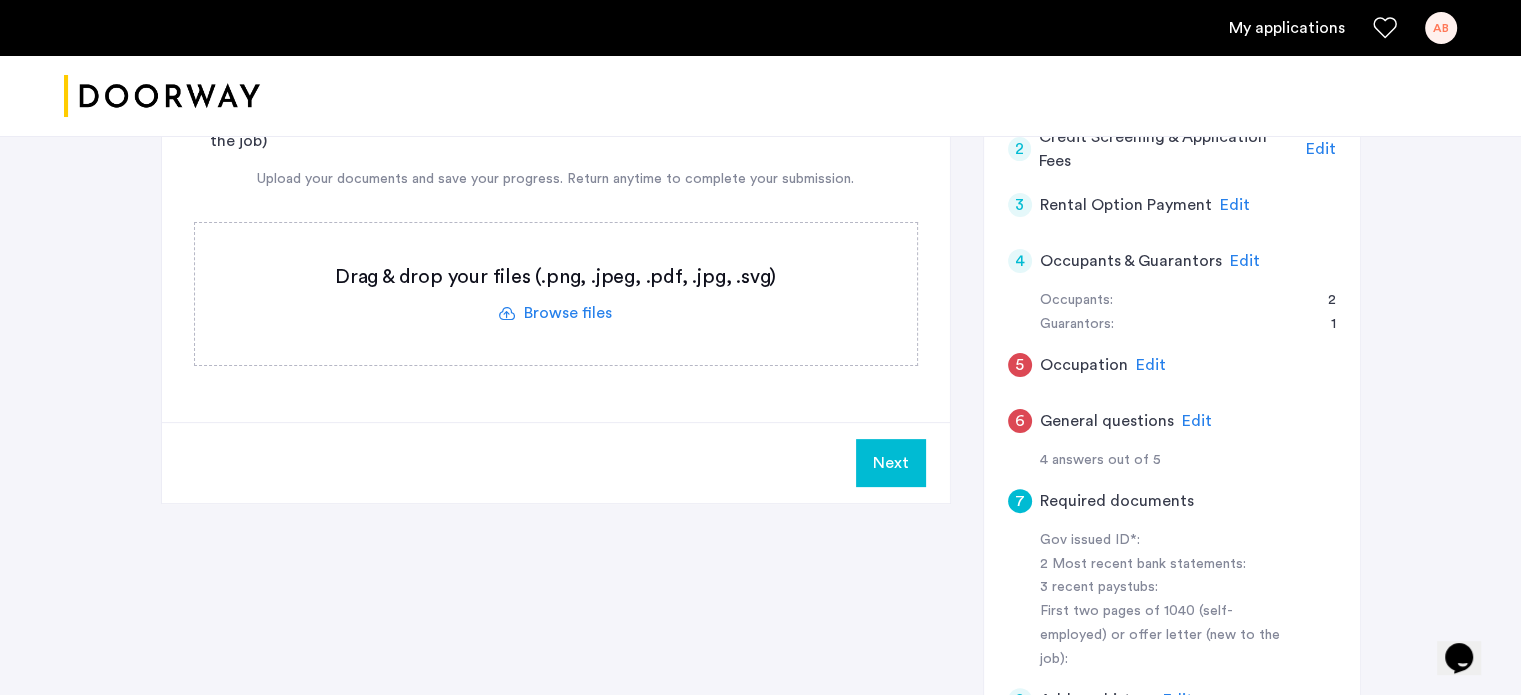 click 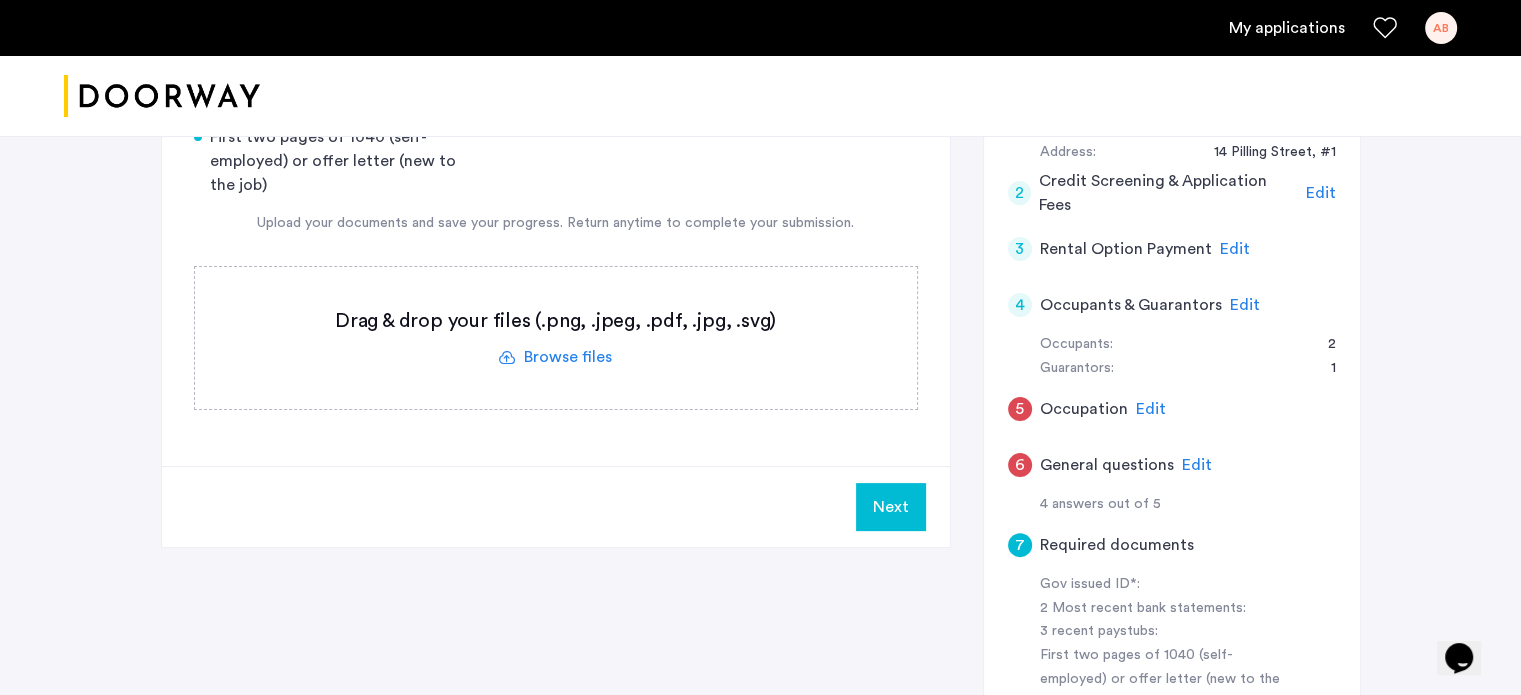 scroll, scrollTop: 500, scrollLeft: 0, axis: vertical 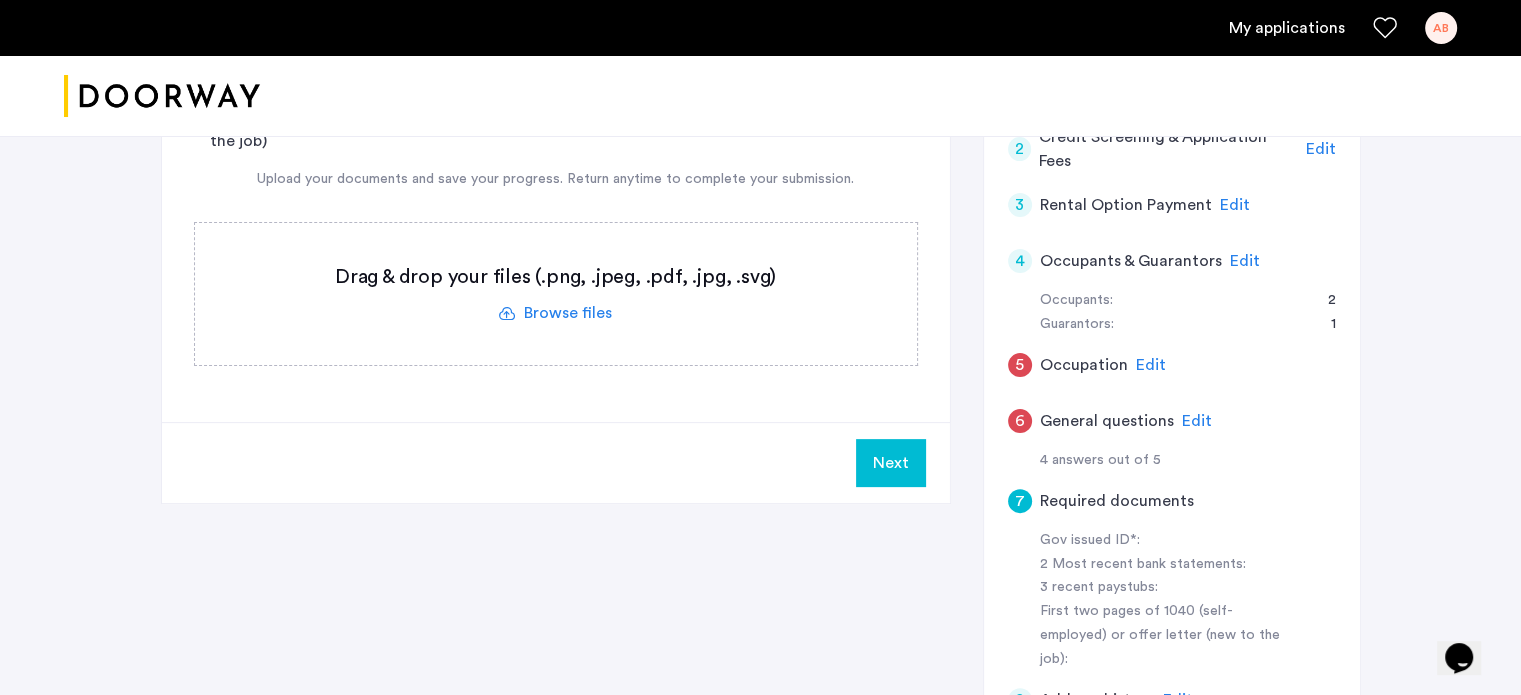 click 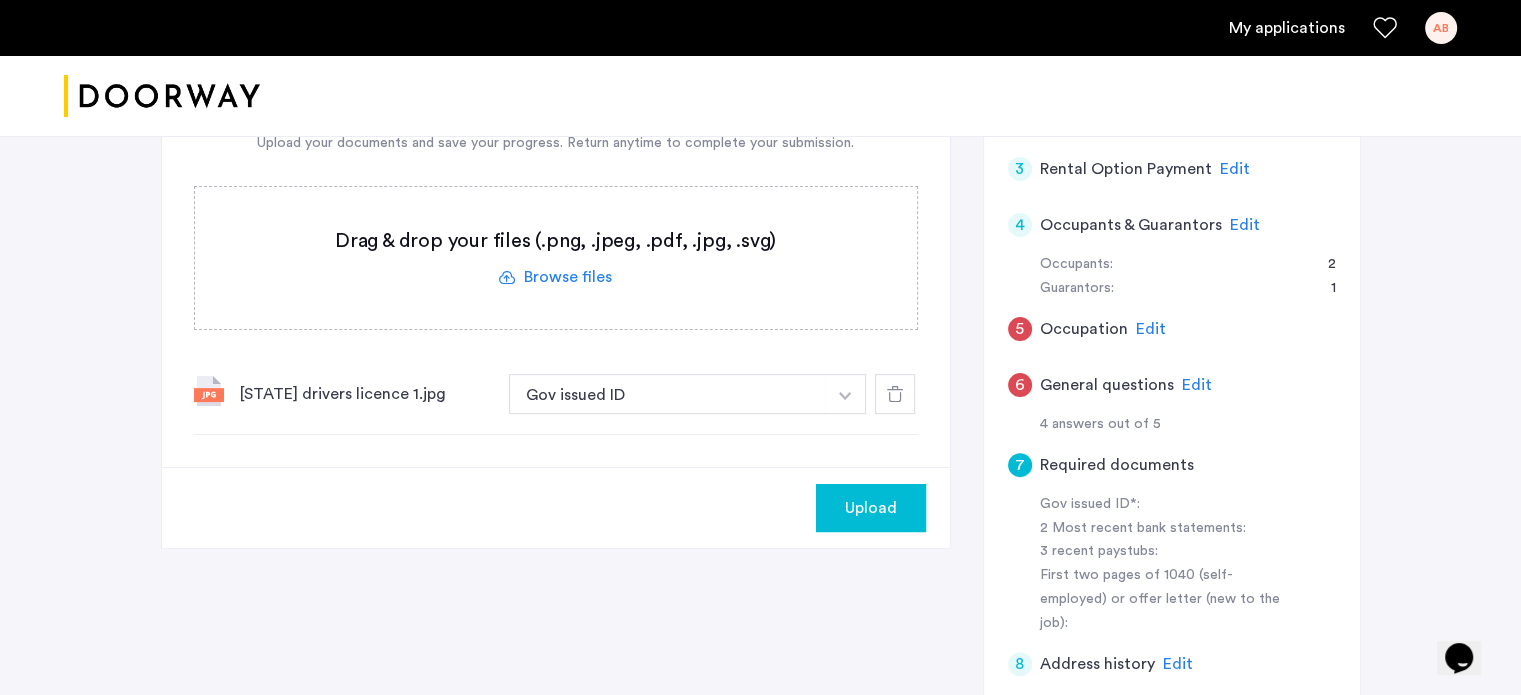 scroll, scrollTop: 800, scrollLeft: 0, axis: vertical 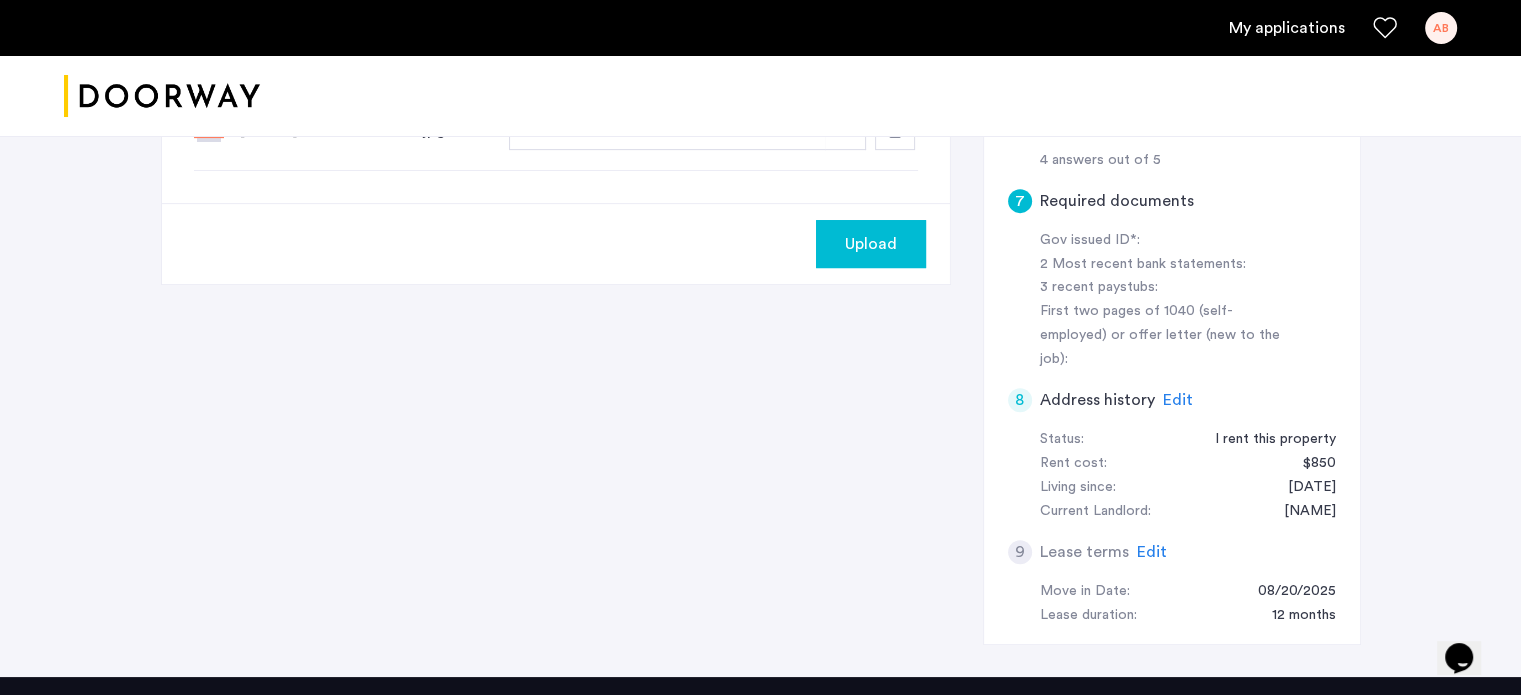 click on "Edit" 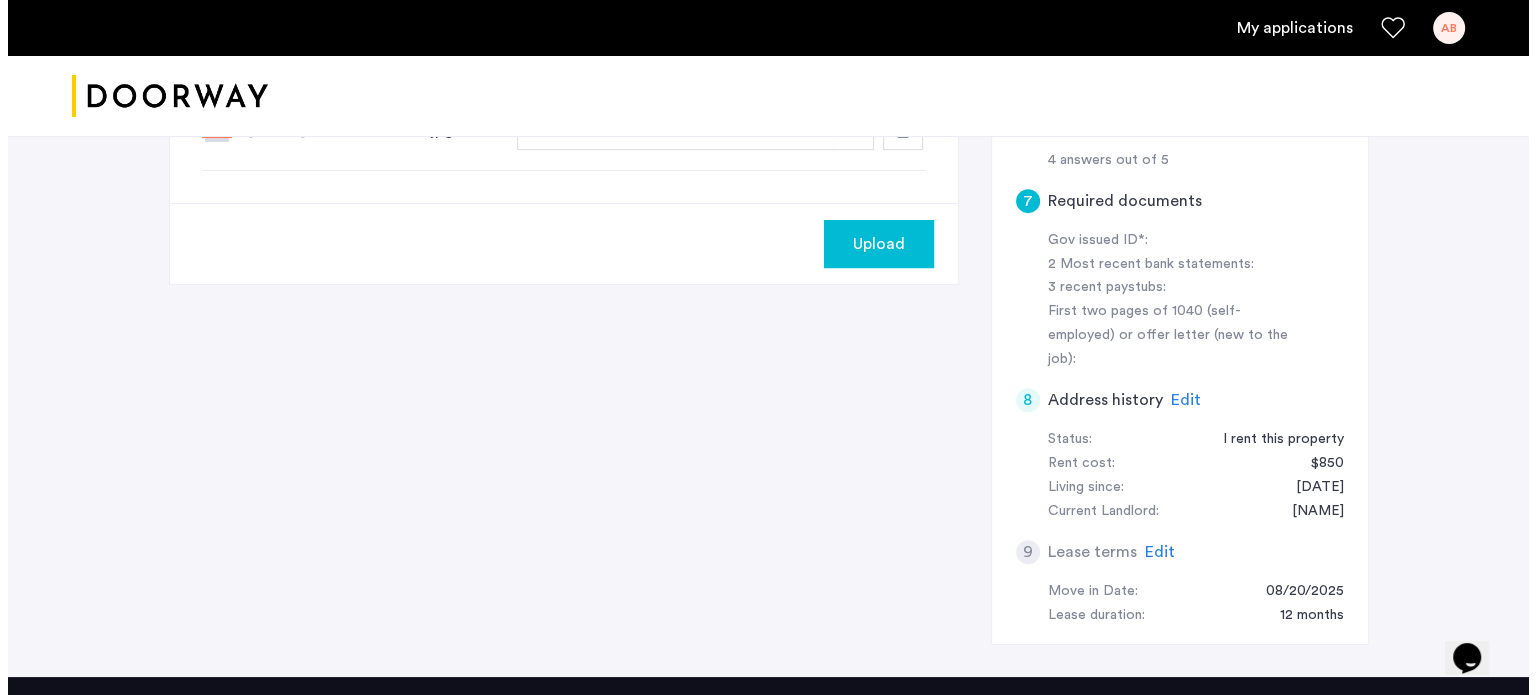 scroll, scrollTop: 0, scrollLeft: 0, axis: both 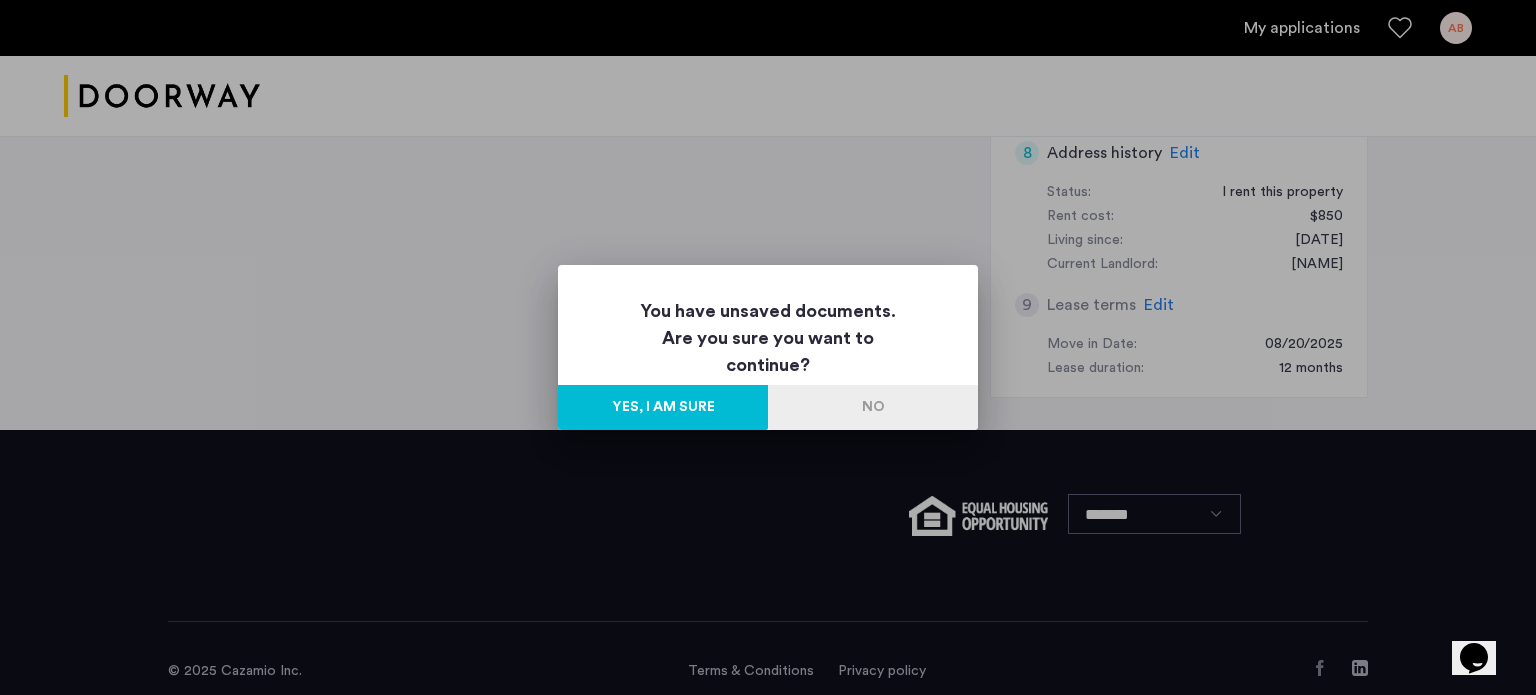 click on "No" at bounding box center [873, 407] 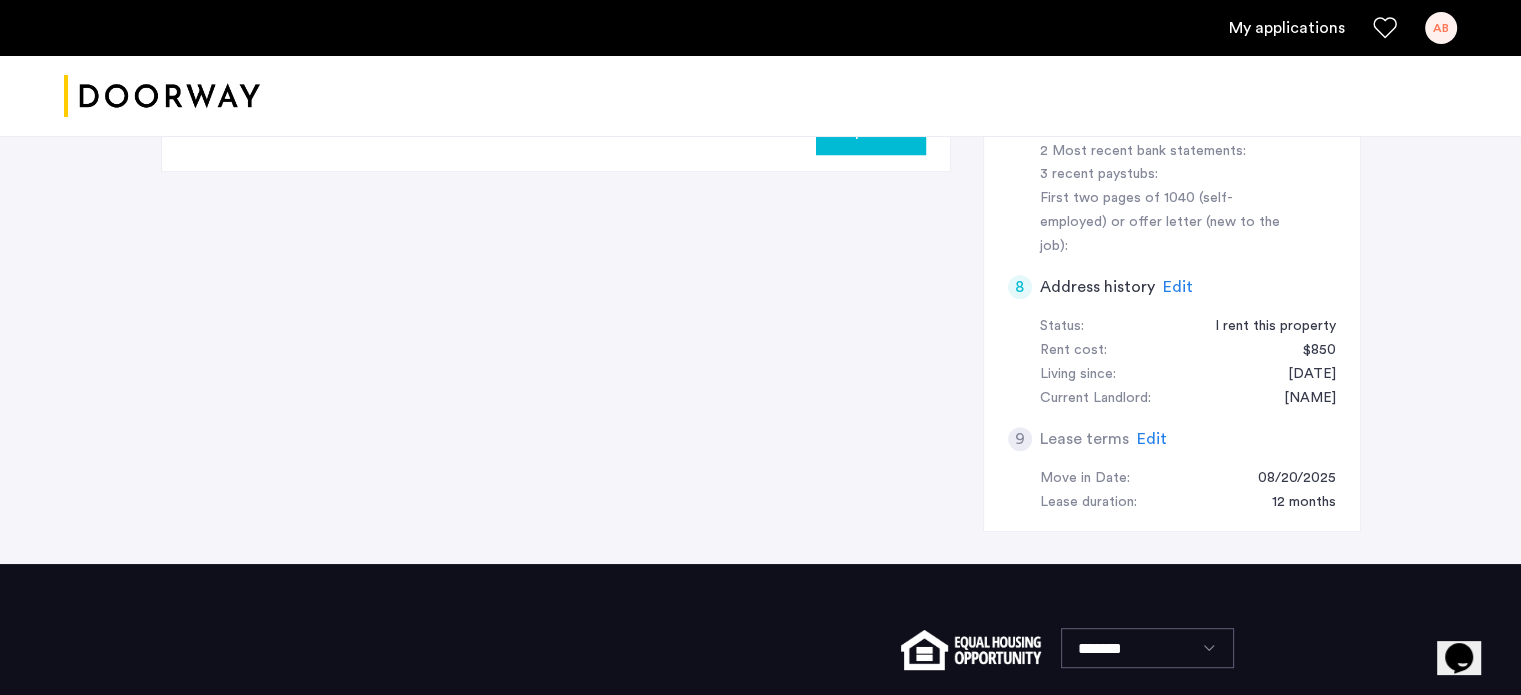 scroll, scrollTop: 547, scrollLeft: 0, axis: vertical 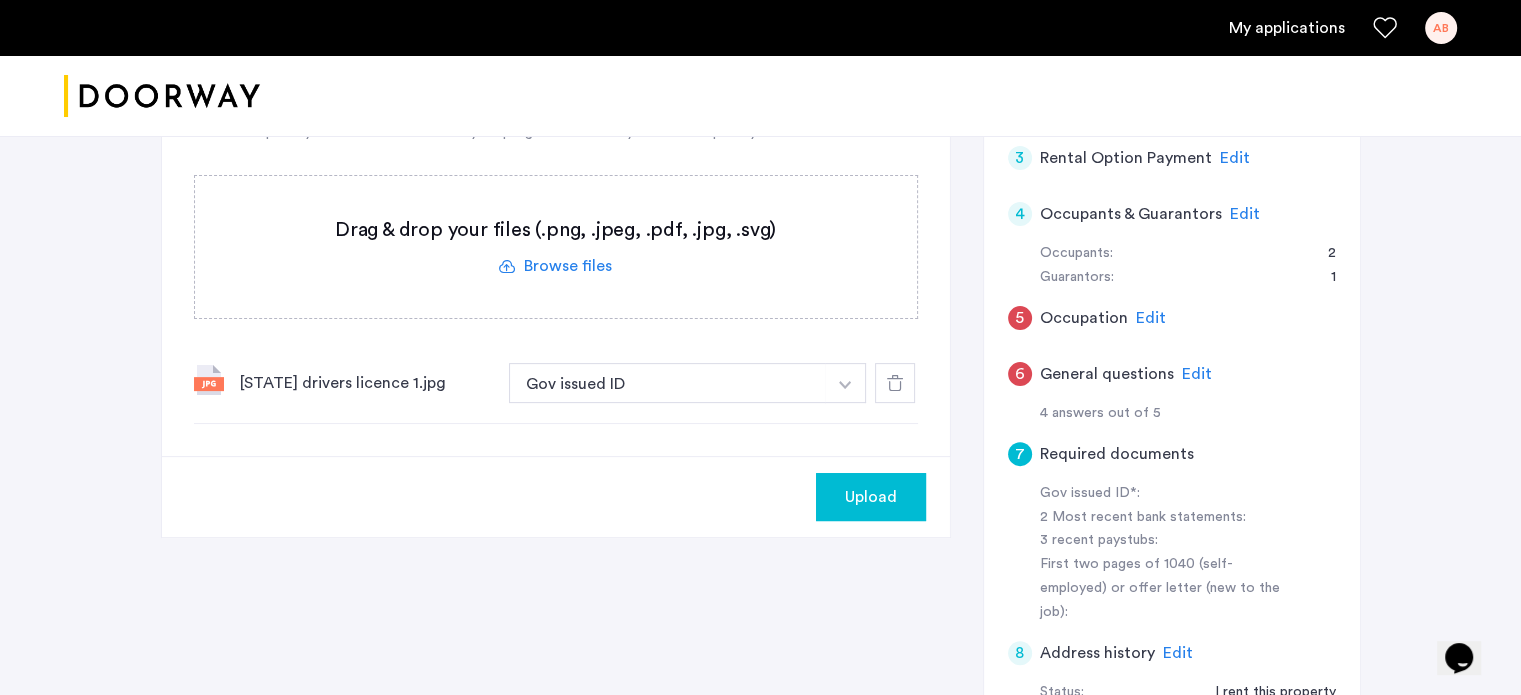 click on "Upload" 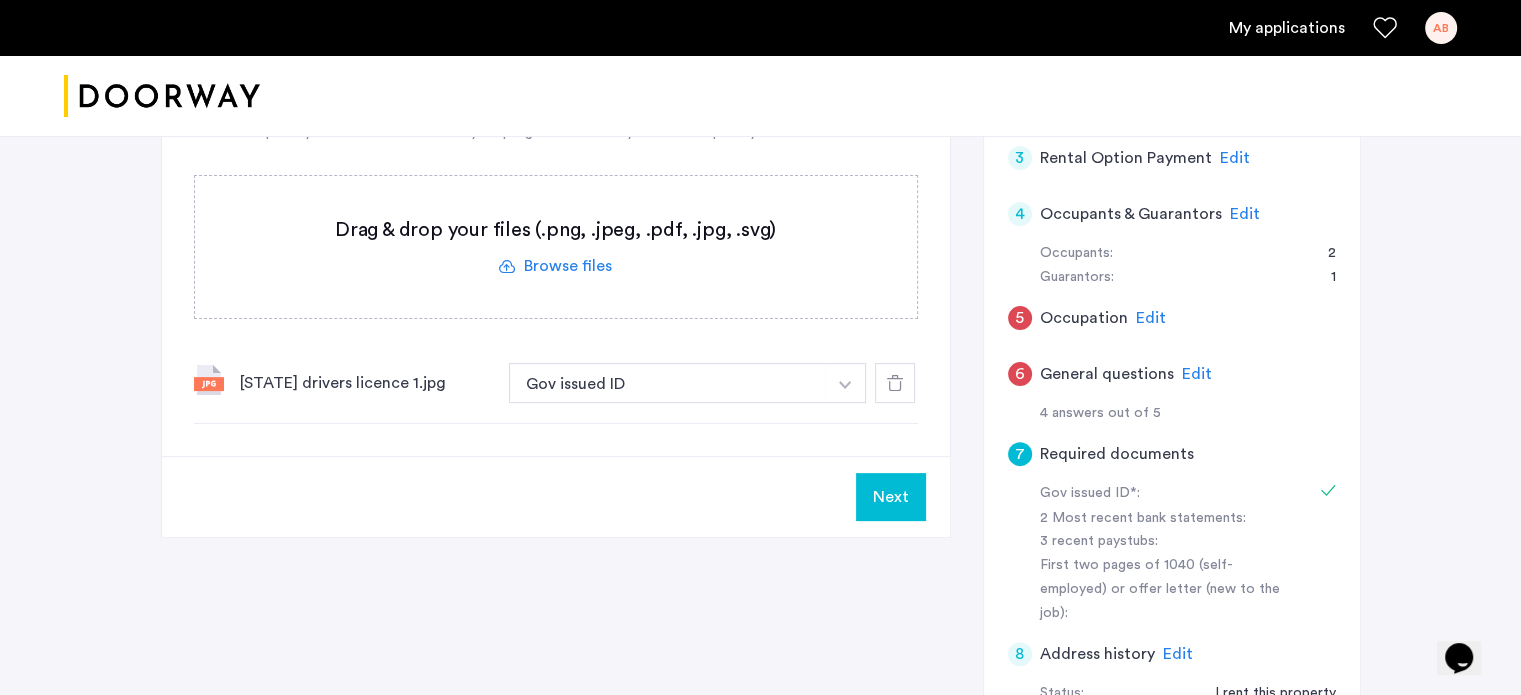 click at bounding box center [845, 383] 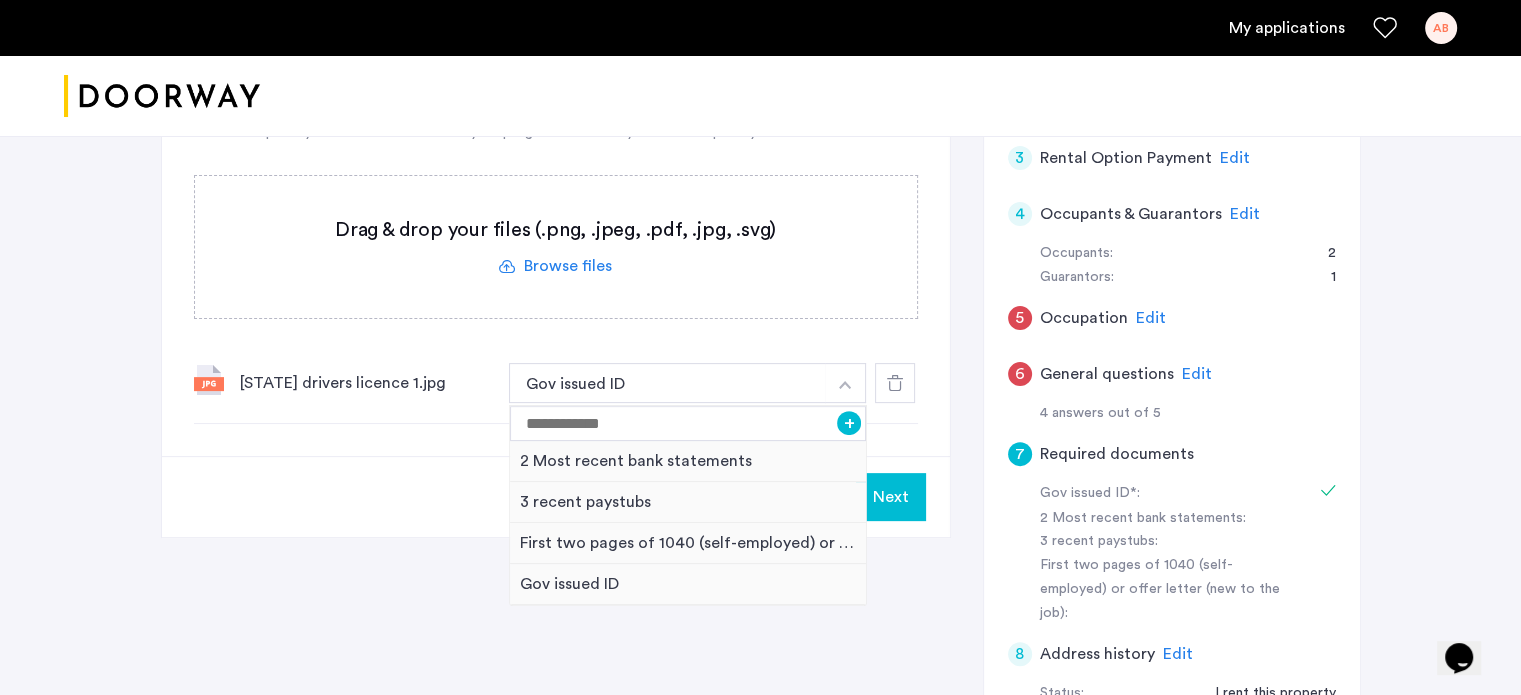 click at bounding box center [845, 383] 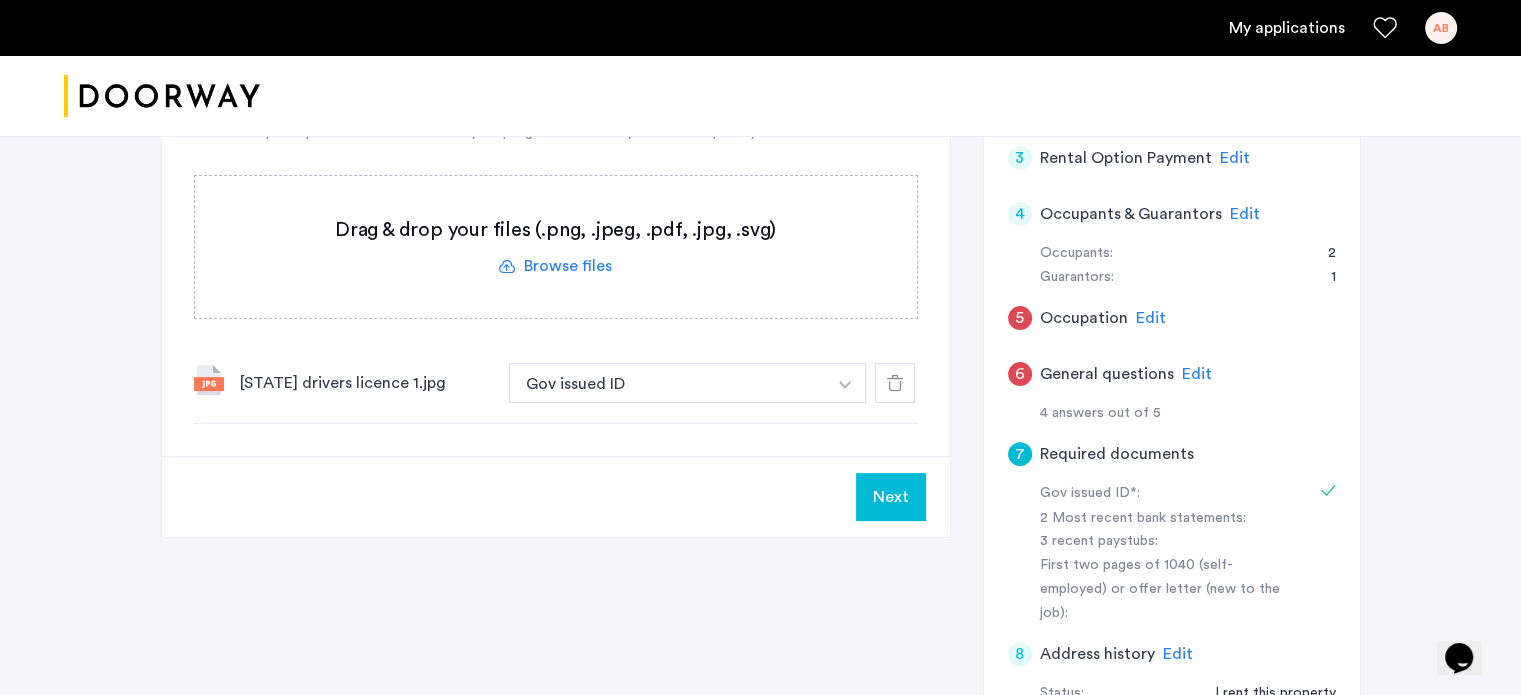 click on "Next" 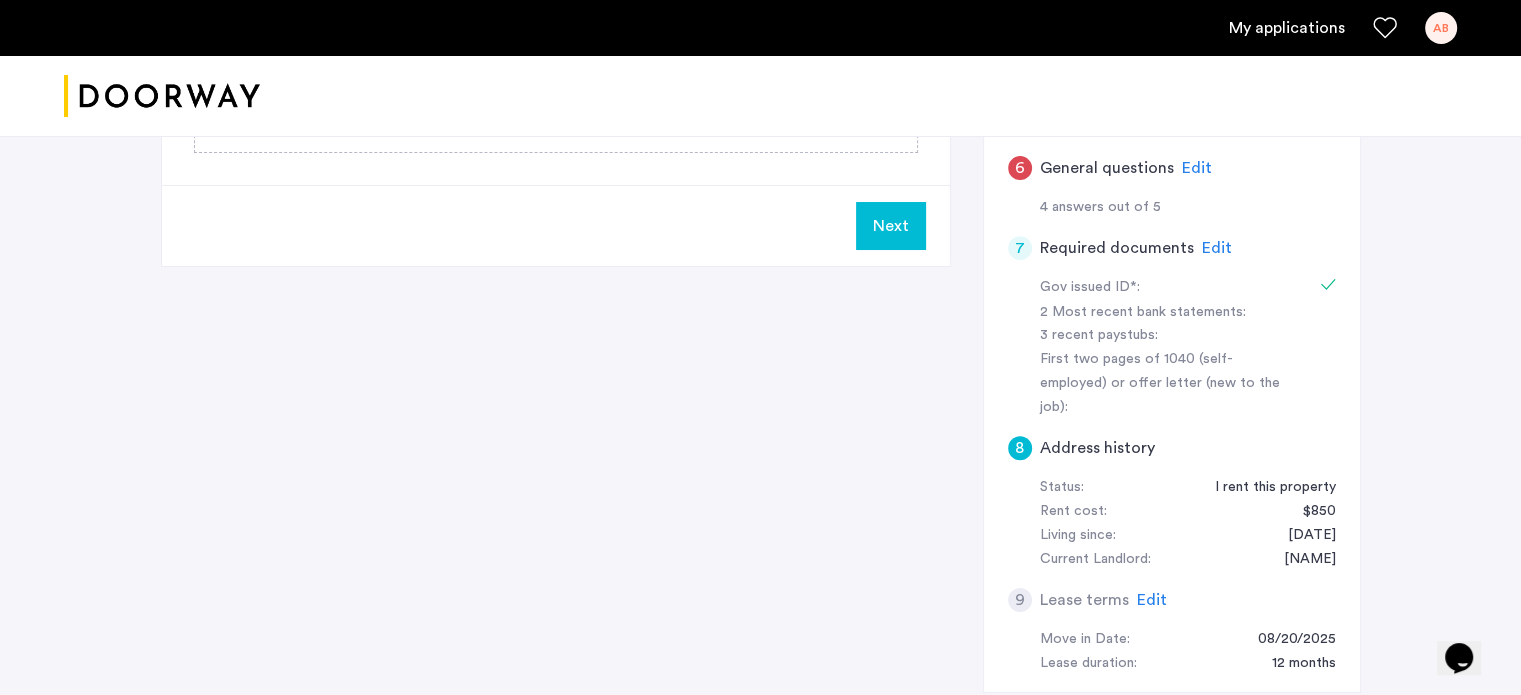 scroll, scrollTop: 900, scrollLeft: 0, axis: vertical 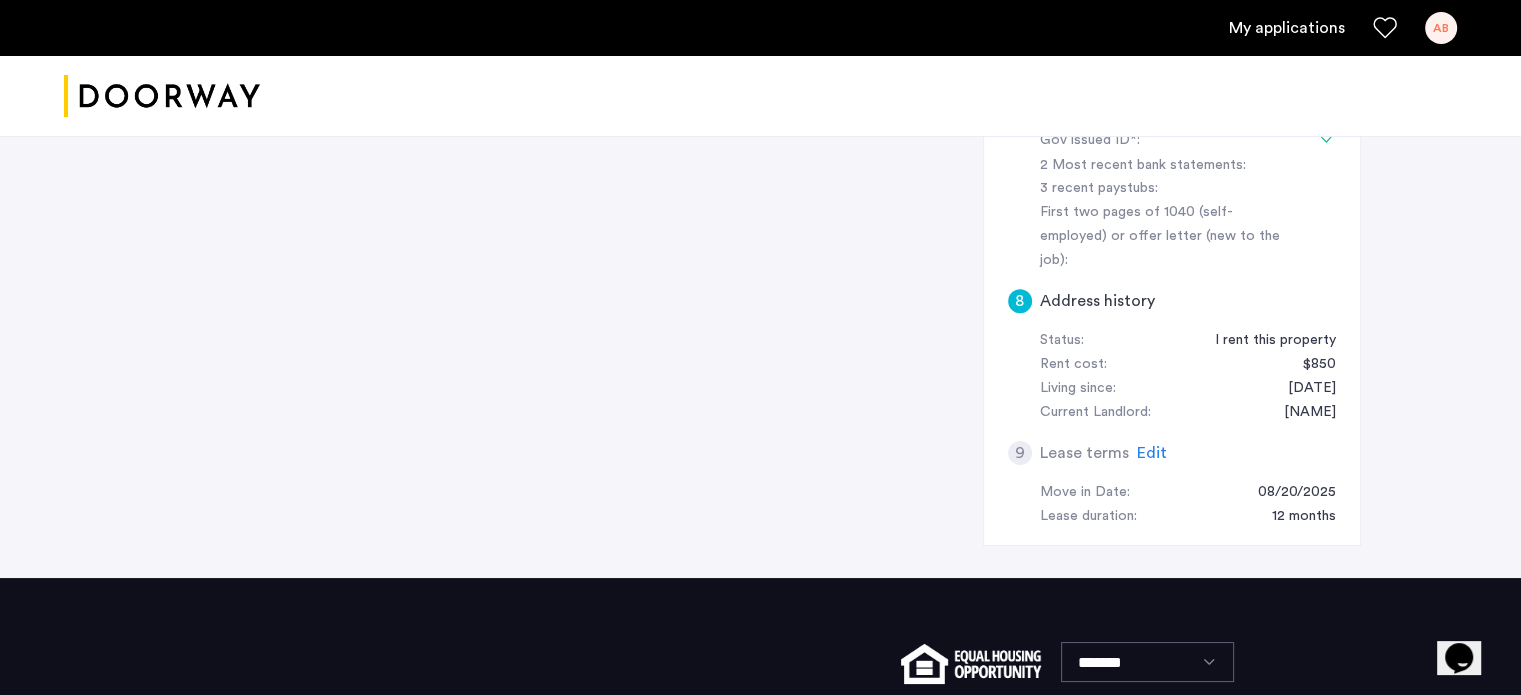 click on "Edit" 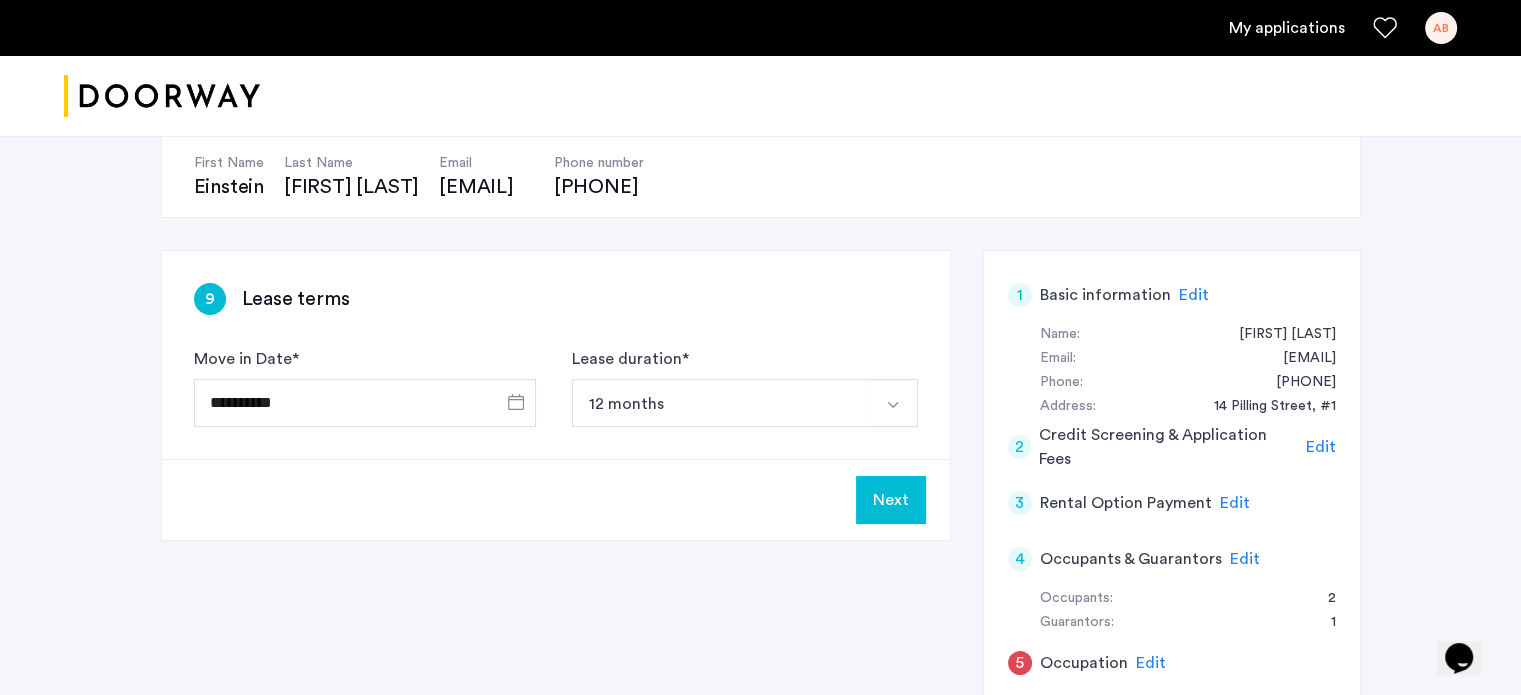 scroll, scrollTop: 100, scrollLeft: 0, axis: vertical 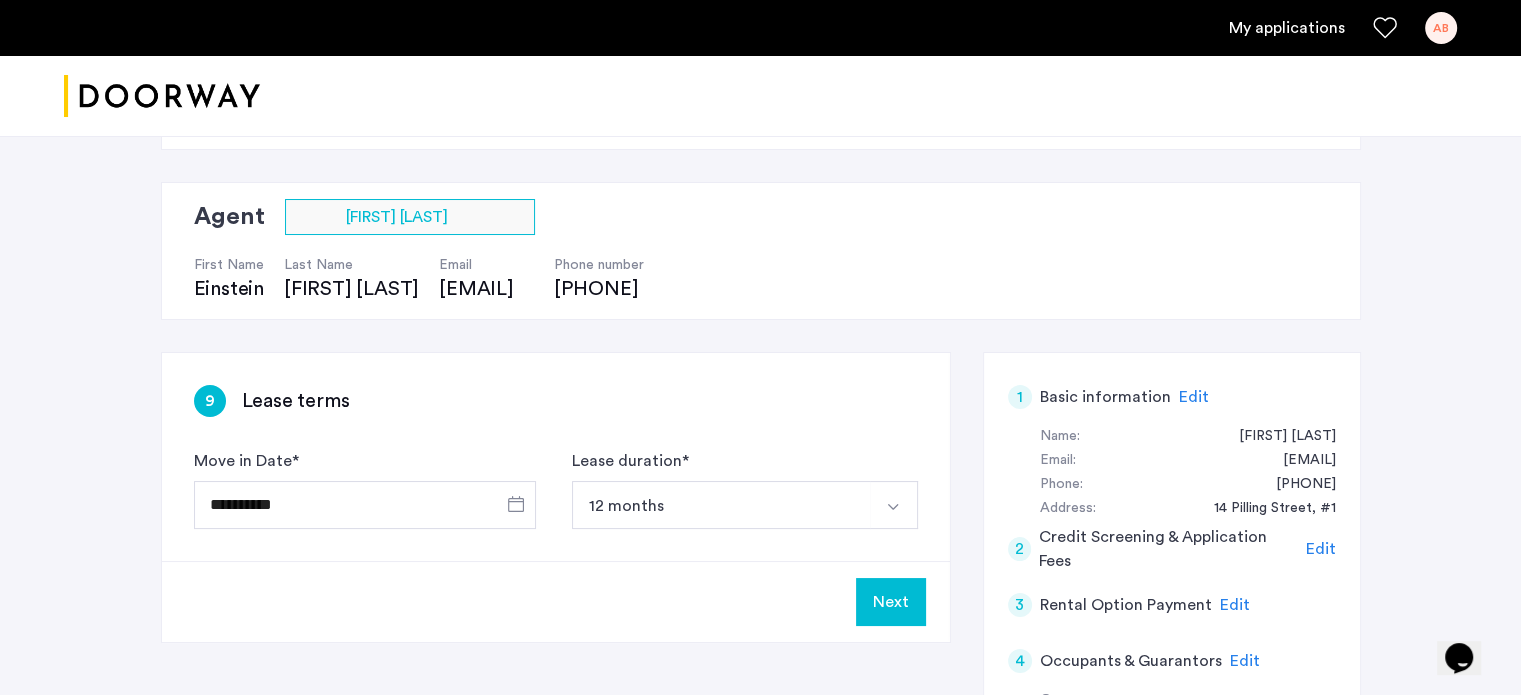 click at bounding box center [894, 505] 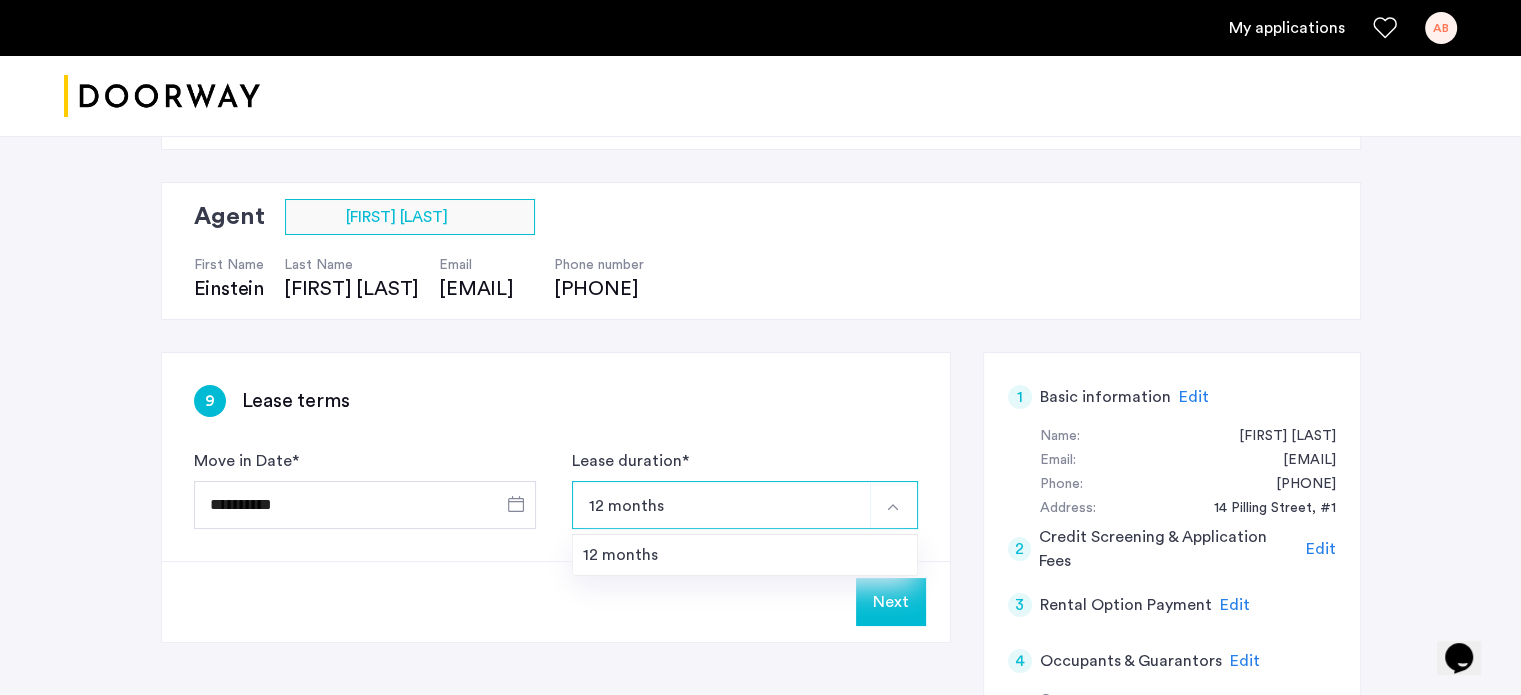 click at bounding box center (894, 505) 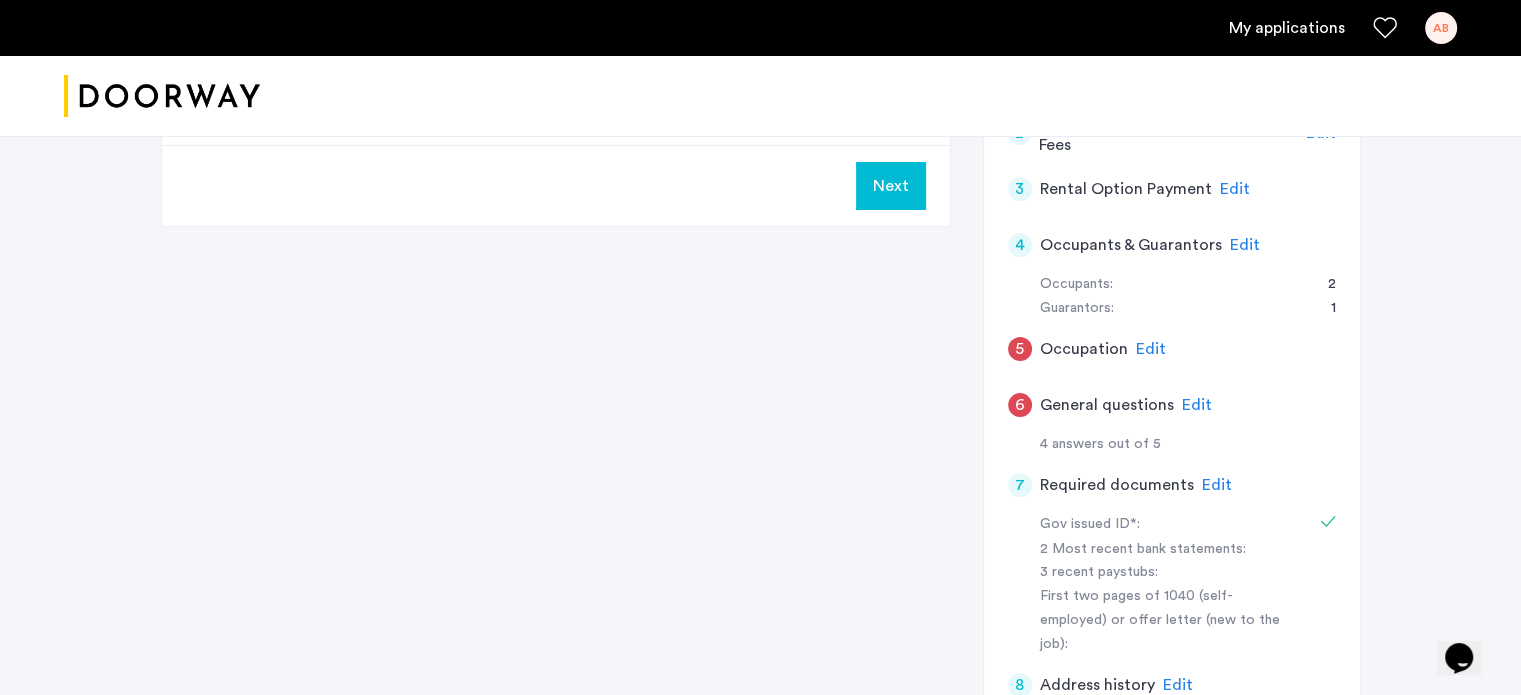 scroll, scrollTop: 500, scrollLeft: 0, axis: vertical 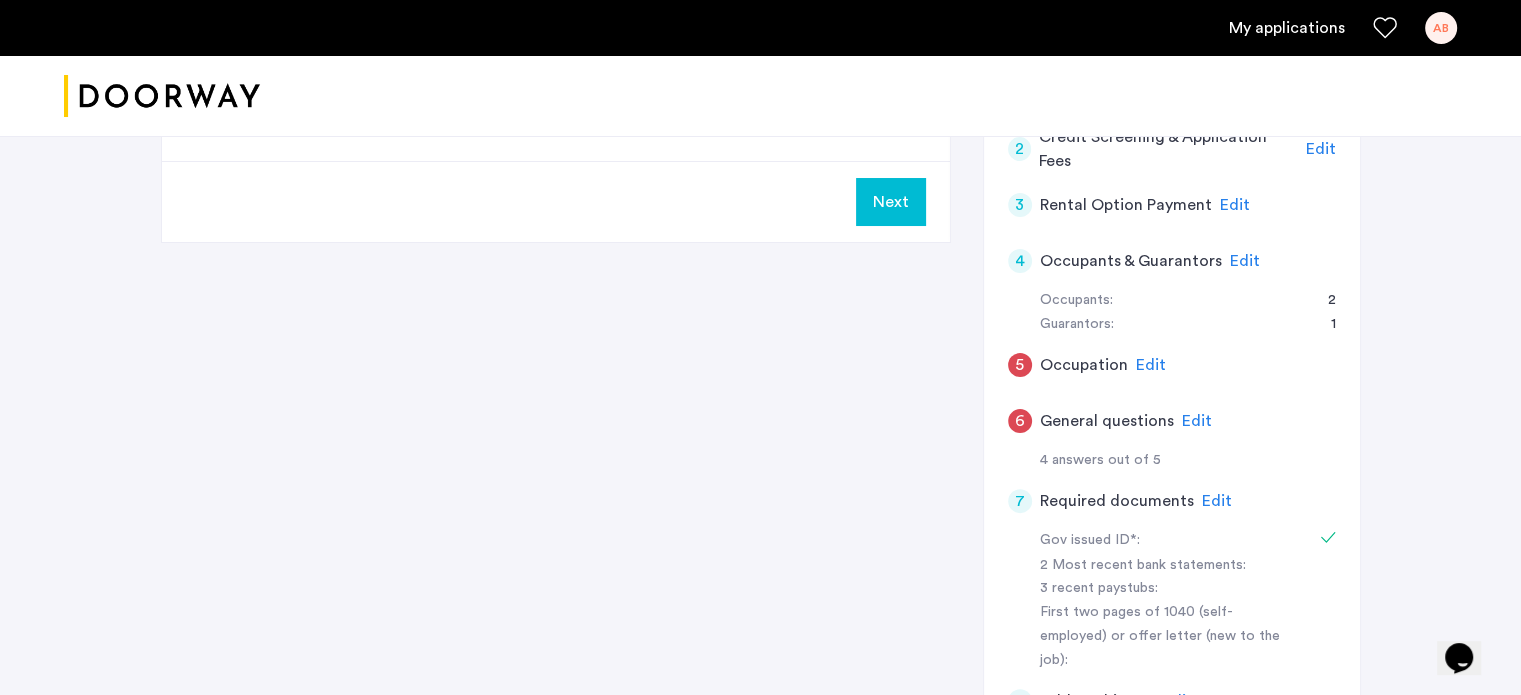 click on "Edit" 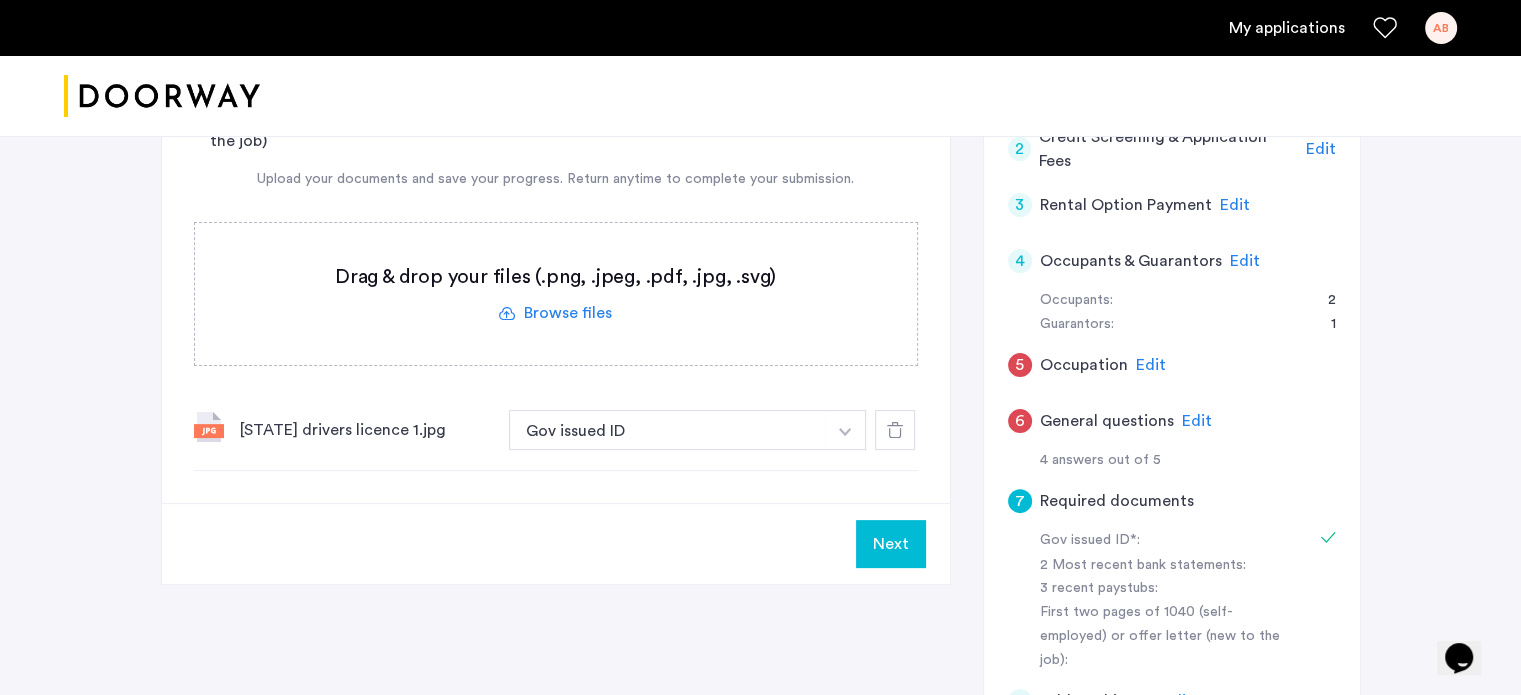 click on "Gov issued ID + 2 Most recent bank statements 3 recent paystubs First two pages of 1040 (self-employed) or offer letter (new to the job) Gov issued ID Next 1 Basic information Edit First name [FIRST] Last name [LAST] Email address [EMAIL] Phone number [PHONE] Date of birth [DATE] Your current address Street 14 Pilling Street City [CITY] Unit # 1 Zip Code 11207 State [STATE] 2 Credit Screening & Application Fees Edit 3 Rental Option Payment Edit 4 Occupants & Guarantors Edit Occupants Name [FIRST] [LAST]" 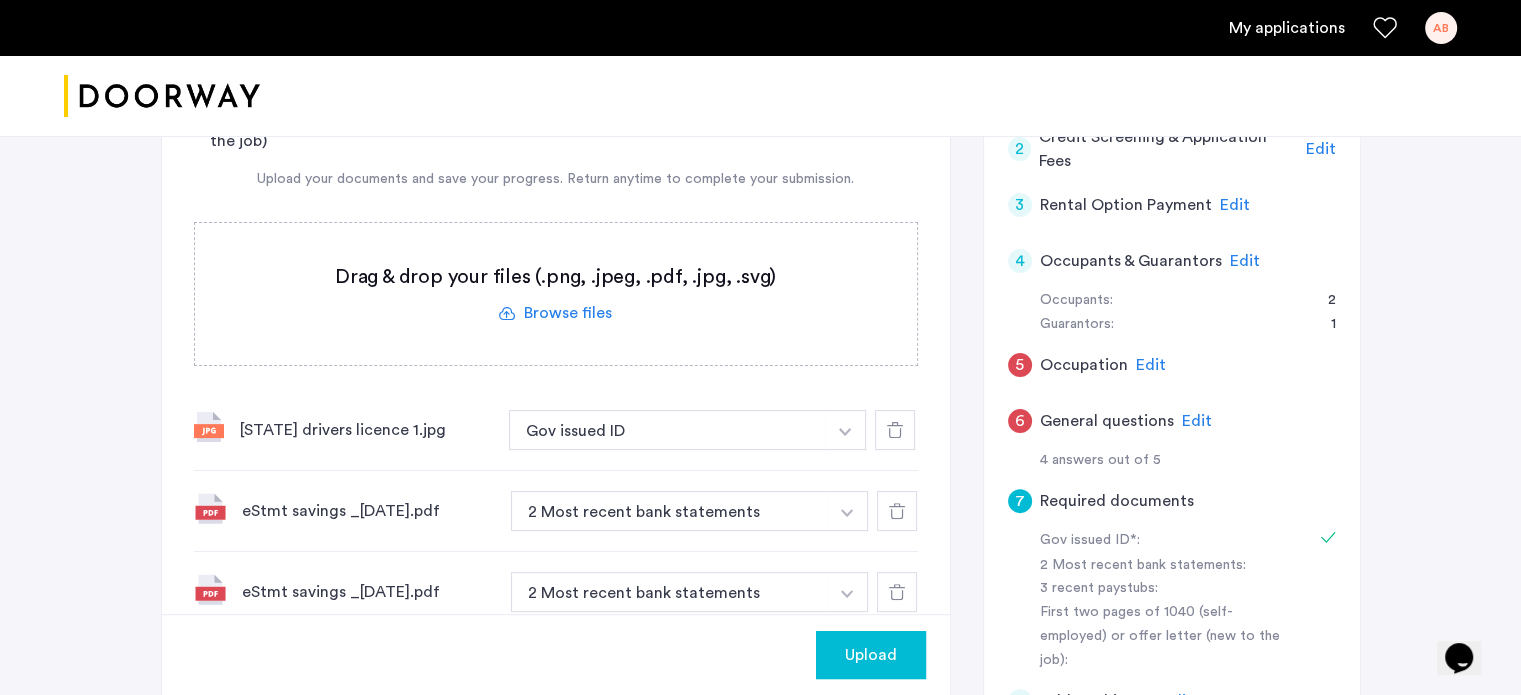 click at bounding box center (845, 430) 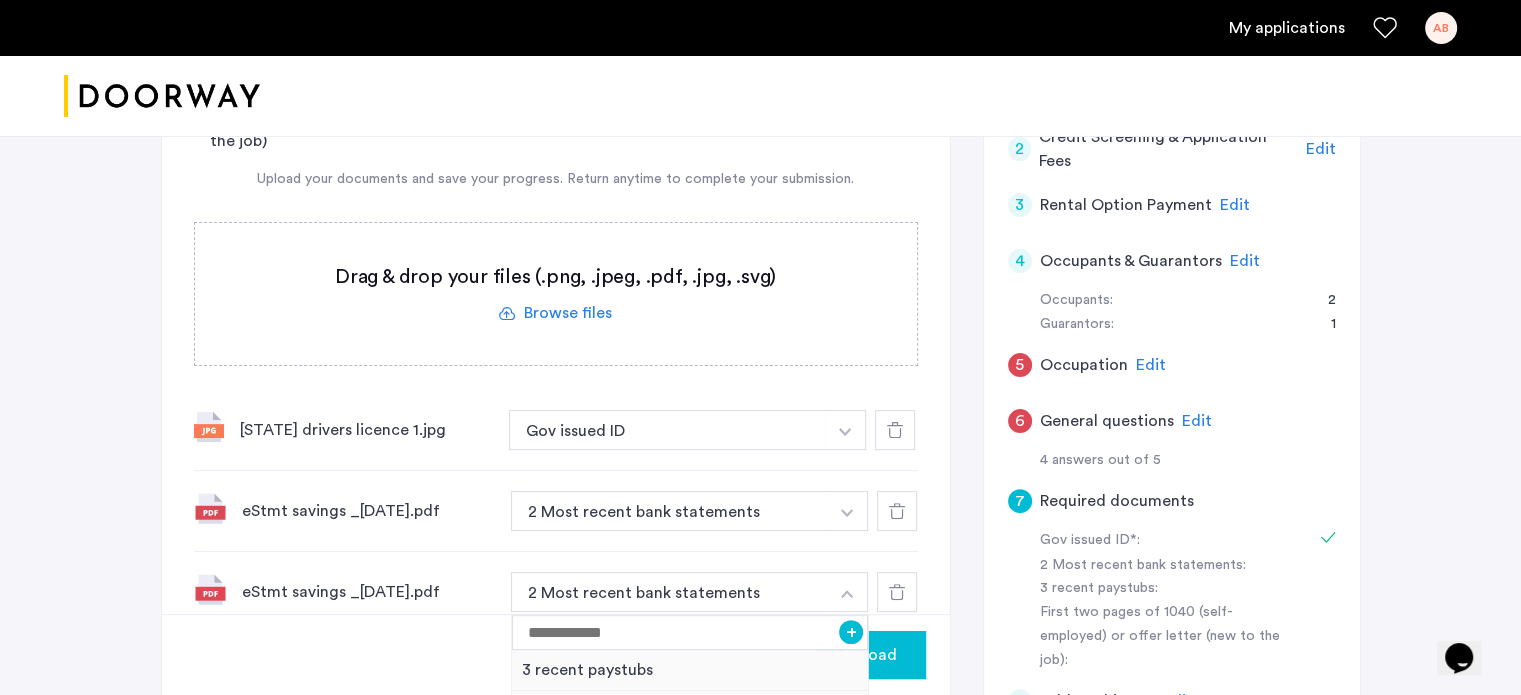 click at bounding box center [847, 592] 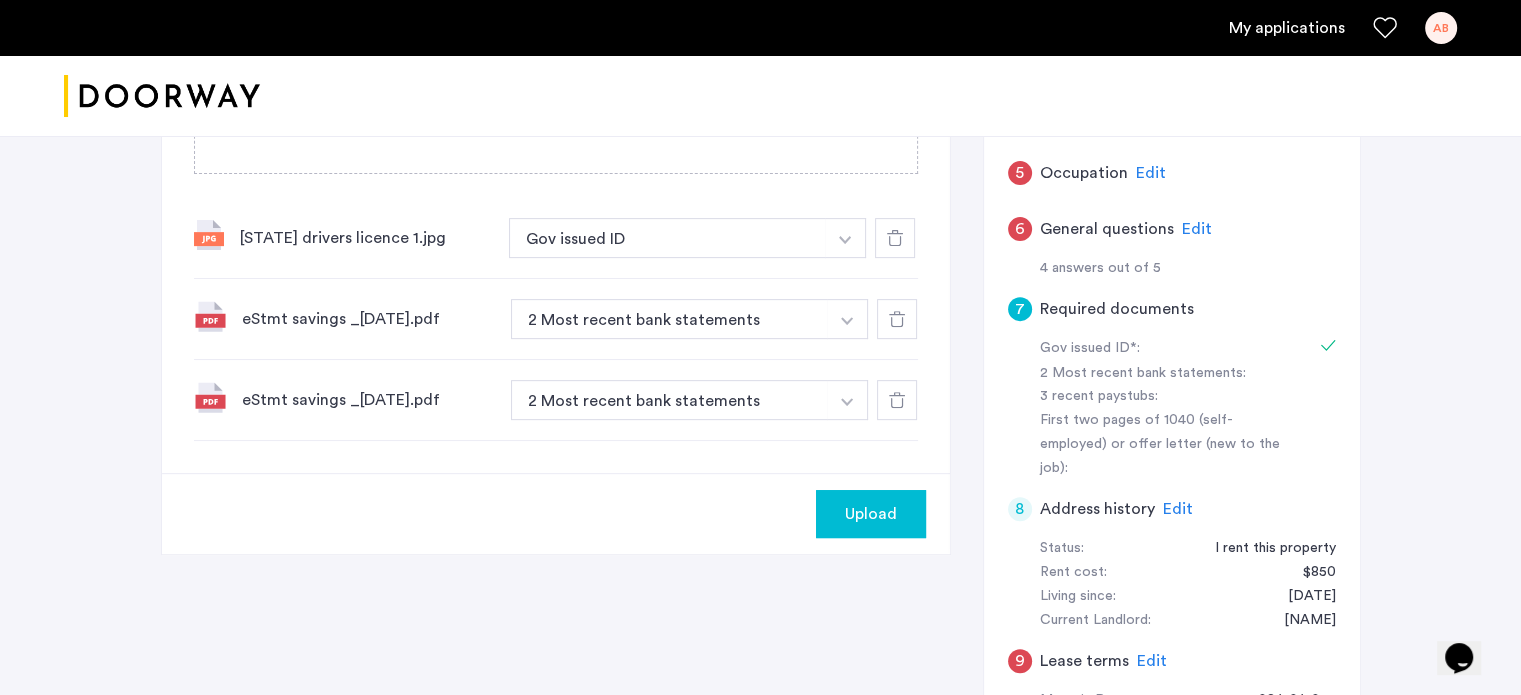 scroll, scrollTop: 700, scrollLeft: 0, axis: vertical 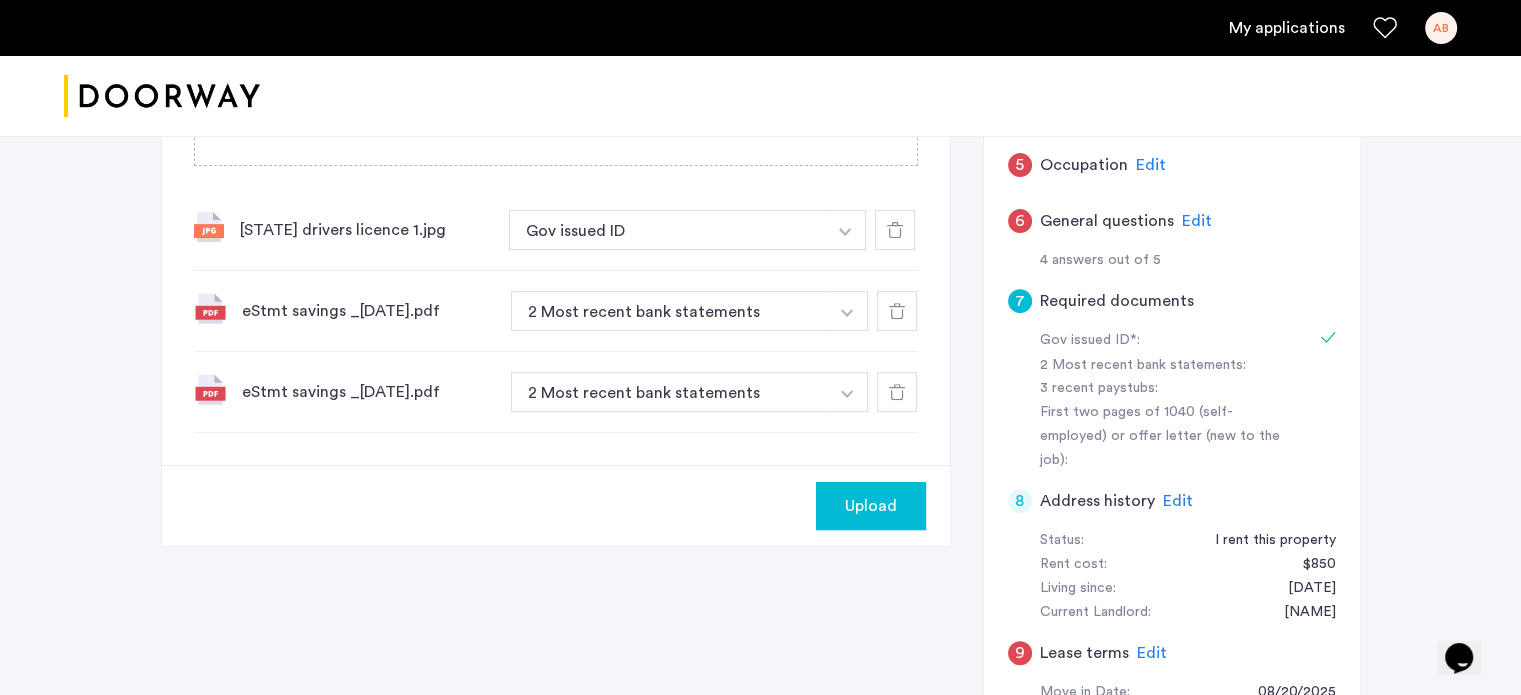 click at bounding box center [845, 230] 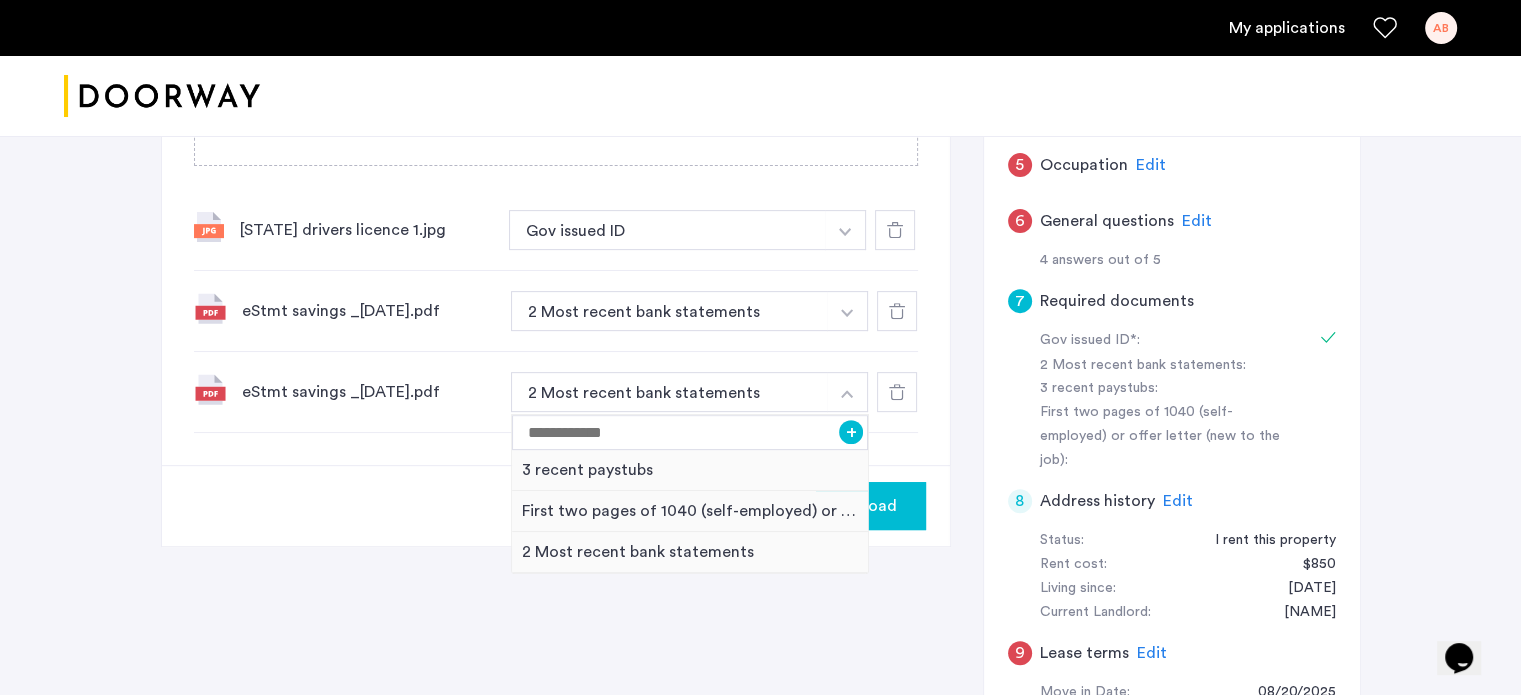 click at bounding box center (847, 392) 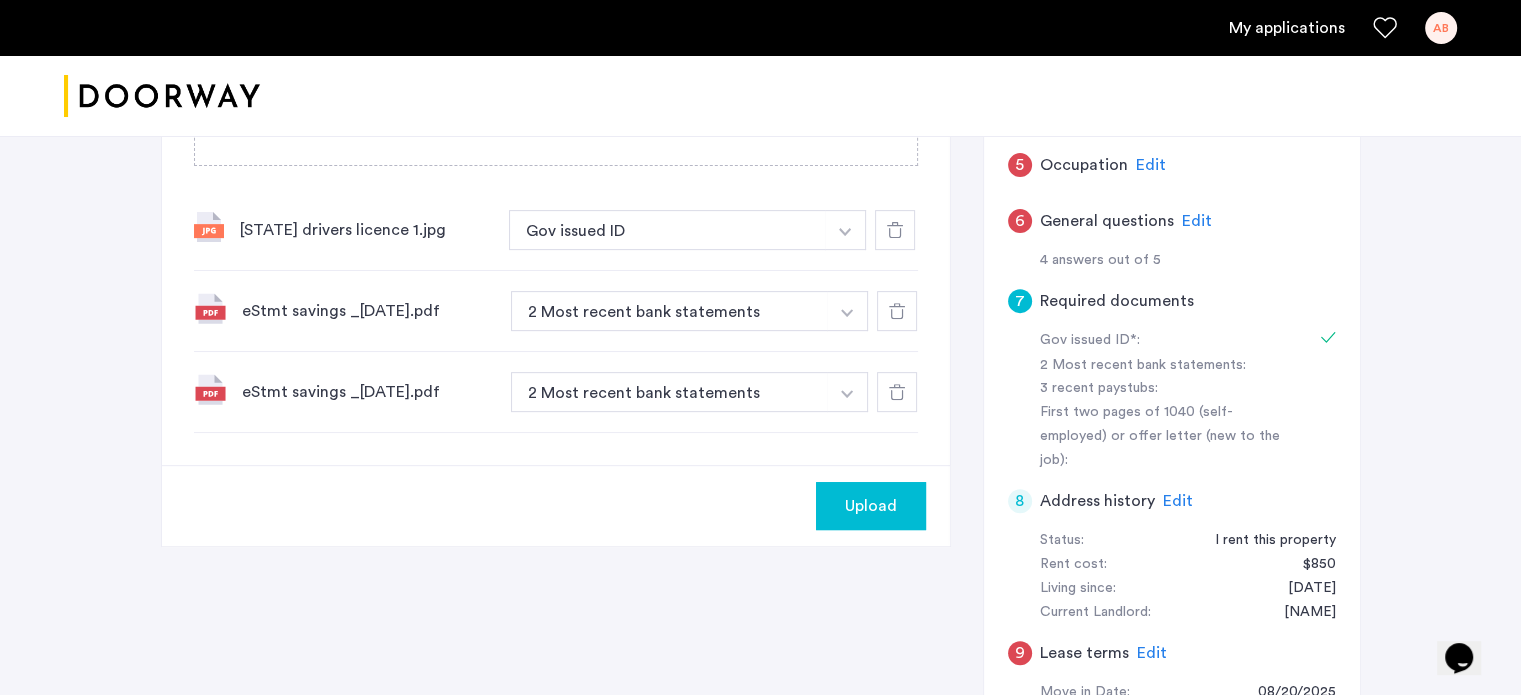 click on "Upload" 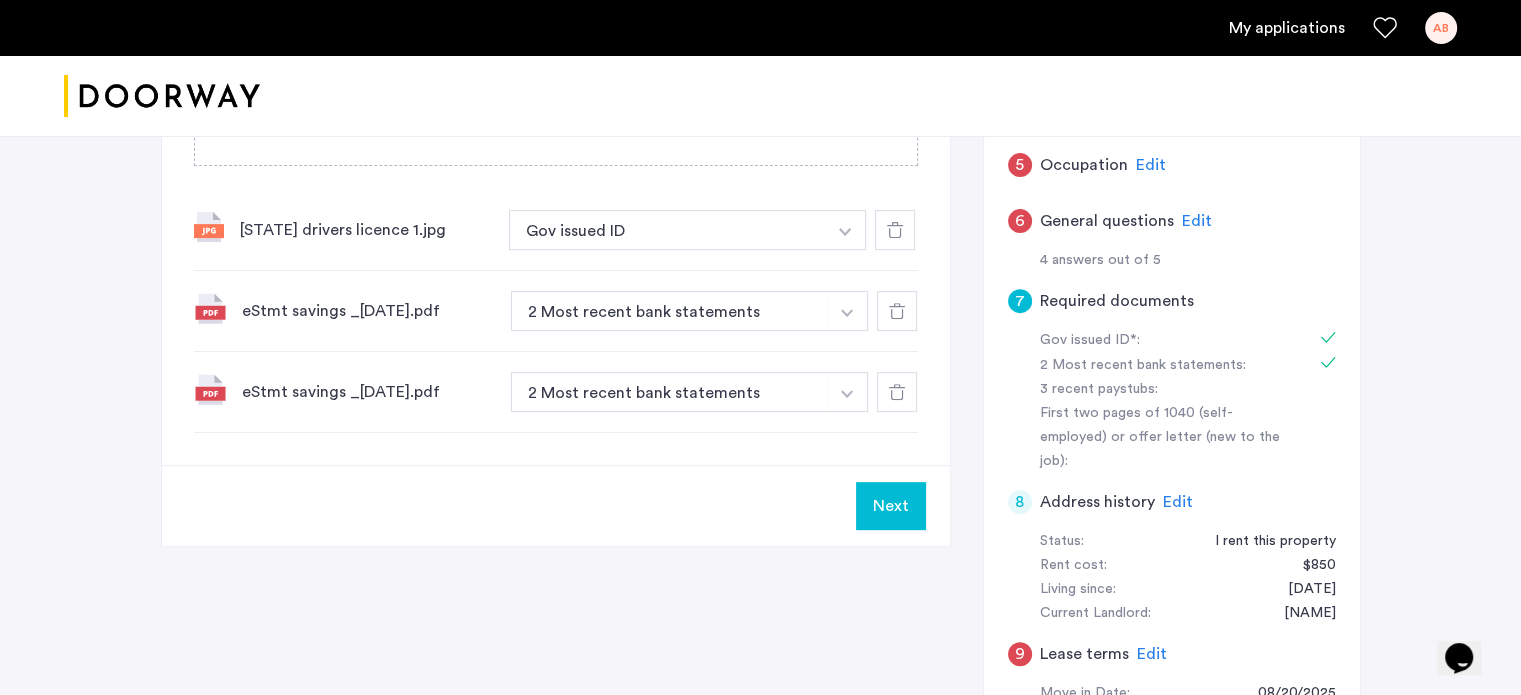 click on "Next" 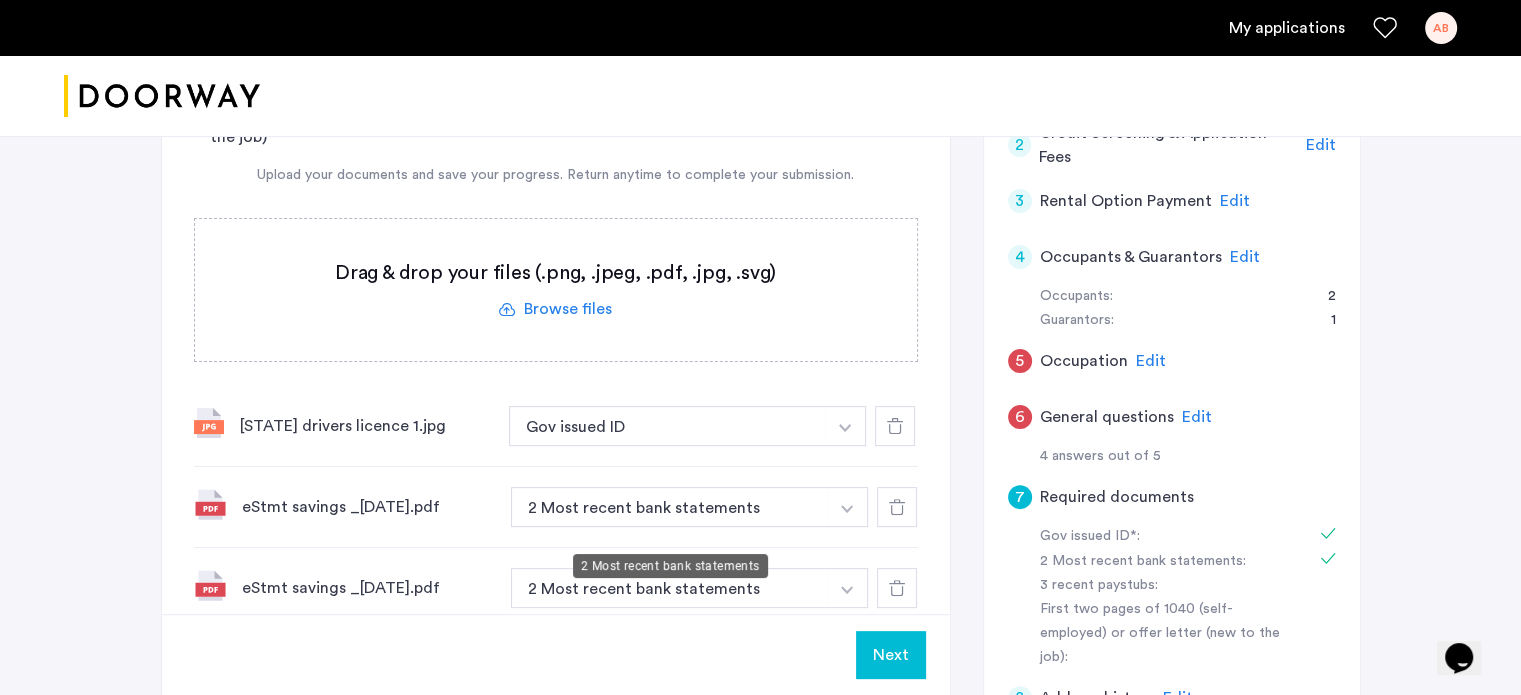 scroll, scrollTop: 500, scrollLeft: 0, axis: vertical 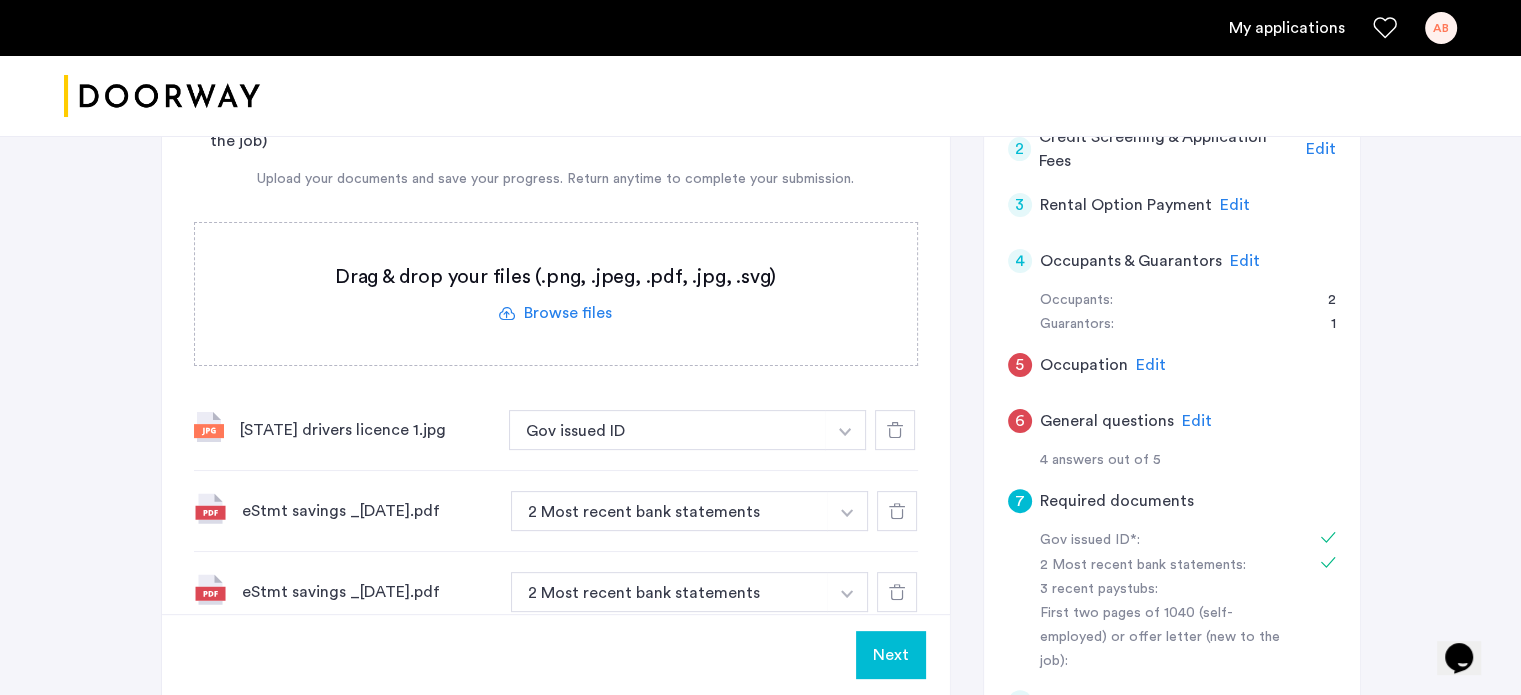 click 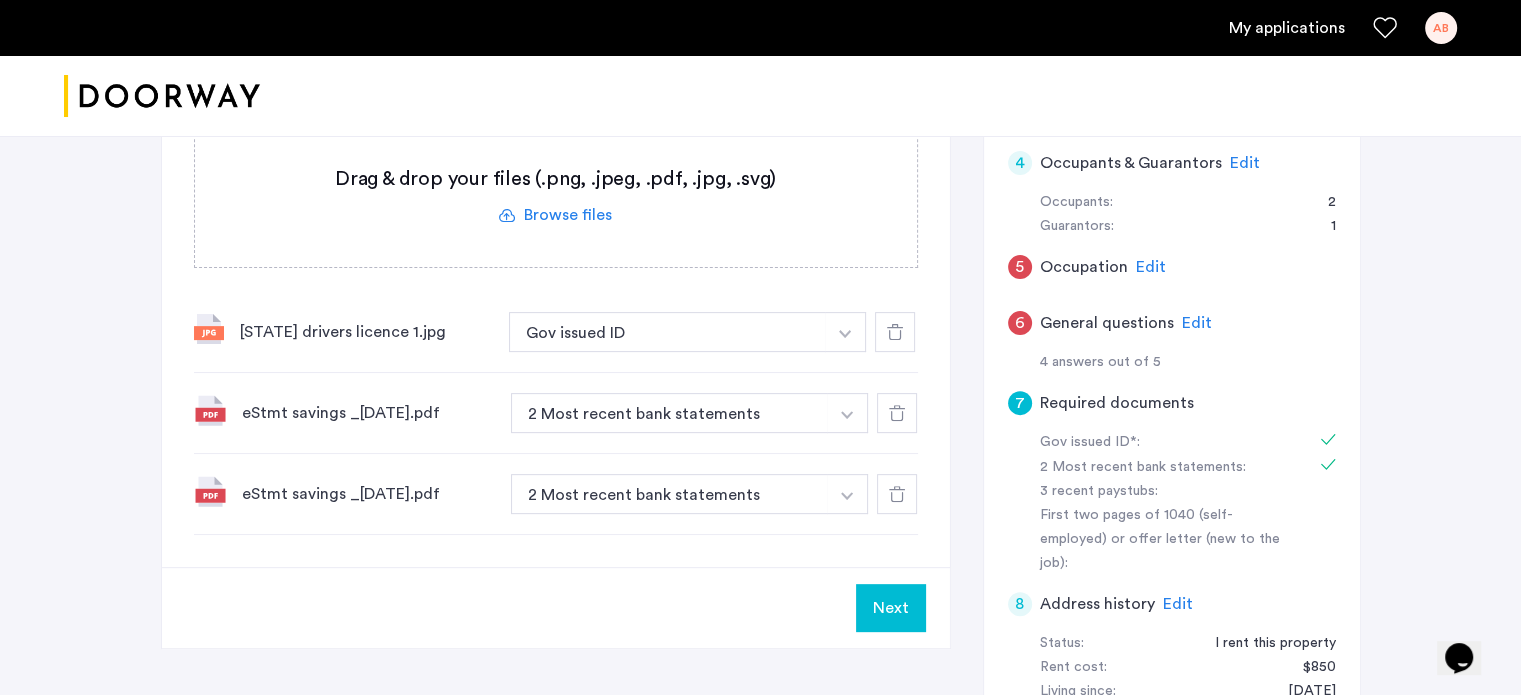scroll, scrollTop: 600, scrollLeft: 0, axis: vertical 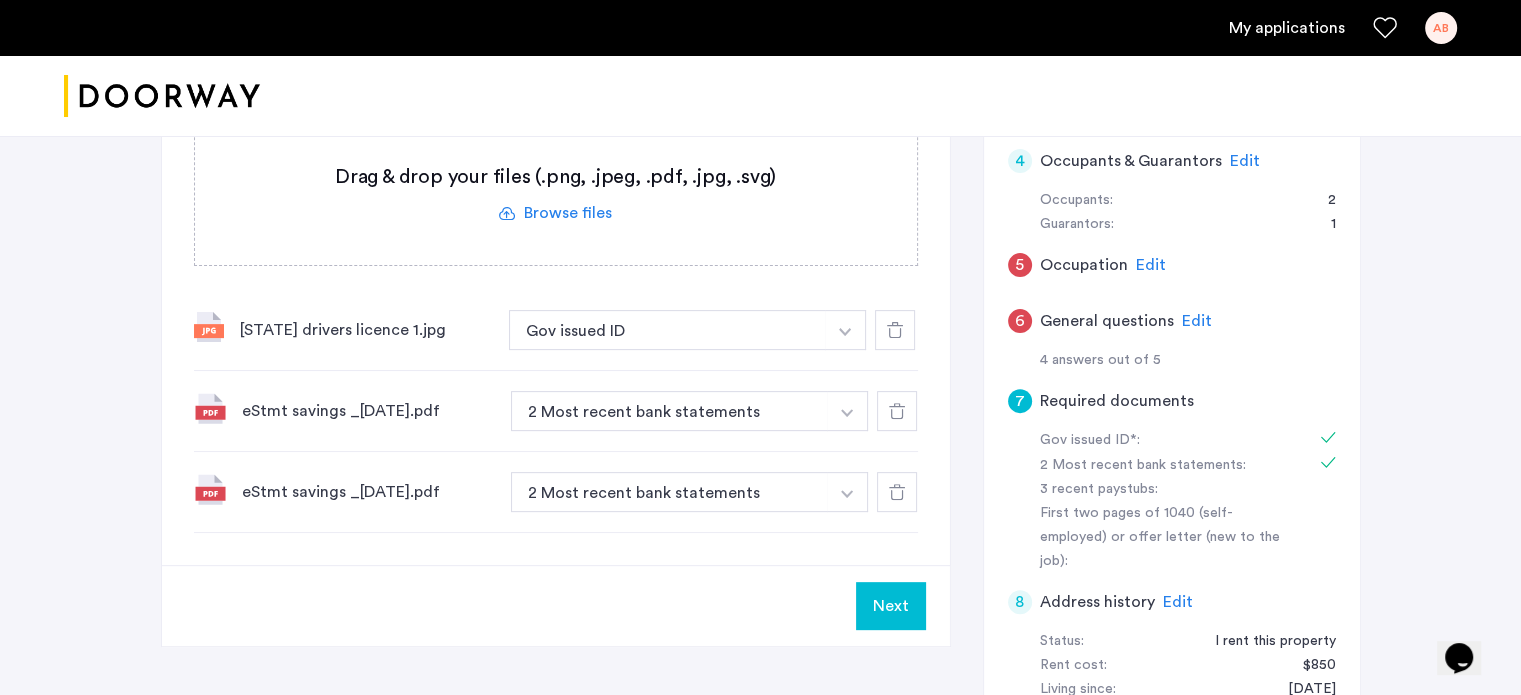 click on "Next" 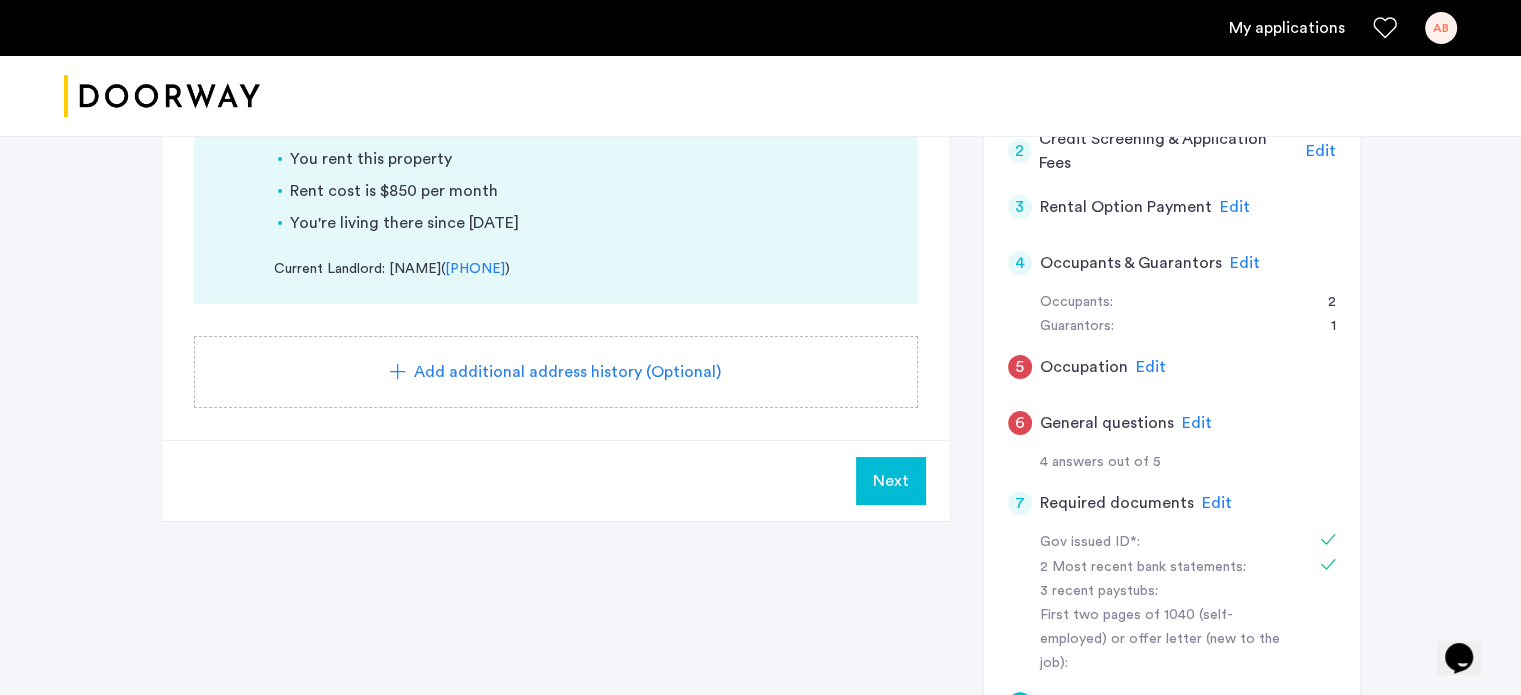 scroll, scrollTop: 500, scrollLeft: 0, axis: vertical 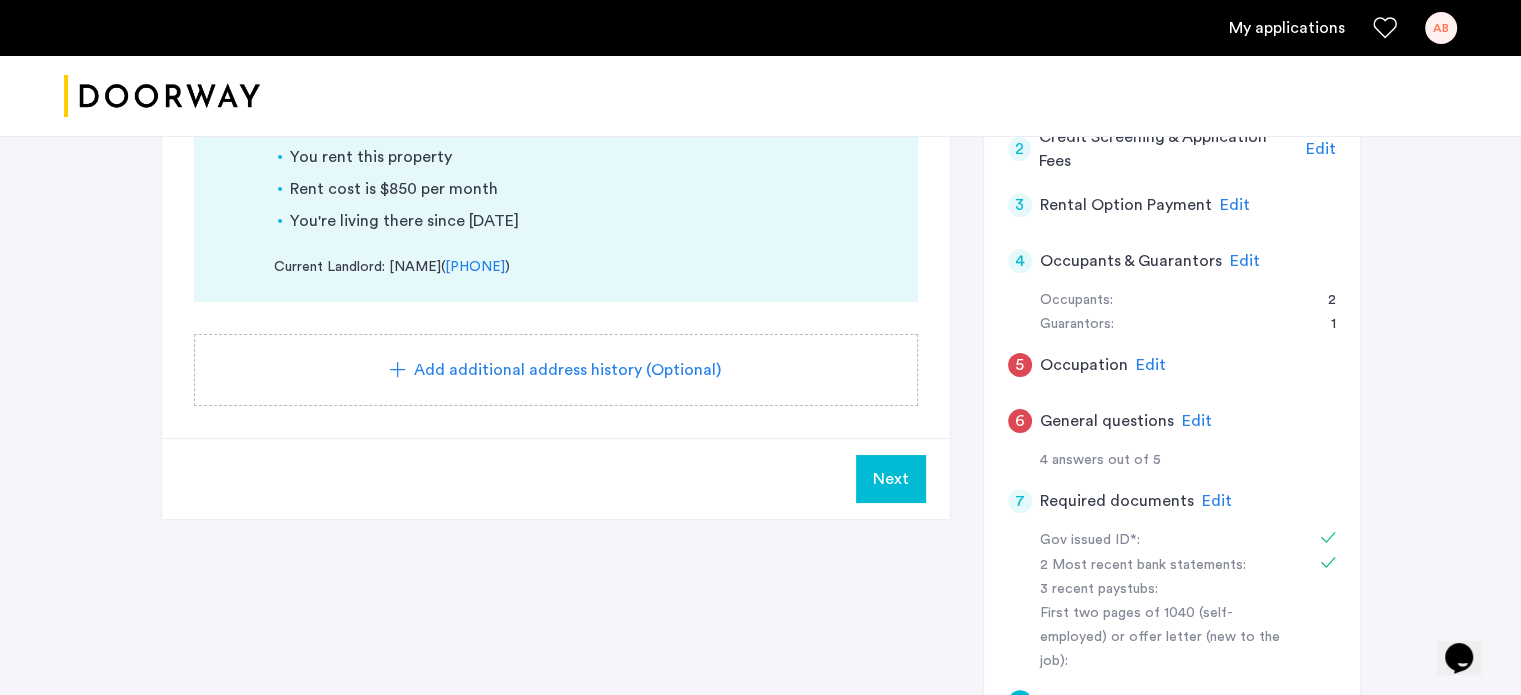 click on "14 Pilling Street , [CITY] , [STATE] 11207 , # 1 You rent this property Rent cost is $850 per month You're living there since [DATE] Current Landlord: [NAME] ( [PHONE] ) Add additional address history (Optional) Next 1 Basic information Edit First name [FIRST] Last name [LAST] Email address [EMAIL] Phone number [PHONE] Date of birth [DATE] Your current address Street 14 Pilling Street City [CITY] Unit # 1 Zip Code 11207 State [STATE] 2 Credit Screening & Application Fees Edit 3 Rental Option Payment Edit 4 Occupants & Guarantors Edit Occupants Name [FIRST] [LAST] Email address [EMAIL] Relationship Friend Name [FIRST] [LAST] Email address [EMAIL] Relationship Friend Guarantors Name [FIRST] [LAST] Email address [EMAIL] Relationship Father 5 Occupation Edit 6 General questions Edit 7 Required documents Edit NY drivers licence 1.jpg Document type: Gov issued ID* Document type: 8 Edit )" 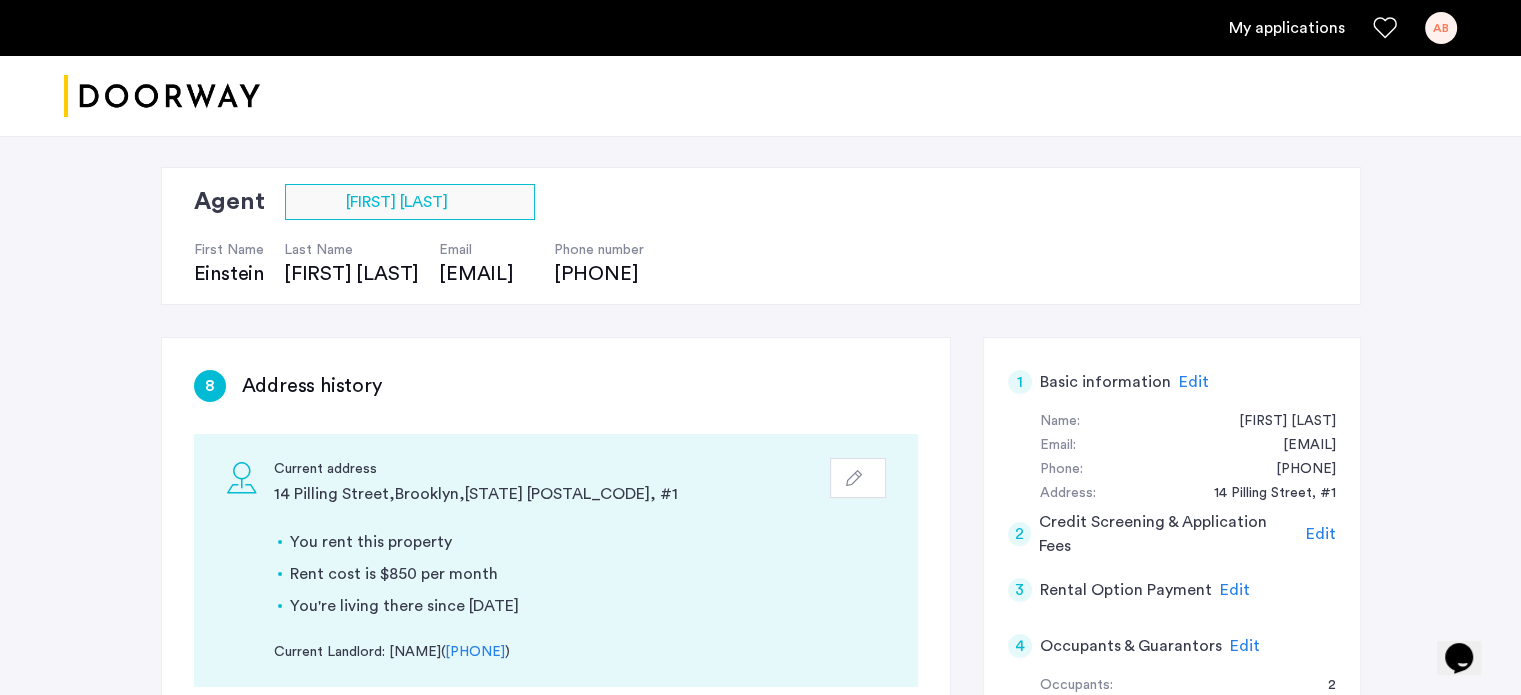 scroll, scrollTop: 100, scrollLeft: 0, axis: vertical 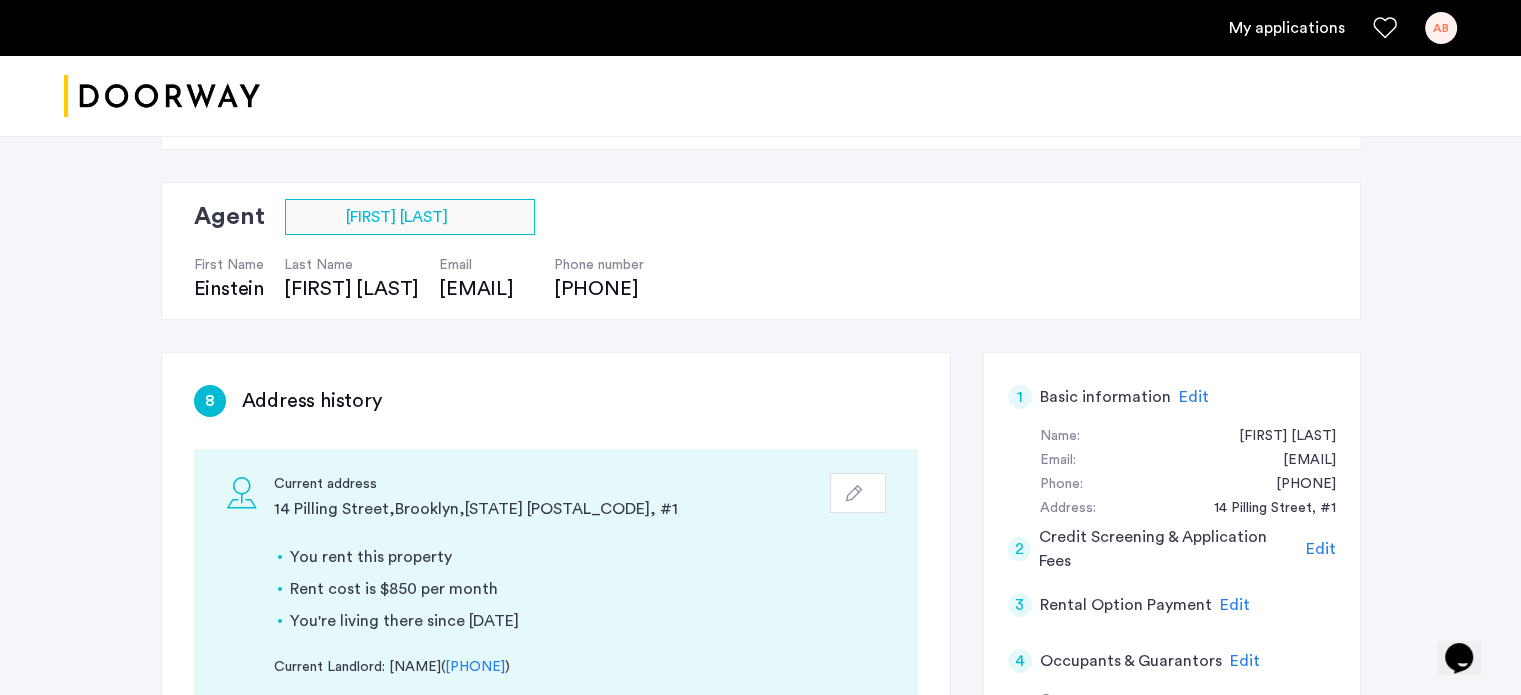 click on "Edit" 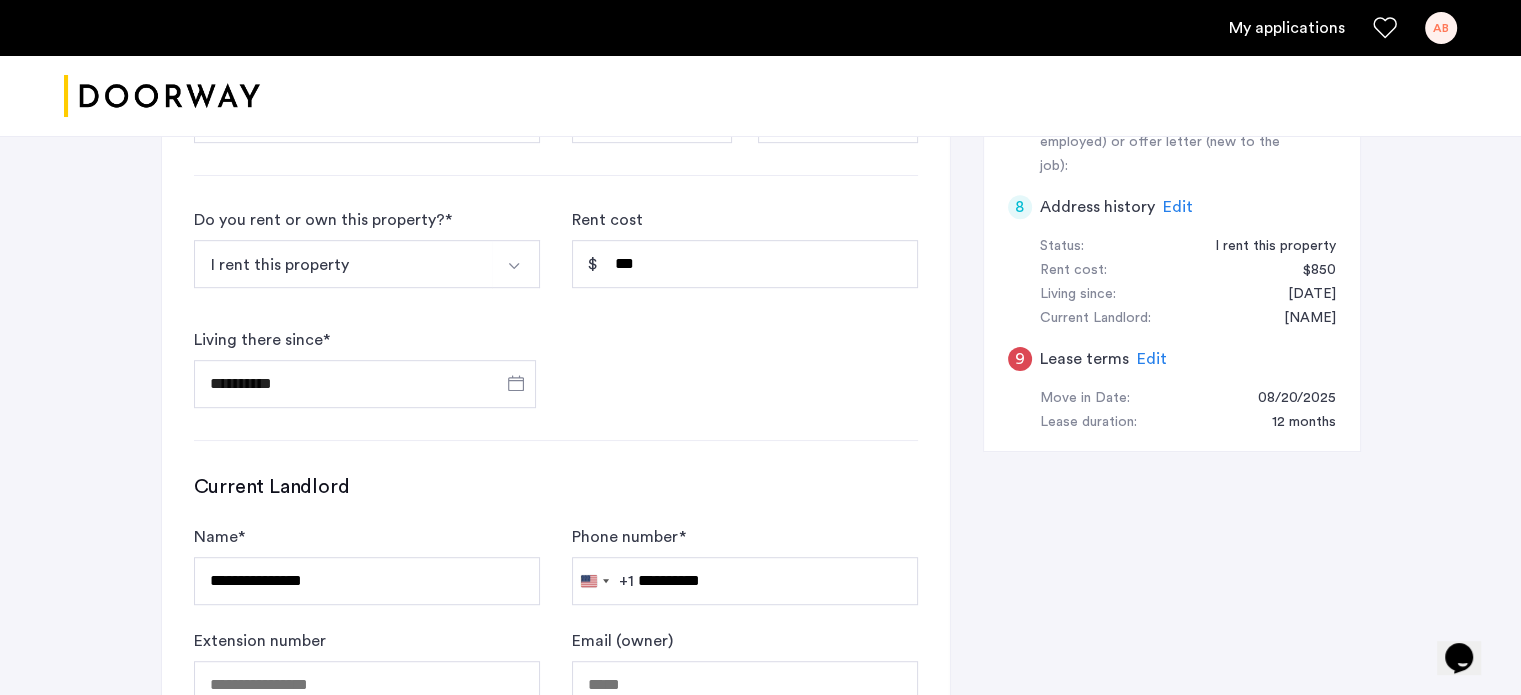 scroll, scrollTop: 1000, scrollLeft: 0, axis: vertical 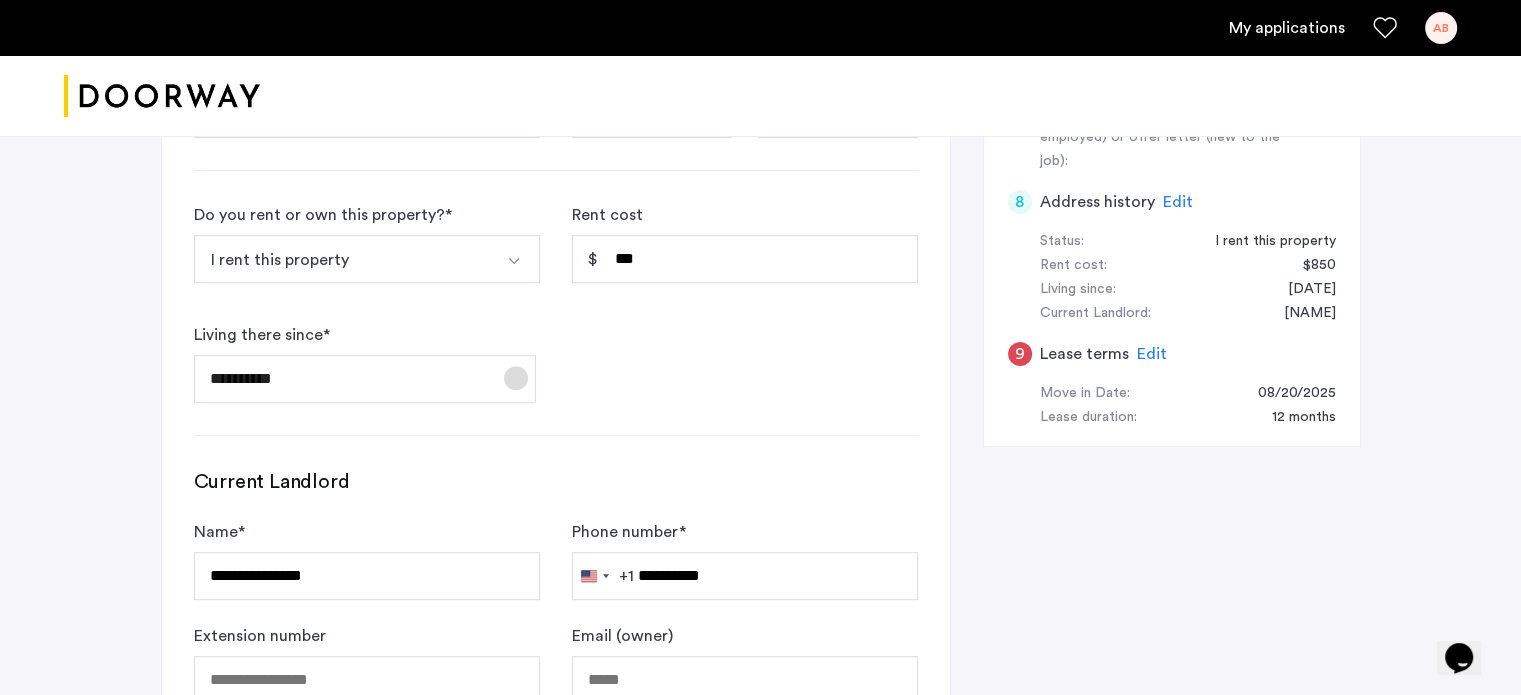 click 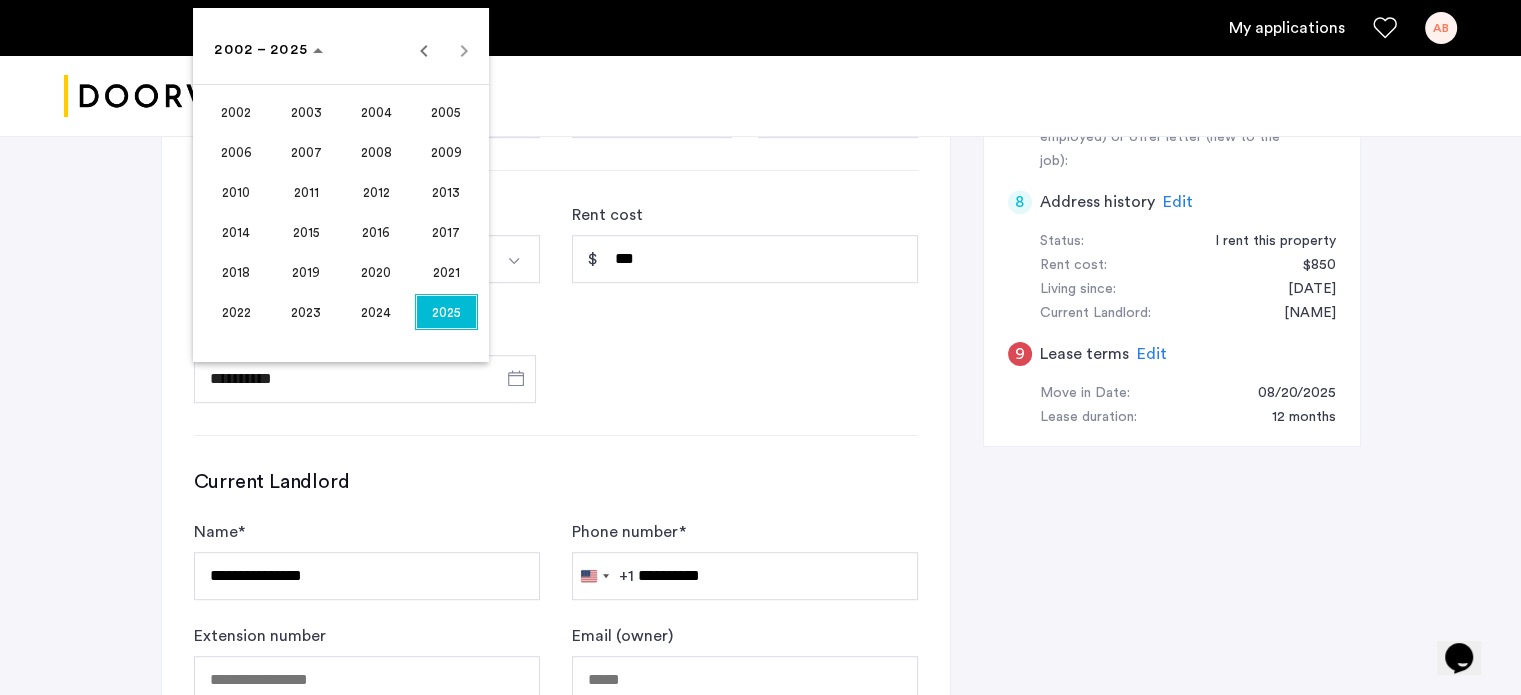 click on "2025" at bounding box center (446, 312) 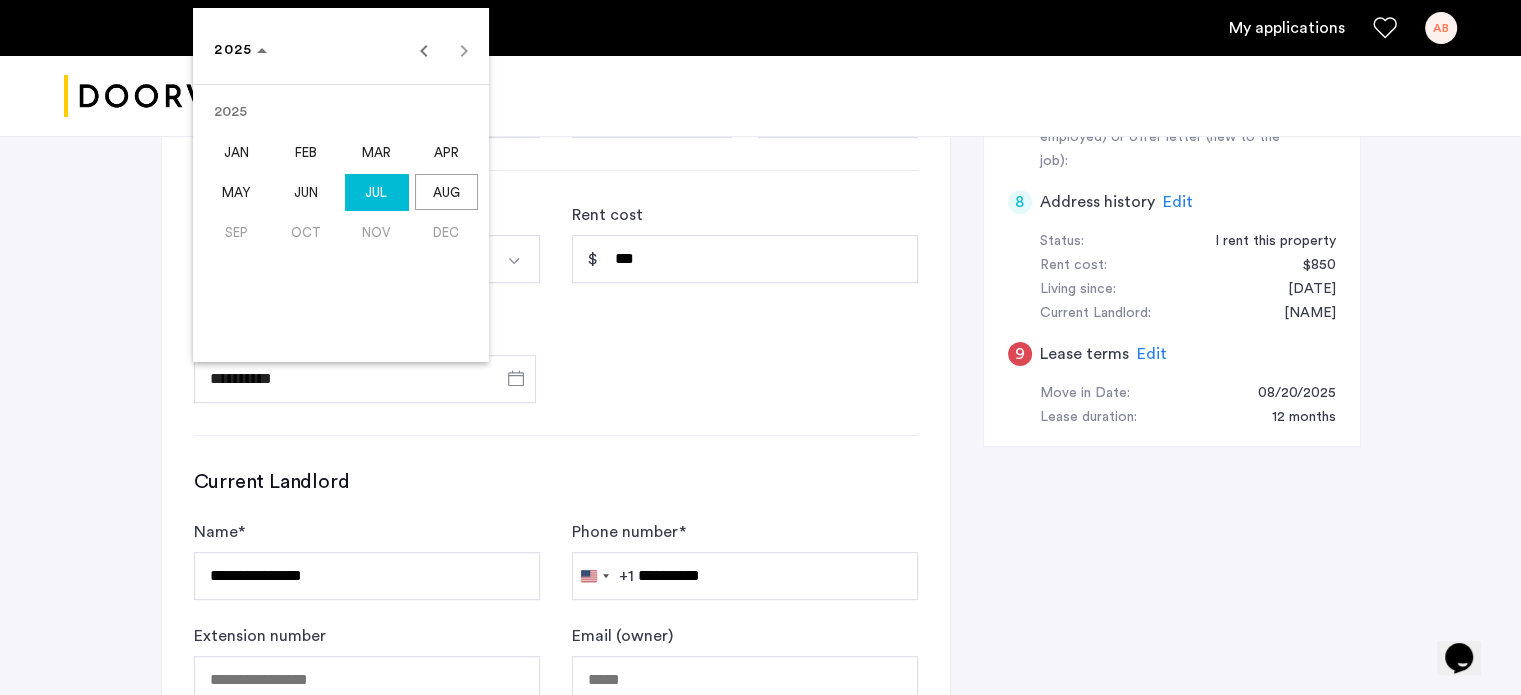 click on "AUG" at bounding box center [446, 192] 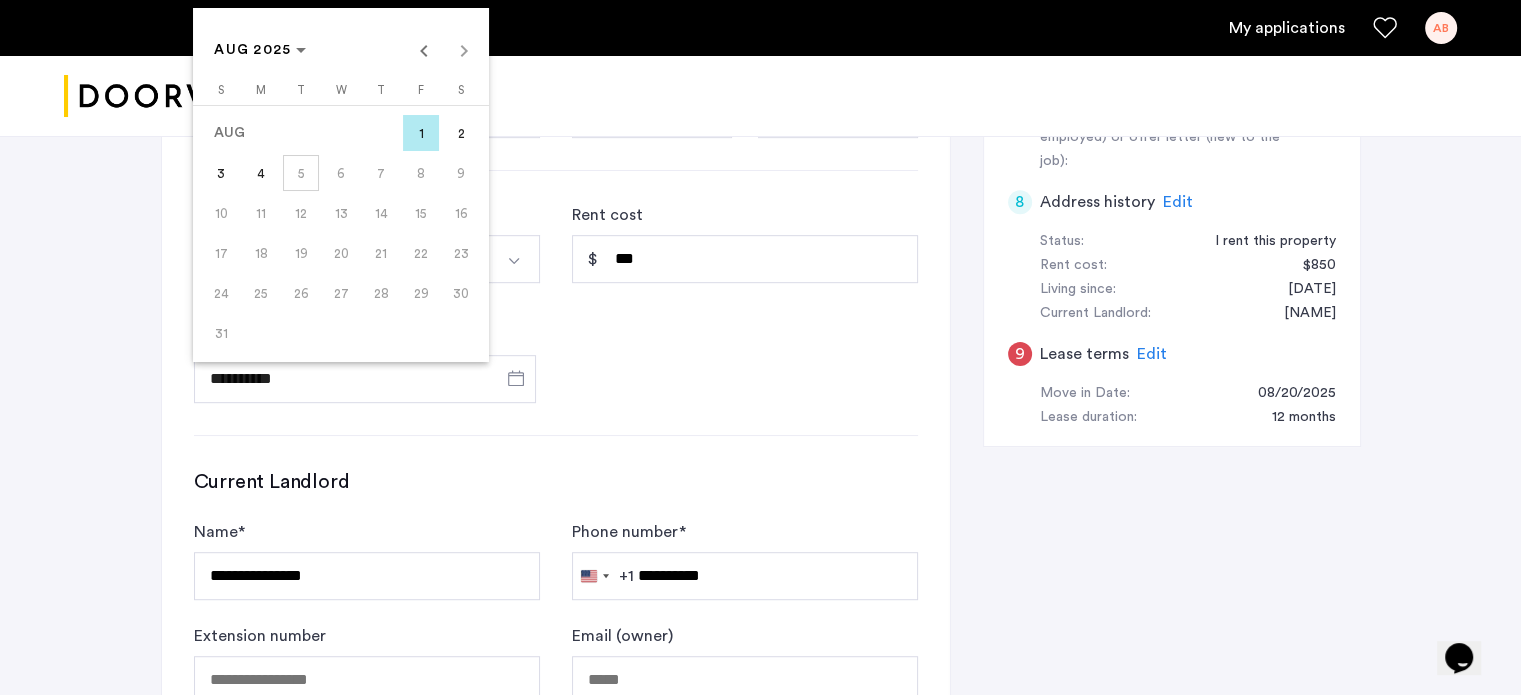 click on "1" at bounding box center (421, 133) 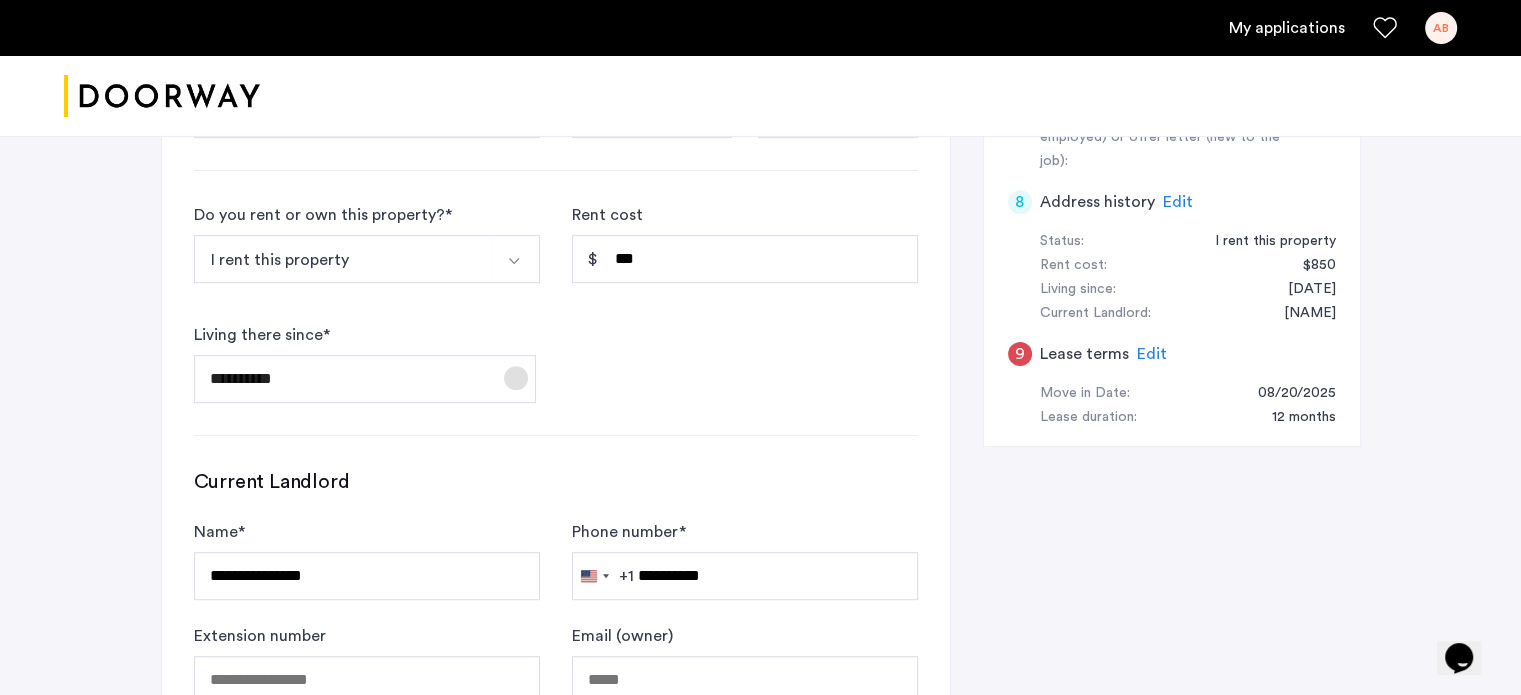 click 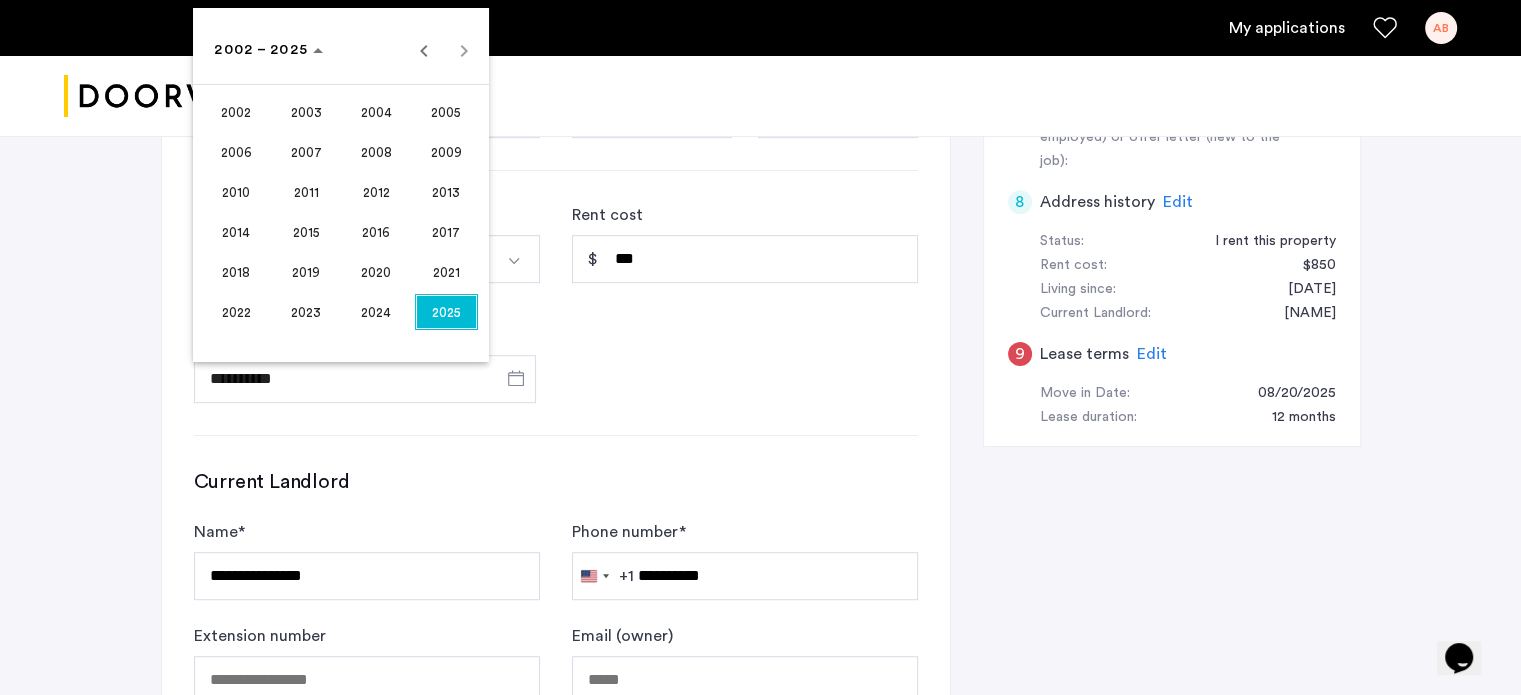 click on "2025" at bounding box center (446, 312) 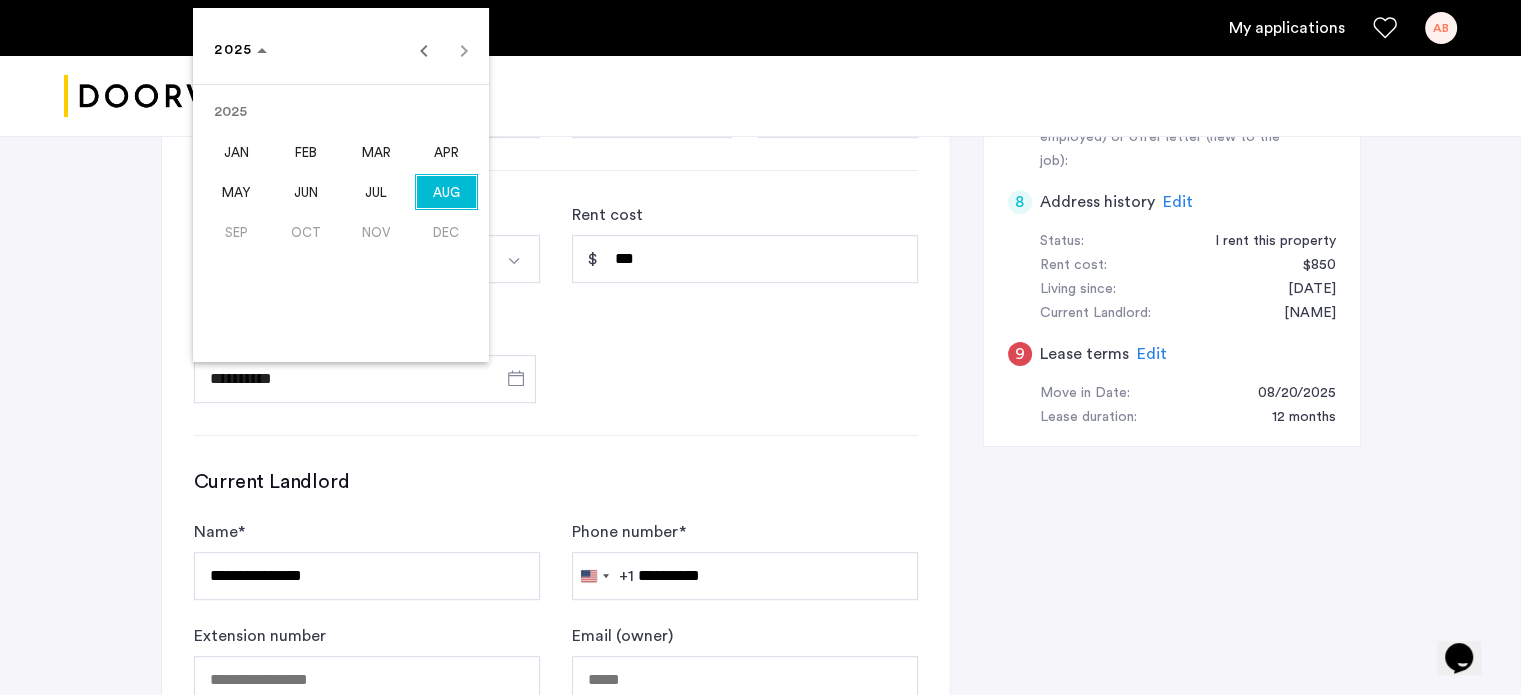 click on "JUL" at bounding box center (376, 192) 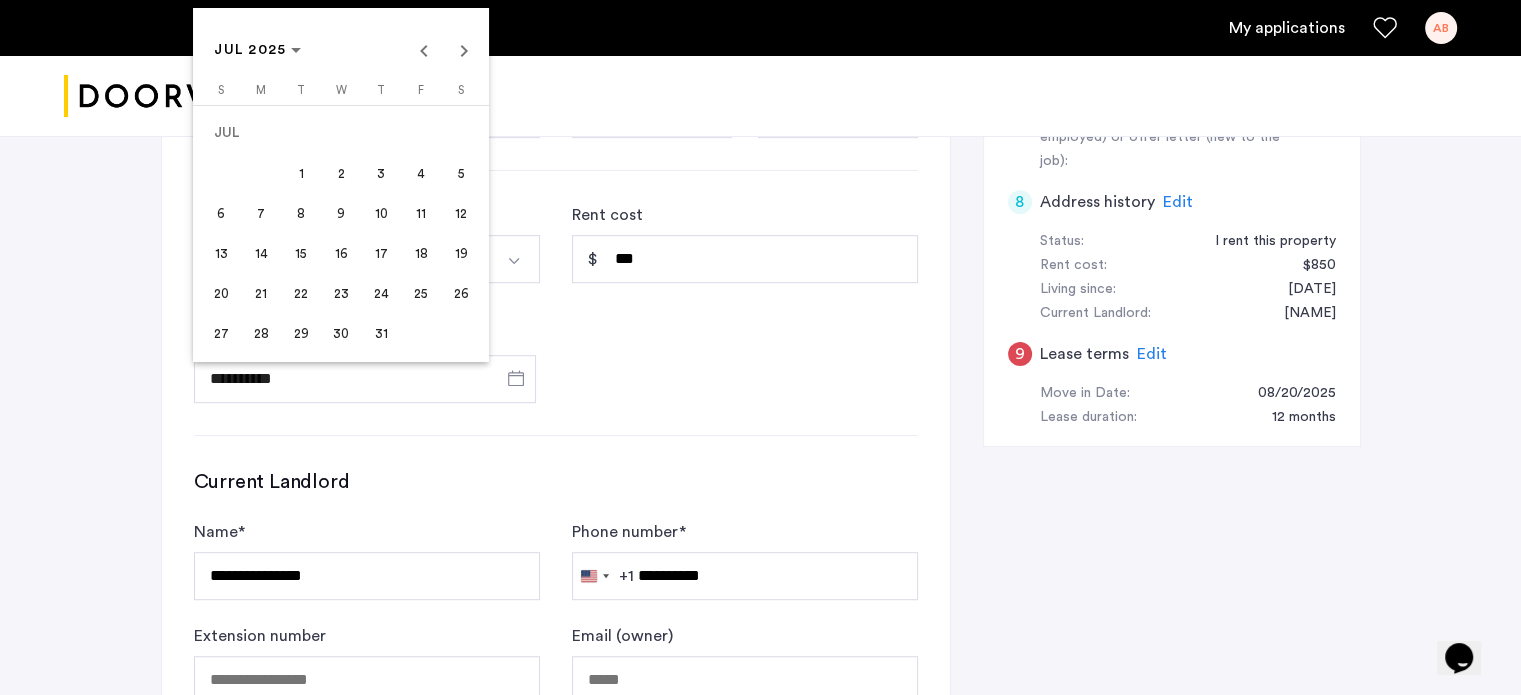 click on "20" at bounding box center (221, 293) 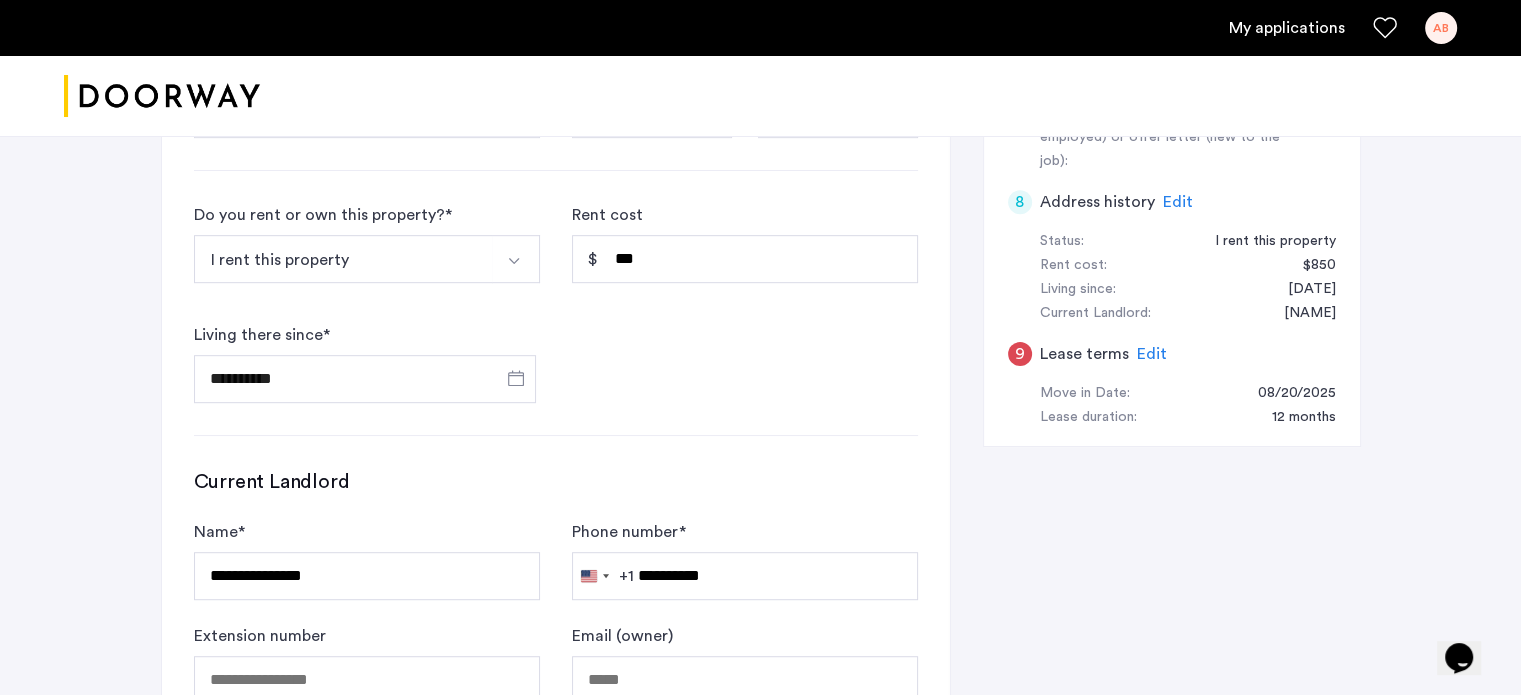 type on "**********" 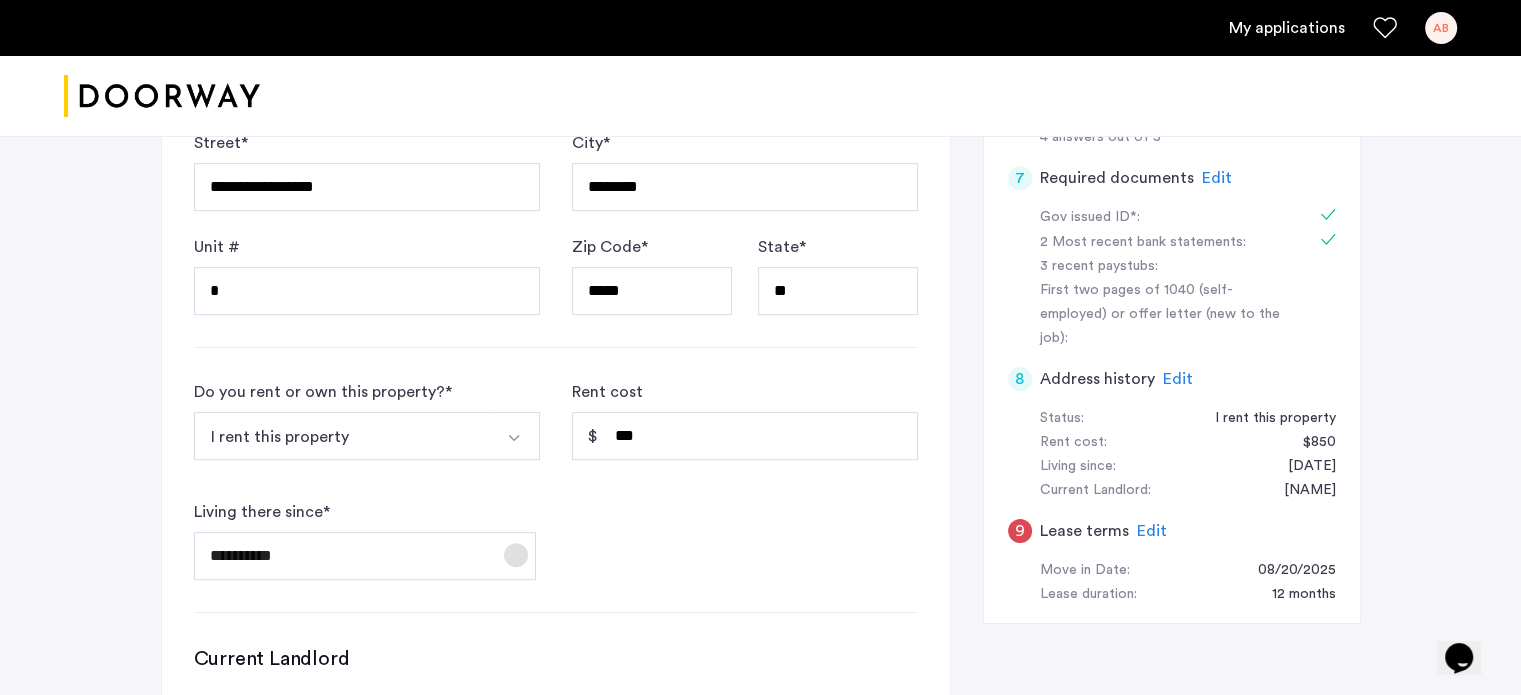scroll, scrollTop: 772, scrollLeft: 0, axis: vertical 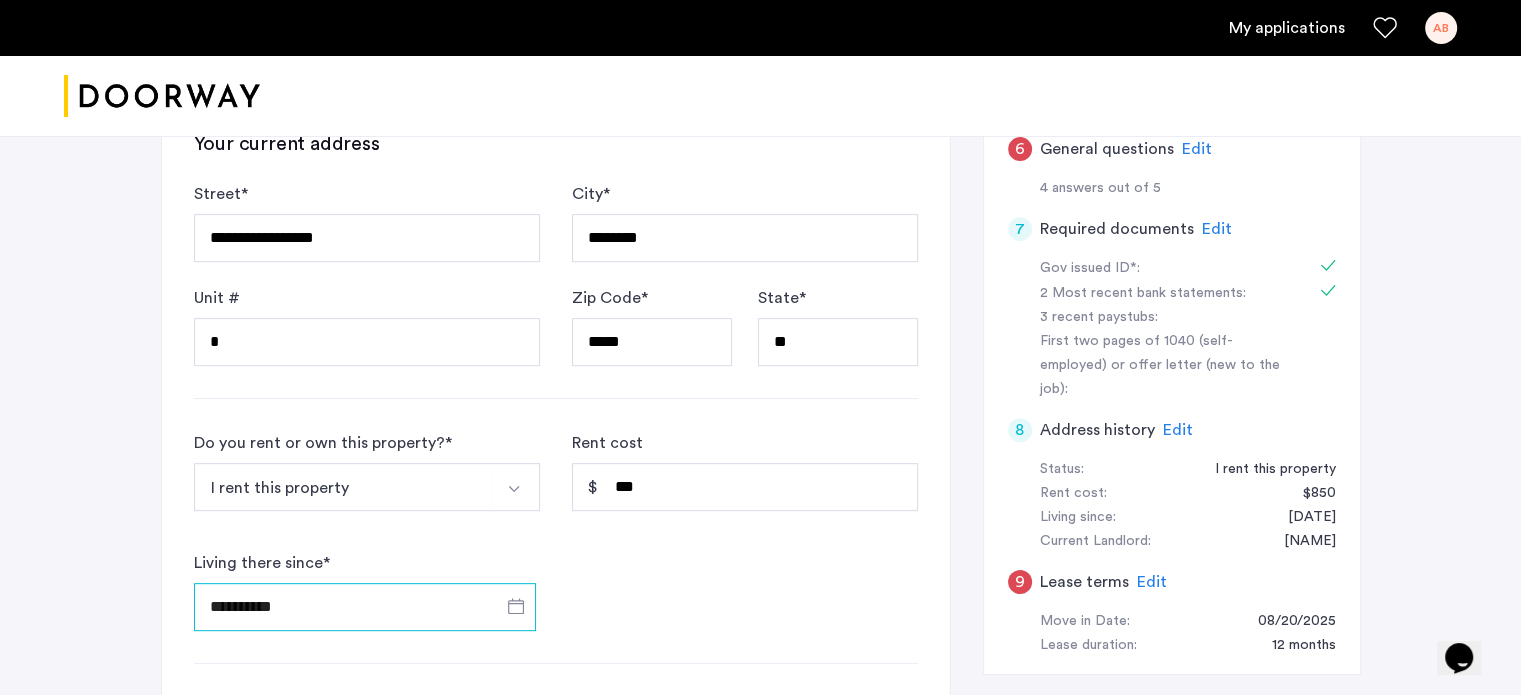 click on "**********" at bounding box center [365, 607] 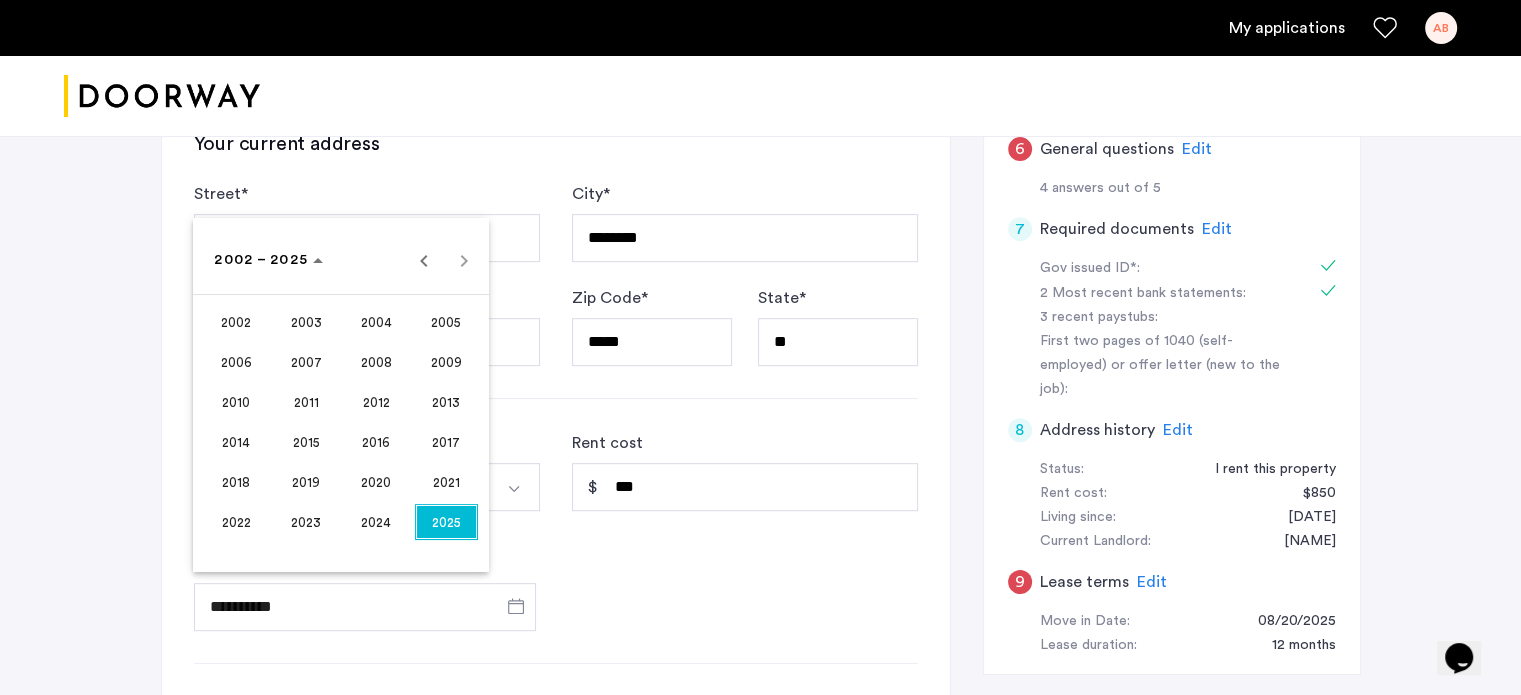 click at bounding box center [760, 347] 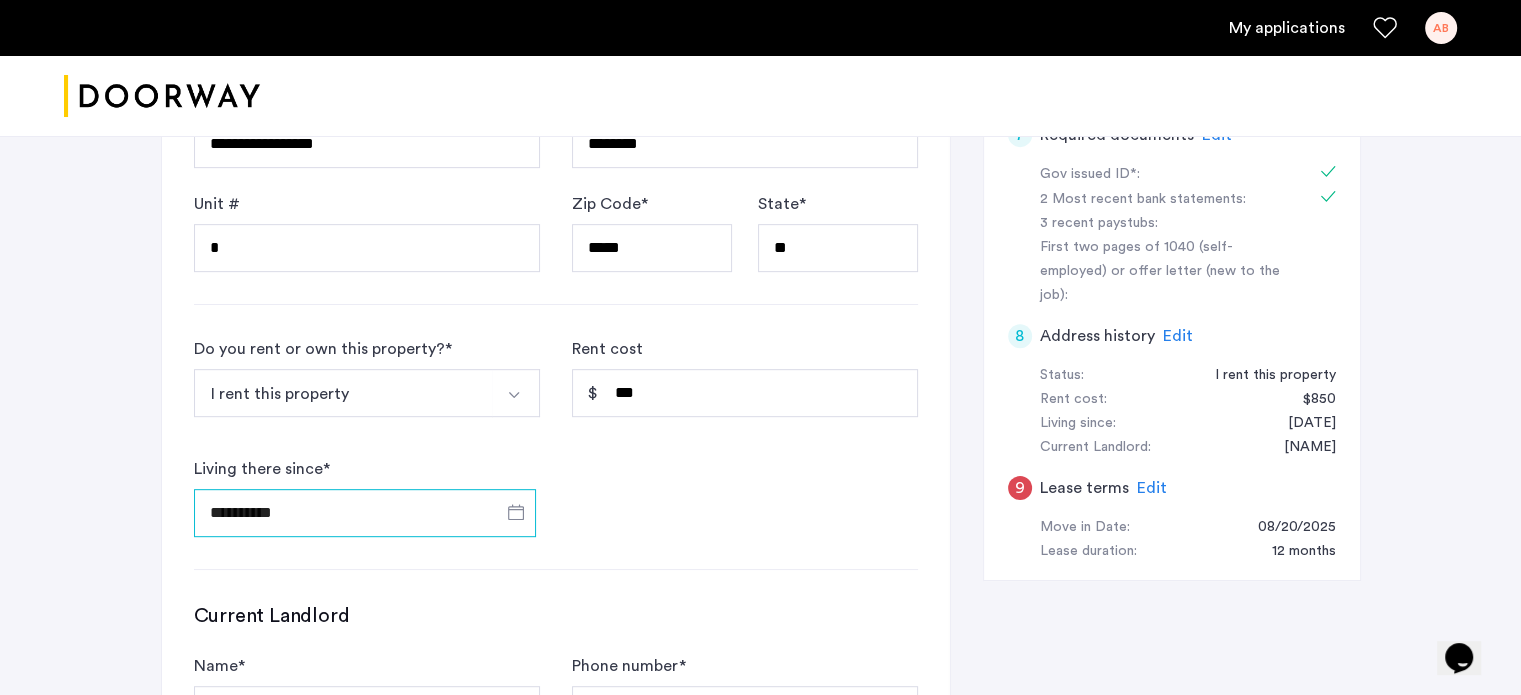 scroll, scrollTop: 1172, scrollLeft: 0, axis: vertical 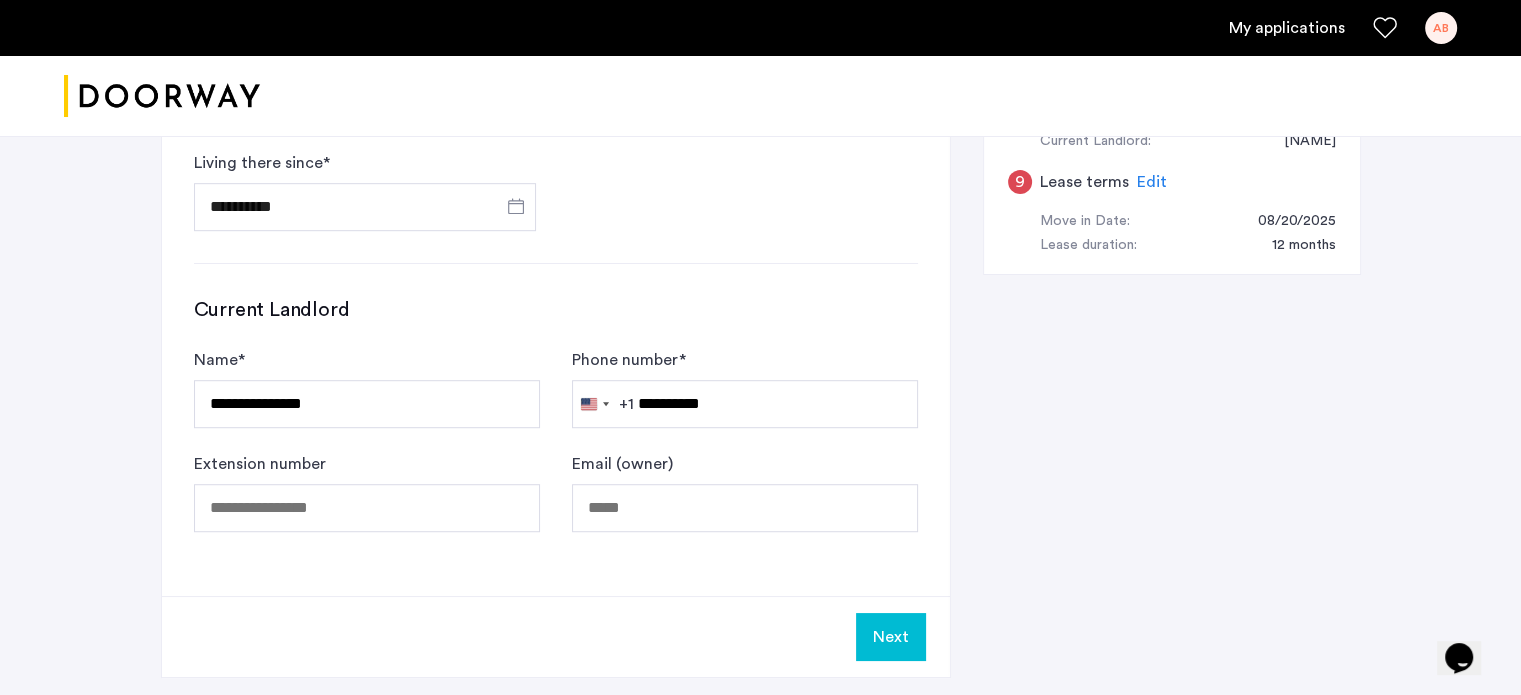click on "Next" 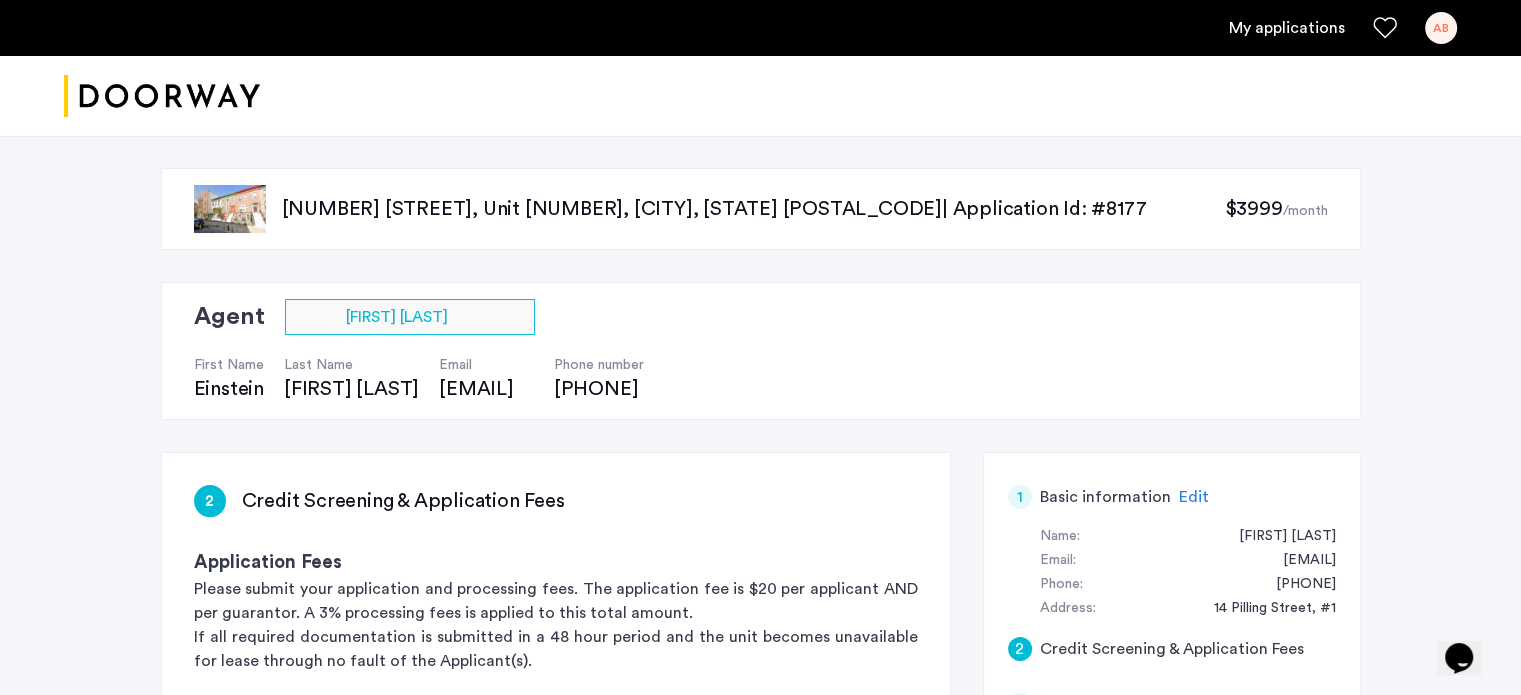 click on "[FIRST] [LAST]" 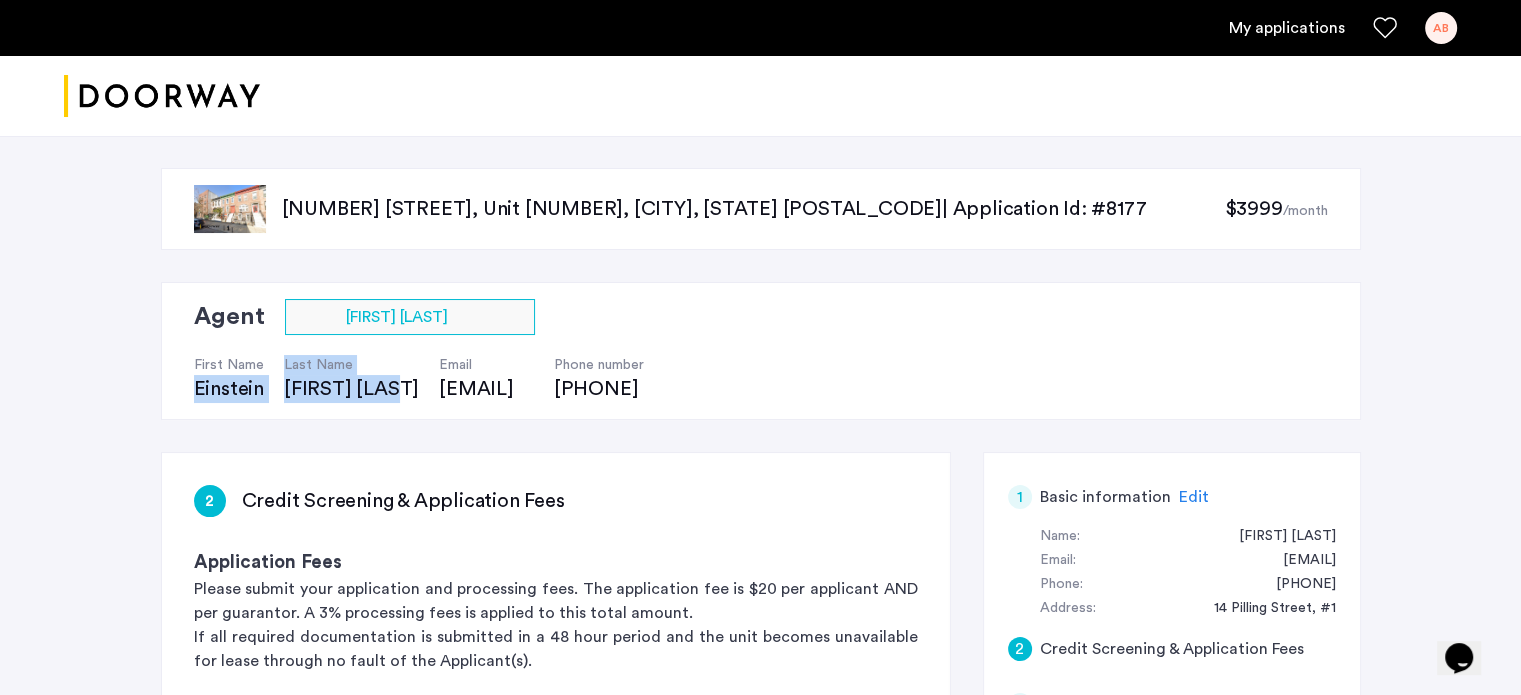 drag, startPoint x: 396, startPoint y: 392, endPoint x: 193, endPoint y: 393, distance: 203.00246 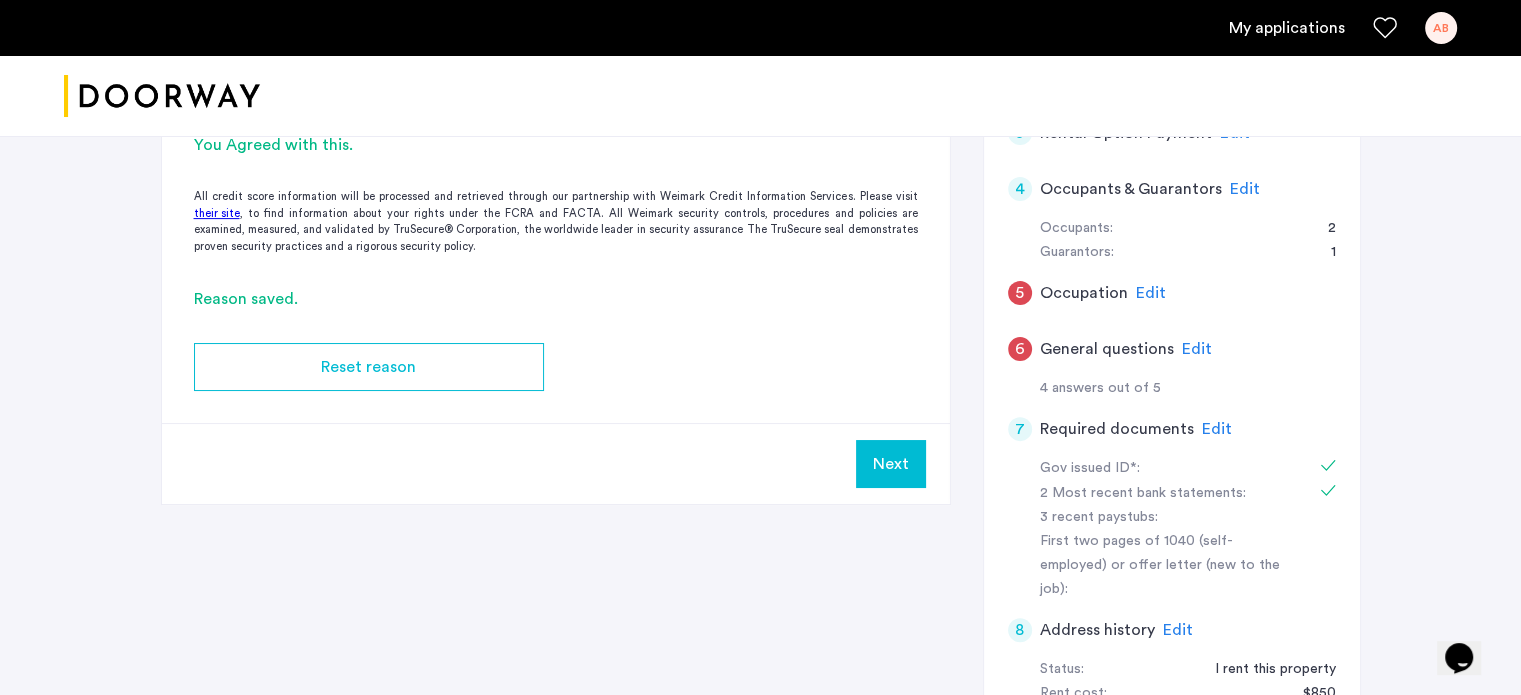 scroll, scrollTop: 700, scrollLeft: 0, axis: vertical 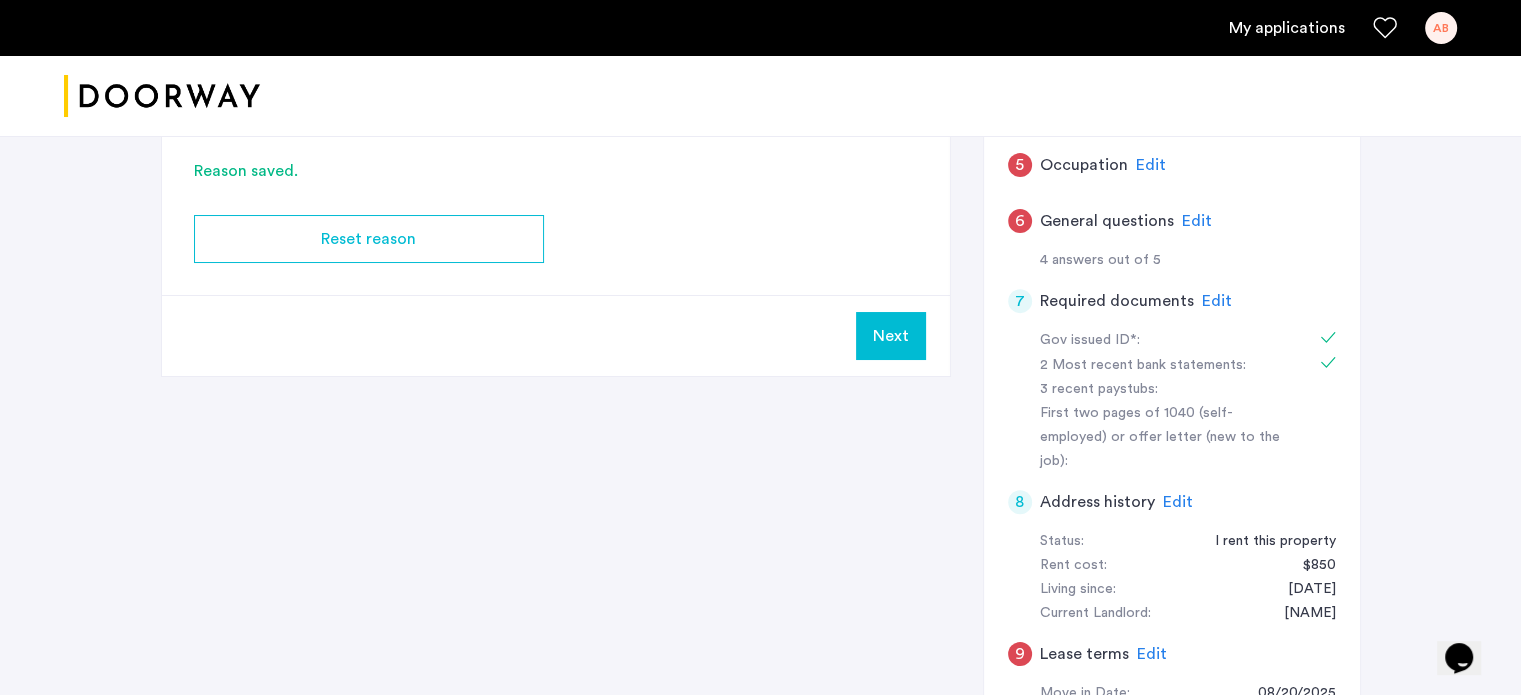 click on "First two pages of 1040 (self-employed) or offer letter (new to the job):" 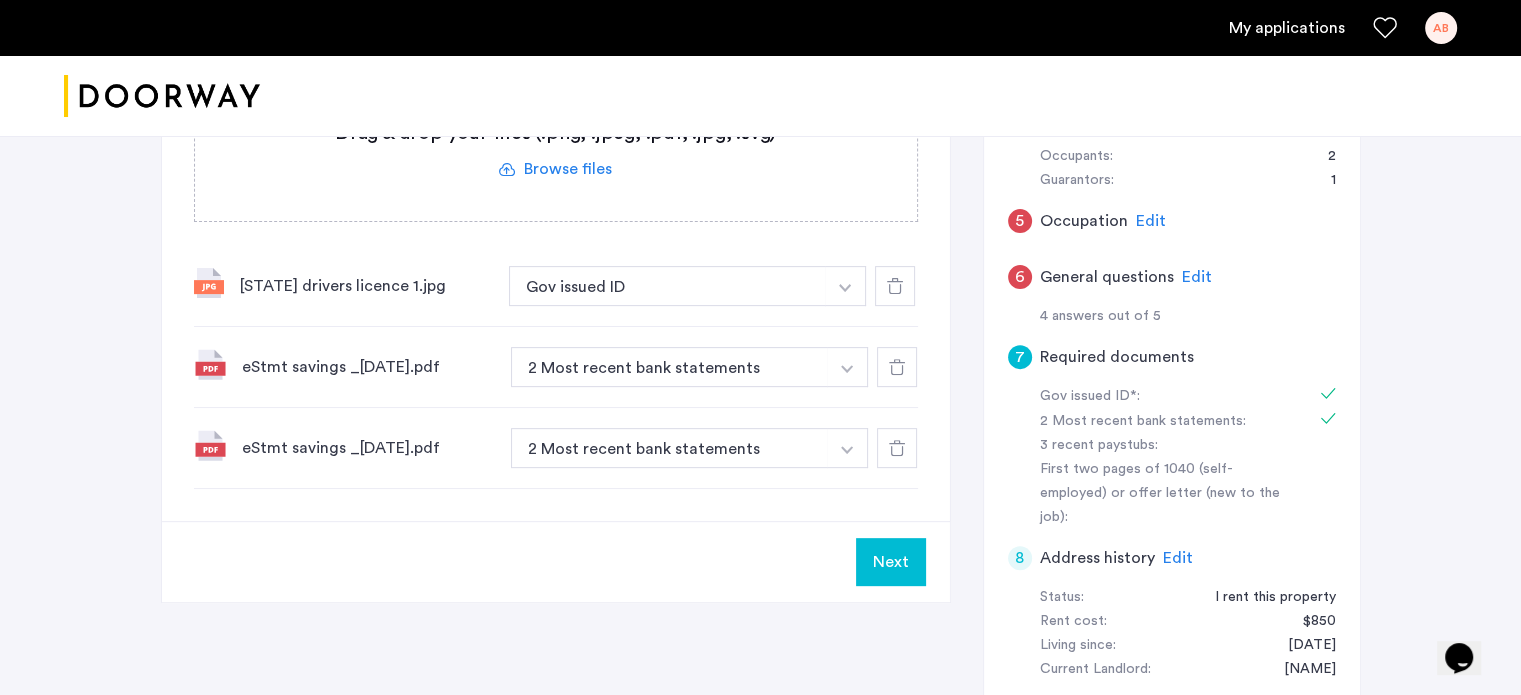 scroll, scrollTop: 500, scrollLeft: 0, axis: vertical 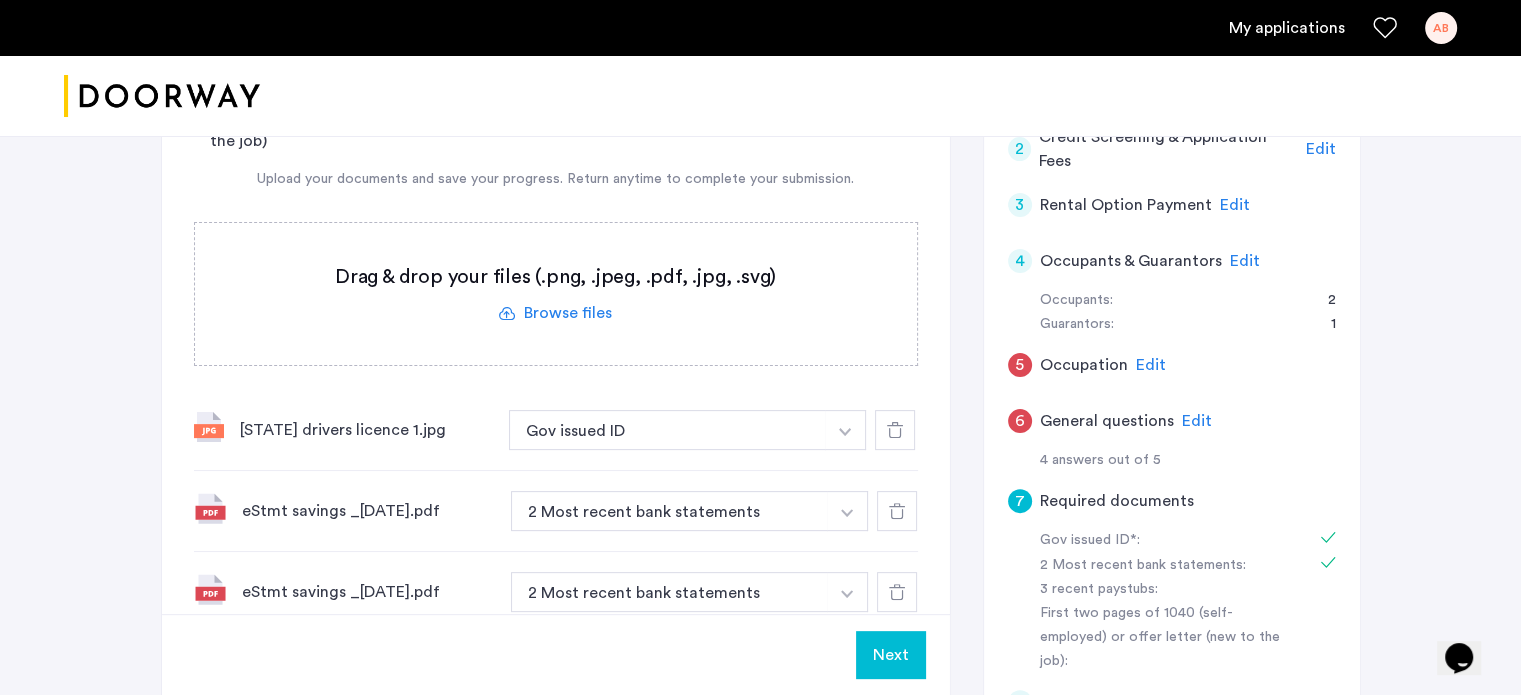 click 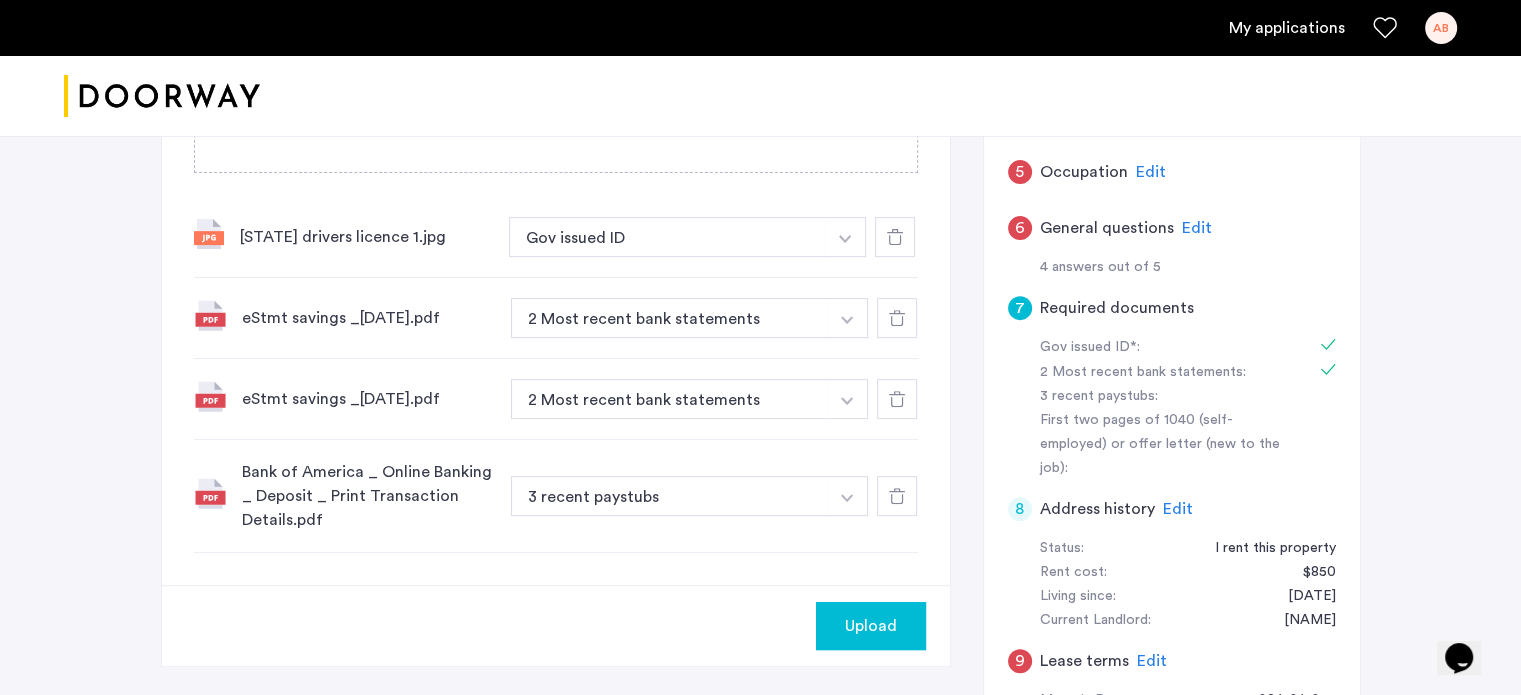 scroll, scrollTop: 800, scrollLeft: 0, axis: vertical 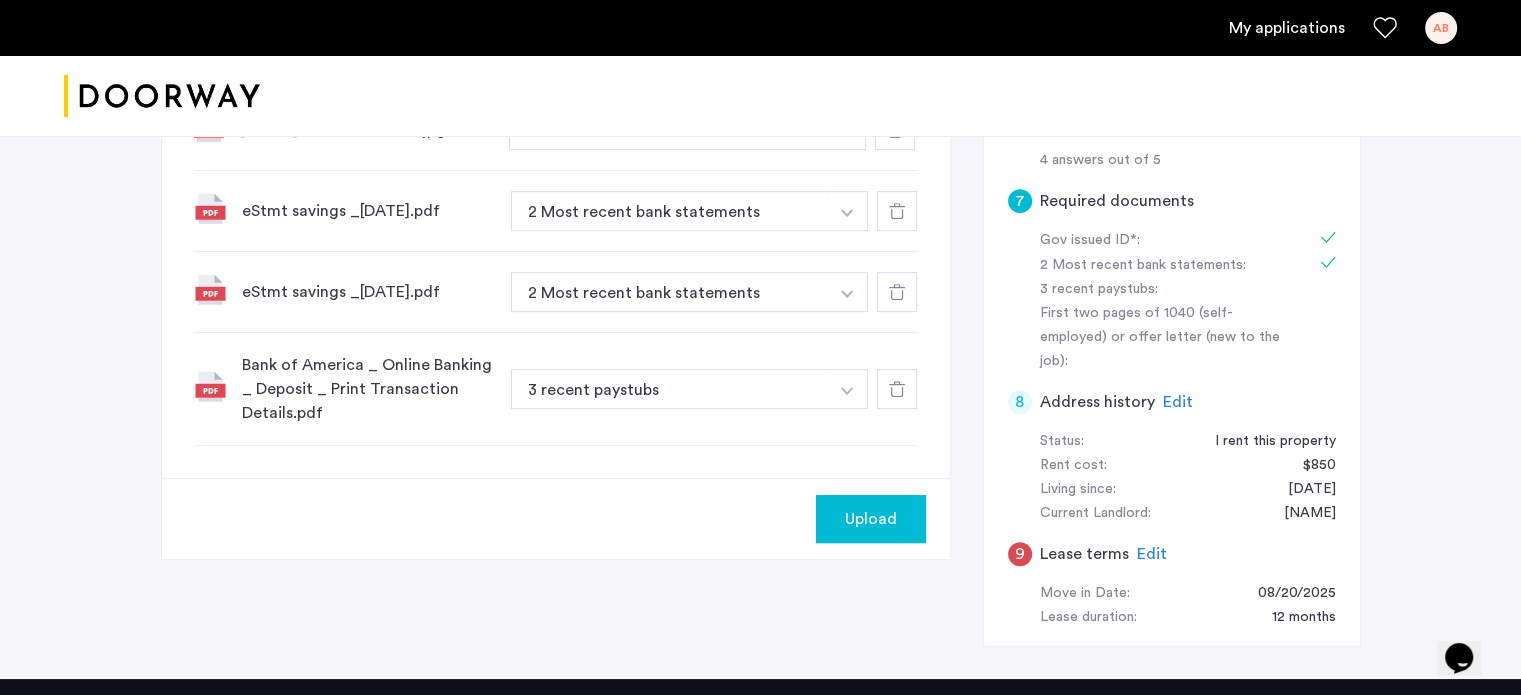 click at bounding box center (845, 130) 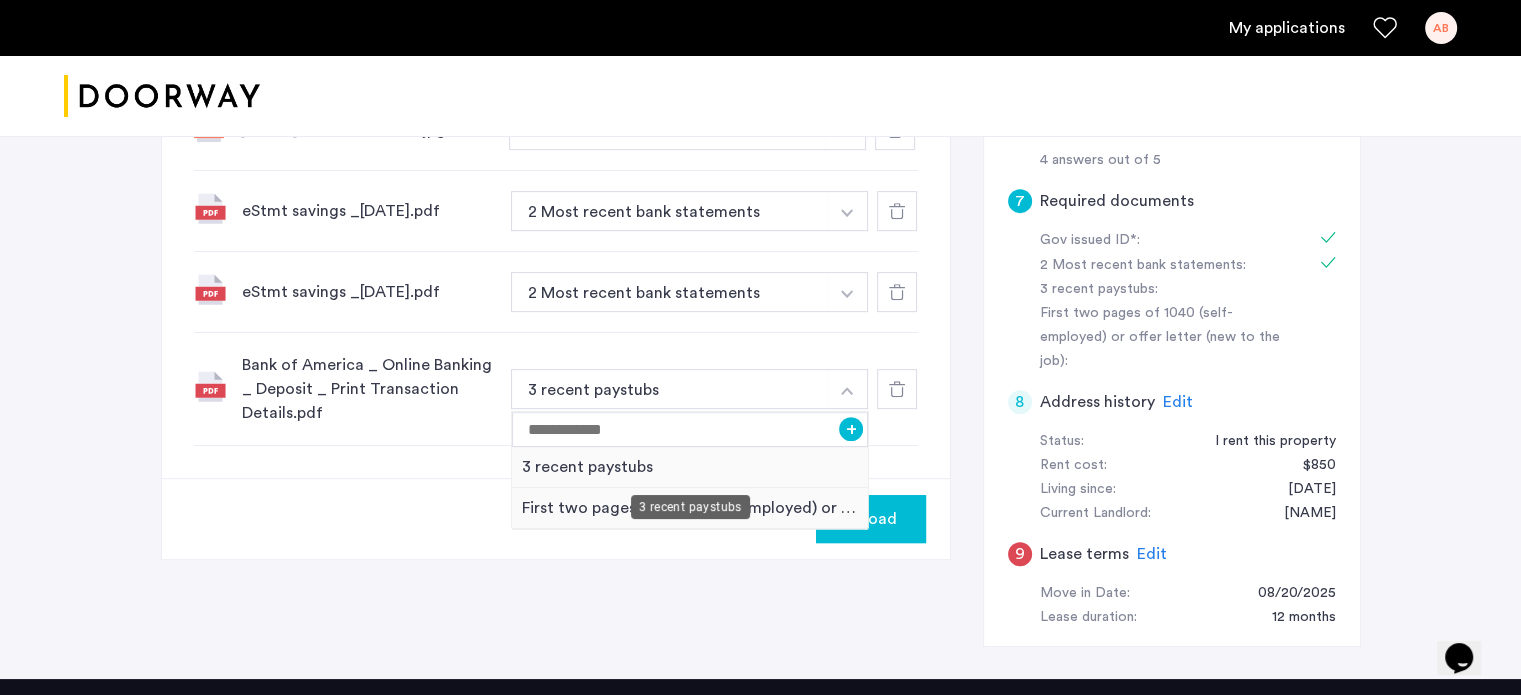 click on "3 recent paystubs" at bounding box center [690, 467] 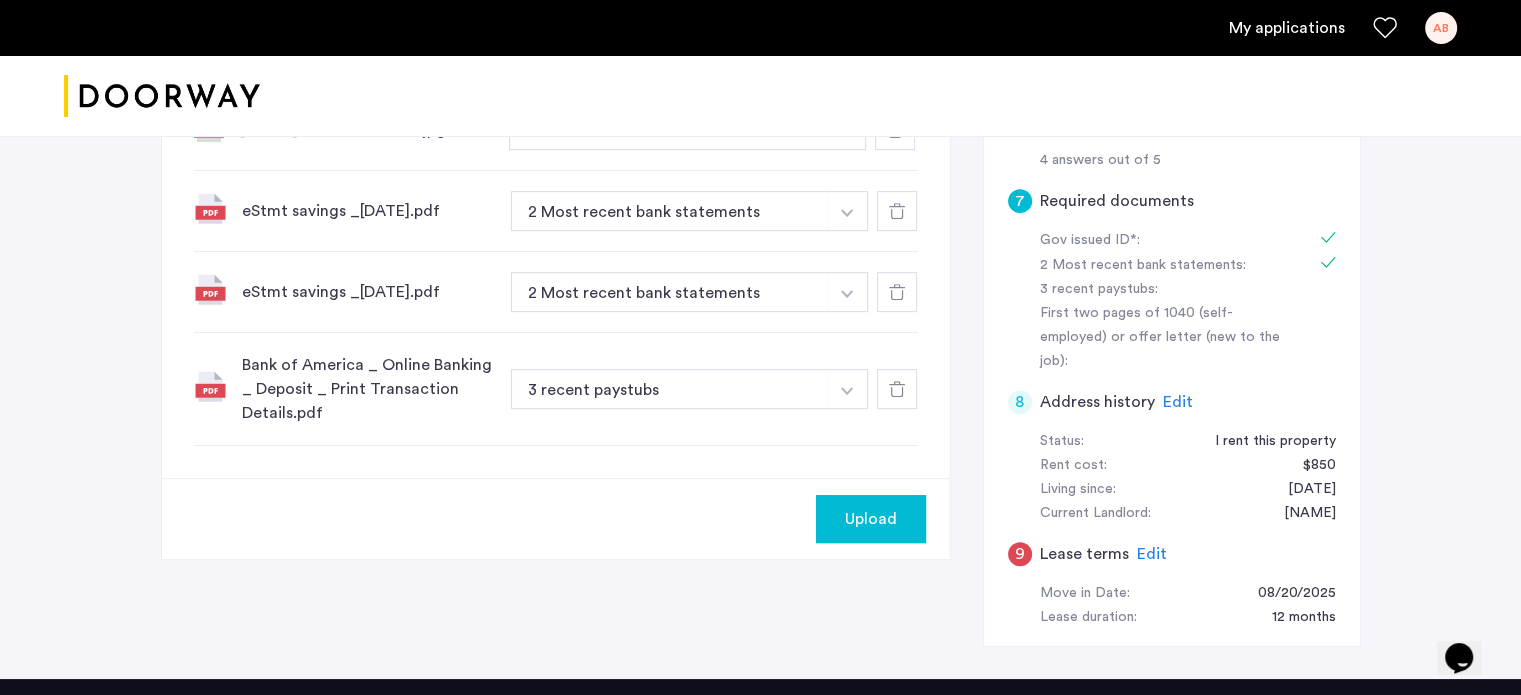 click at bounding box center [845, 130] 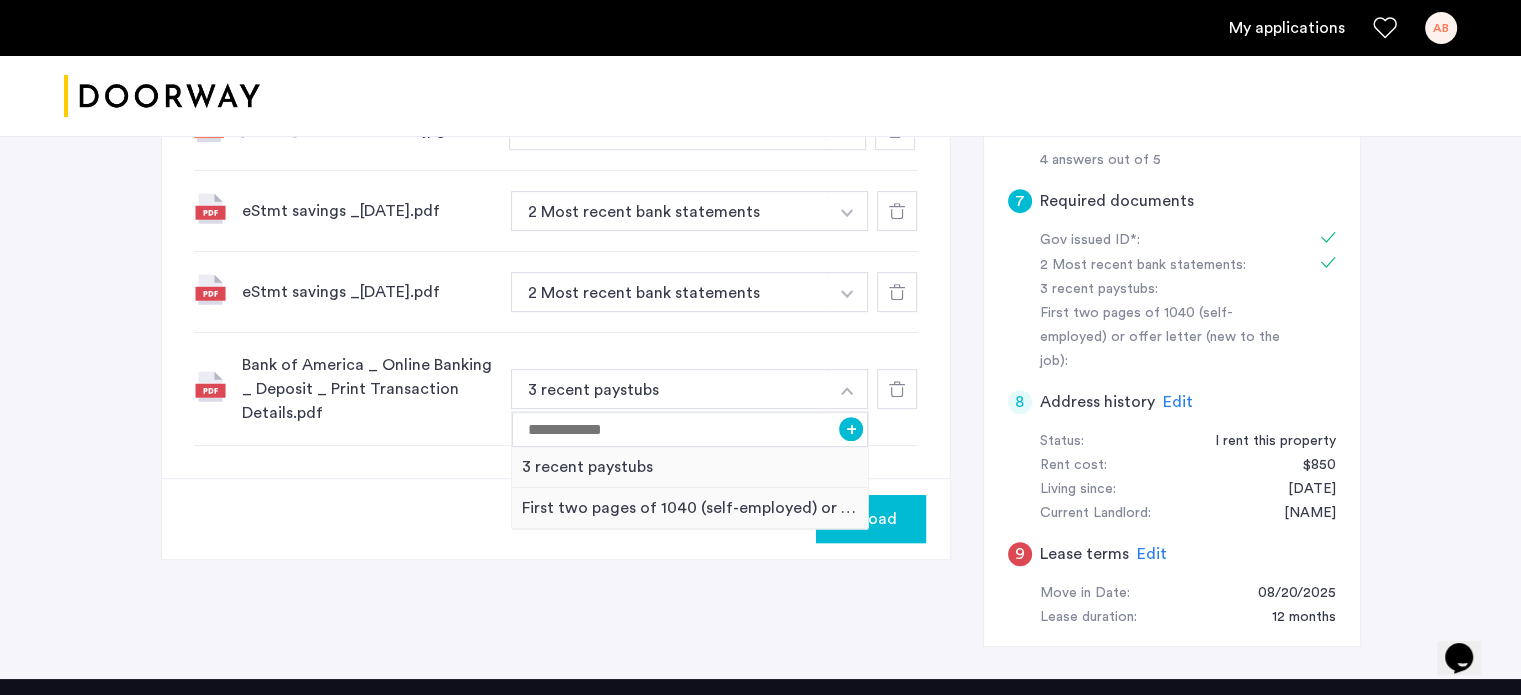 click at bounding box center (847, 389) 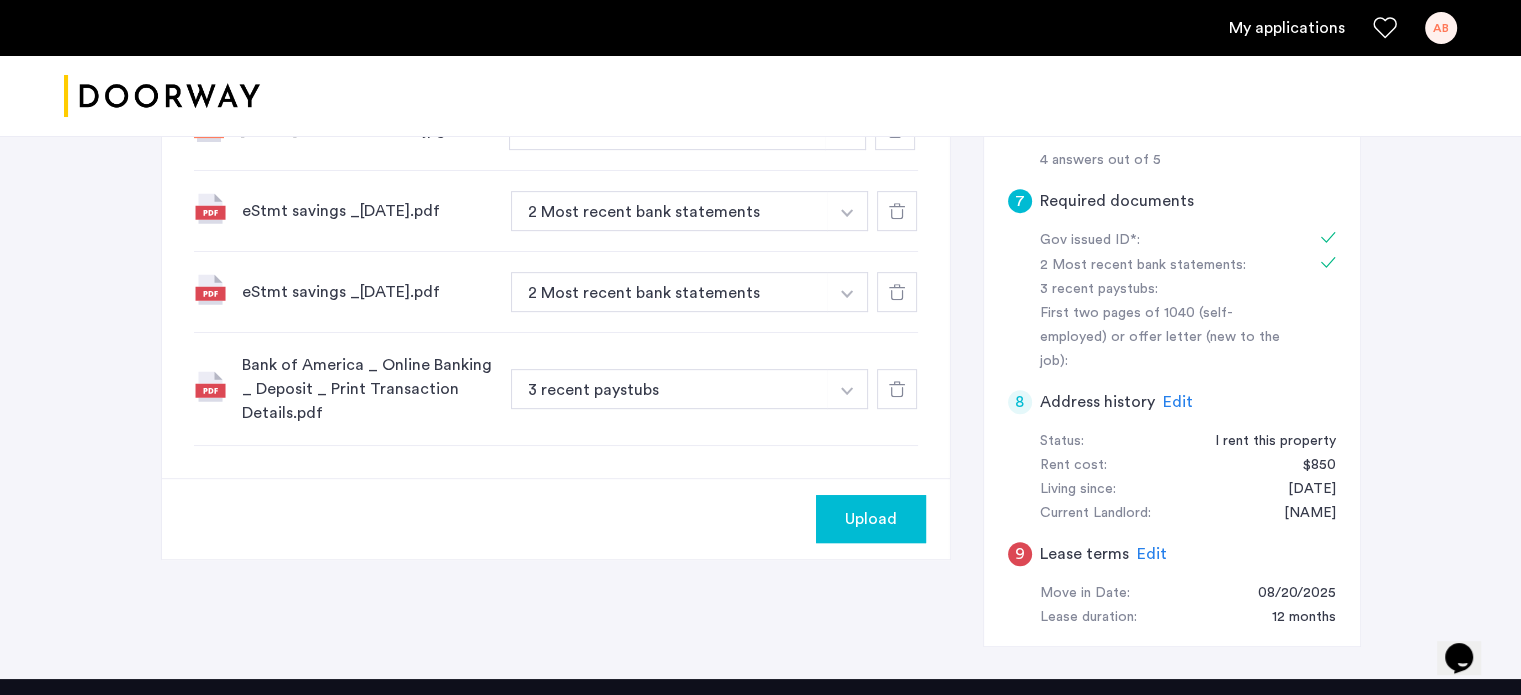 click on "Upload" 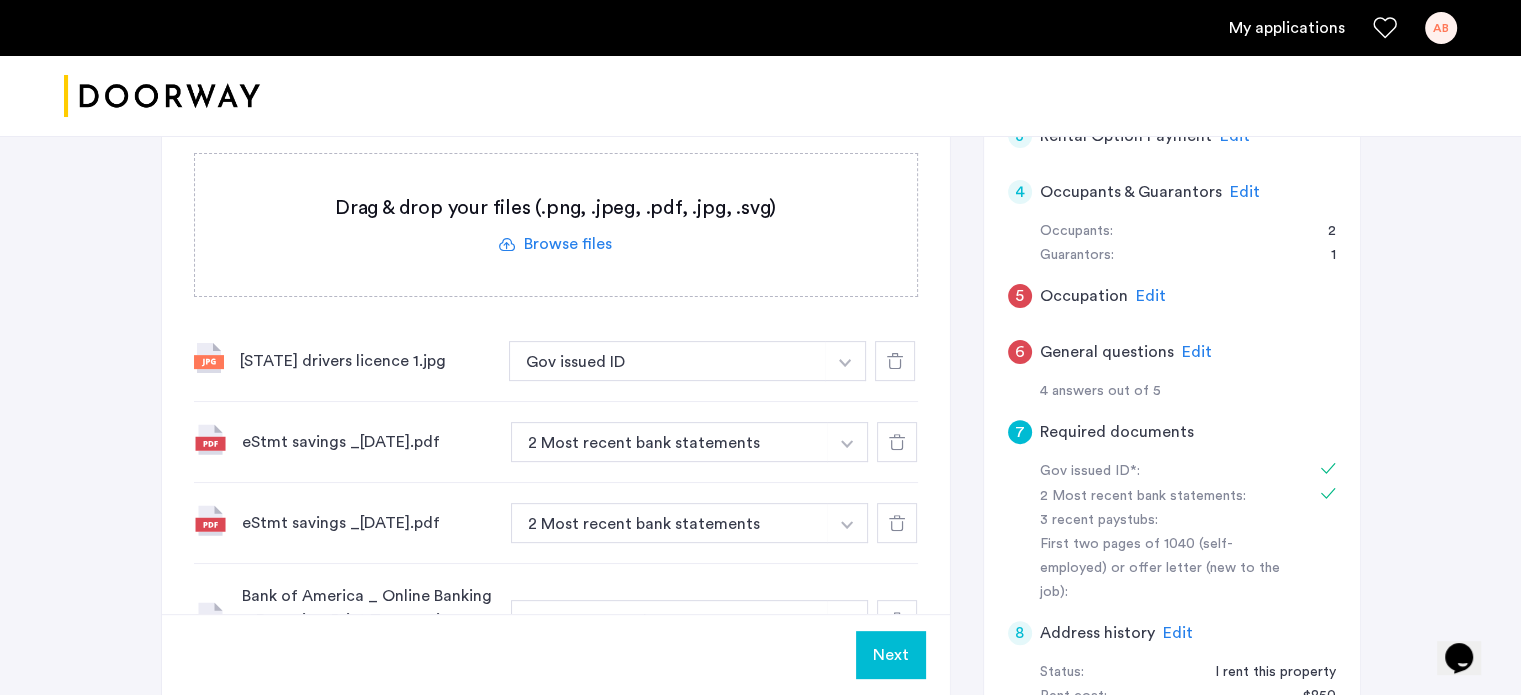 scroll, scrollTop: 500, scrollLeft: 0, axis: vertical 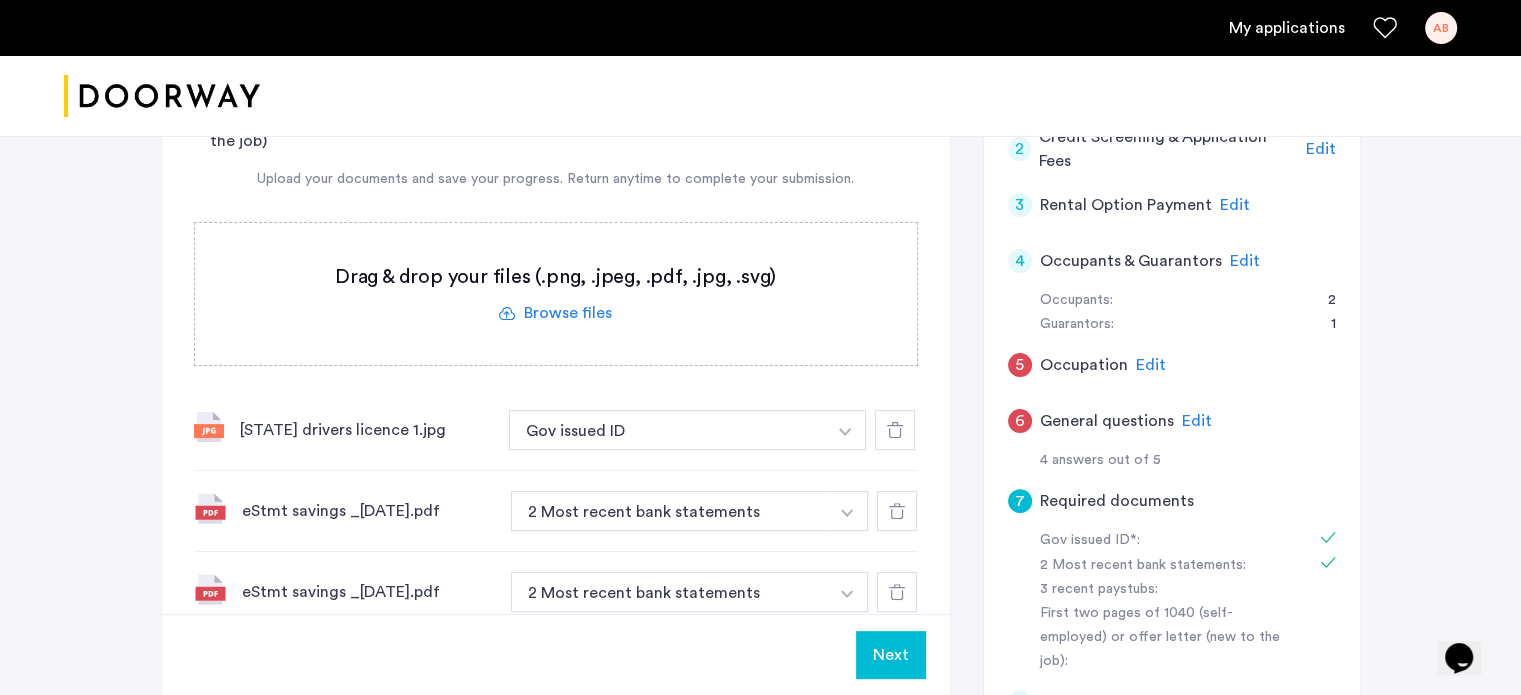 click 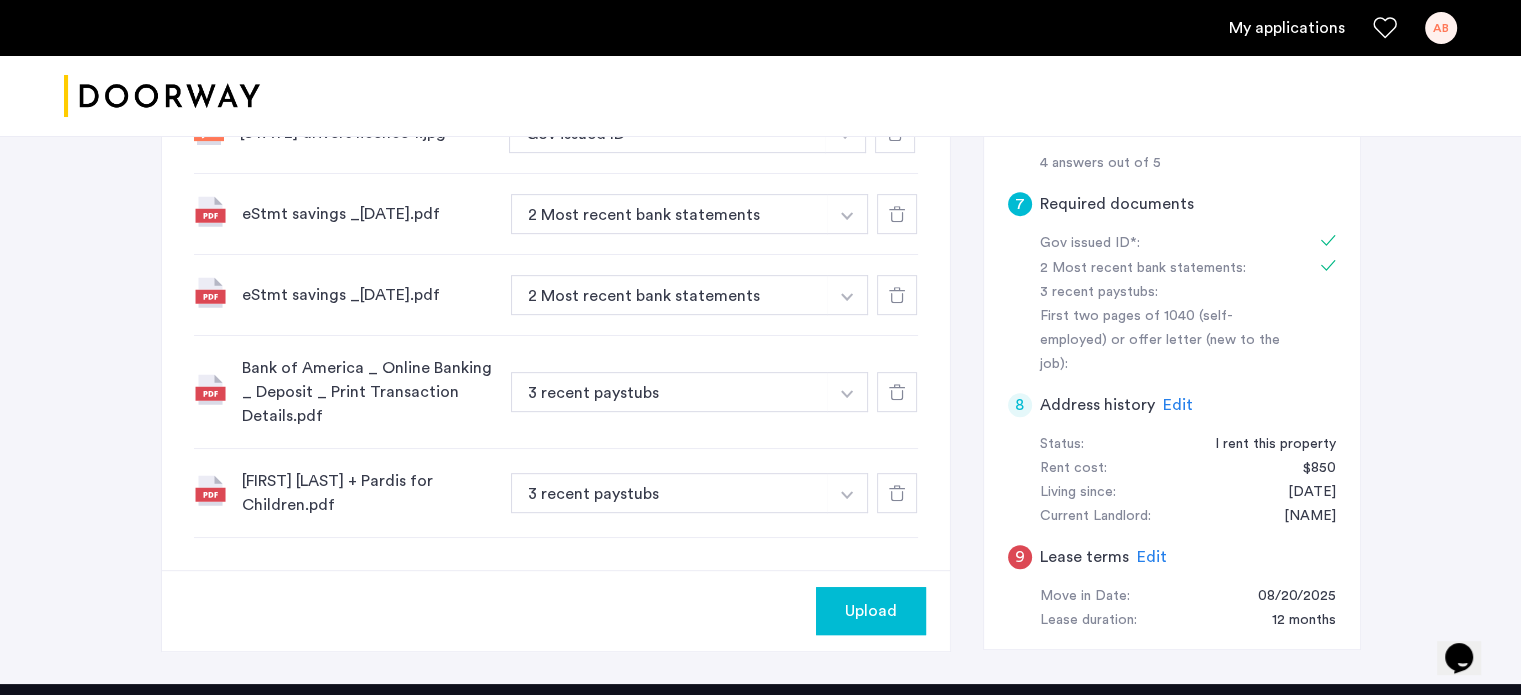 scroll, scrollTop: 800, scrollLeft: 0, axis: vertical 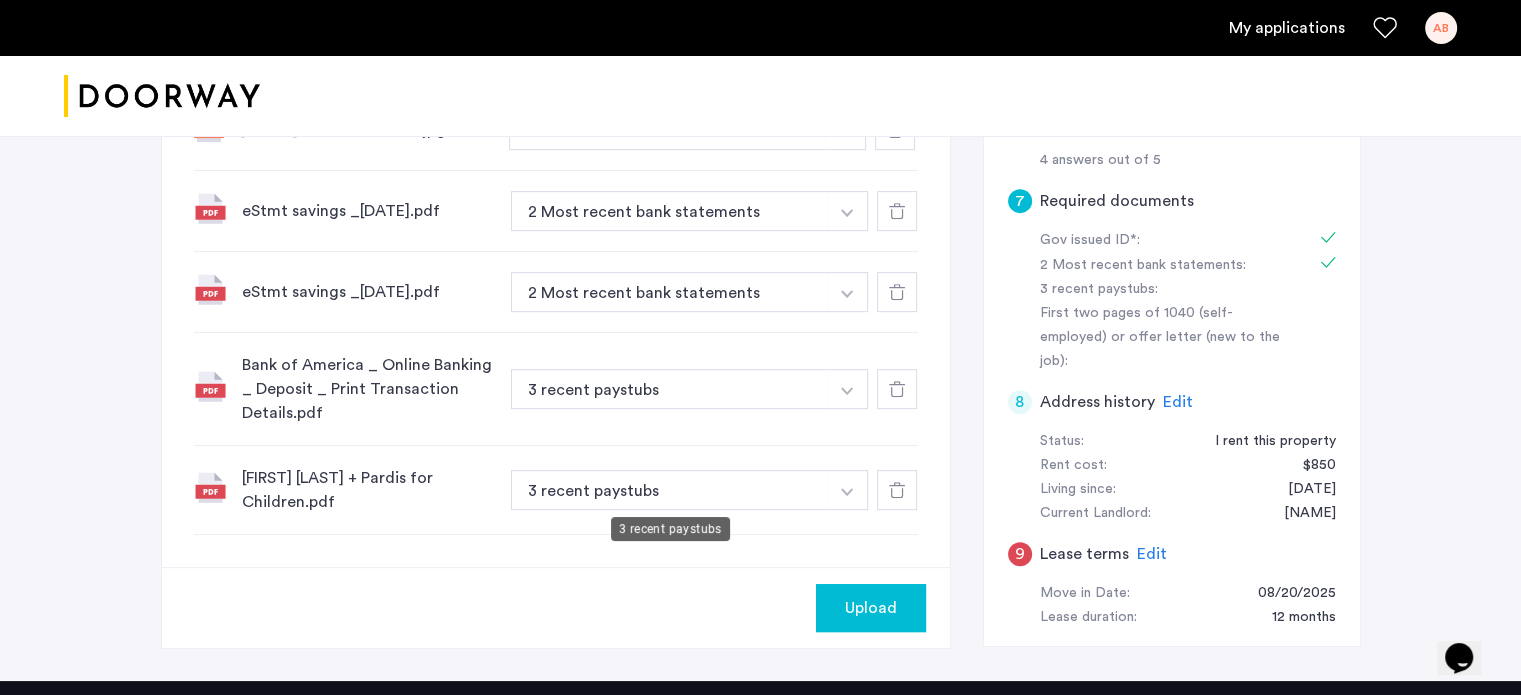 click on "3 recent paystubs" at bounding box center (670, 490) 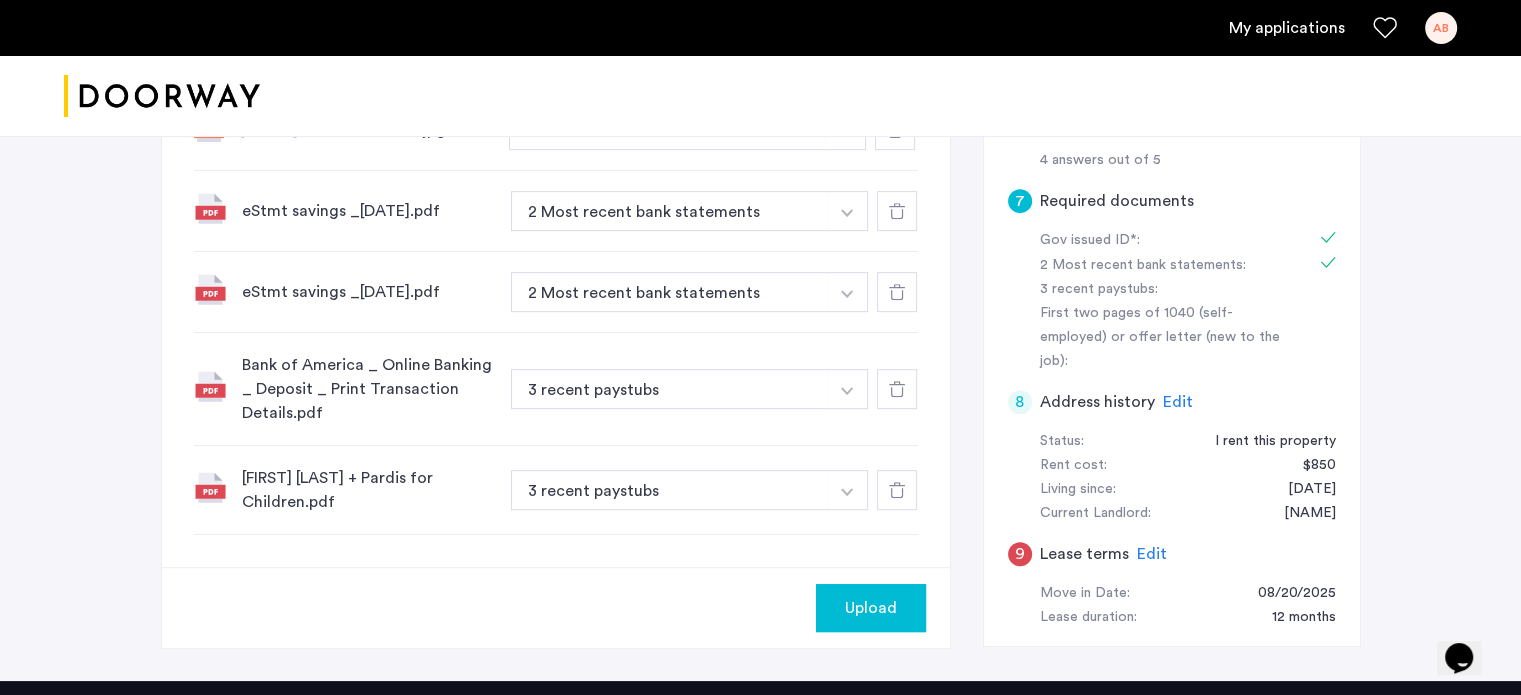 click on "3 recent paystubs" at bounding box center (670, 490) 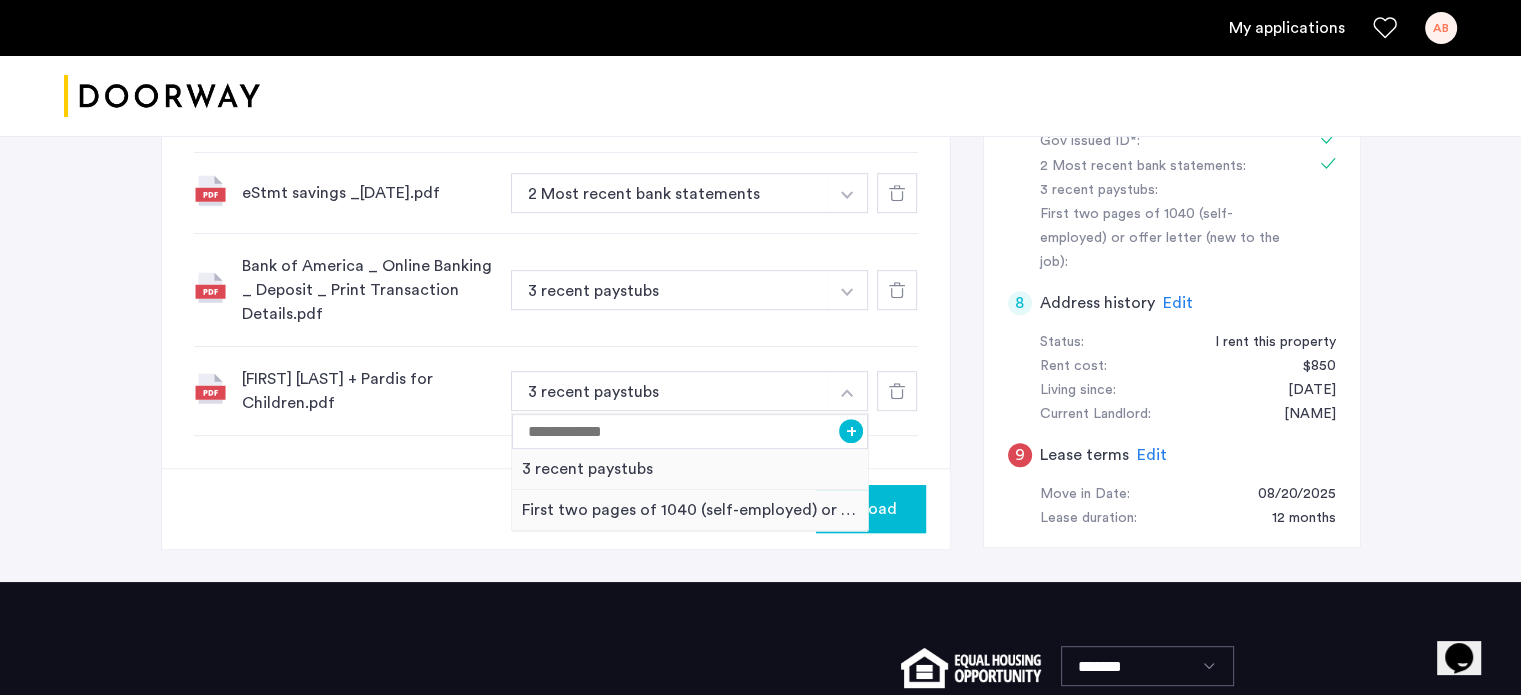 scroll, scrollTop: 900, scrollLeft: 0, axis: vertical 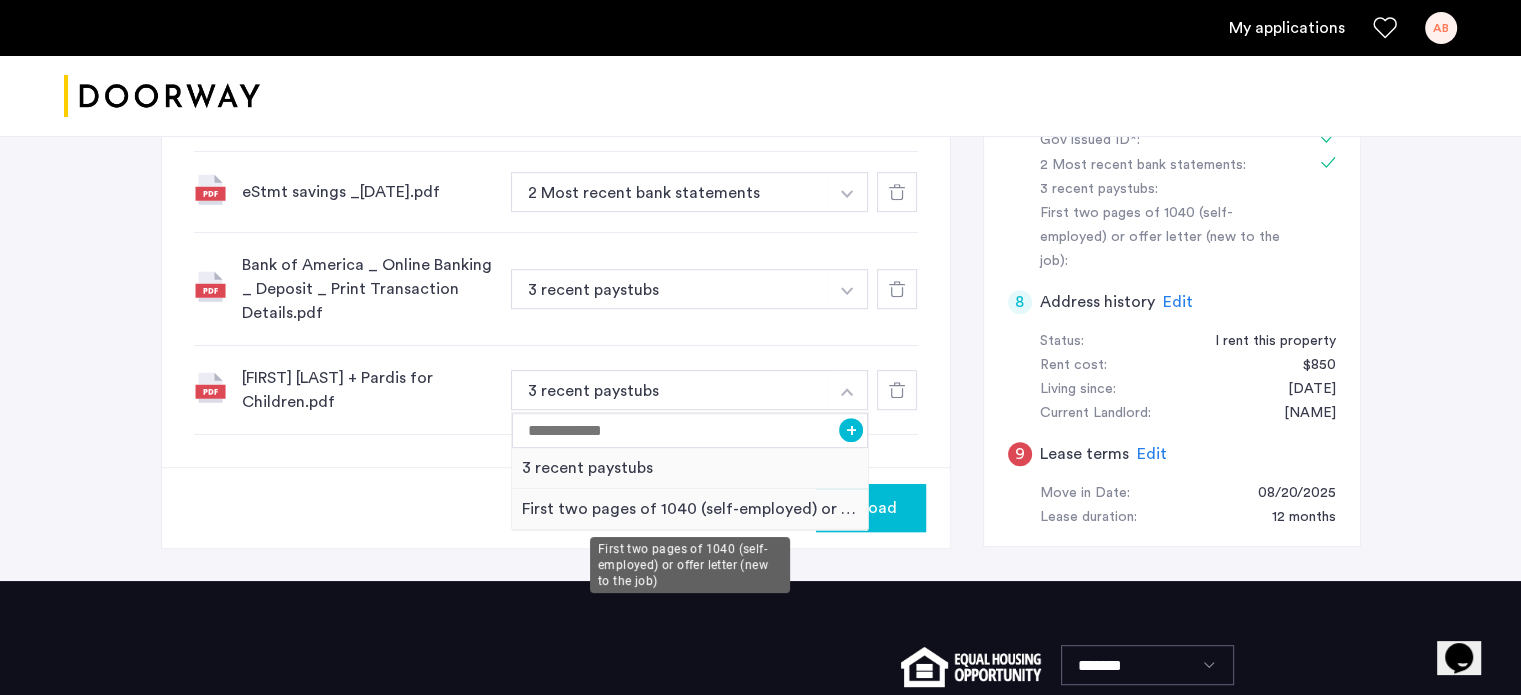 click on "First two pages of 1040 (self-employed) or offer letter (new to the job)" at bounding box center [690, 509] 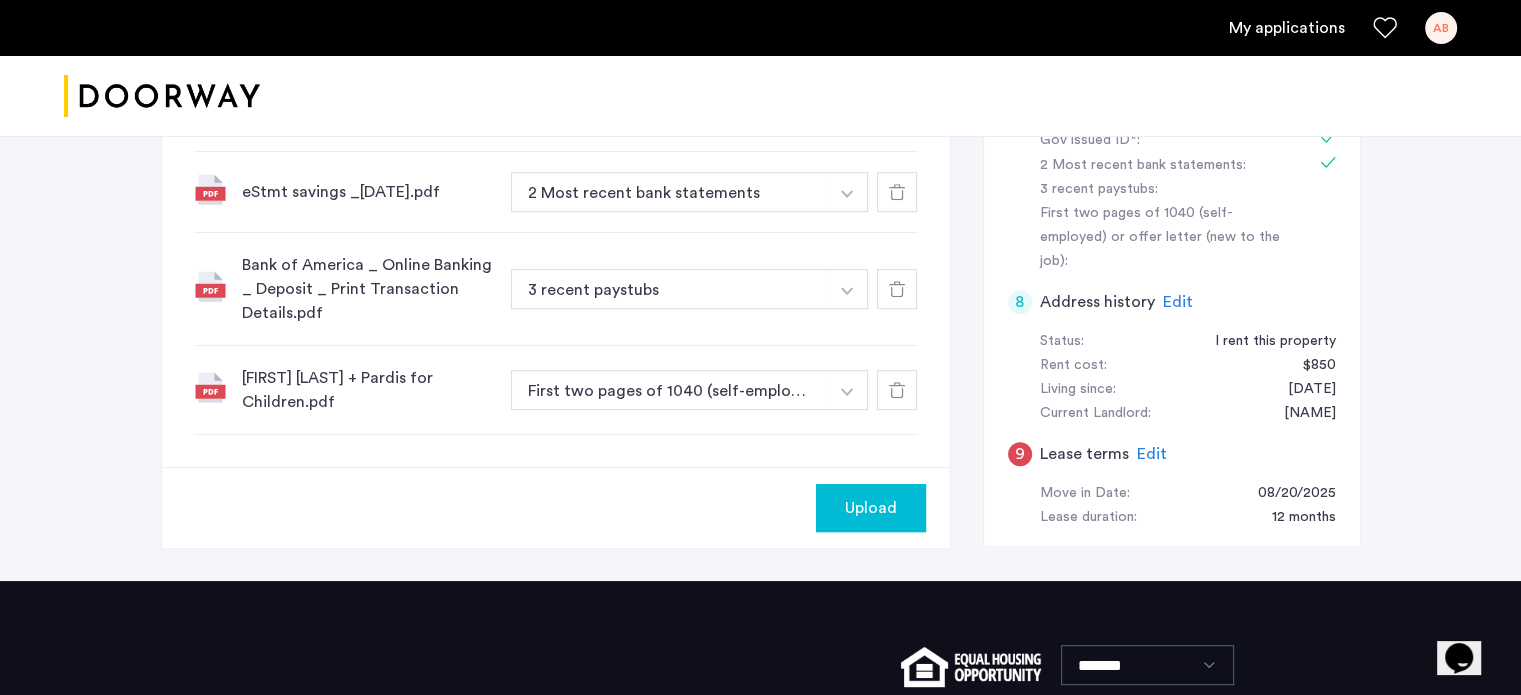 click on "Upload" 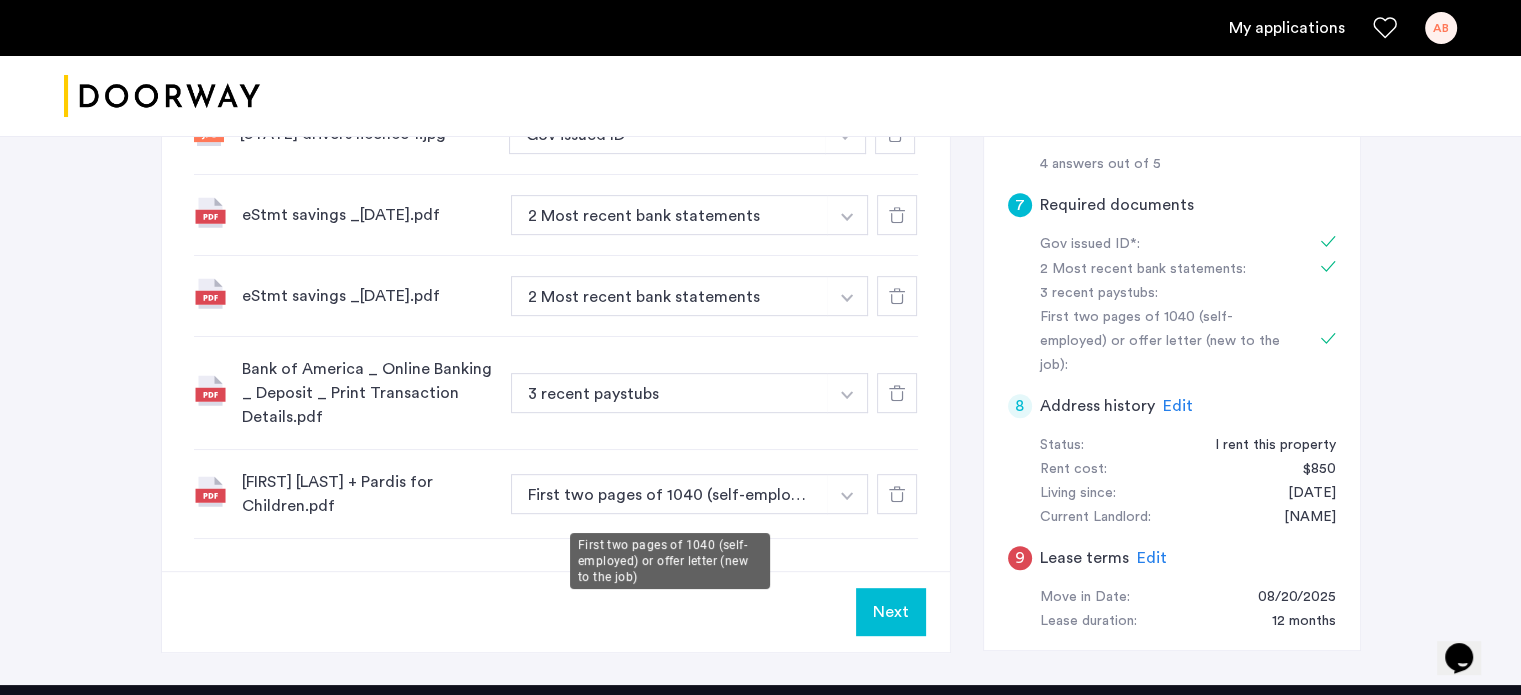 scroll, scrollTop: 800, scrollLeft: 0, axis: vertical 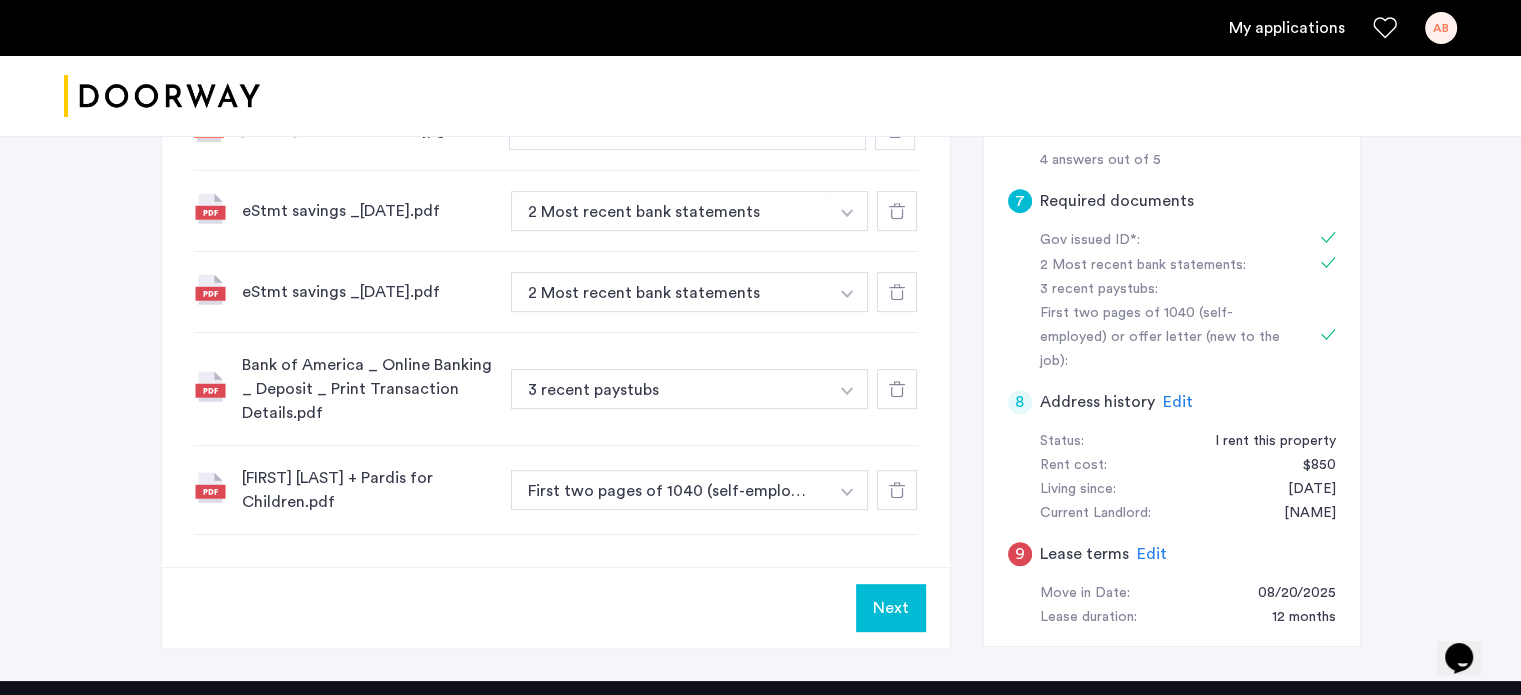 click at bounding box center [845, 132] 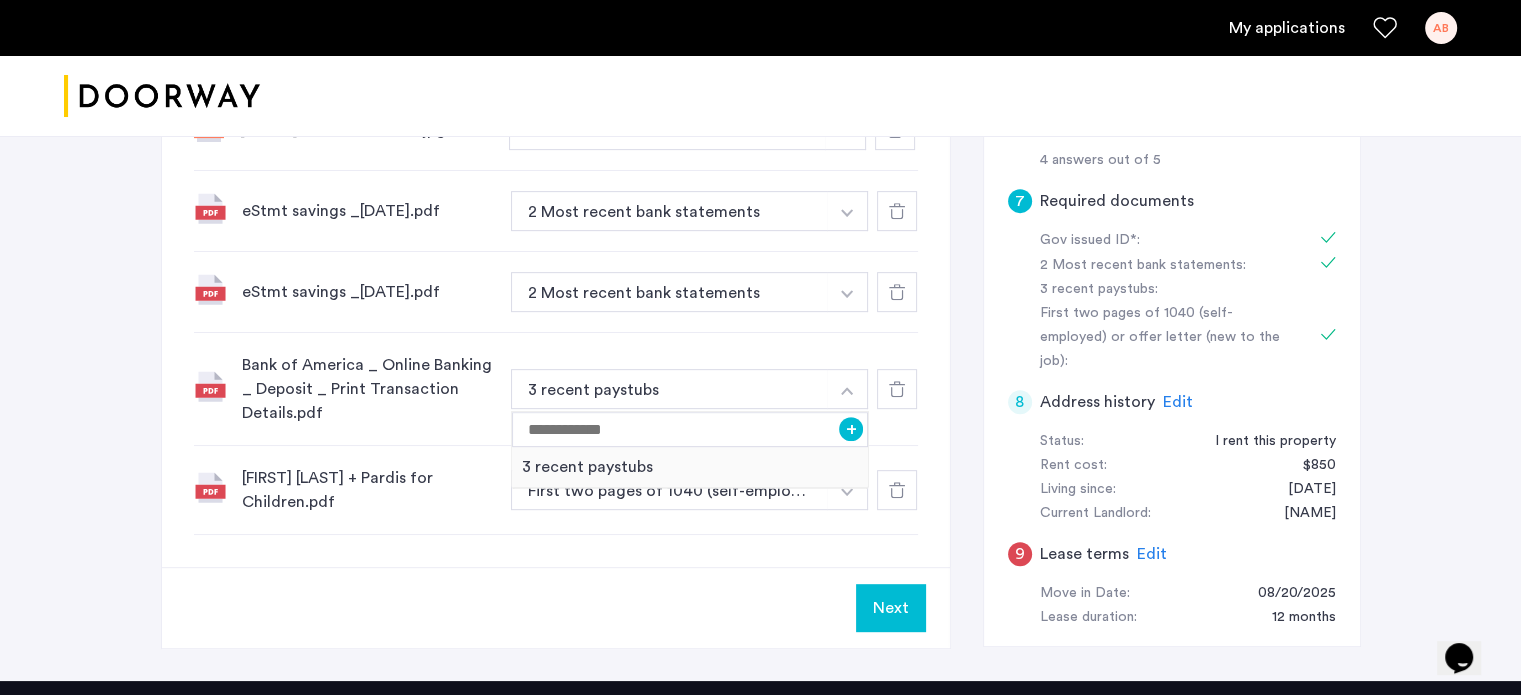 click at bounding box center (847, 391) 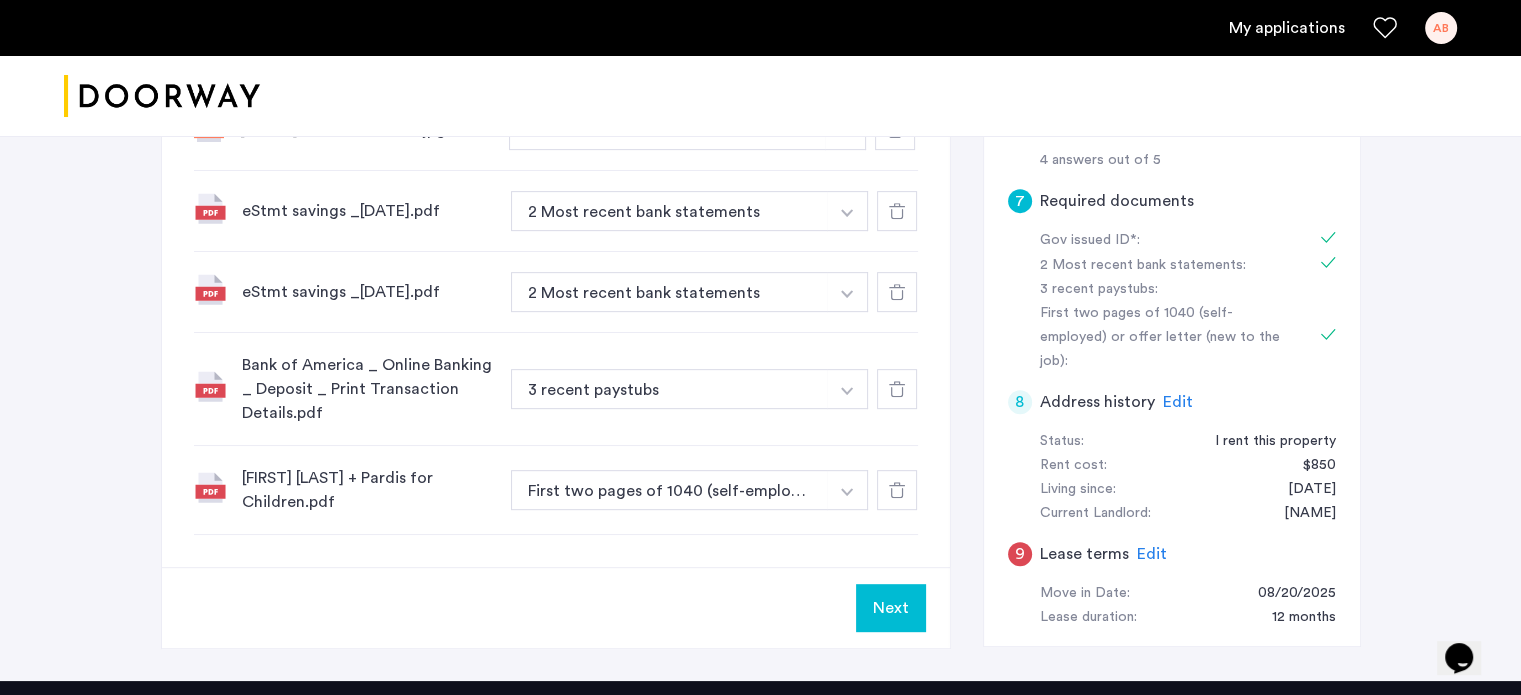 click at bounding box center [845, 130] 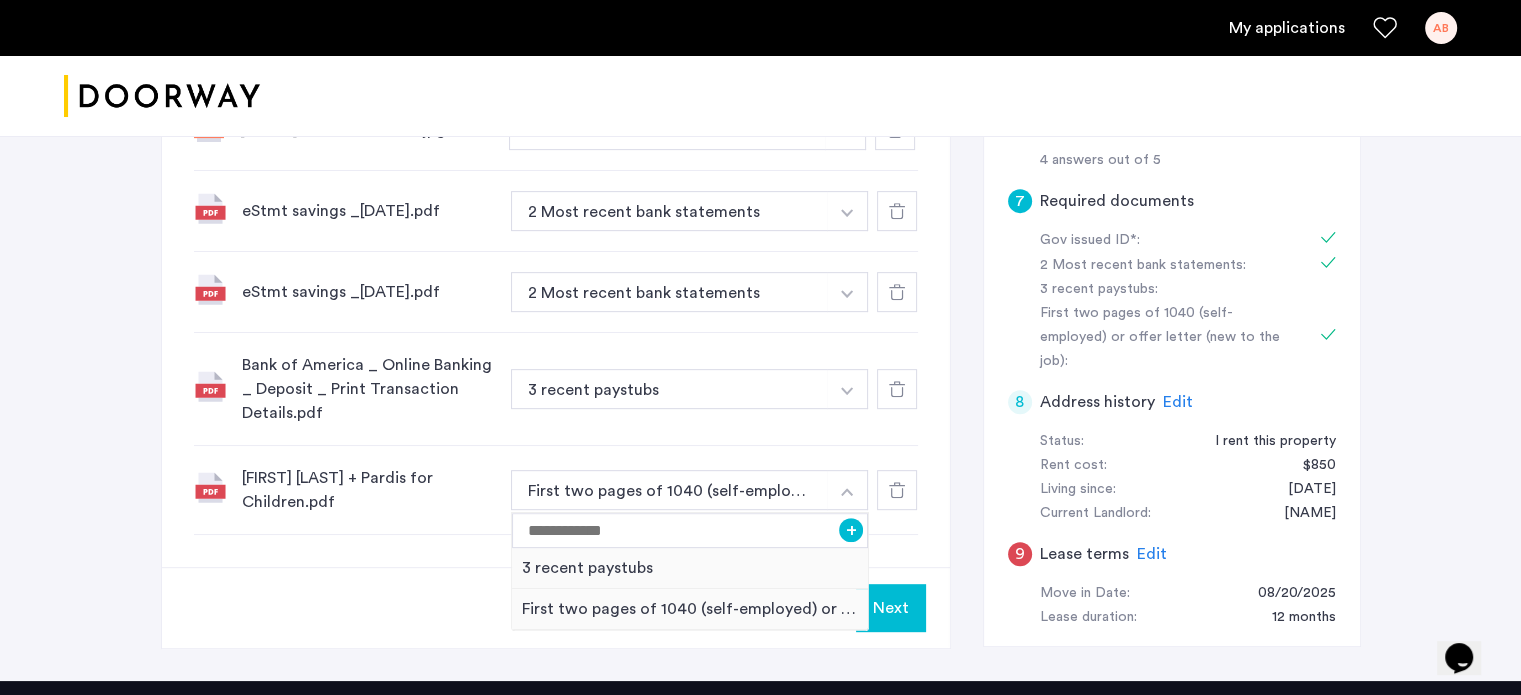click at bounding box center [847, 490] 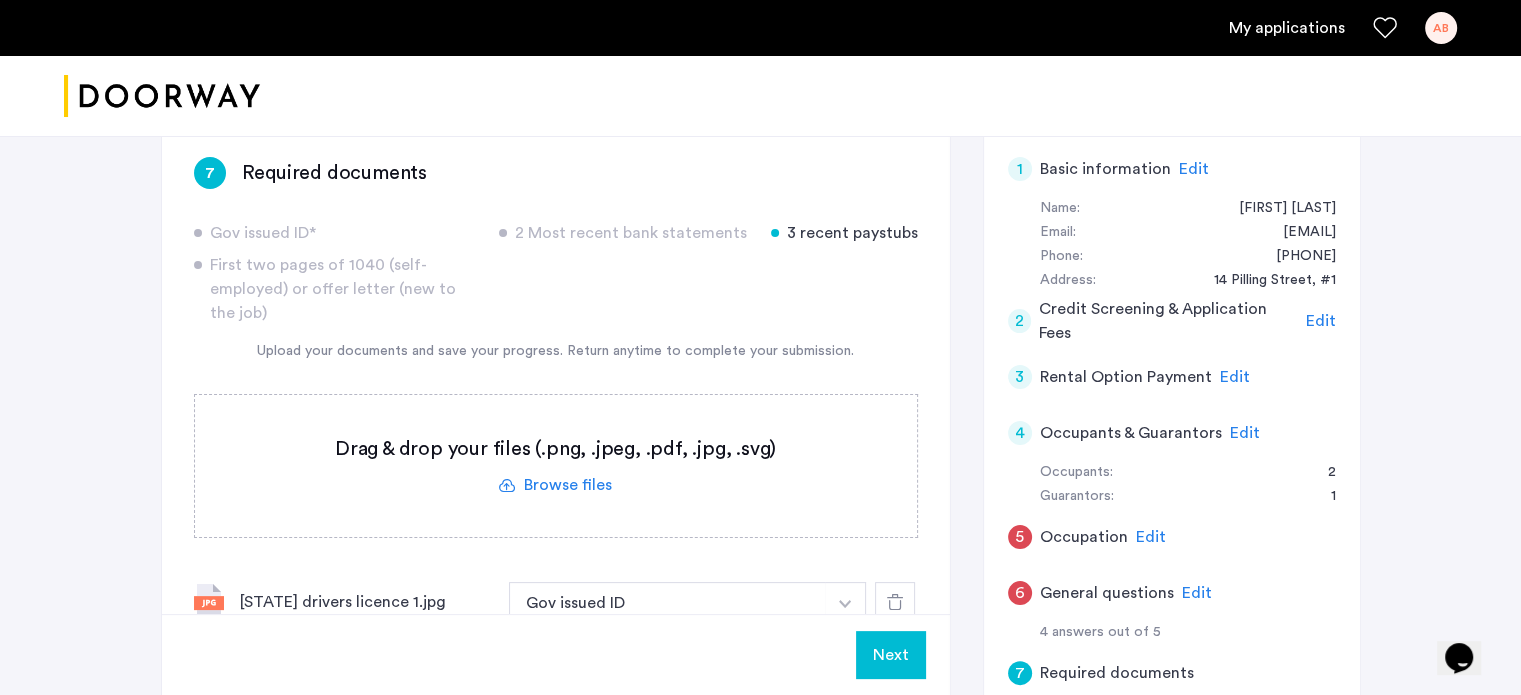 scroll, scrollTop: 400, scrollLeft: 0, axis: vertical 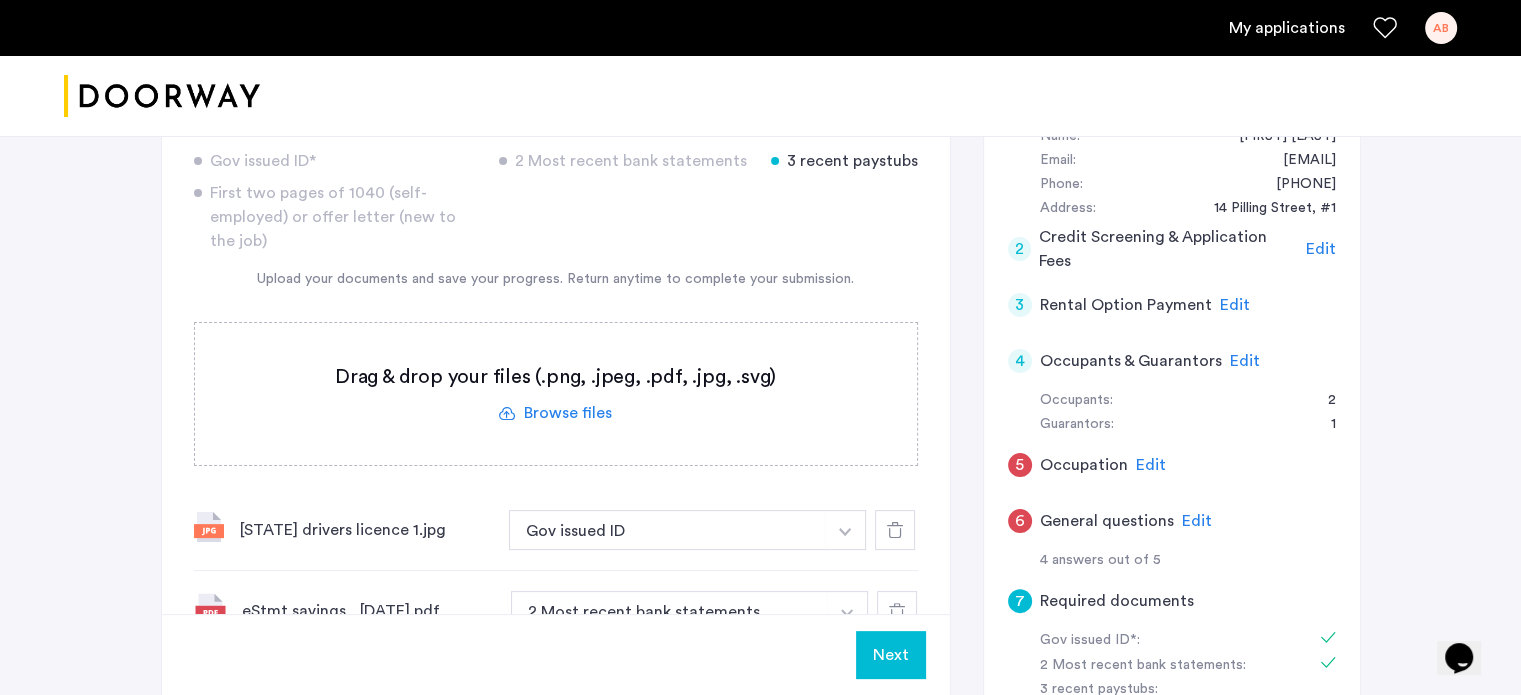 click on "Next" 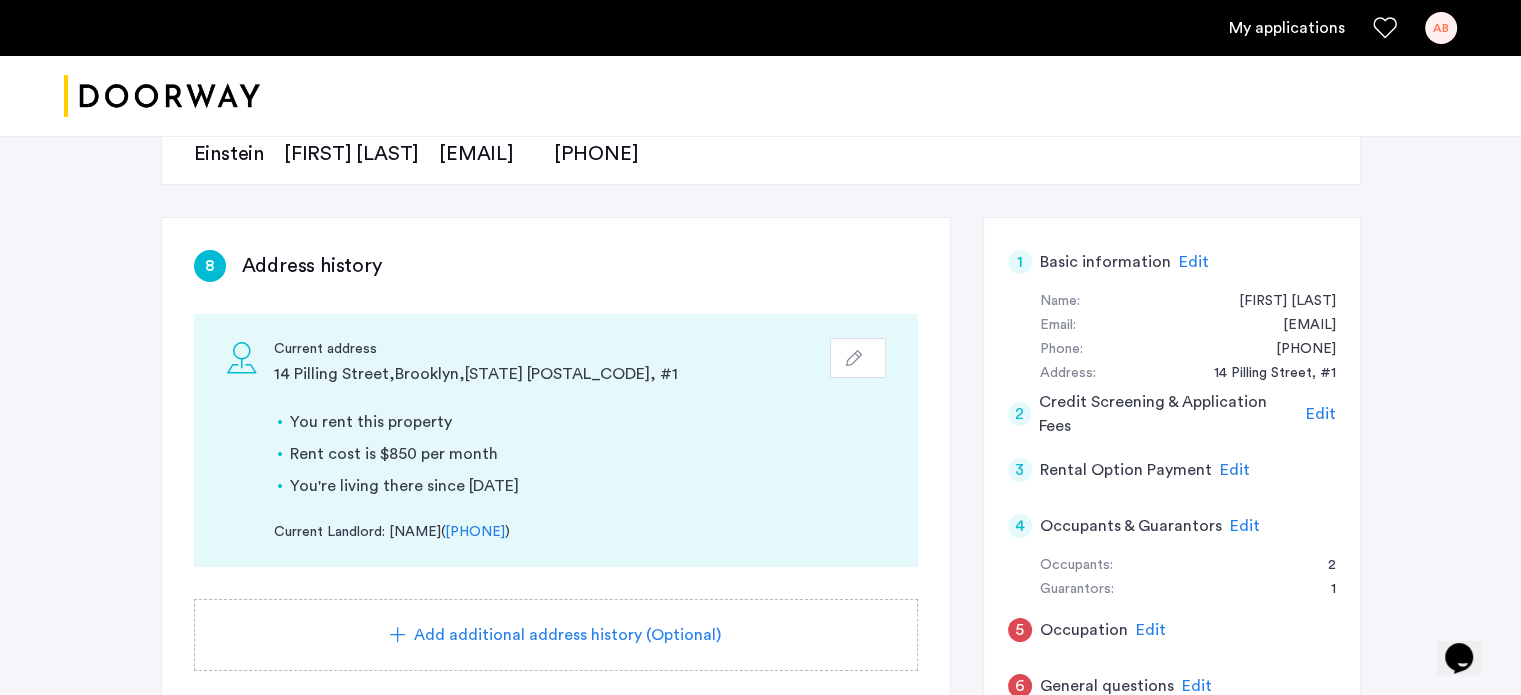 scroll, scrollTop: 200, scrollLeft: 0, axis: vertical 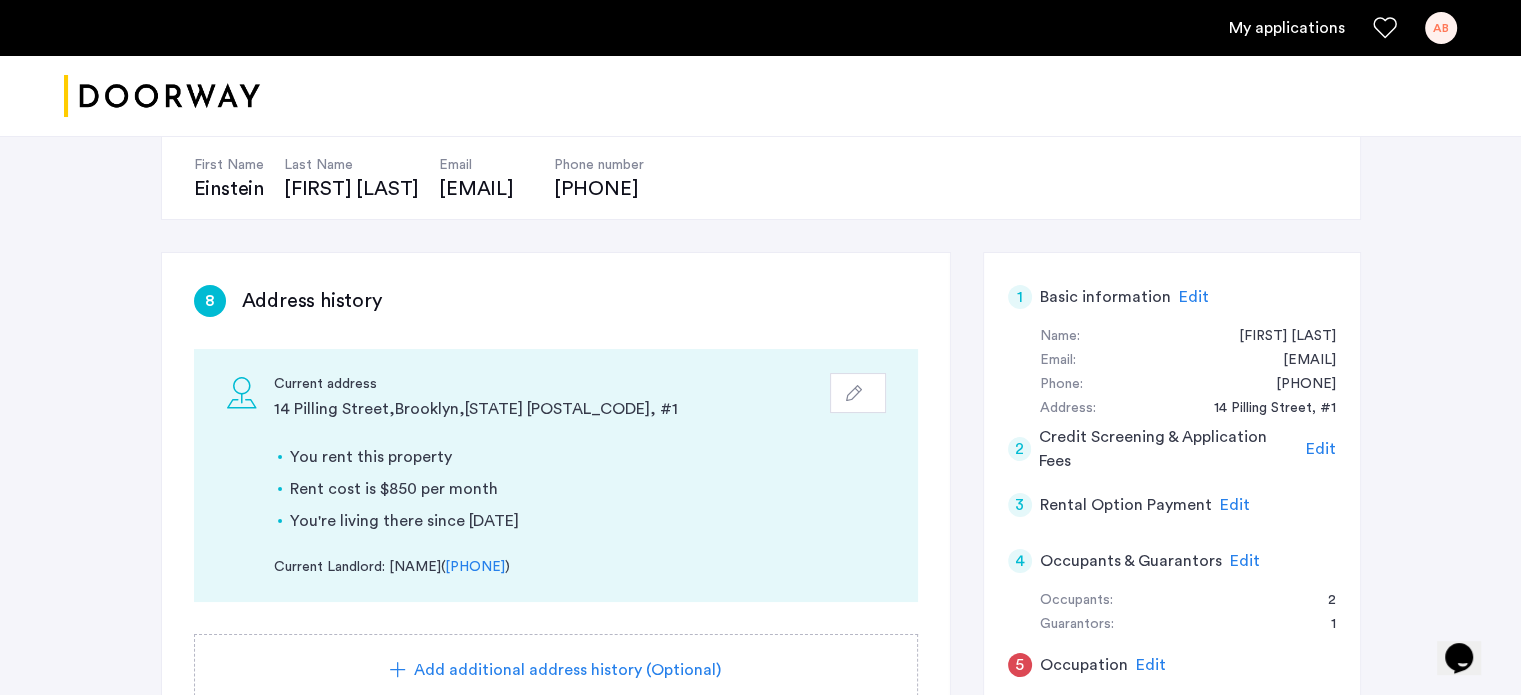 click on "Edit" 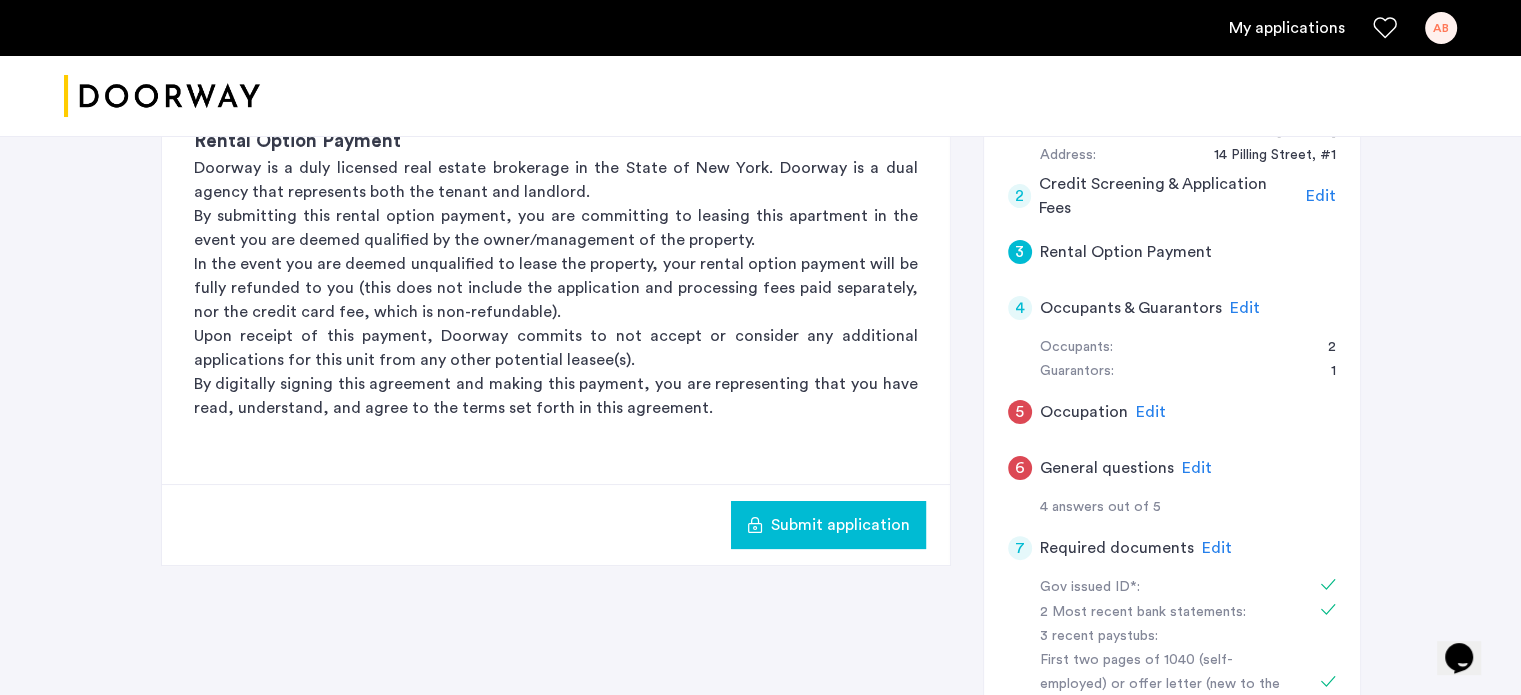 scroll, scrollTop: 300, scrollLeft: 0, axis: vertical 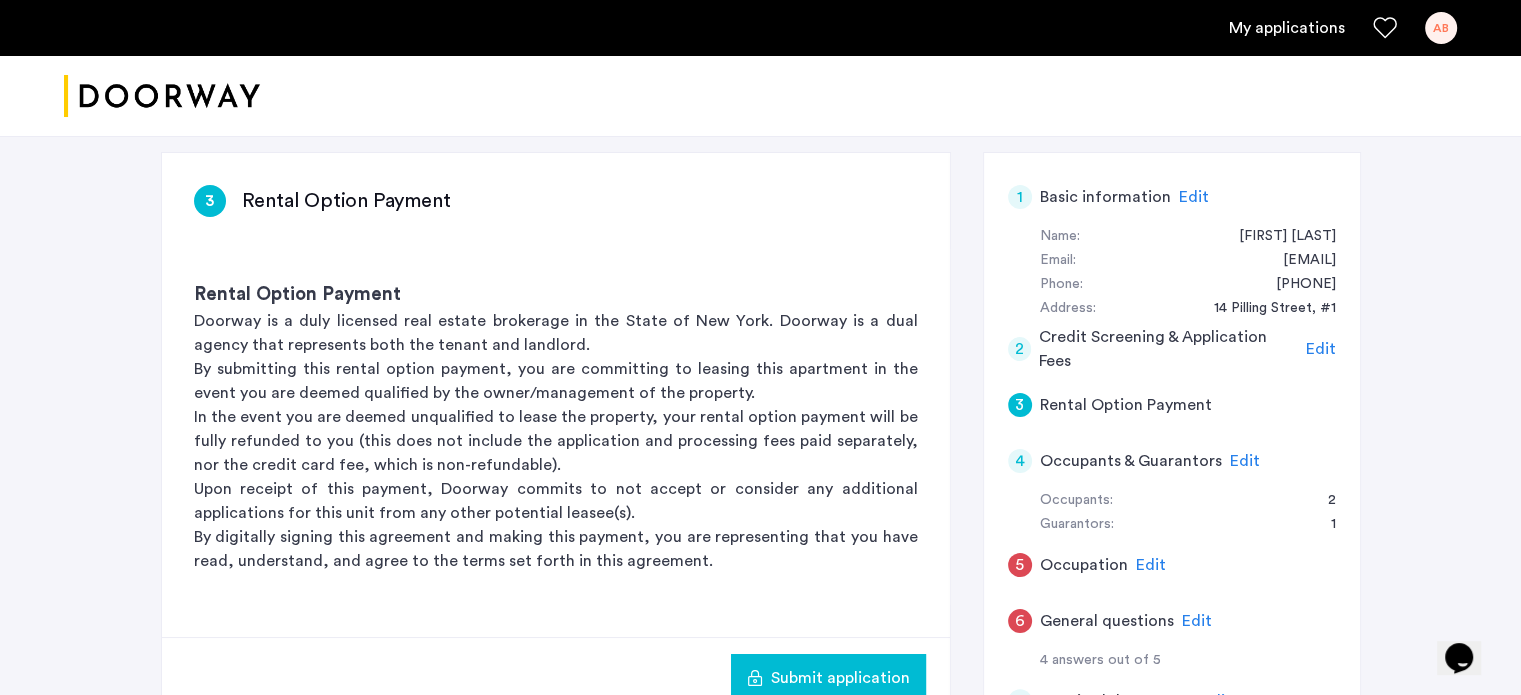 click on "Edit" 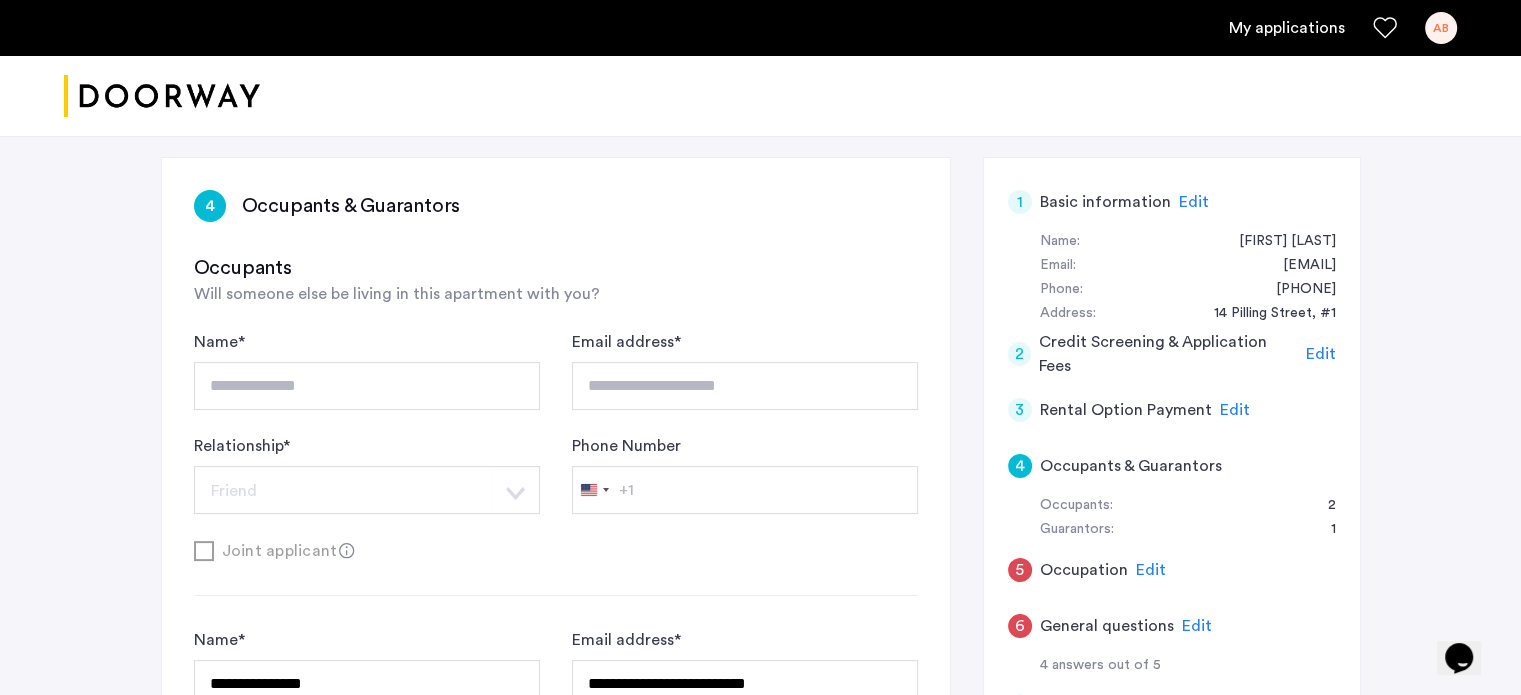 scroll, scrollTop: 300, scrollLeft: 0, axis: vertical 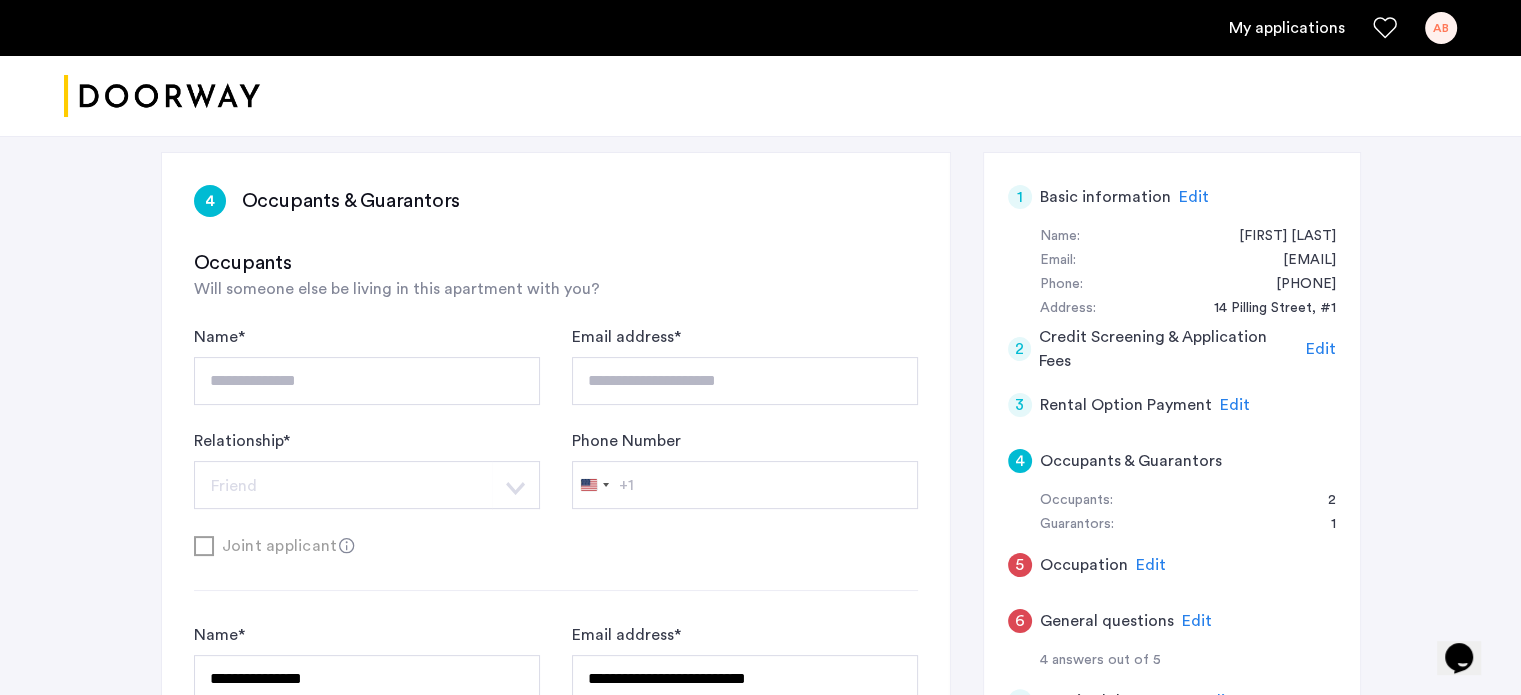 click on "Edit" 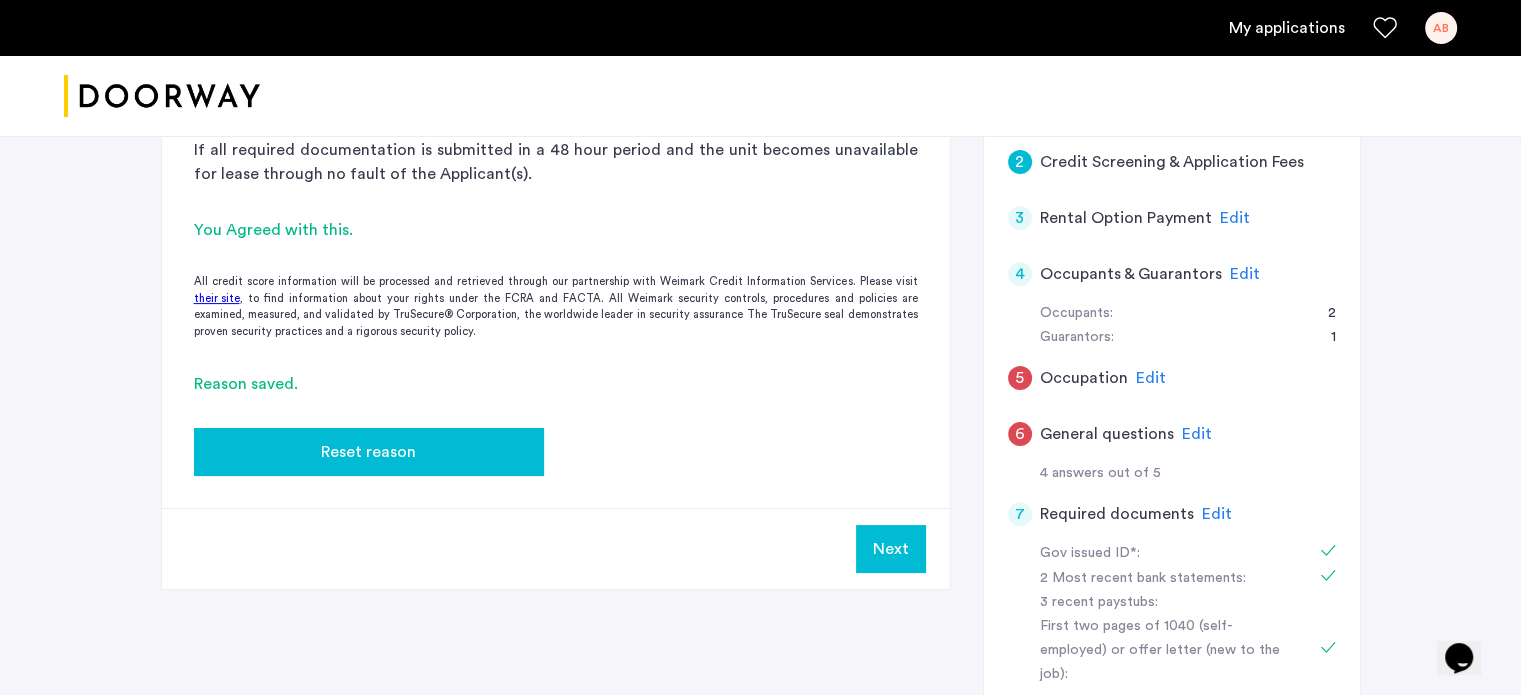 scroll, scrollTop: 500, scrollLeft: 0, axis: vertical 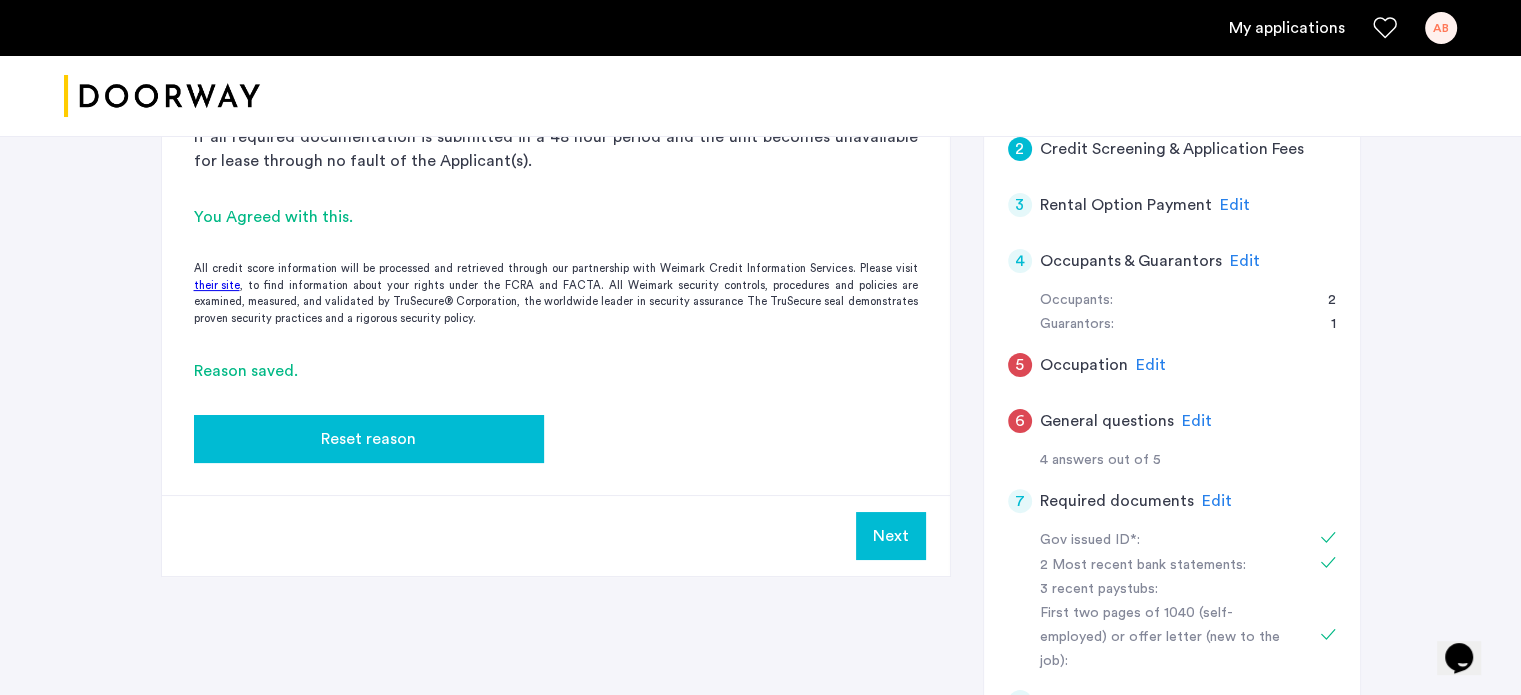 click on "Reset reason" 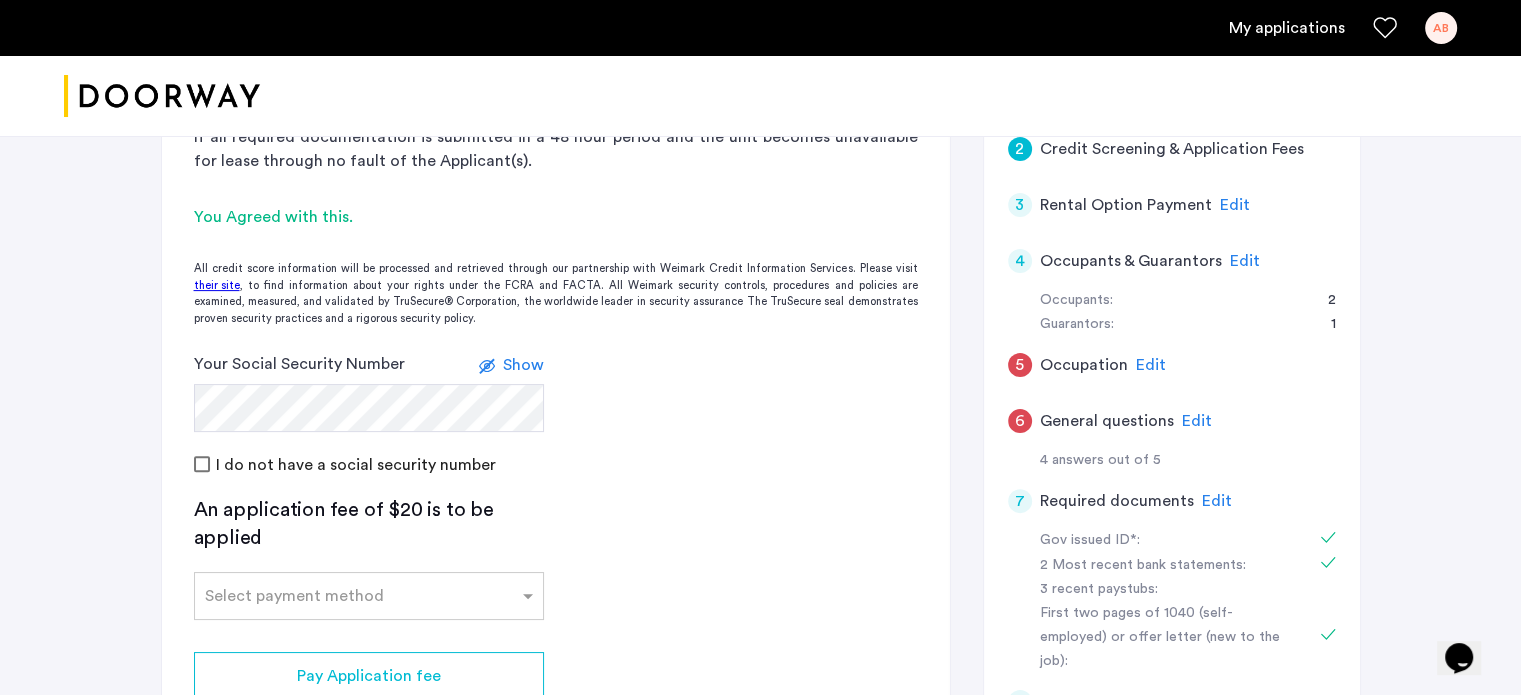 click on "Your Social Security Number Show I do not have a social security number" 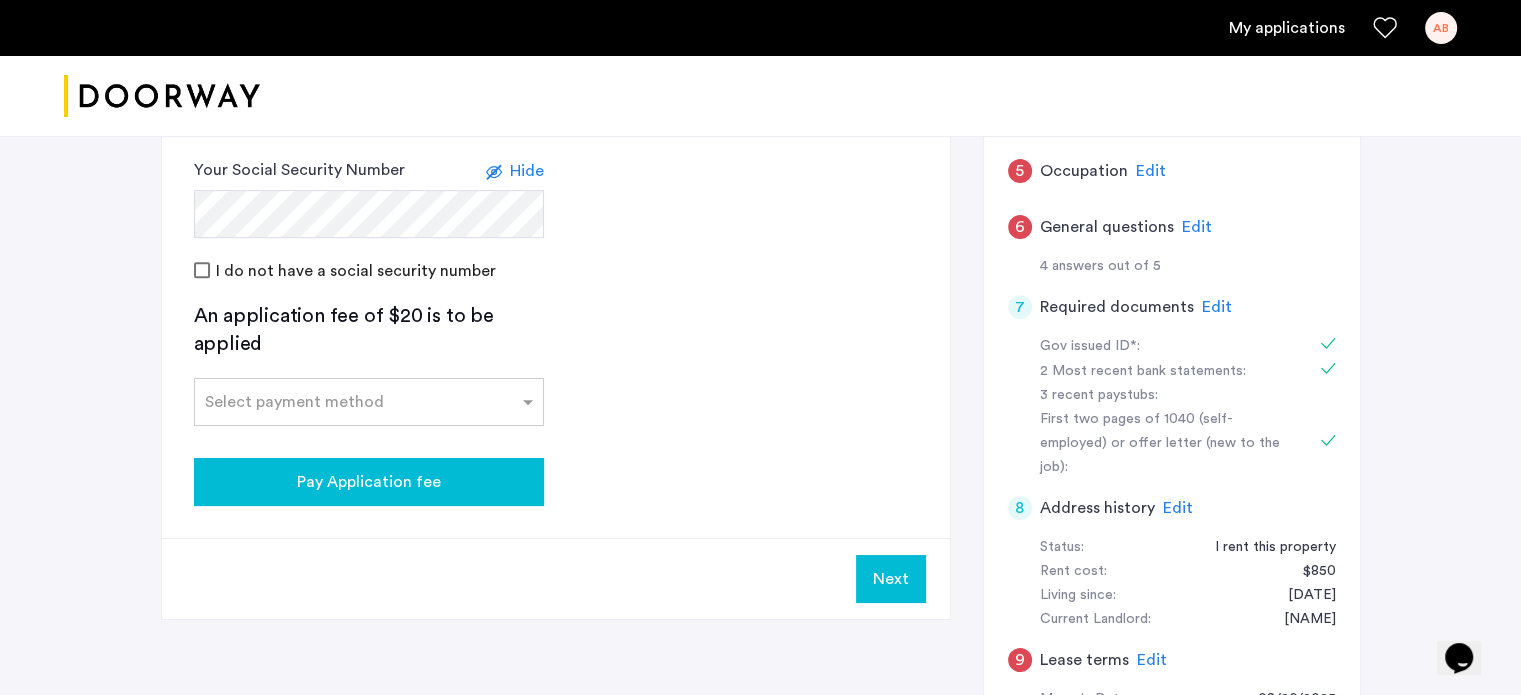 scroll, scrollTop: 700, scrollLeft: 0, axis: vertical 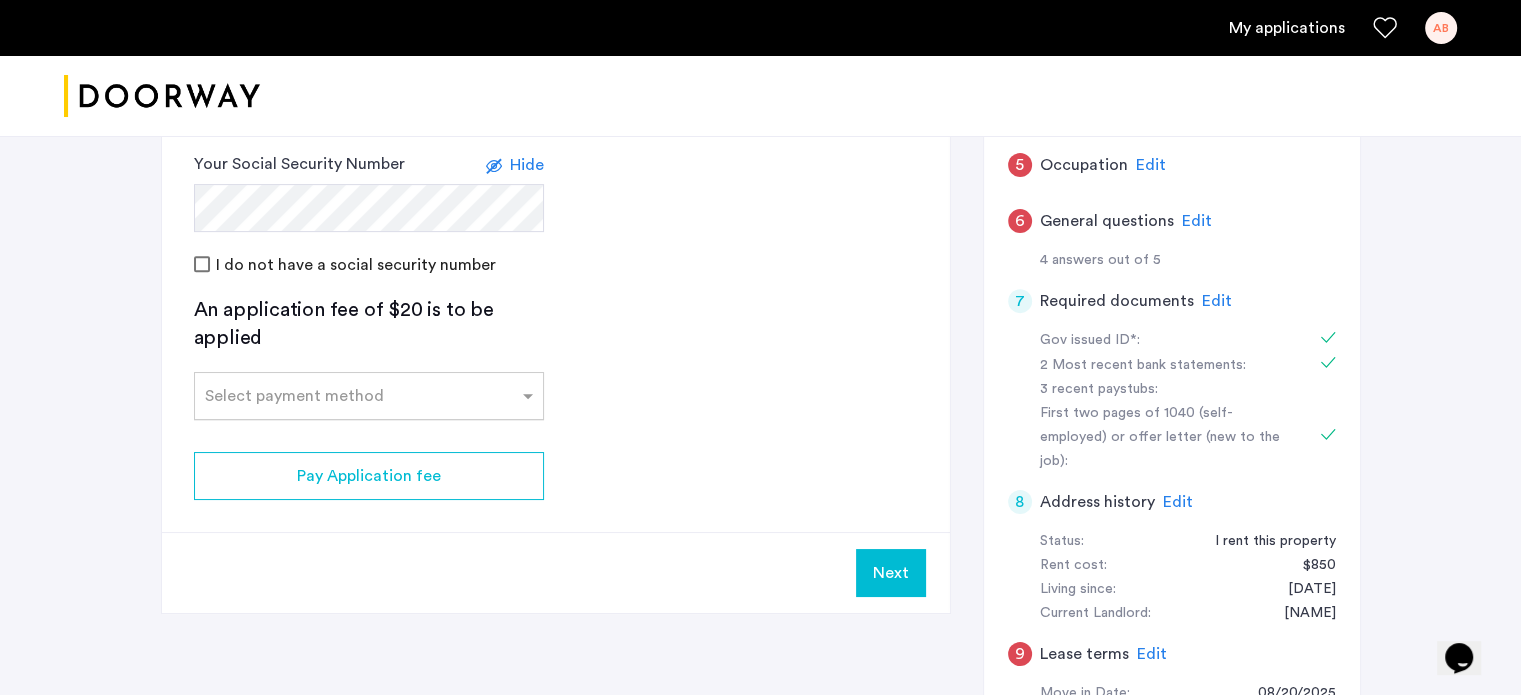 click on "Select payment method" 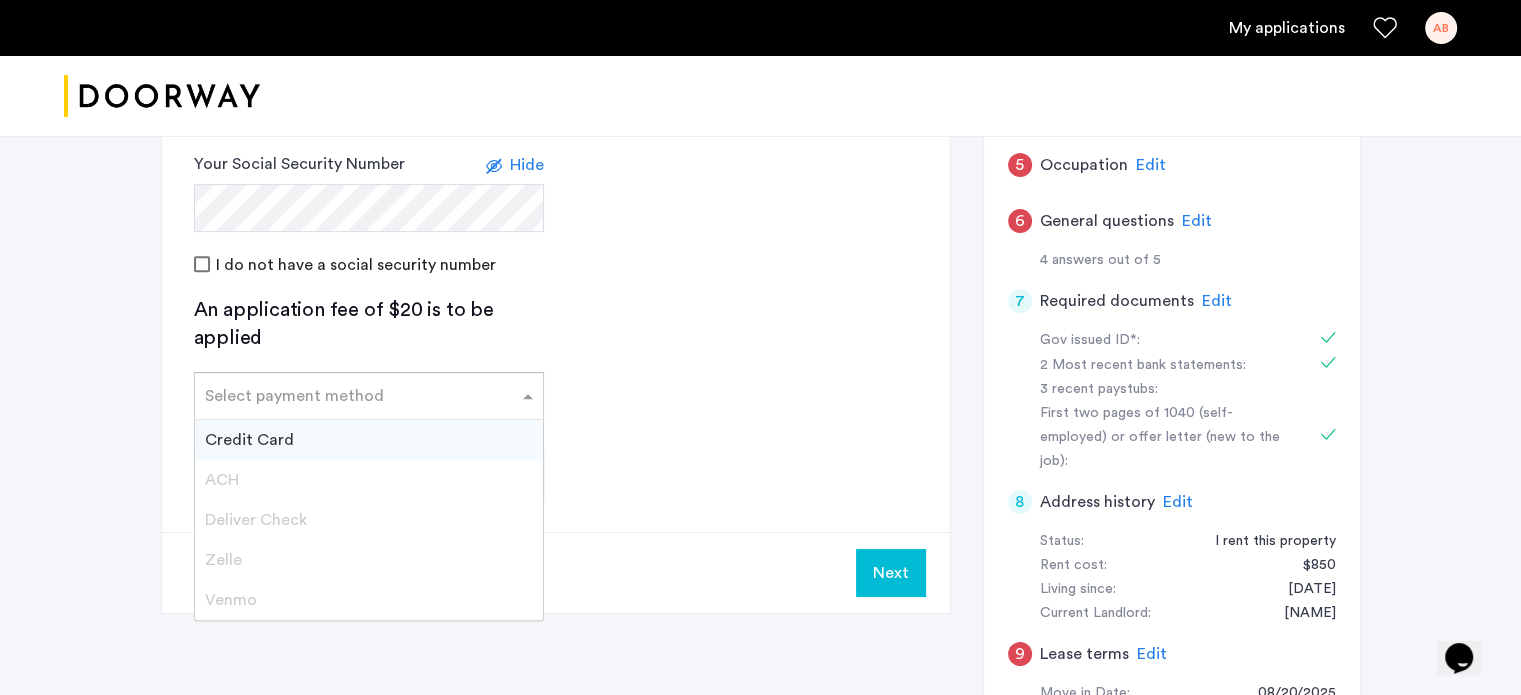 click on "Credit Card" at bounding box center (369, 440) 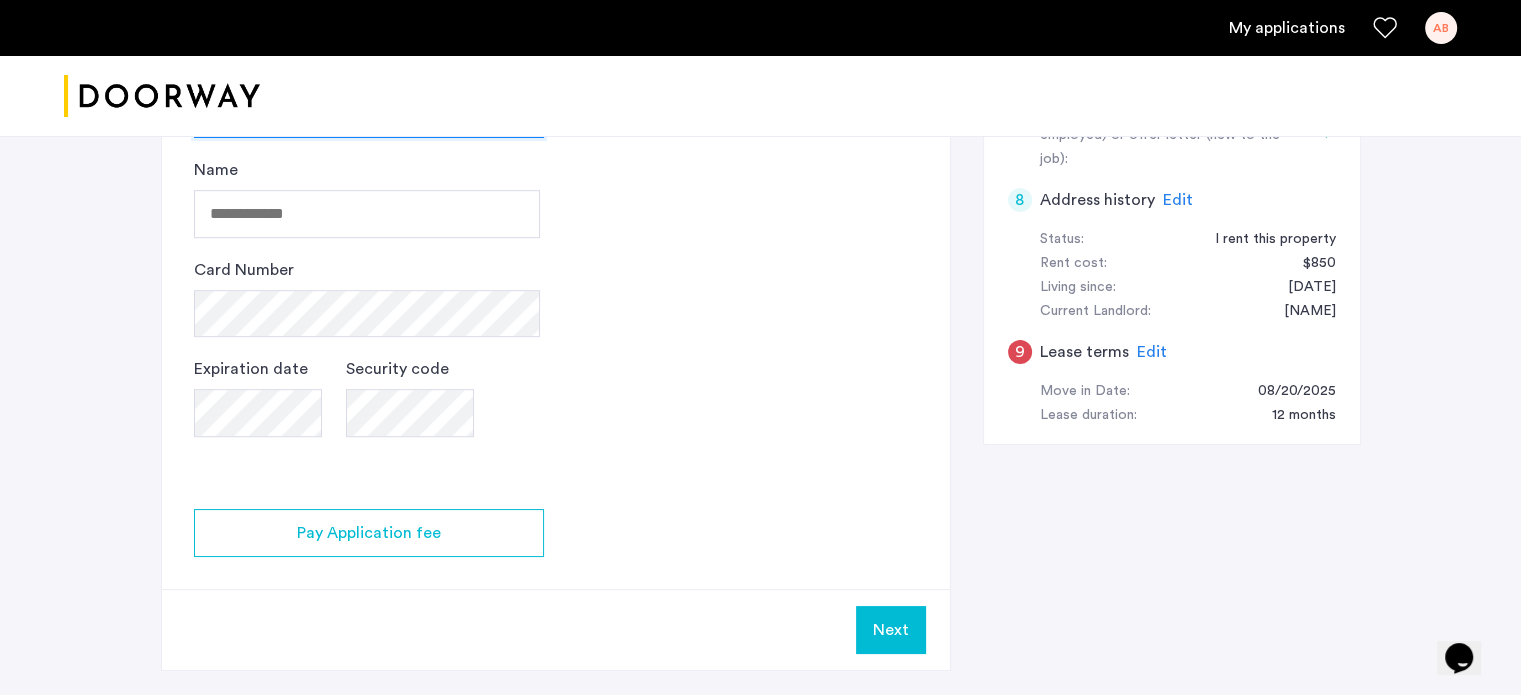 scroll, scrollTop: 1100, scrollLeft: 0, axis: vertical 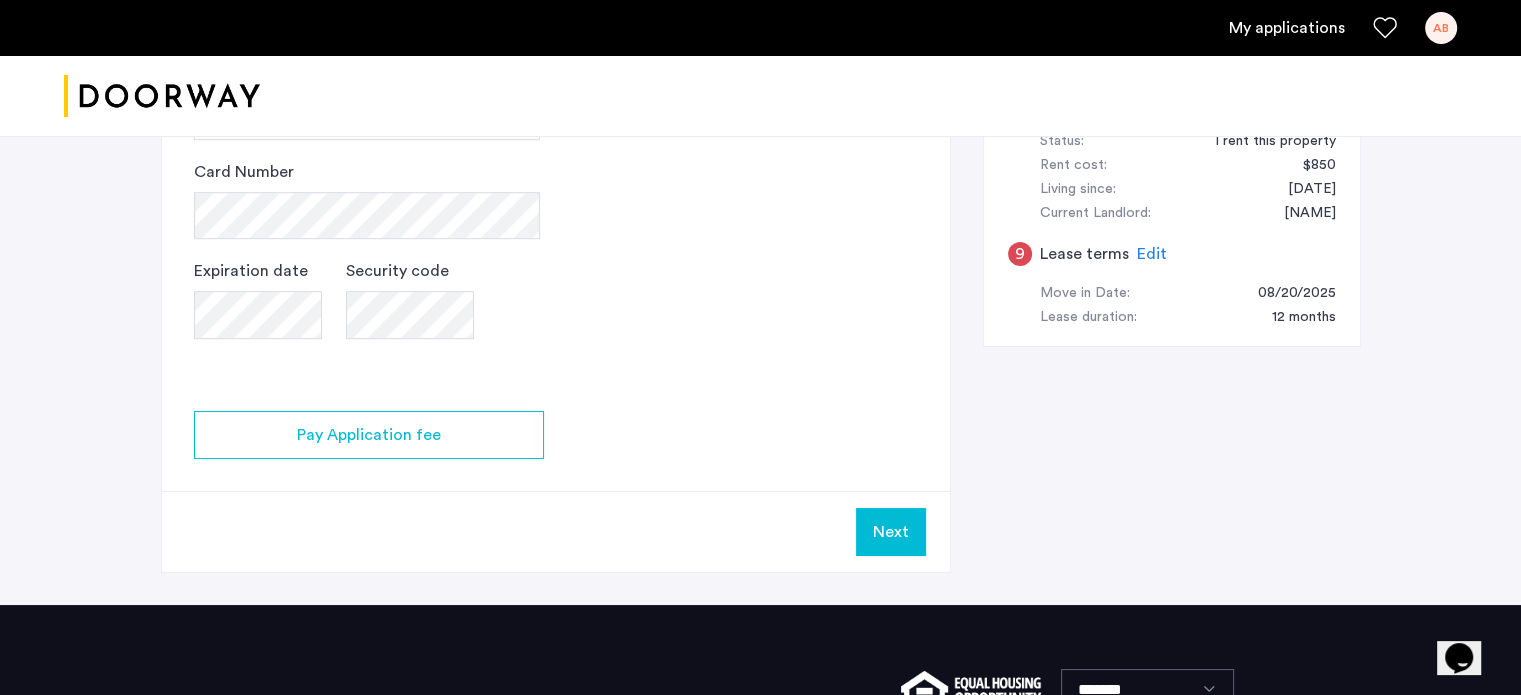 click on "Next" at bounding box center (891, 532) 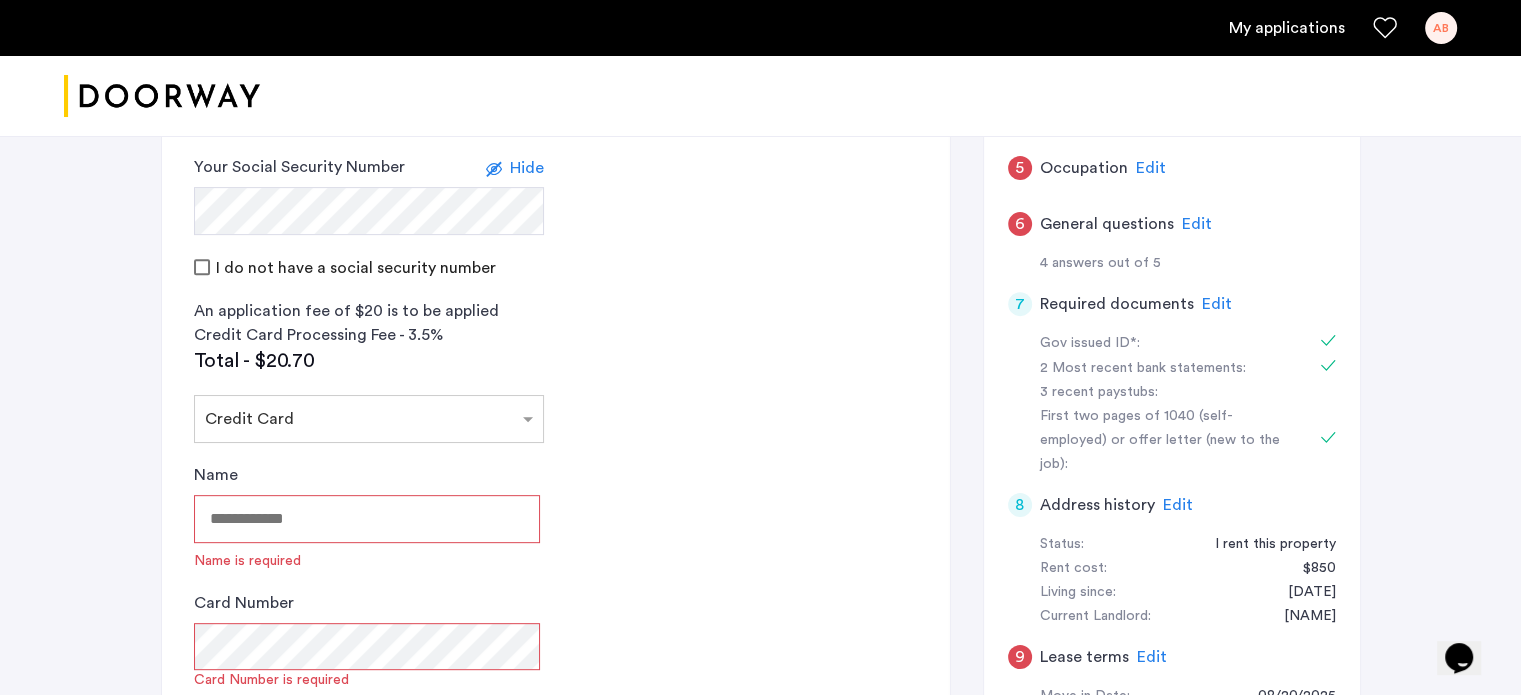 scroll, scrollTop: 700, scrollLeft: 0, axis: vertical 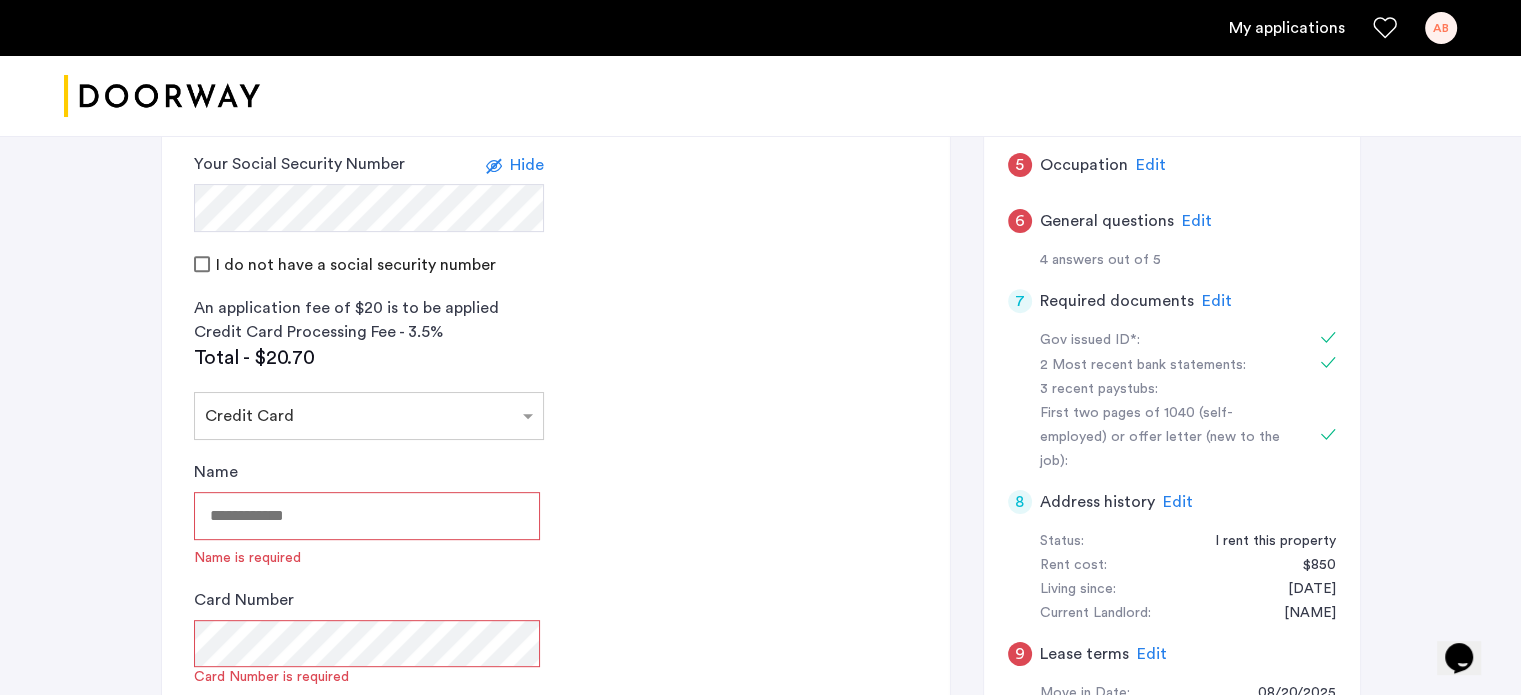 click on "Name" at bounding box center (367, 516) 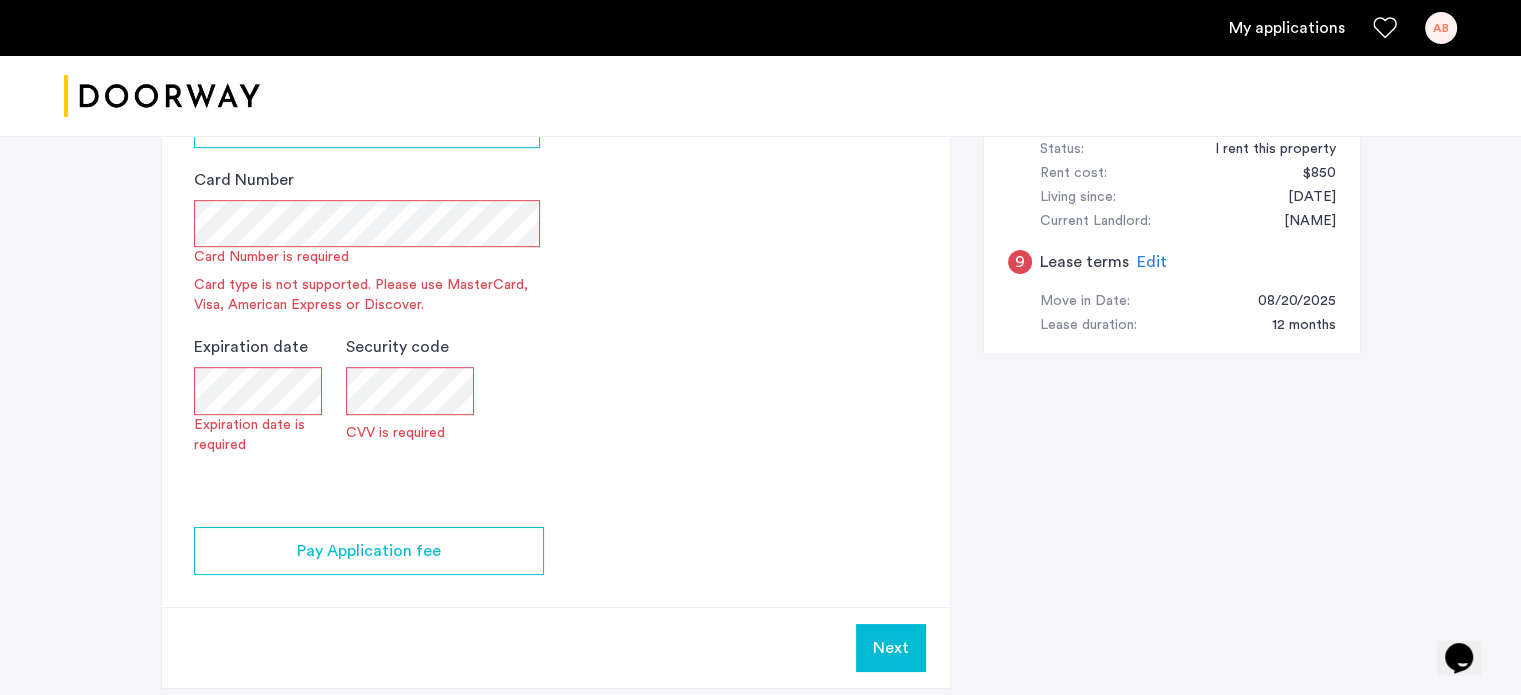 scroll, scrollTop: 1100, scrollLeft: 0, axis: vertical 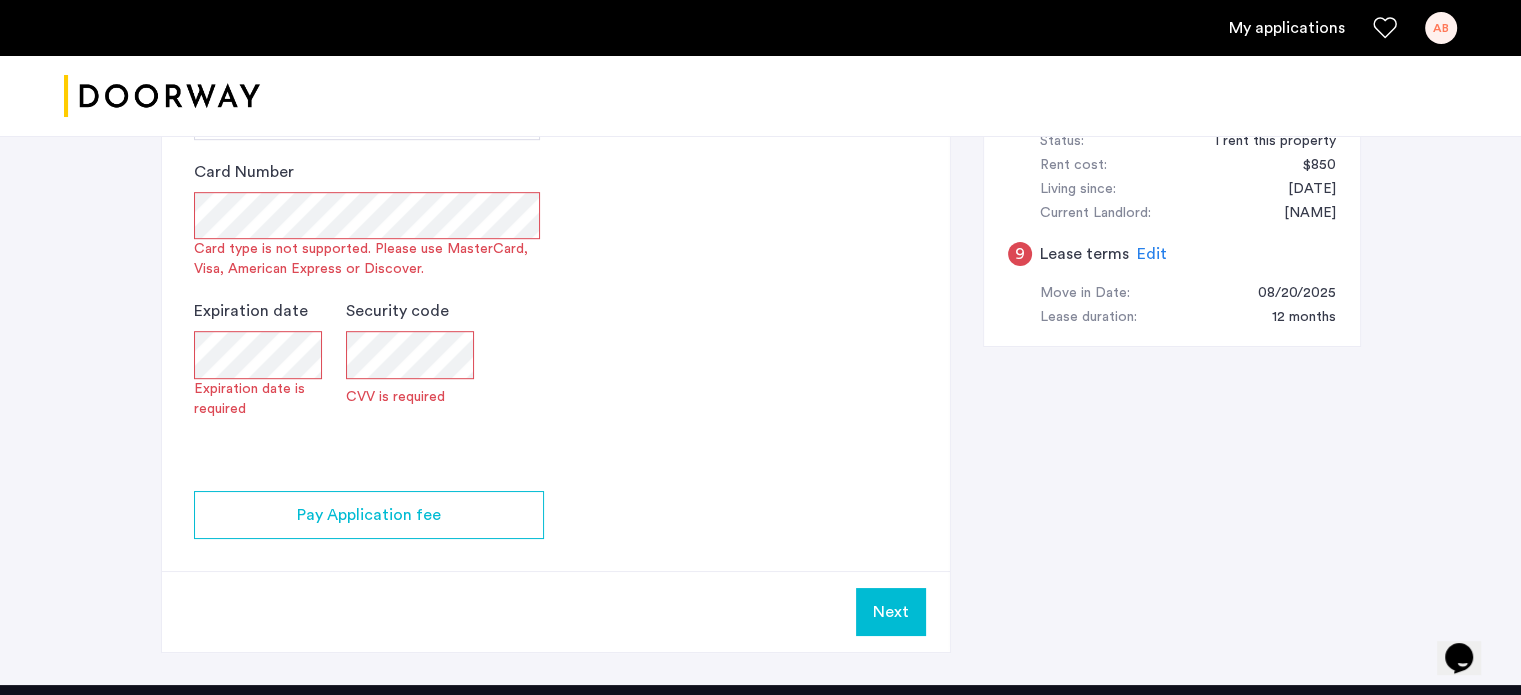 click on "**********" 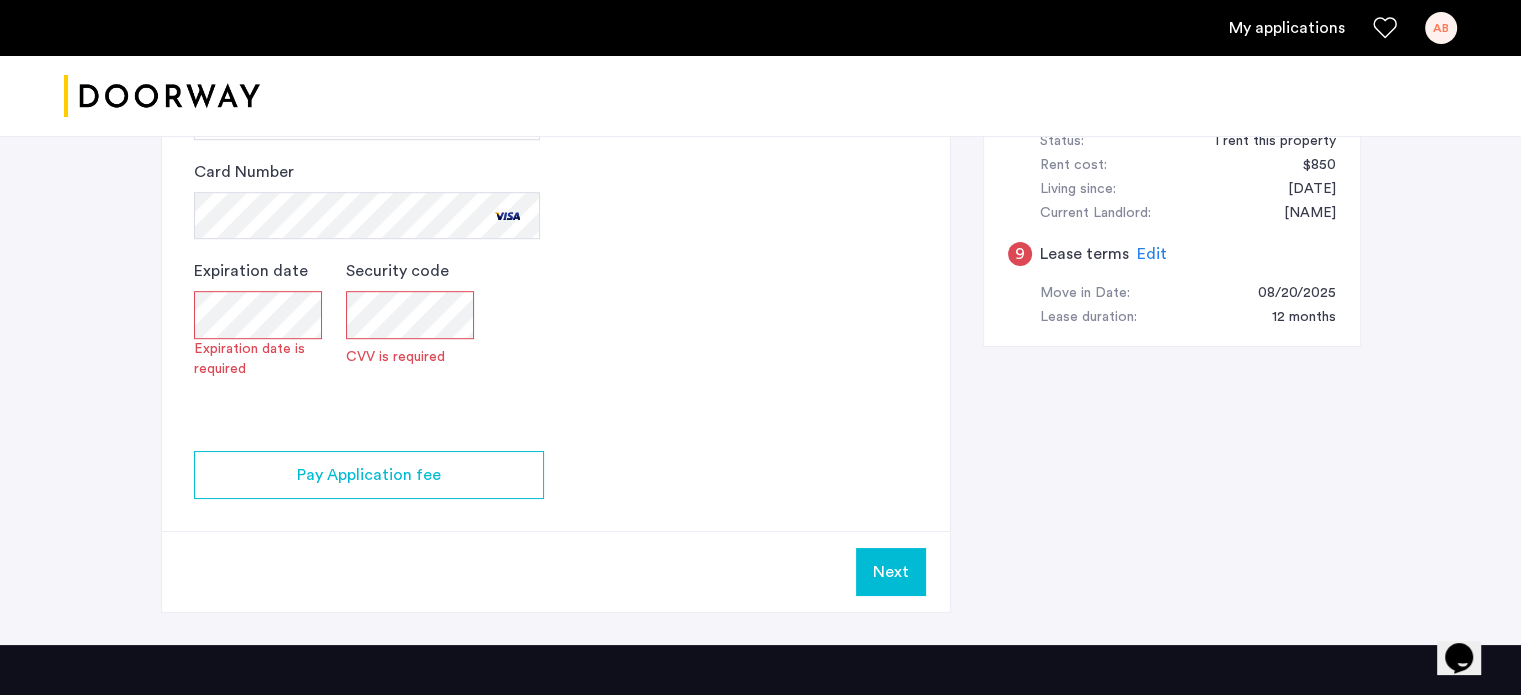 click on "Security code CVV is required" 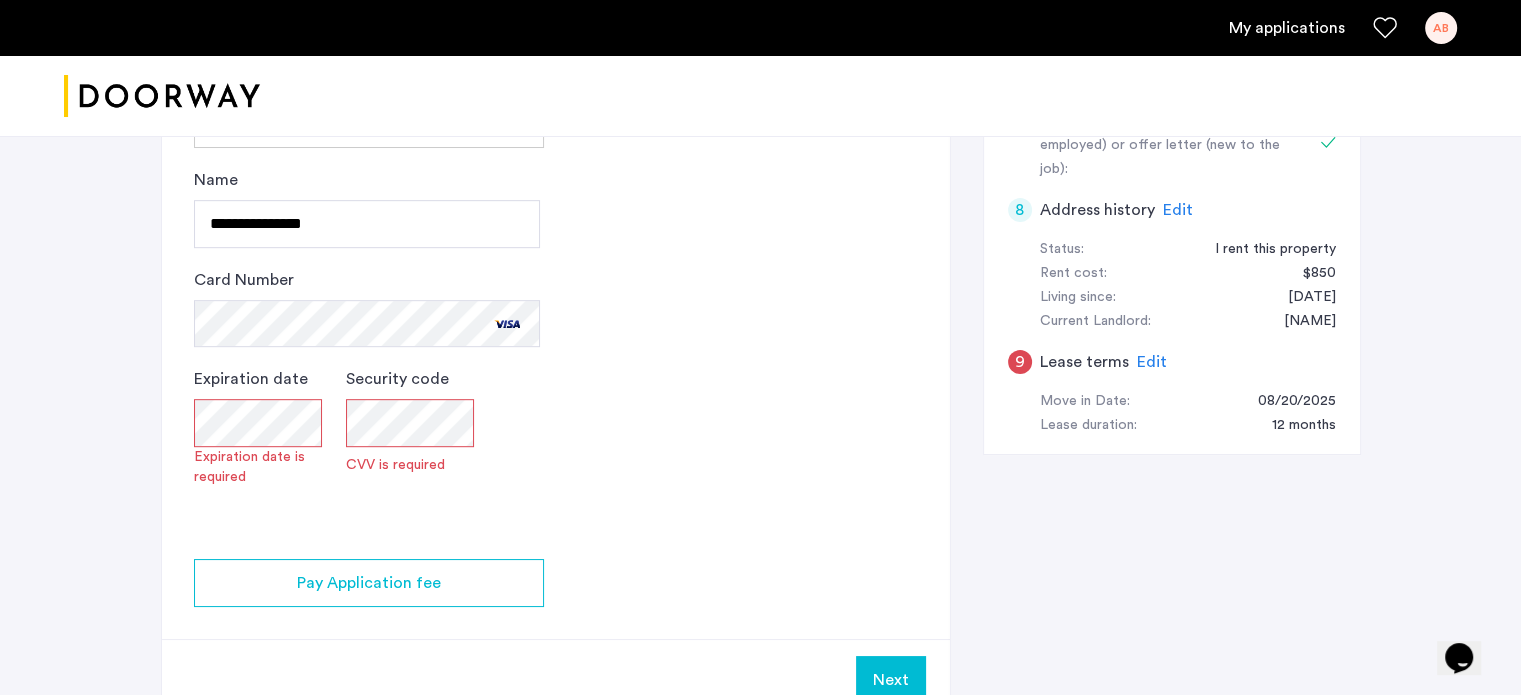 scroll, scrollTop: 1000, scrollLeft: 0, axis: vertical 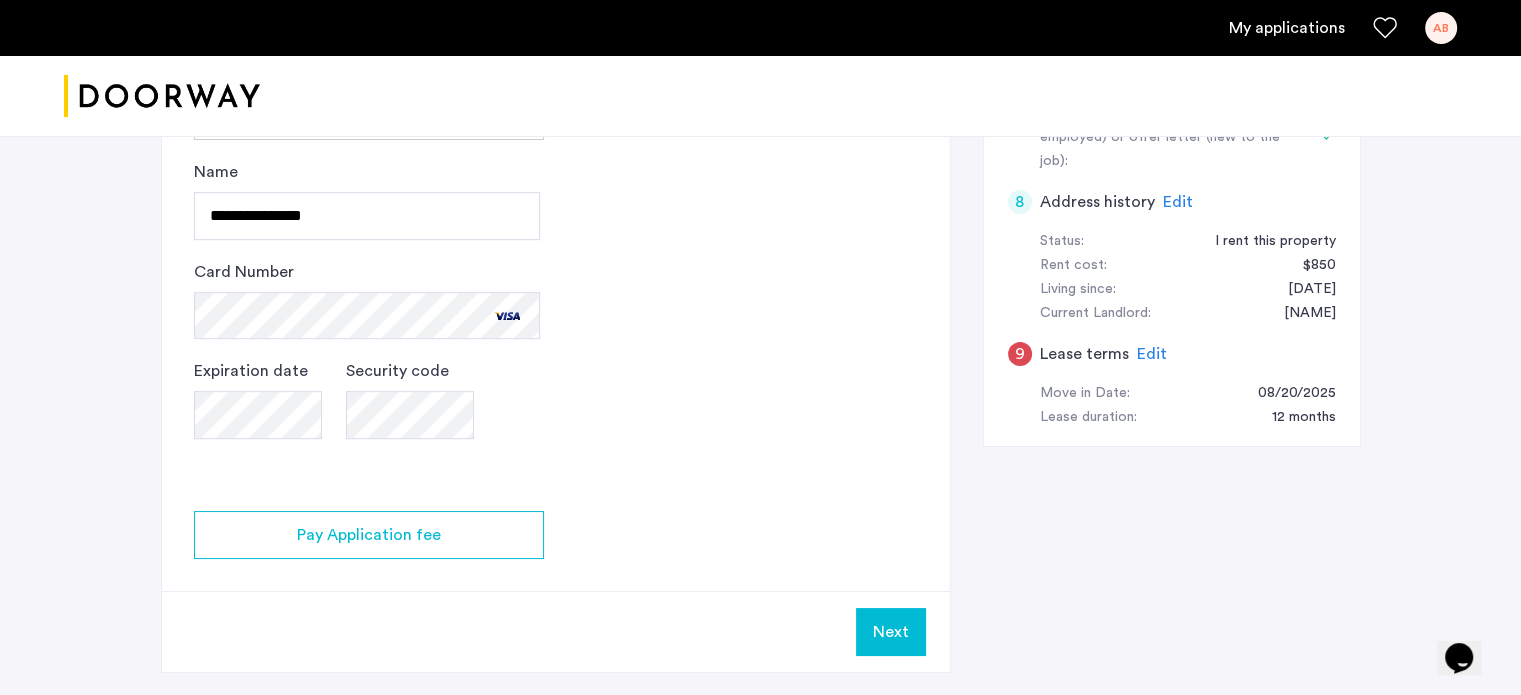 click on "Next" at bounding box center (891, 632) 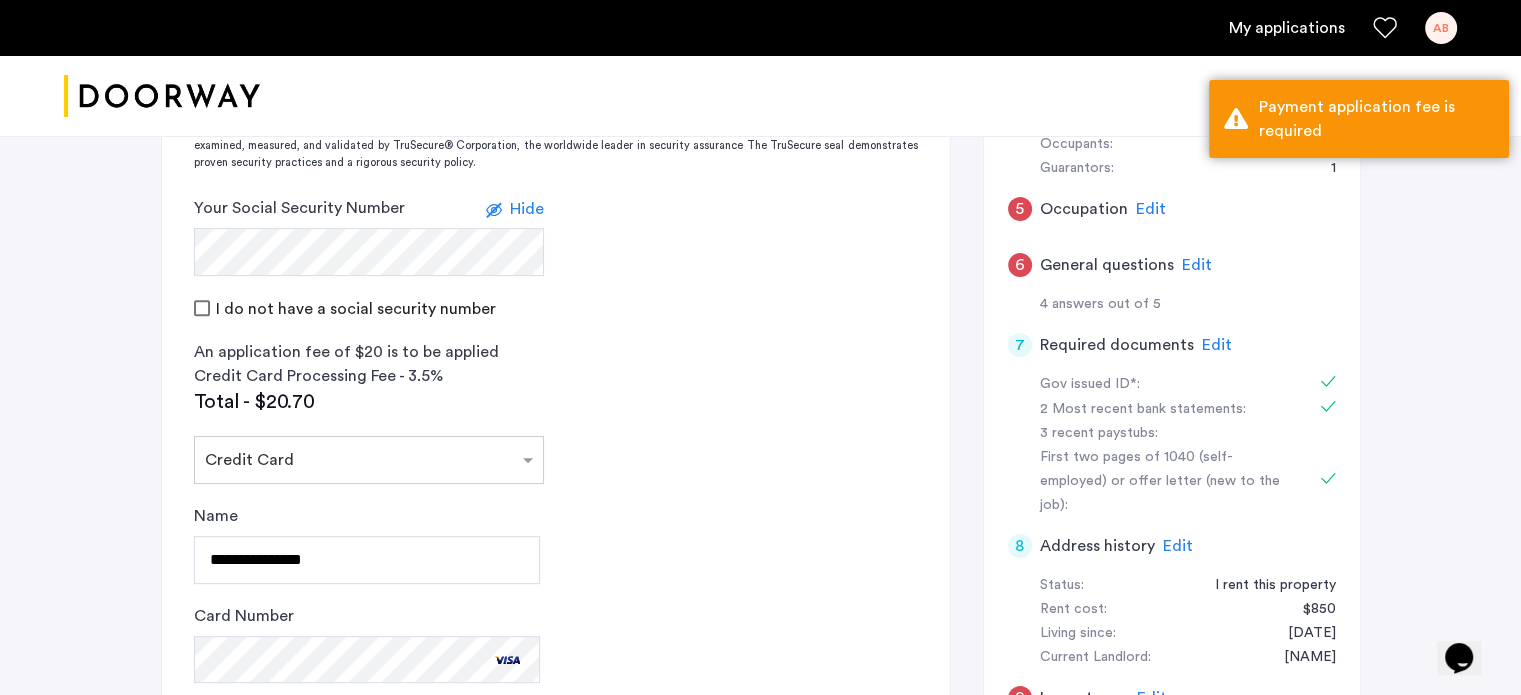 scroll, scrollTop: 600, scrollLeft: 0, axis: vertical 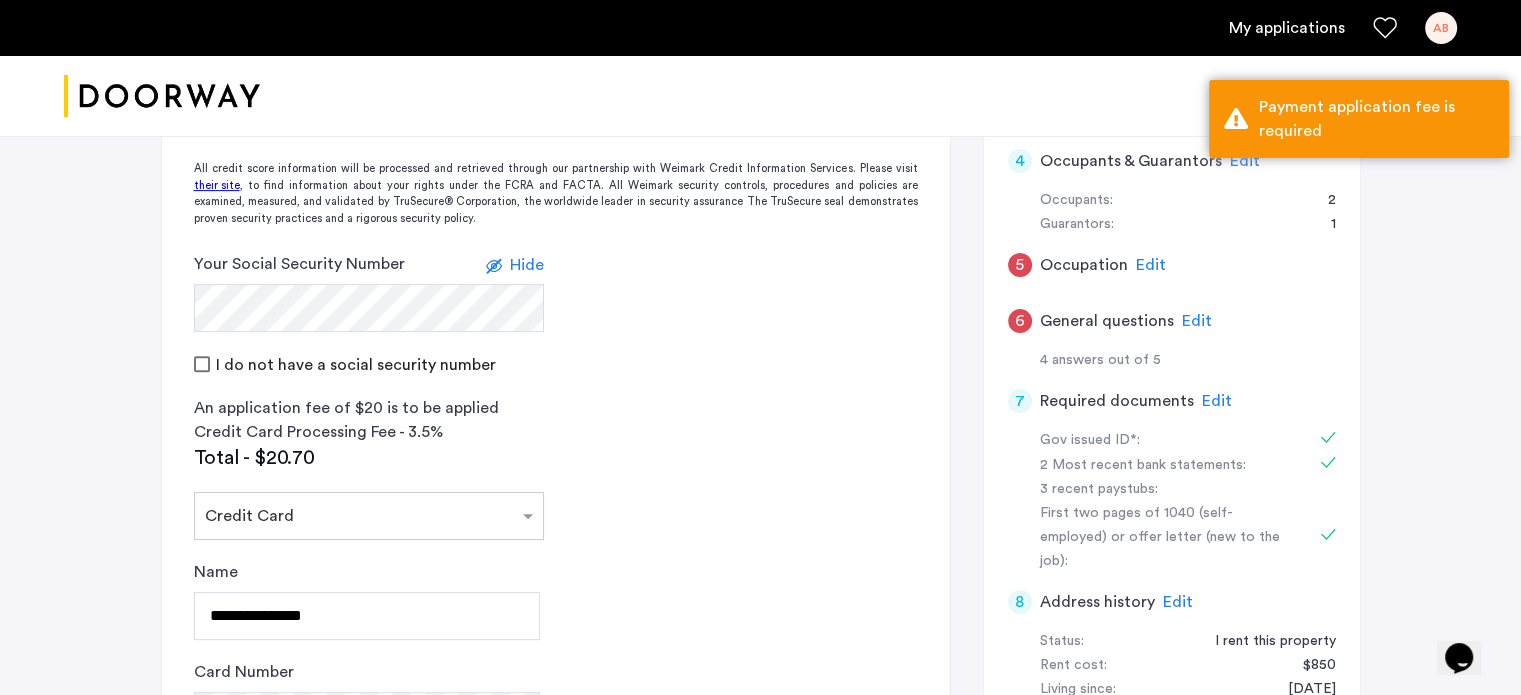 click on "I do not have a social security number" at bounding box center (354, 365) 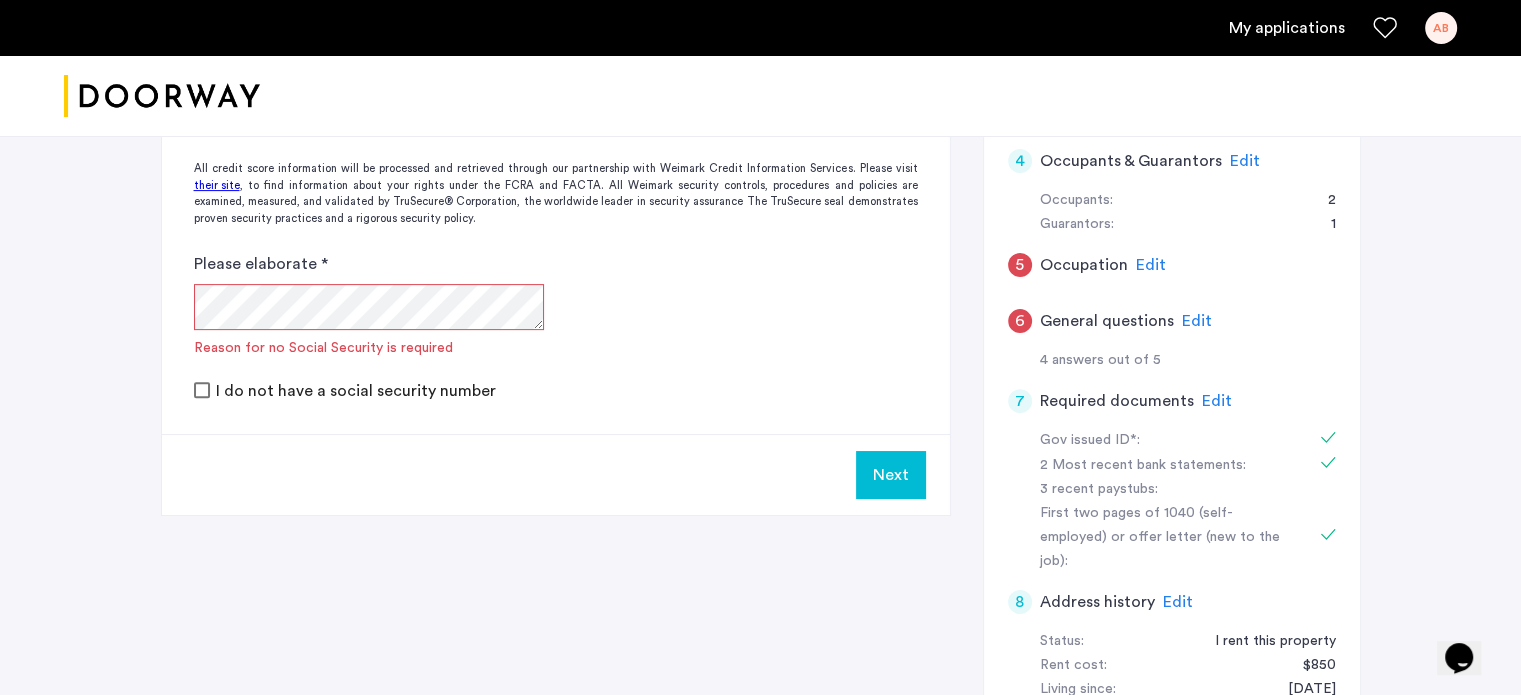click on "Please elaborate * Reason for no Social Security is required" 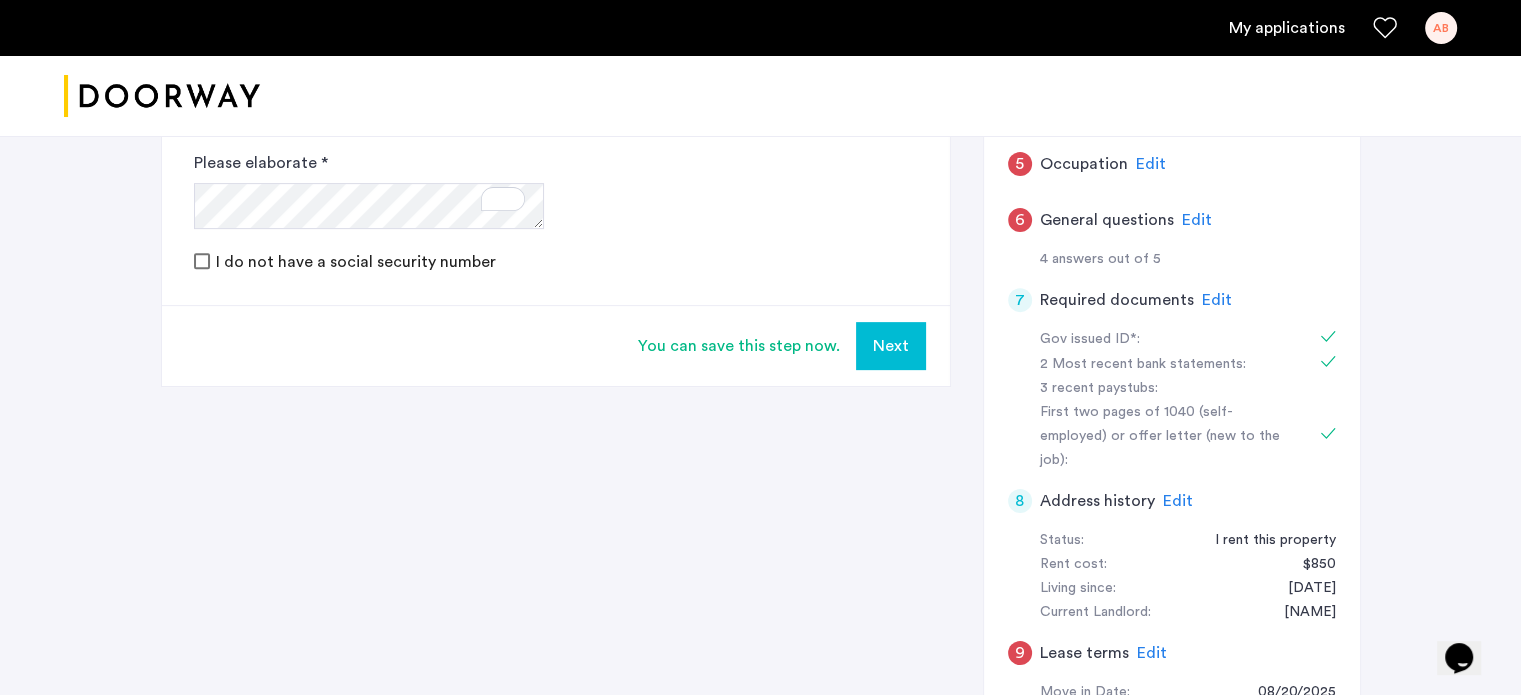 scroll, scrollTop: 700, scrollLeft: 0, axis: vertical 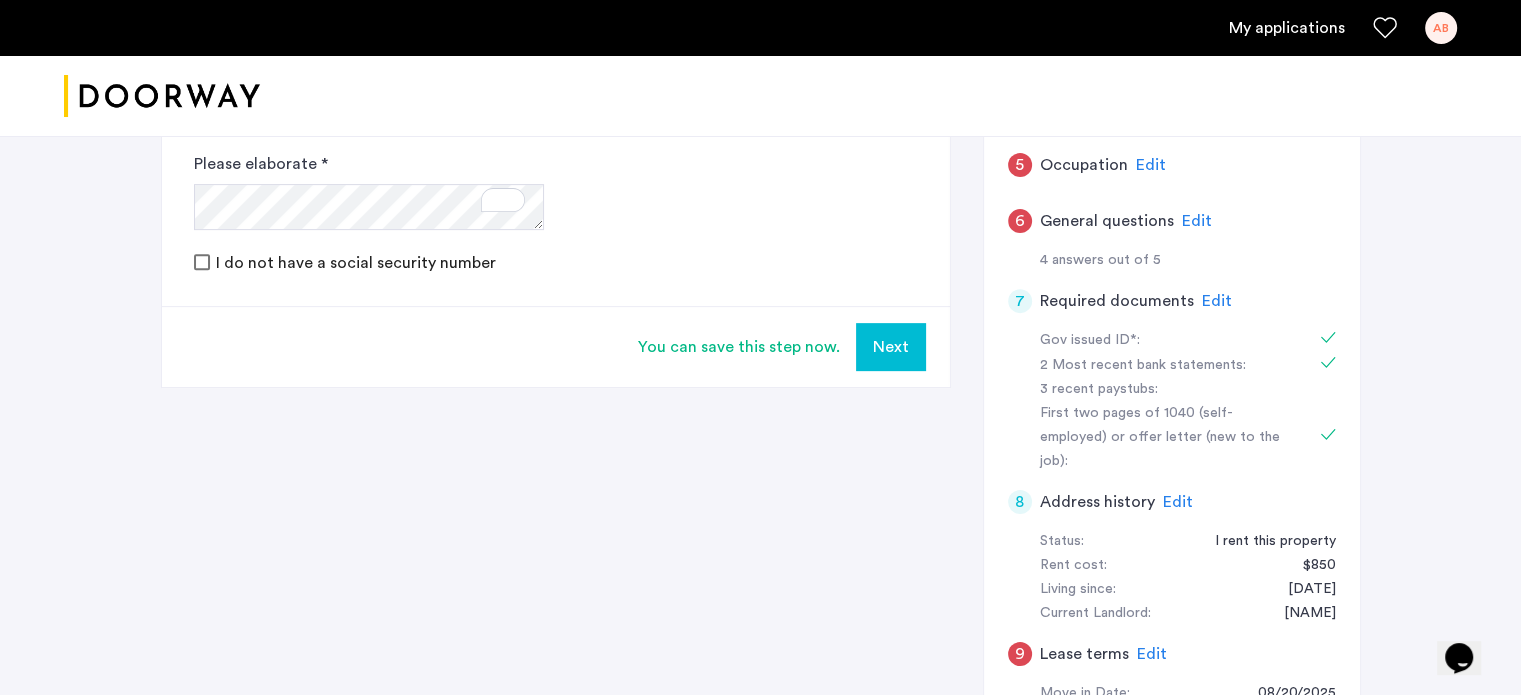 click on "Edit" 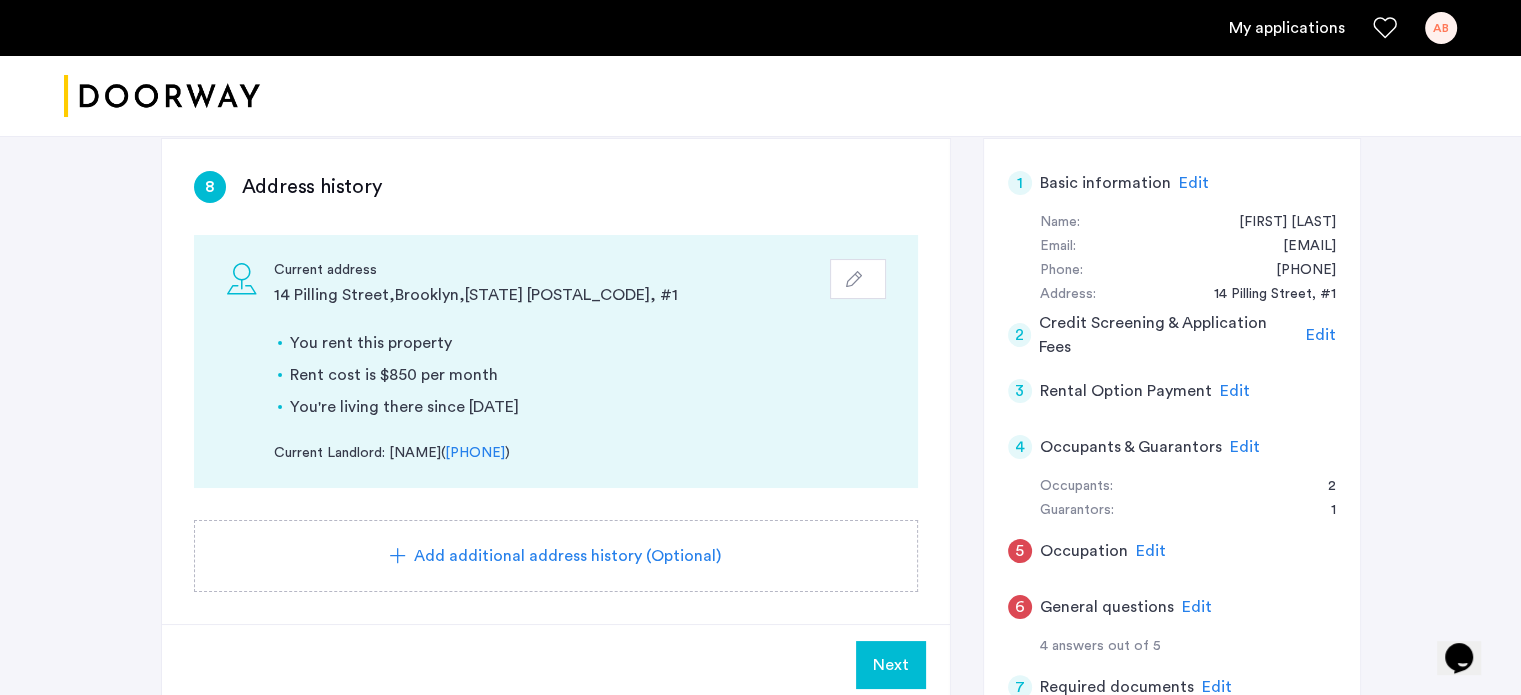 scroll, scrollTop: 300, scrollLeft: 0, axis: vertical 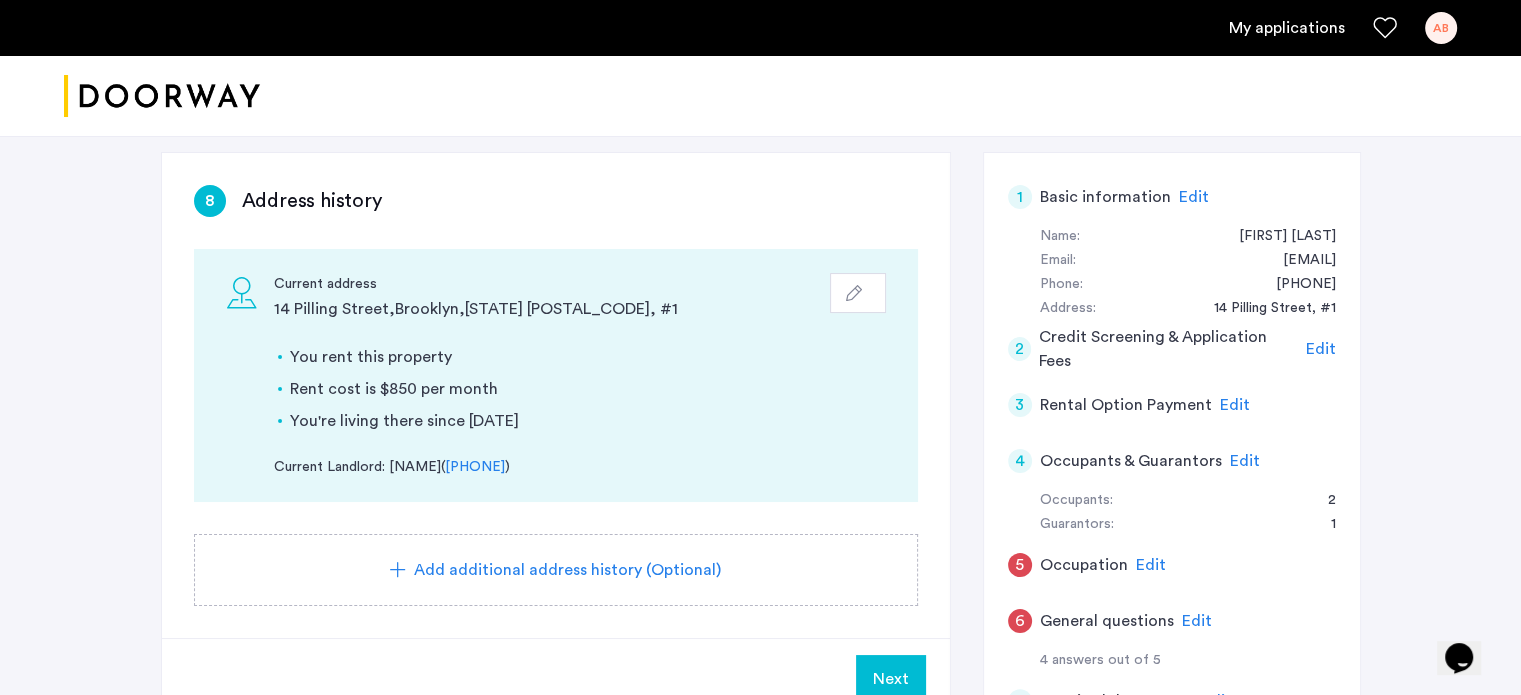 click on "Edit" 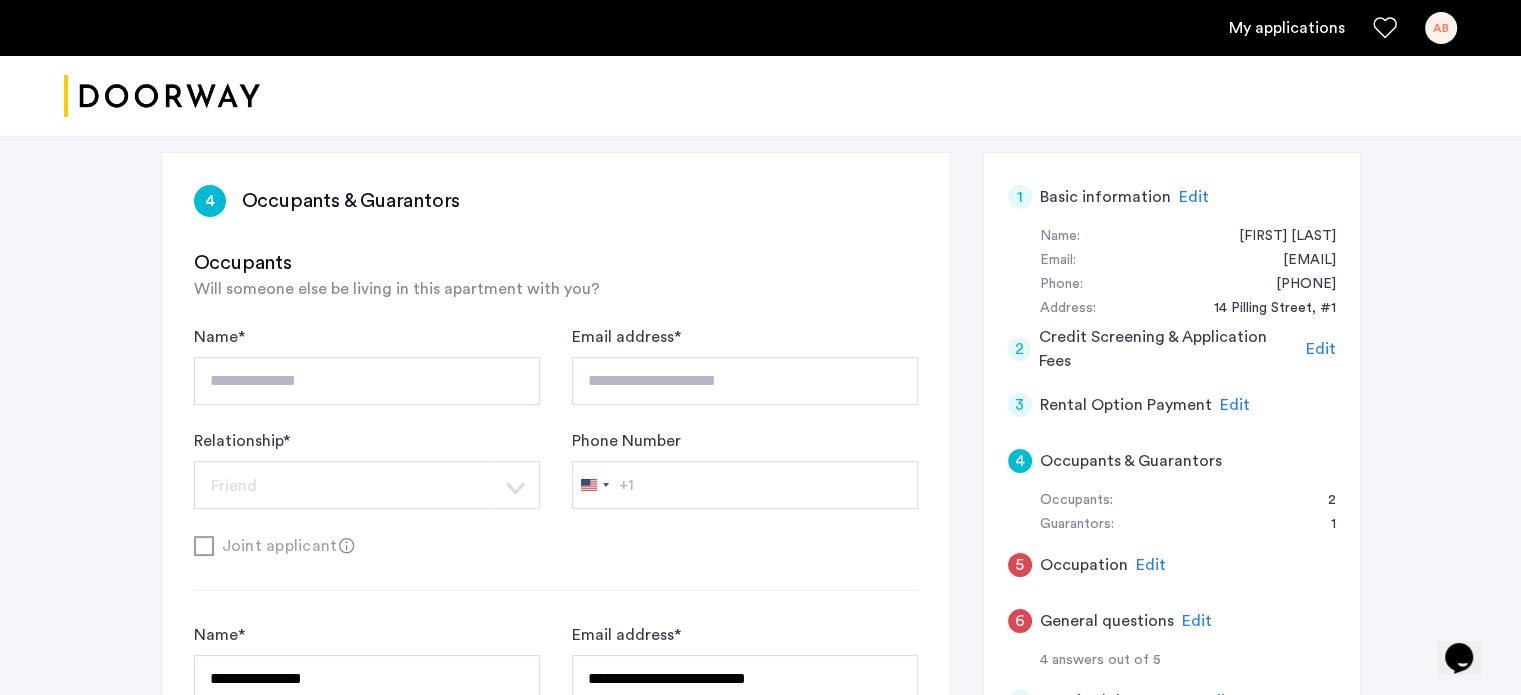 click on "Edit" 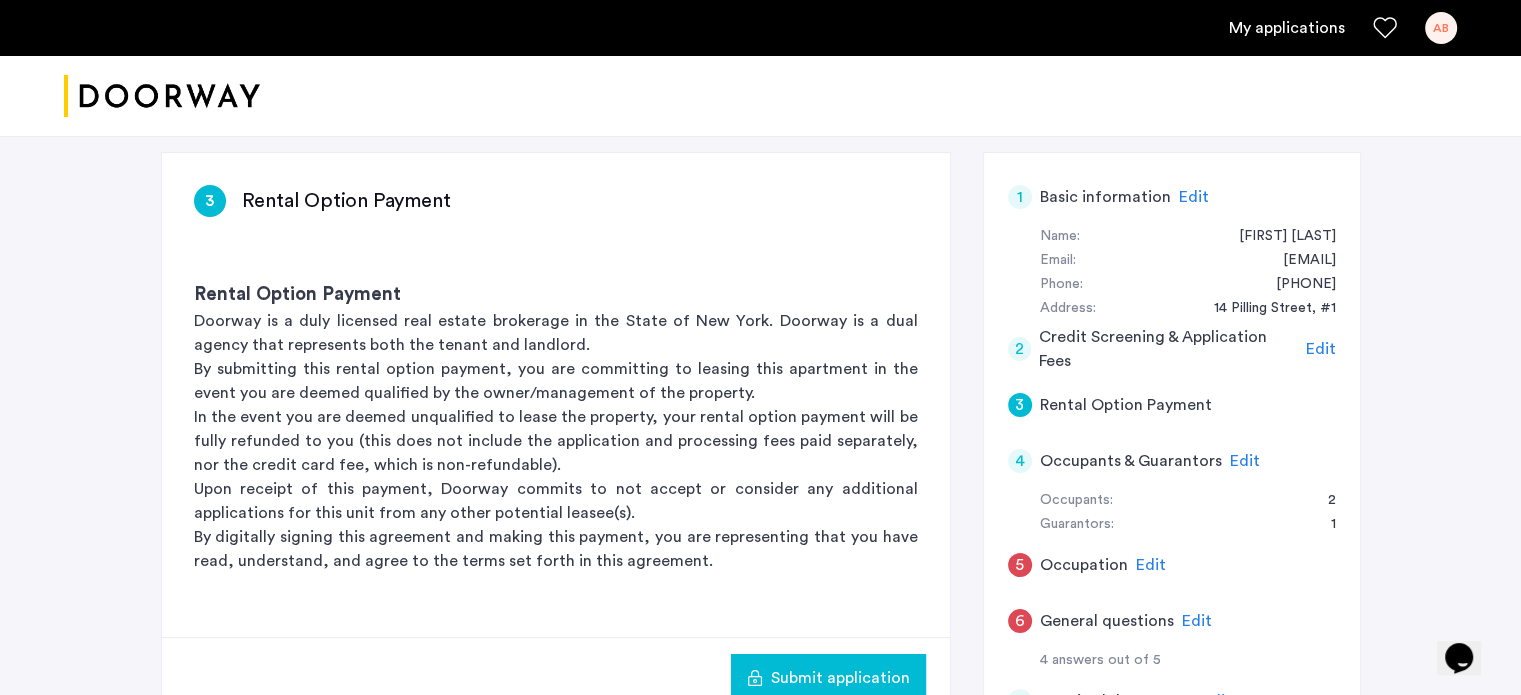 click on "Edit" 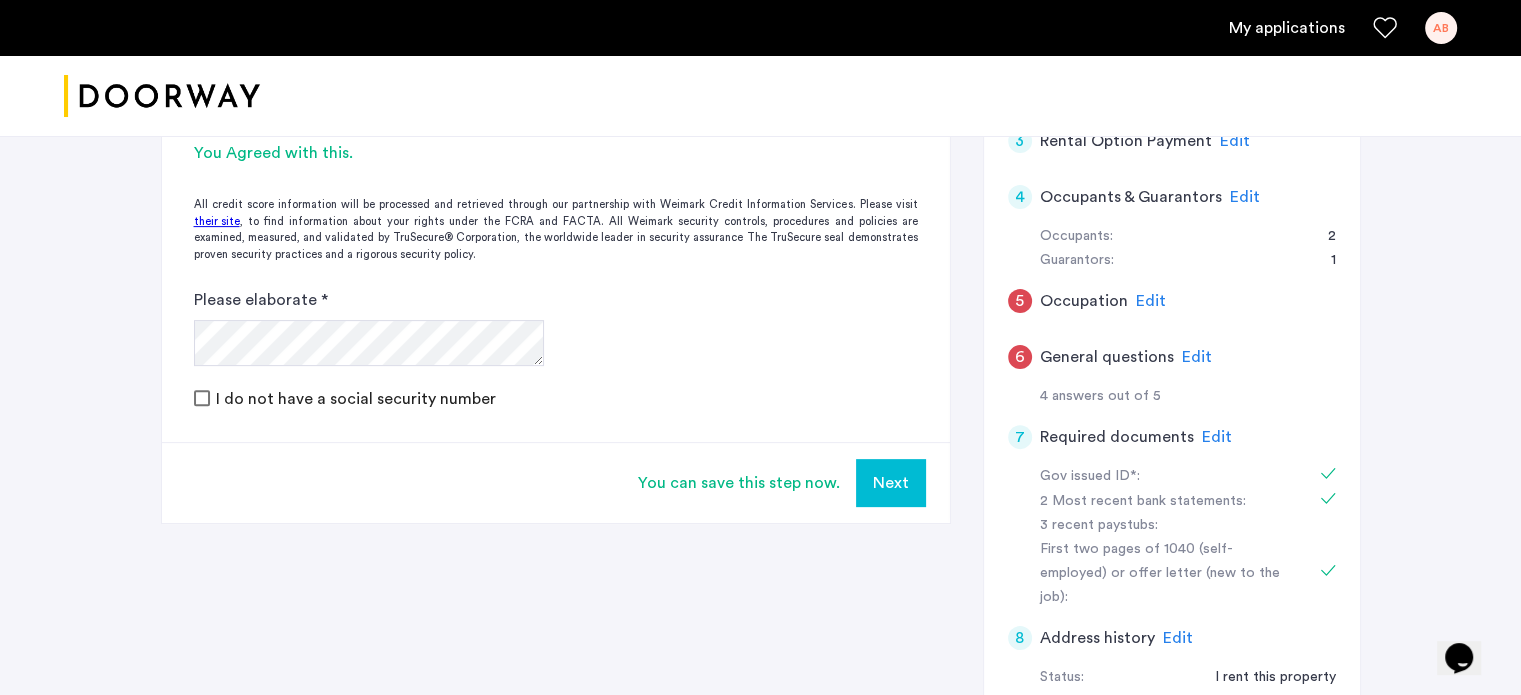 scroll, scrollTop: 600, scrollLeft: 0, axis: vertical 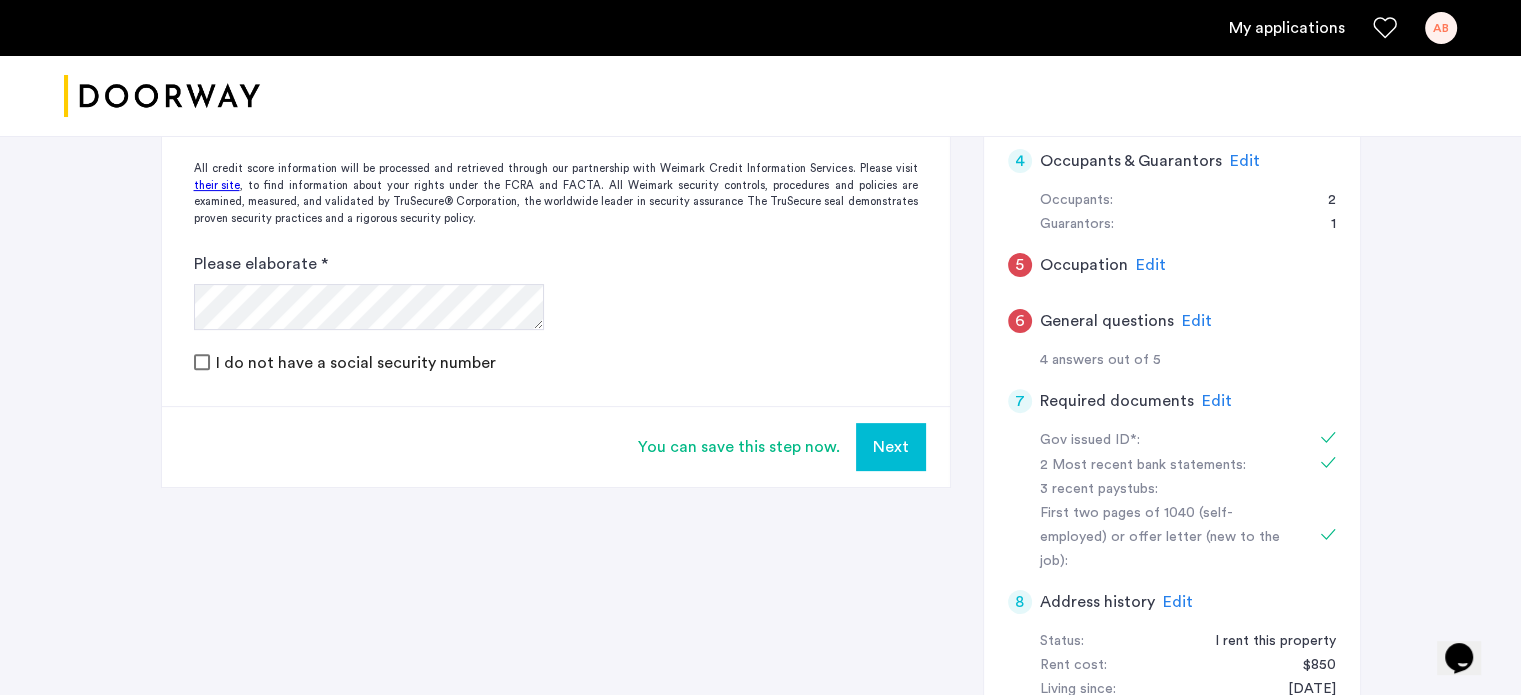 click on "Edit" 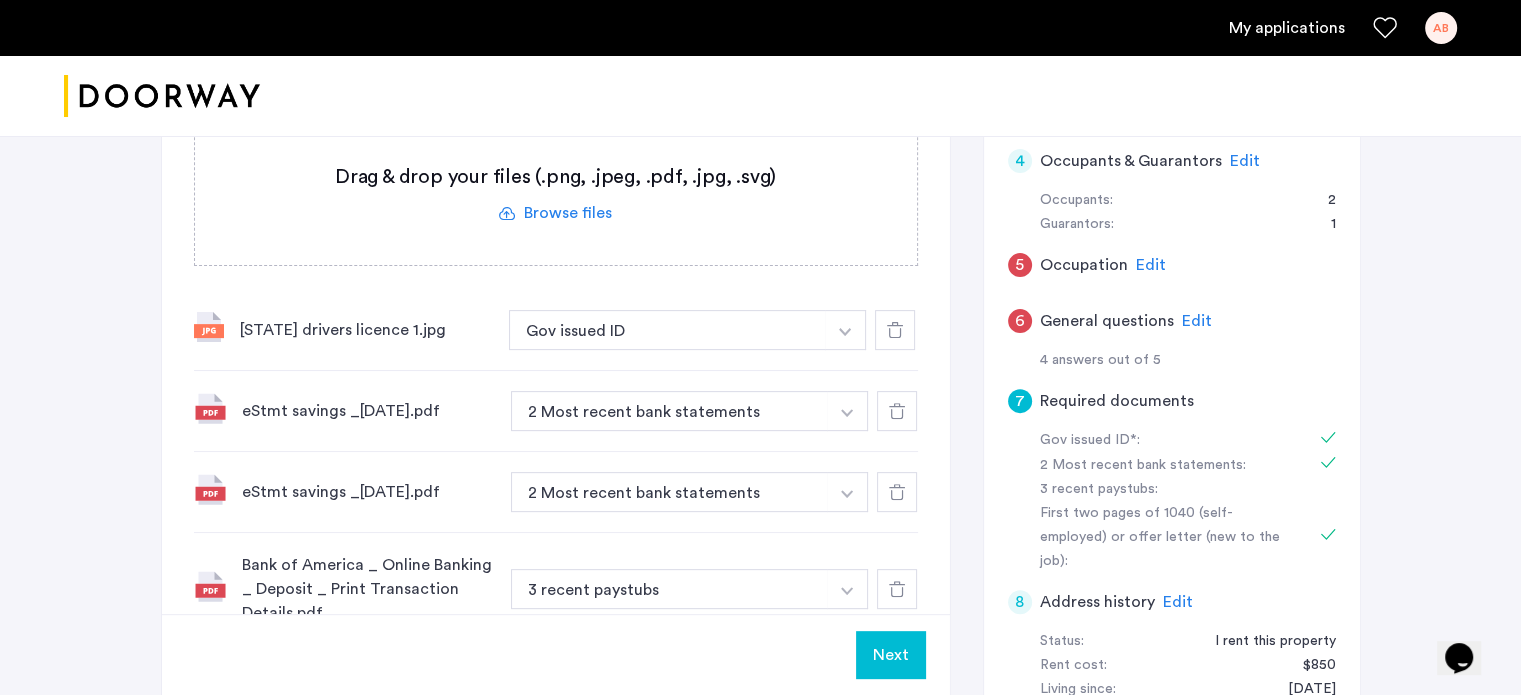 click 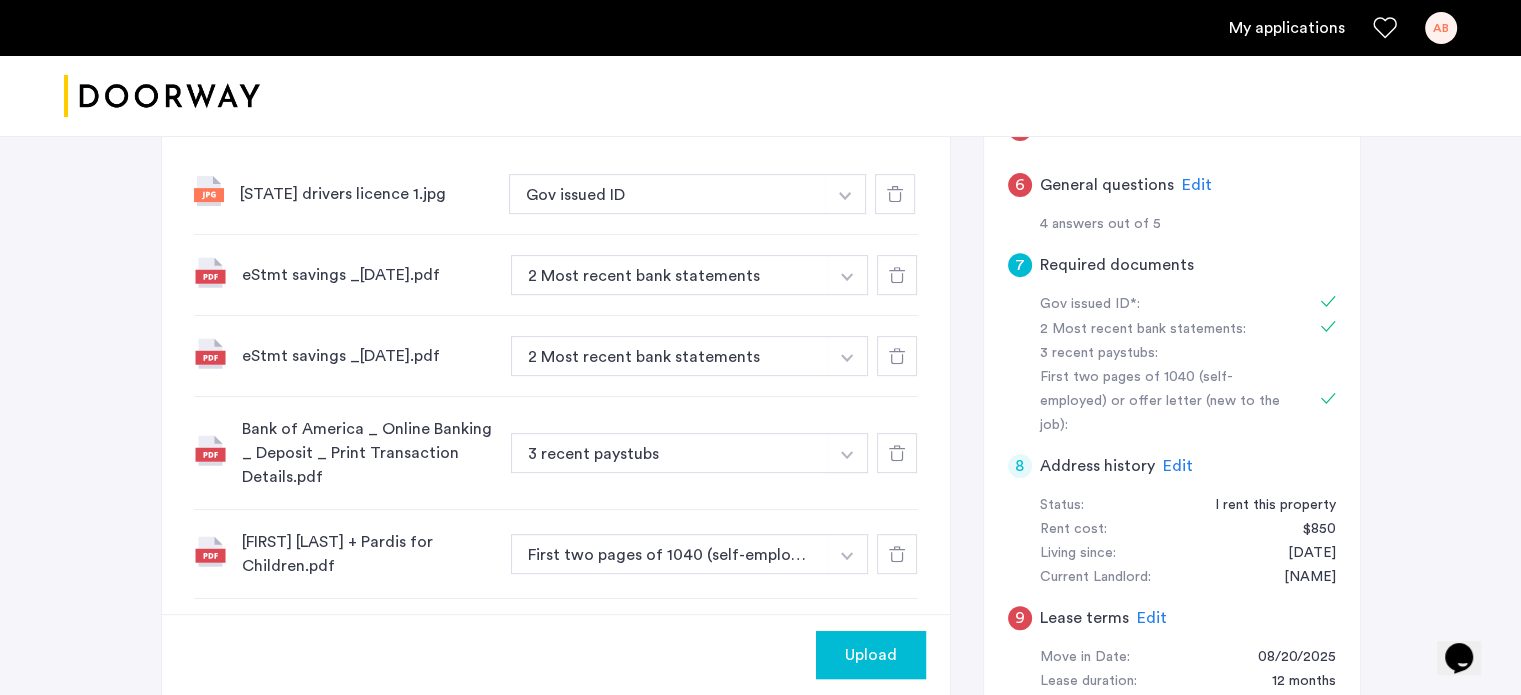 scroll, scrollTop: 700, scrollLeft: 0, axis: vertical 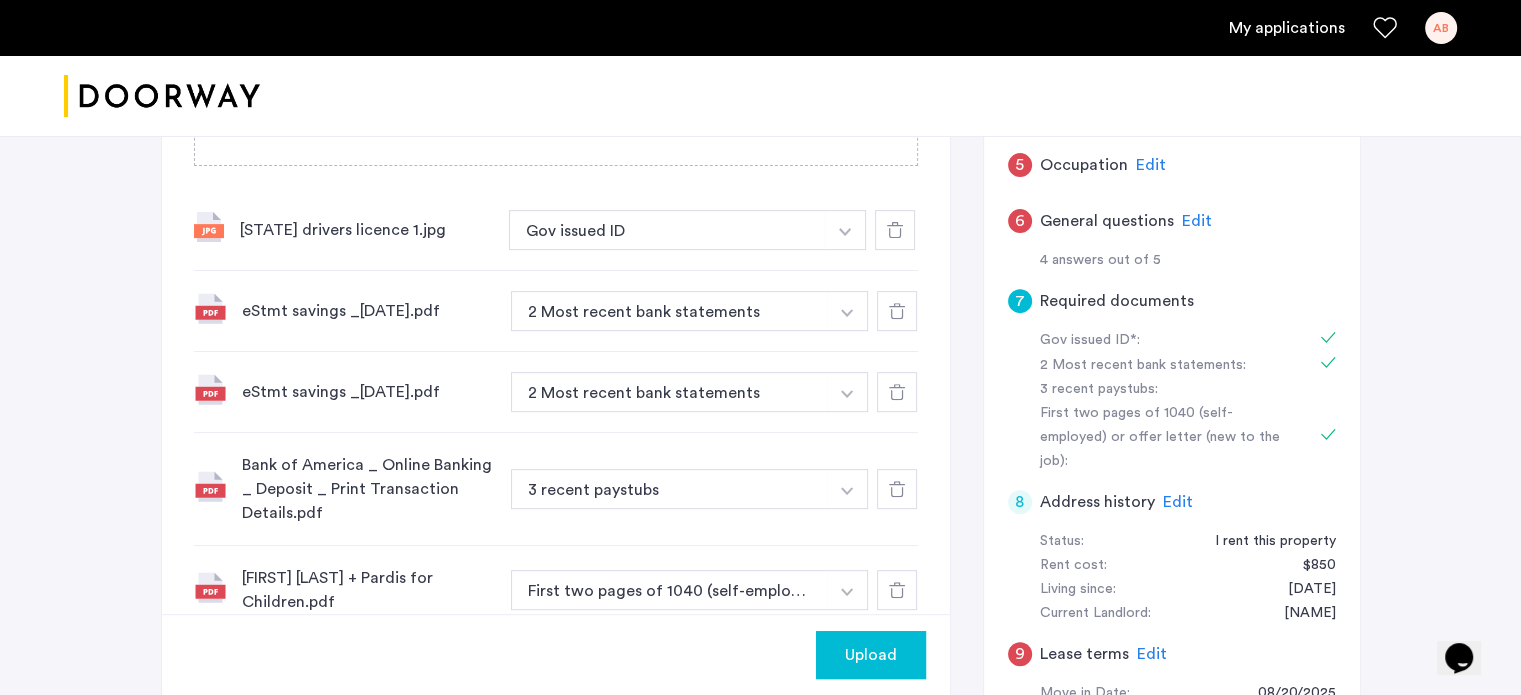 click on "Upload" 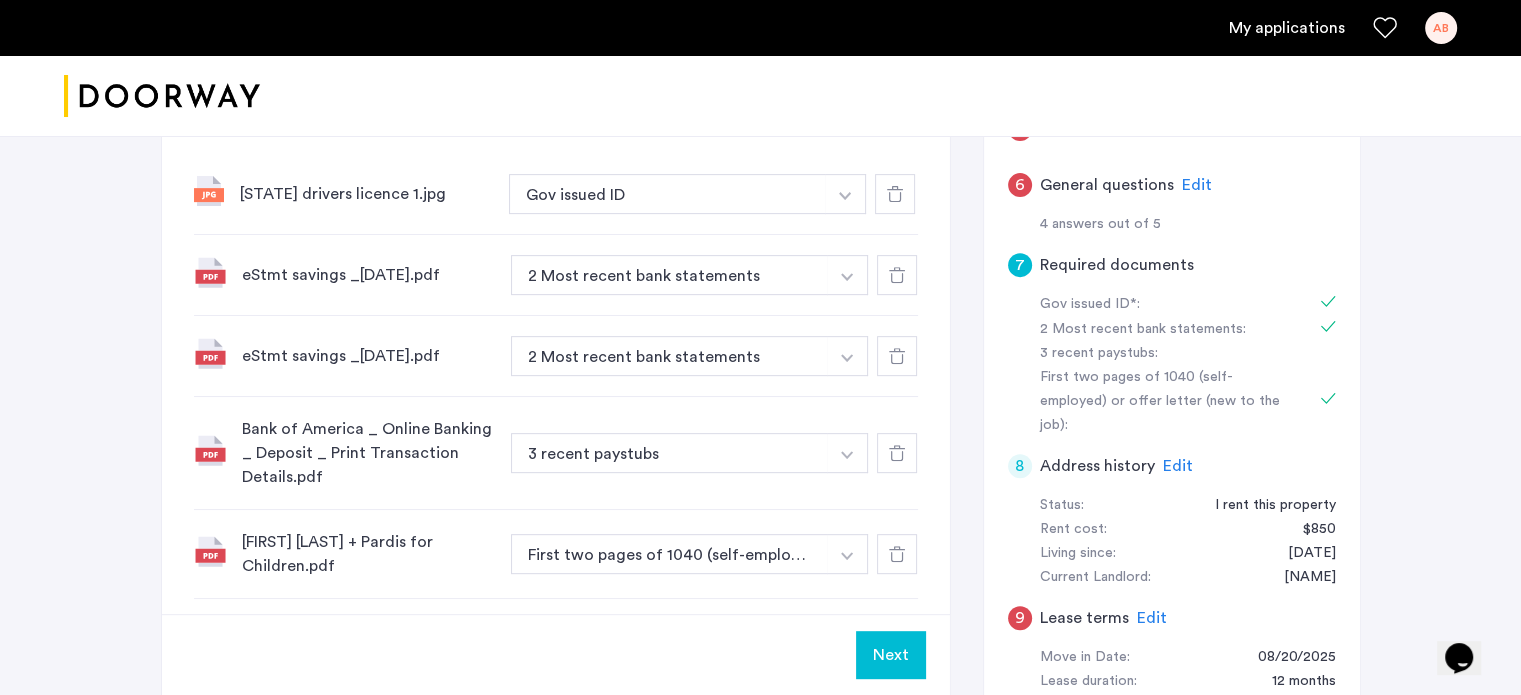 scroll, scrollTop: 600, scrollLeft: 0, axis: vertical 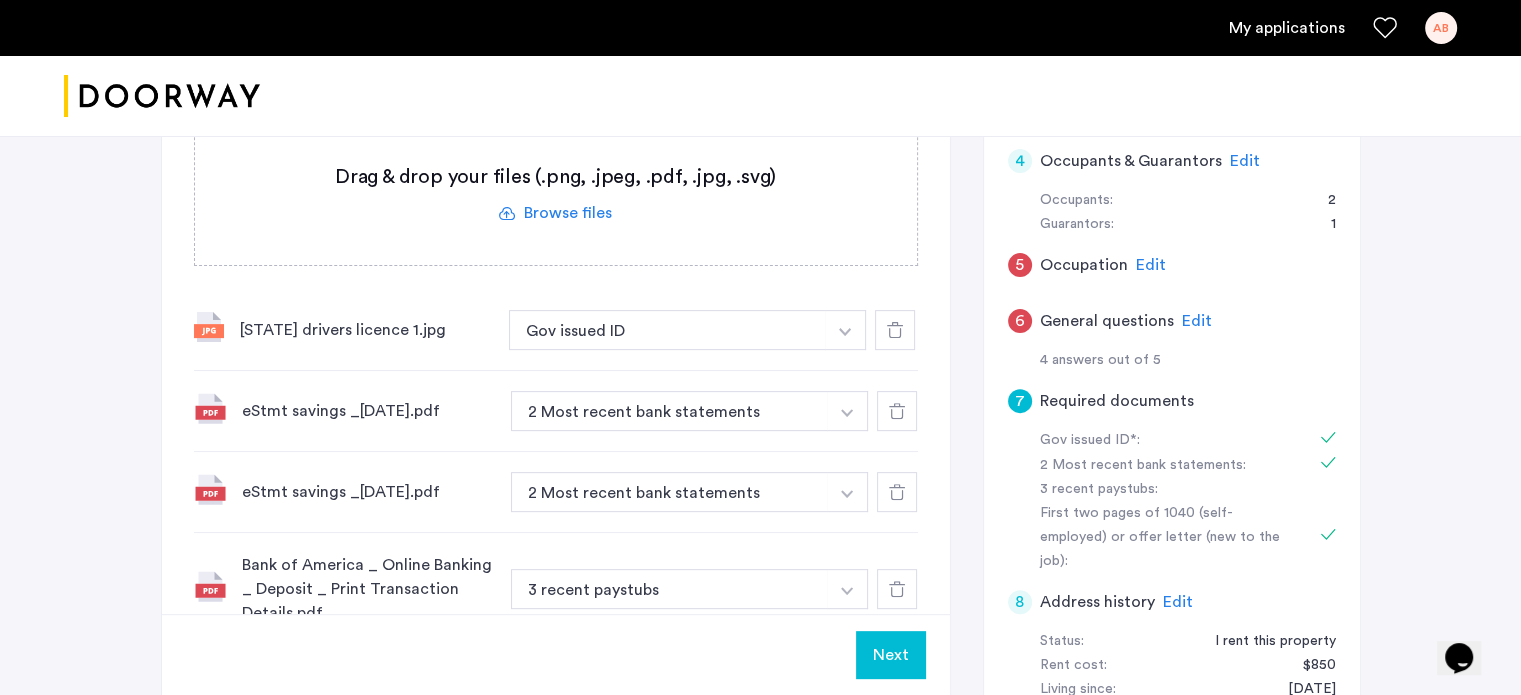 click 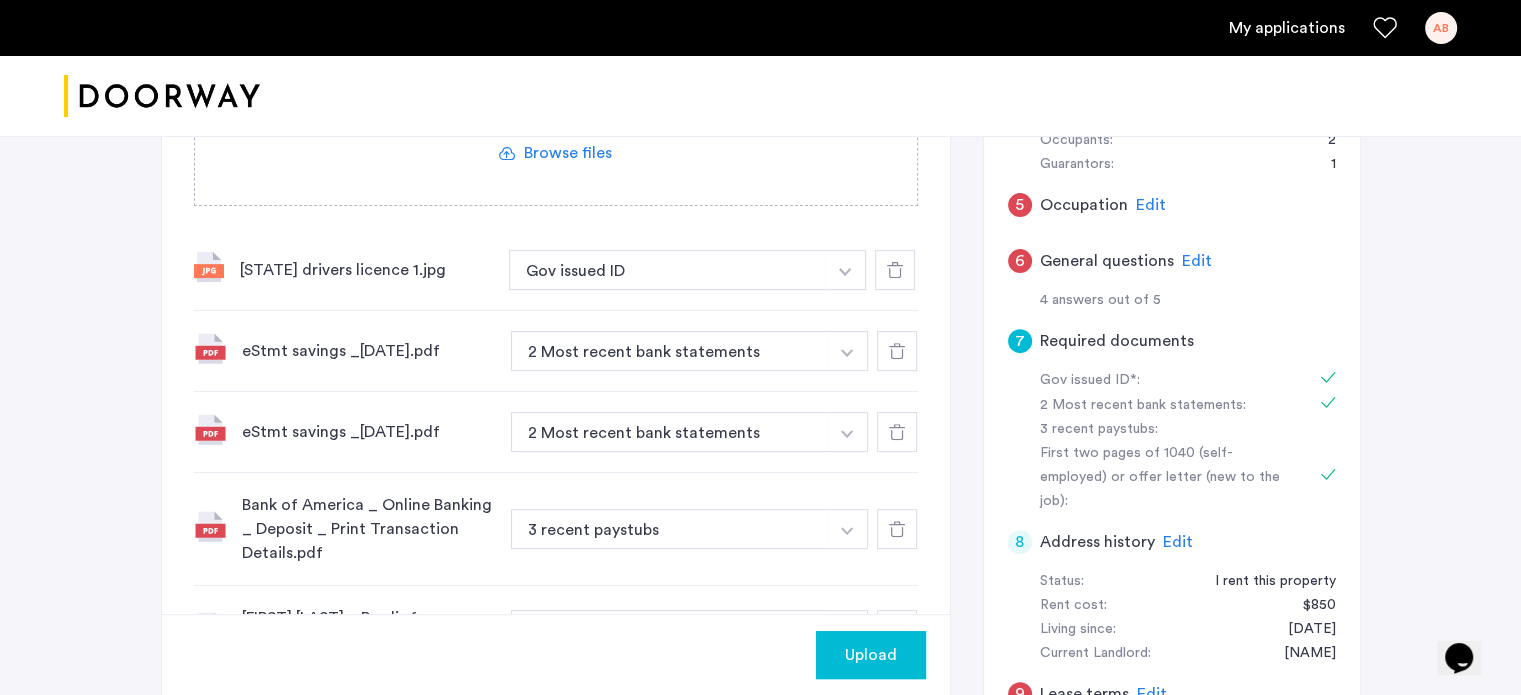 scroll, scrollTop: 600, scrollLeft: 0, axis: vertical 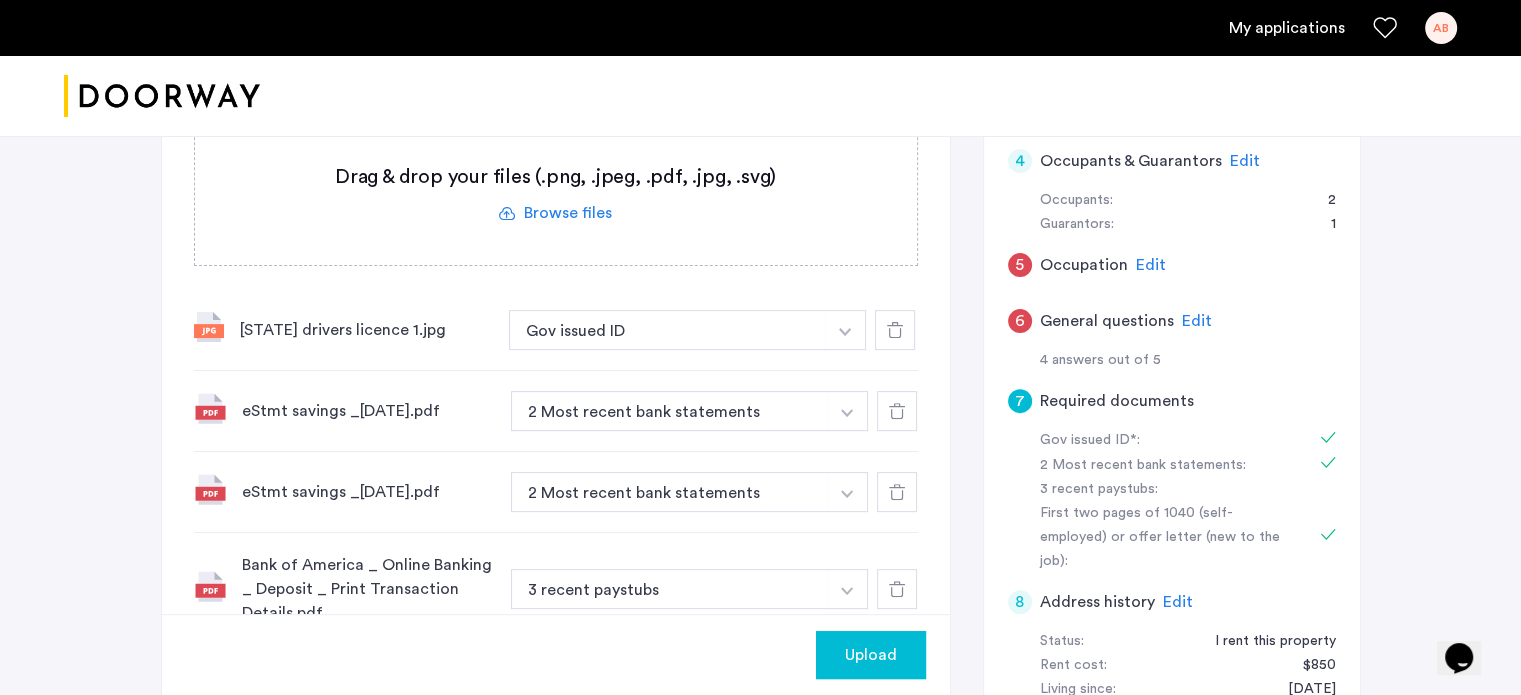 click on "Upload" 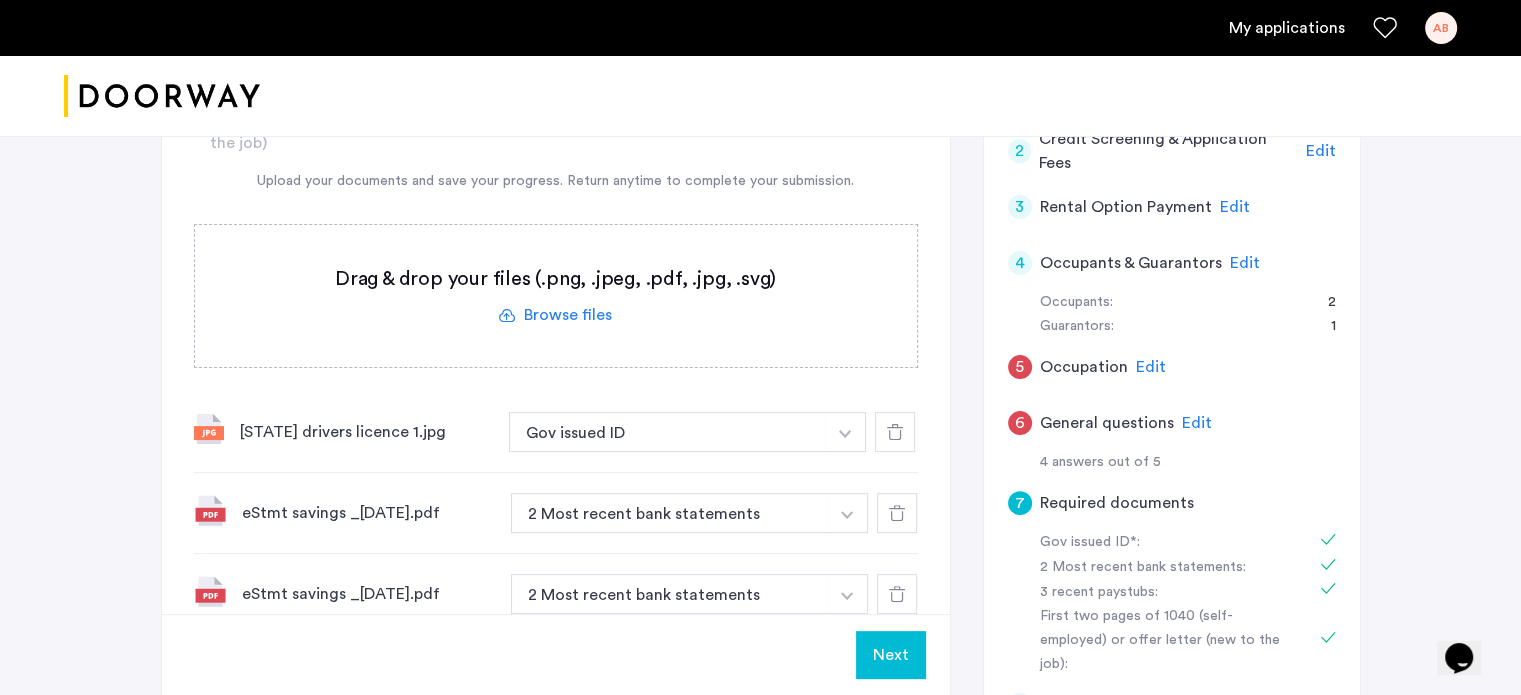 scroll, scrollTop: 400, scrollLeft: 0, axis: vertical 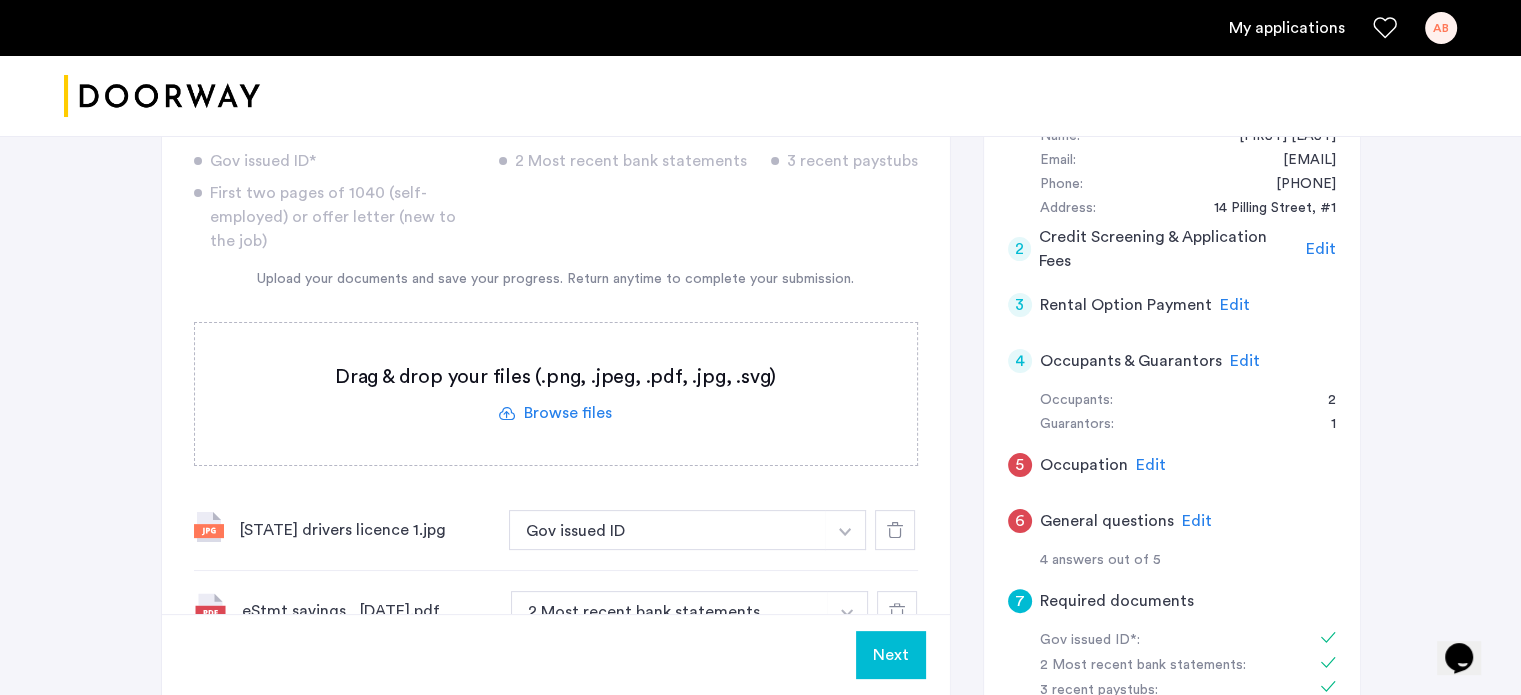 click 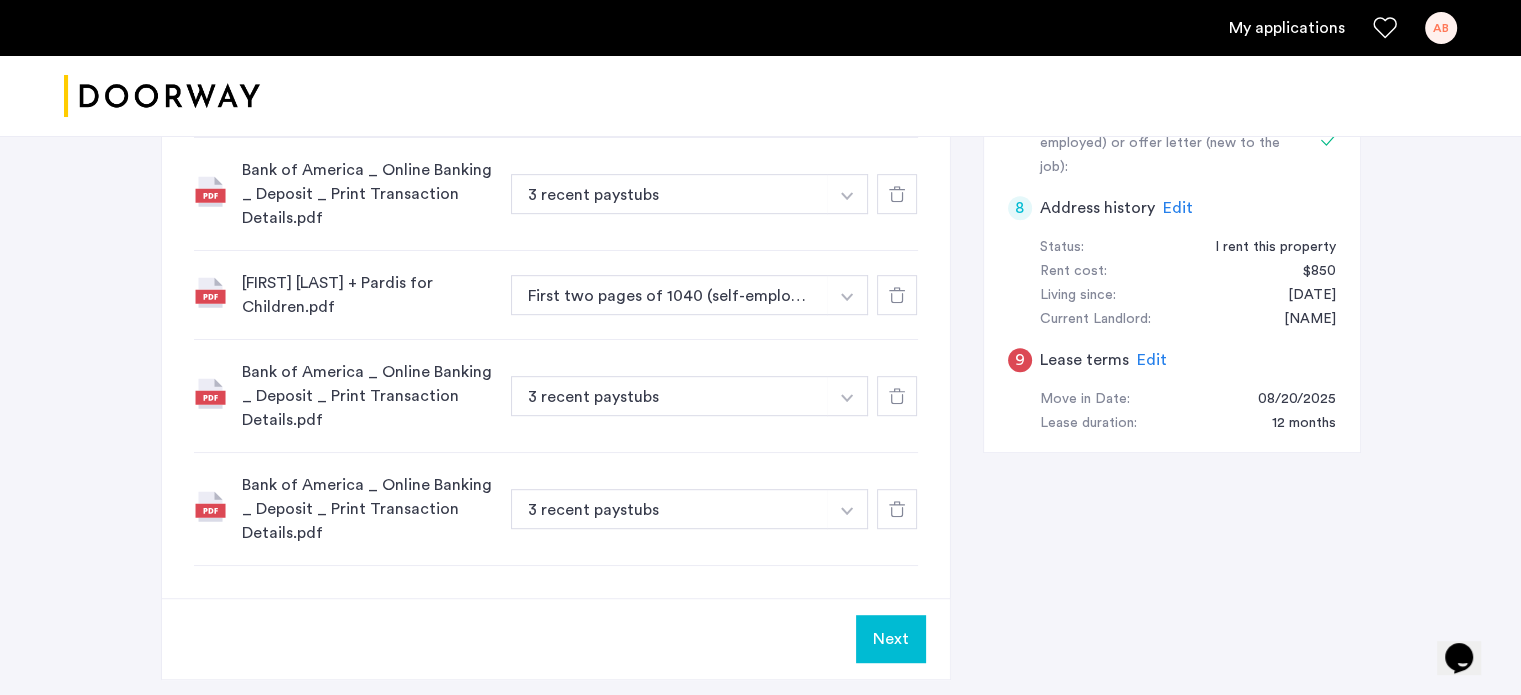 scroll, scrollTop: 1000, scrollLeft: 0, axis: vertical 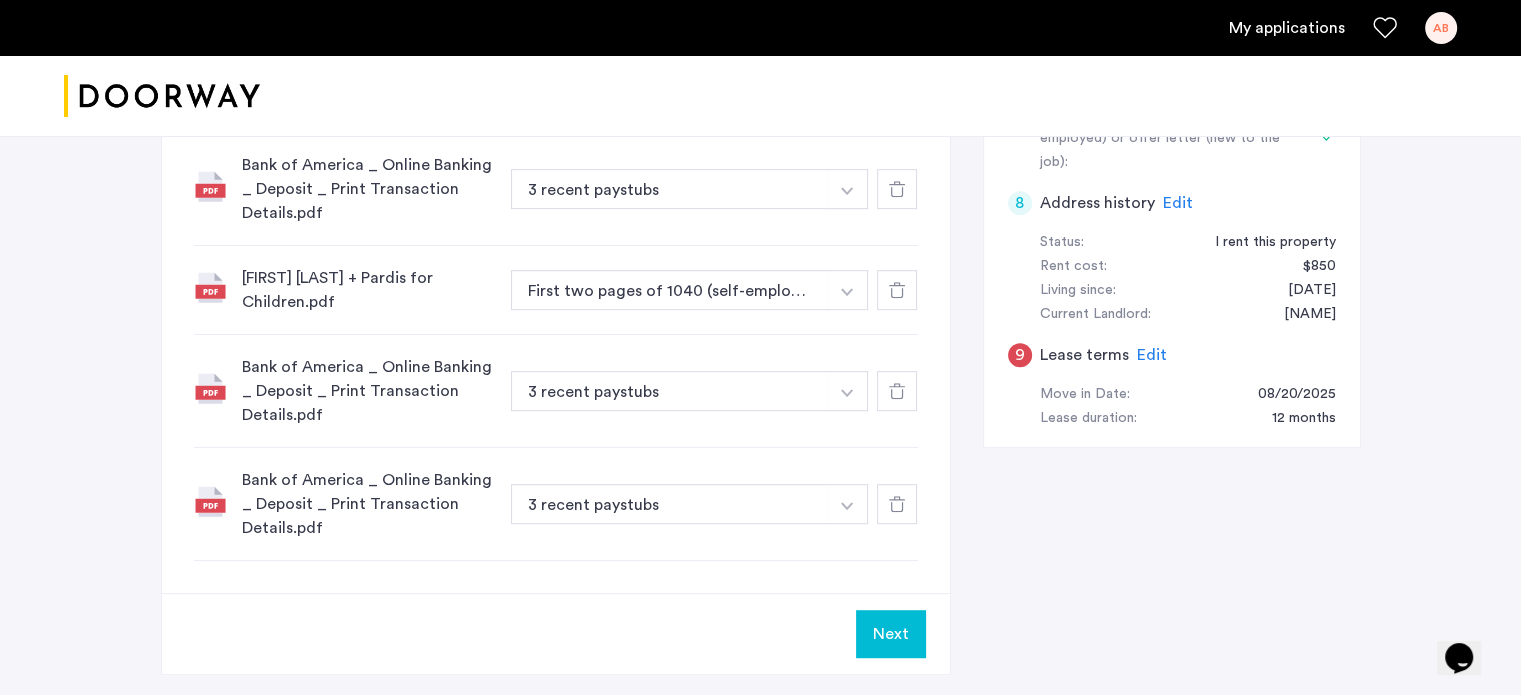 click on "Edit" 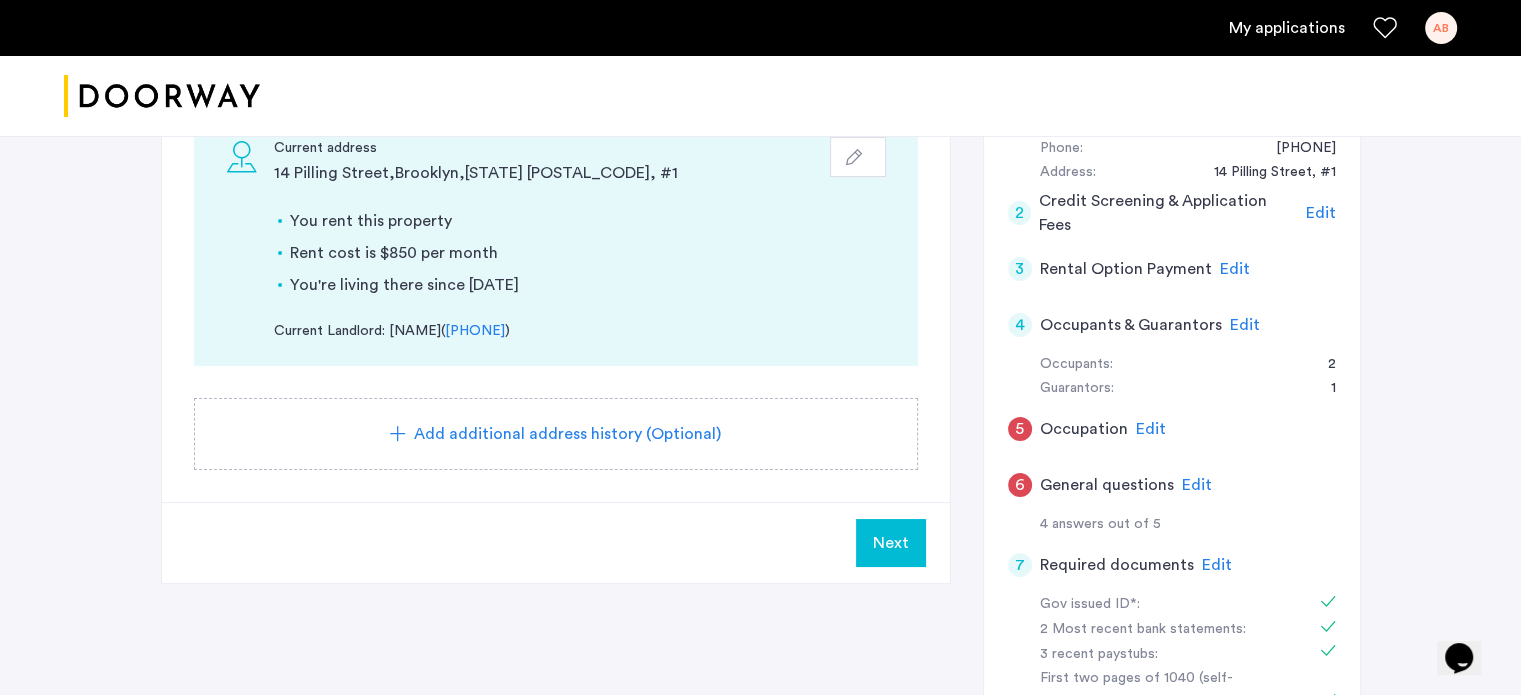 scroll, scrollTop: 400, scrollLeft: 0, axis: vertical 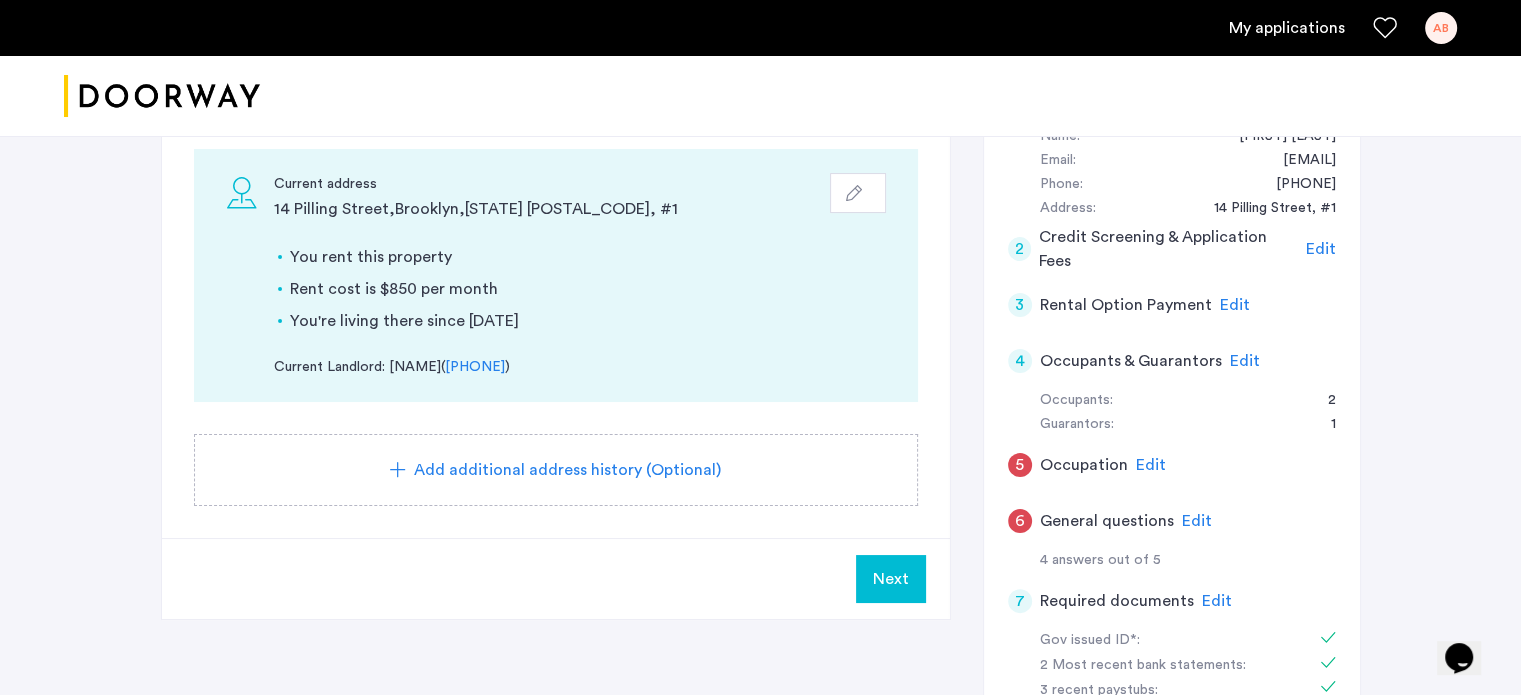 click 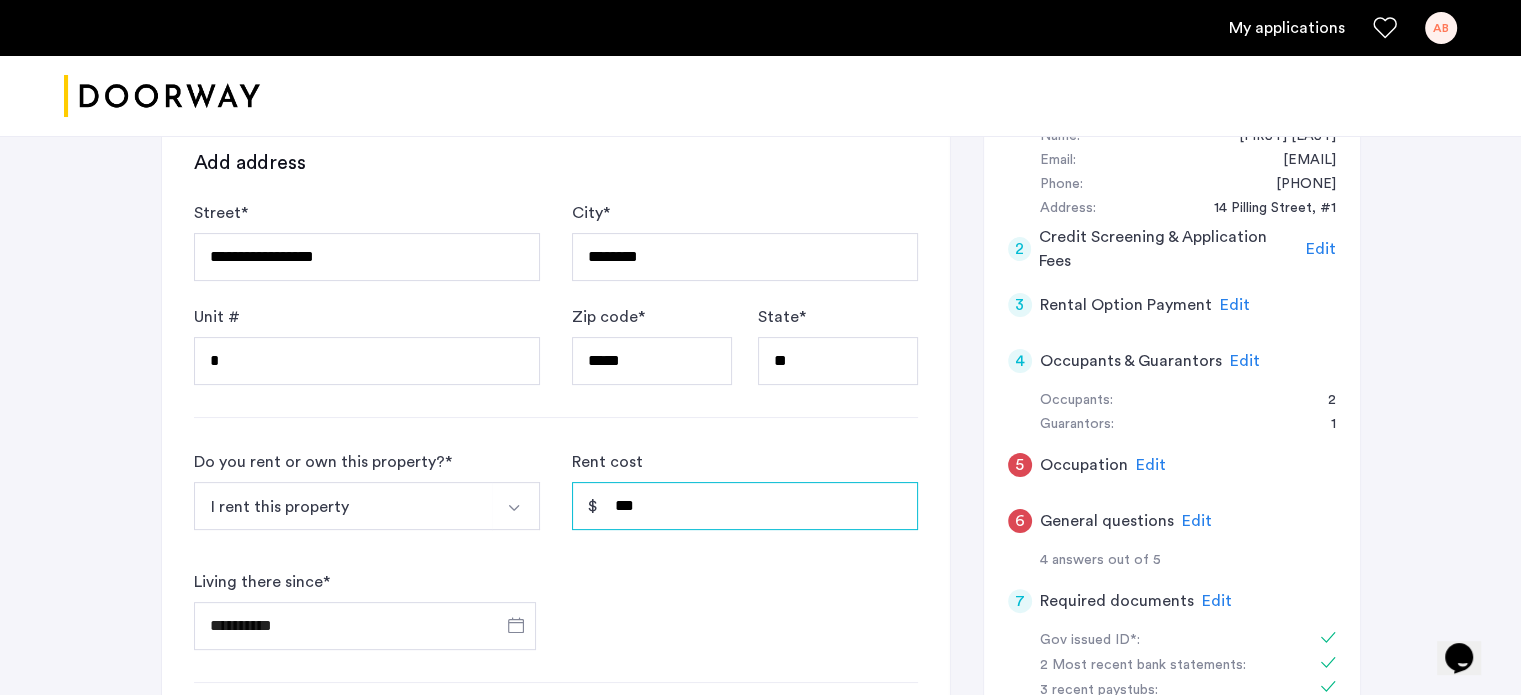 drag, startPoint x: 637, startPoint y: 506, endPoint x: 624, endPoint y: 507, distance: 13.038404 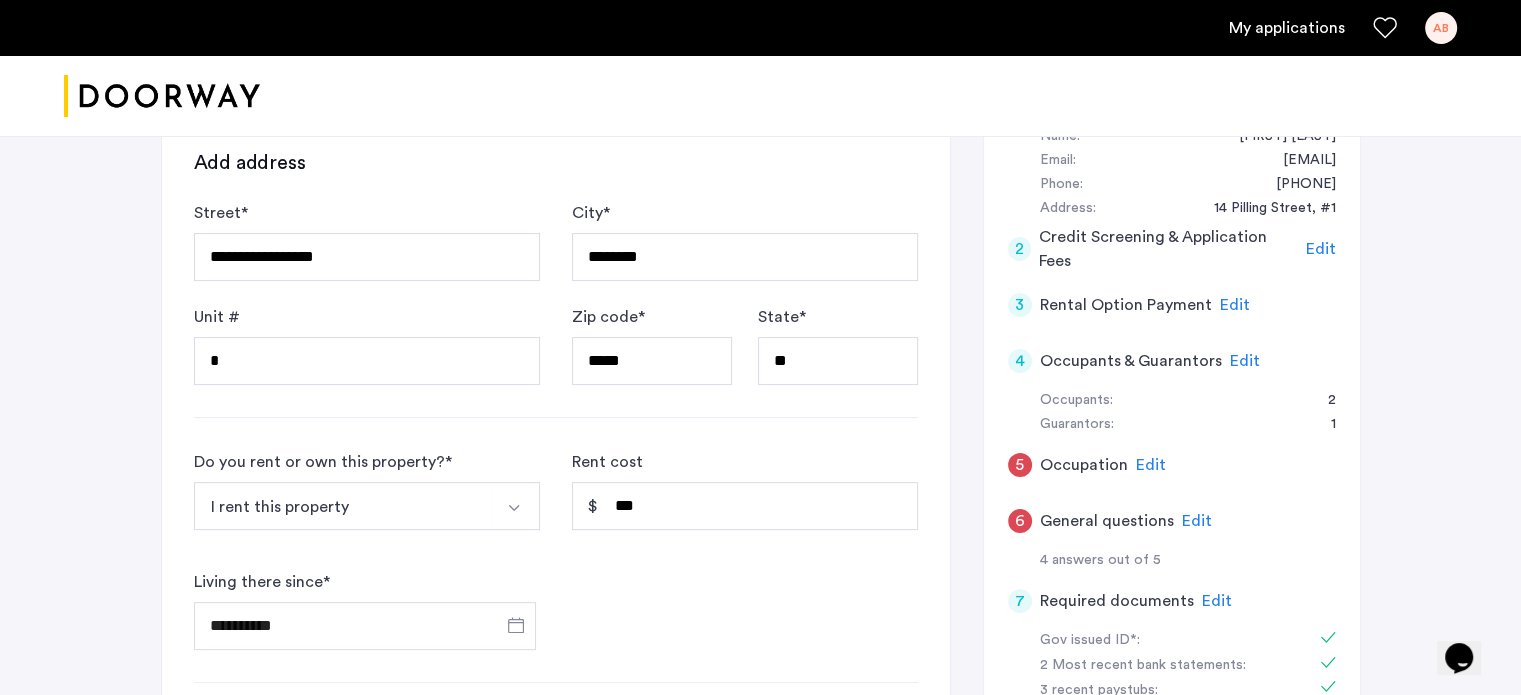 click on "**********" 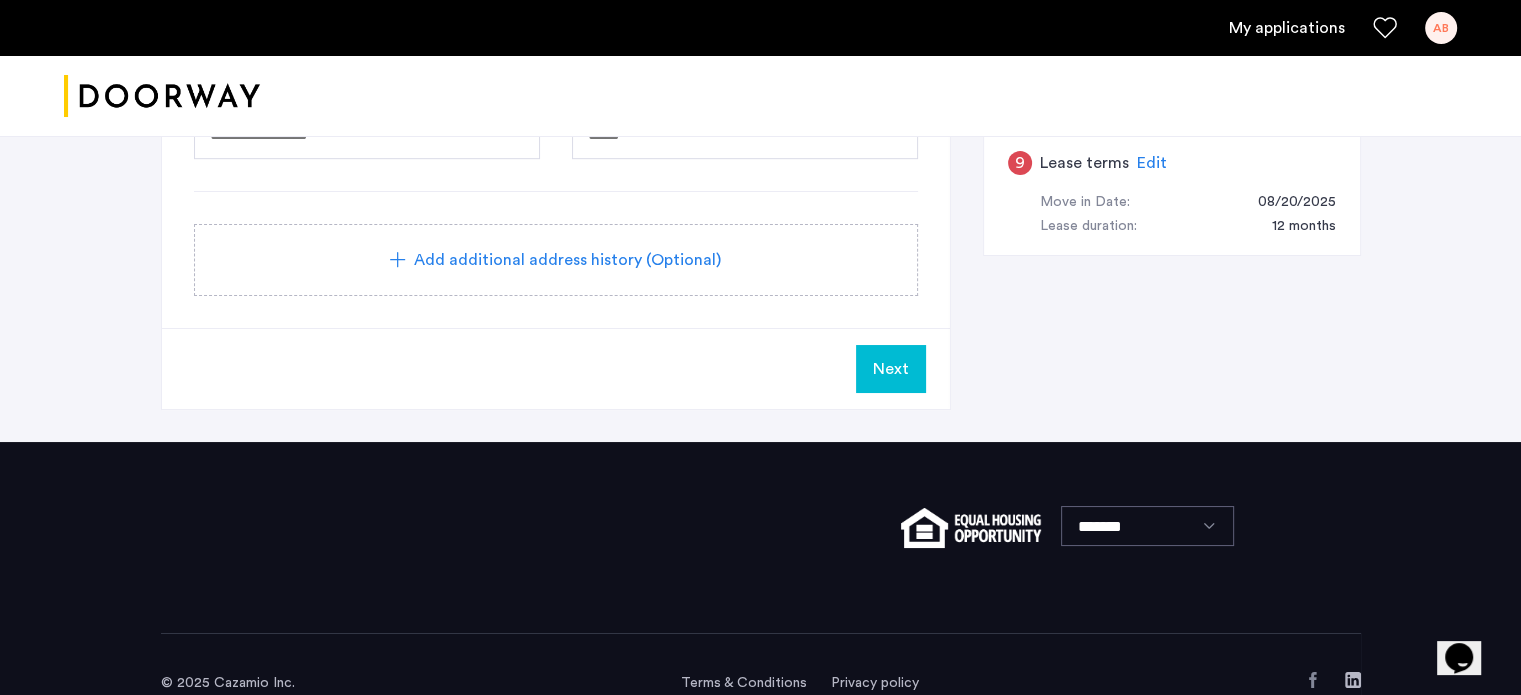 scroll, scrollTop: 1200, scrollLeft: 0, axis: vertical 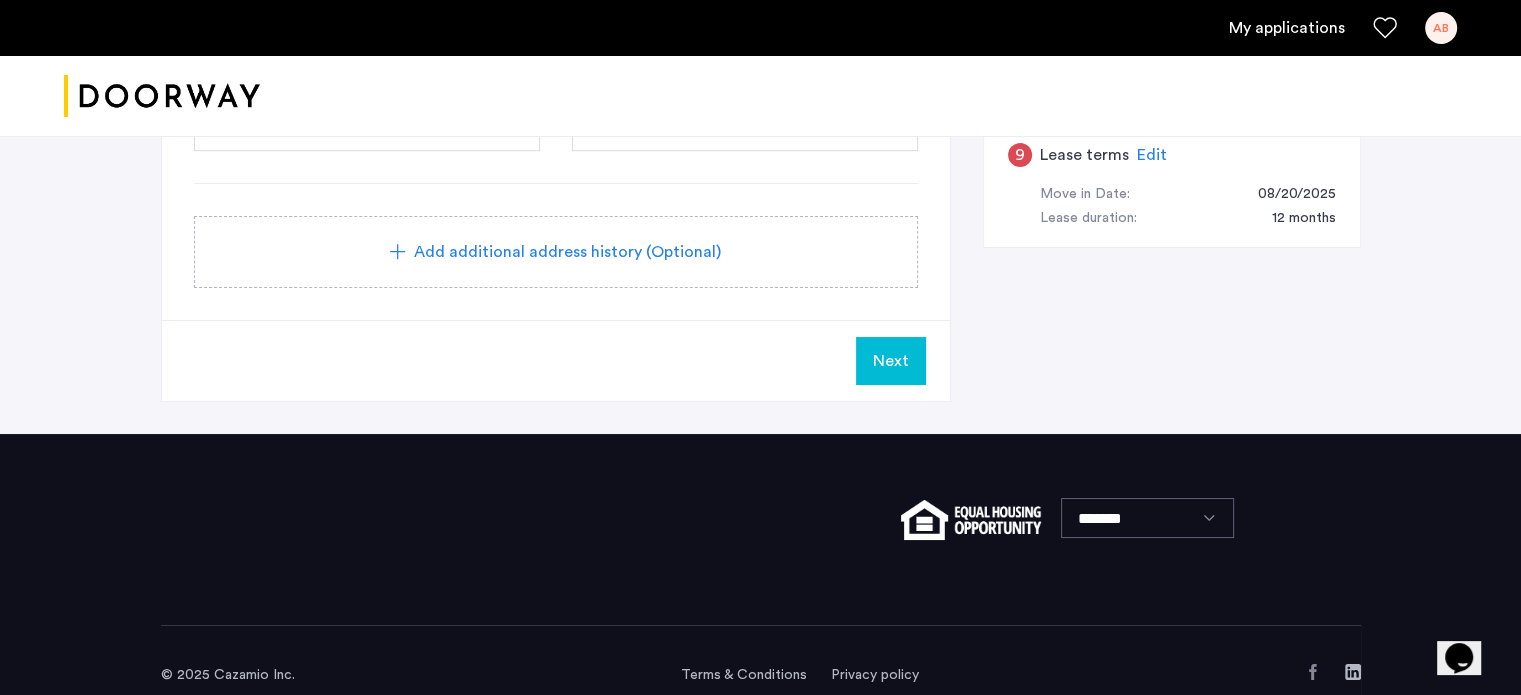 click on "Next" 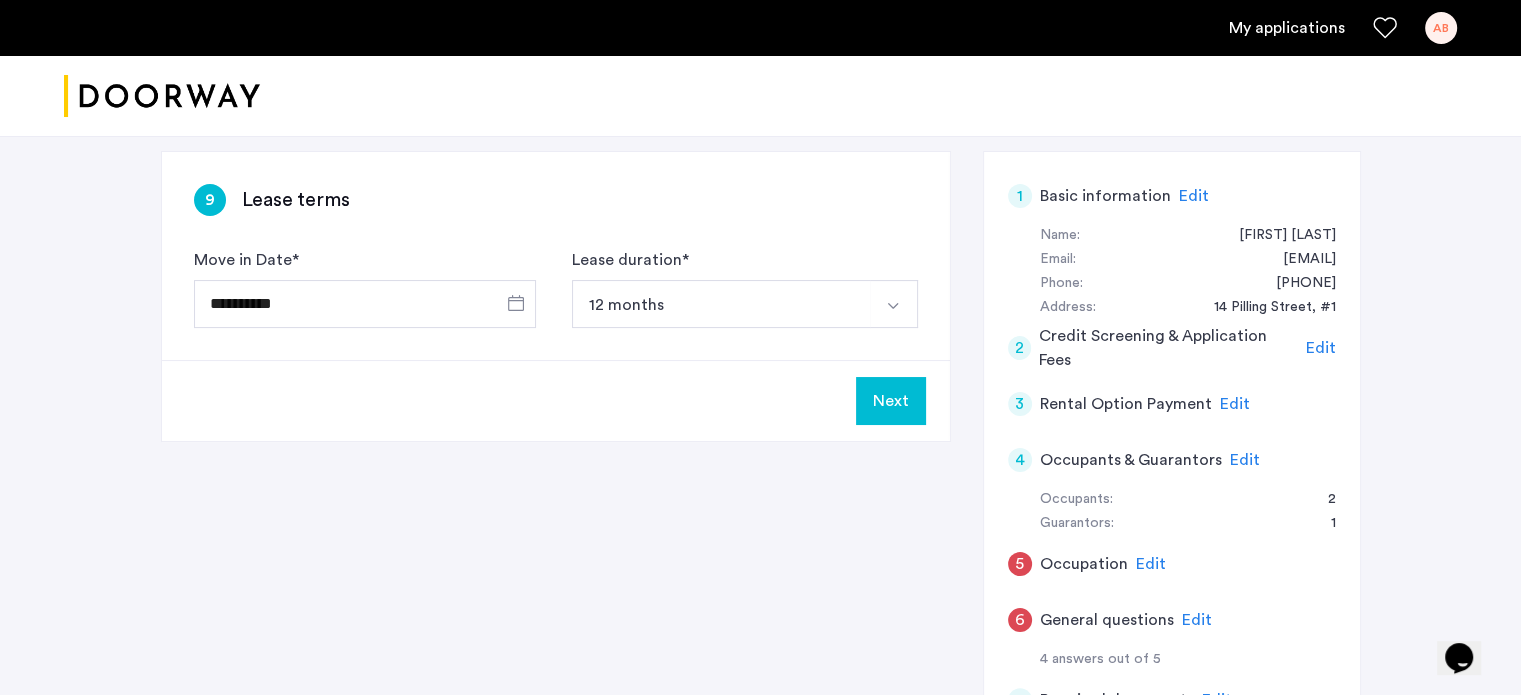 scroll, scrollTop: 300, scrollLeft: 0, axis: vertical 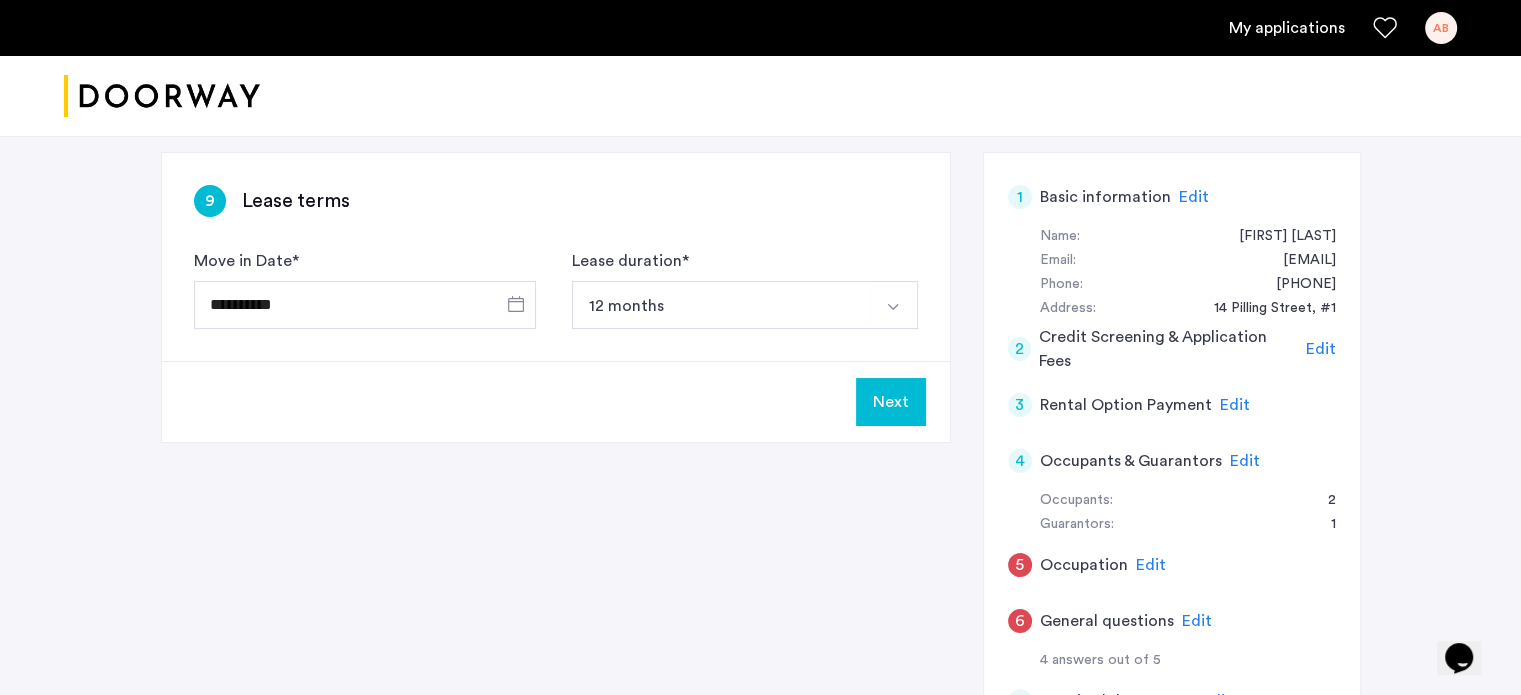 click on "Next" 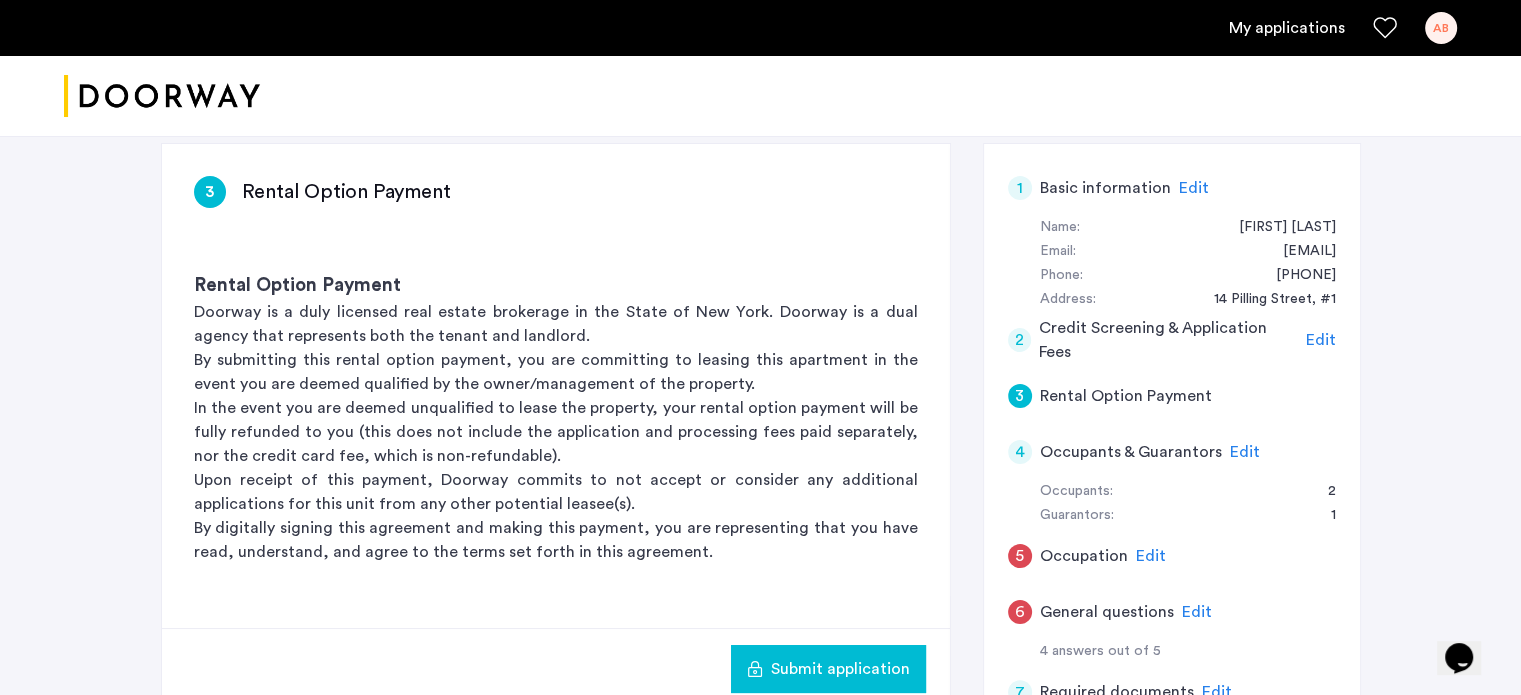 scroll, scrollTop: 500, scrollLeft: 0, axis: vertical 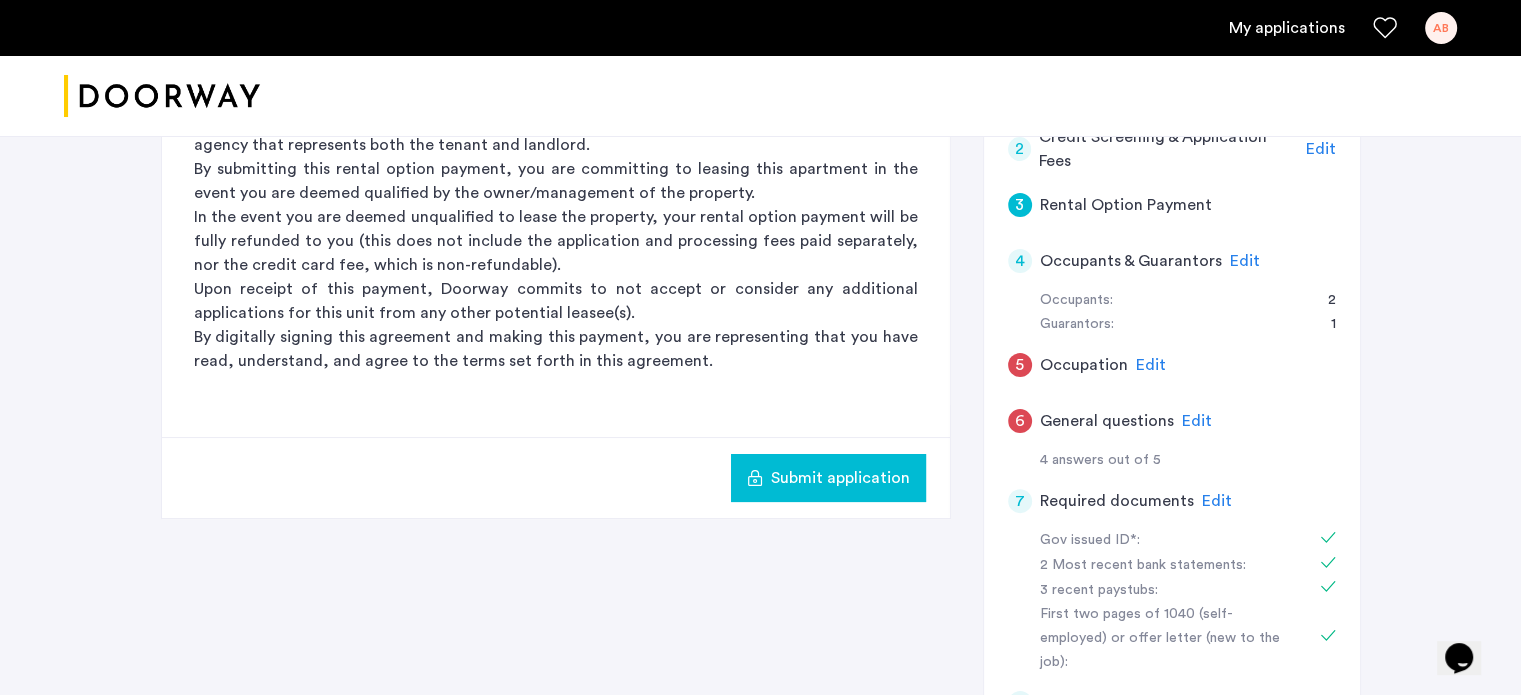click on "Edit" 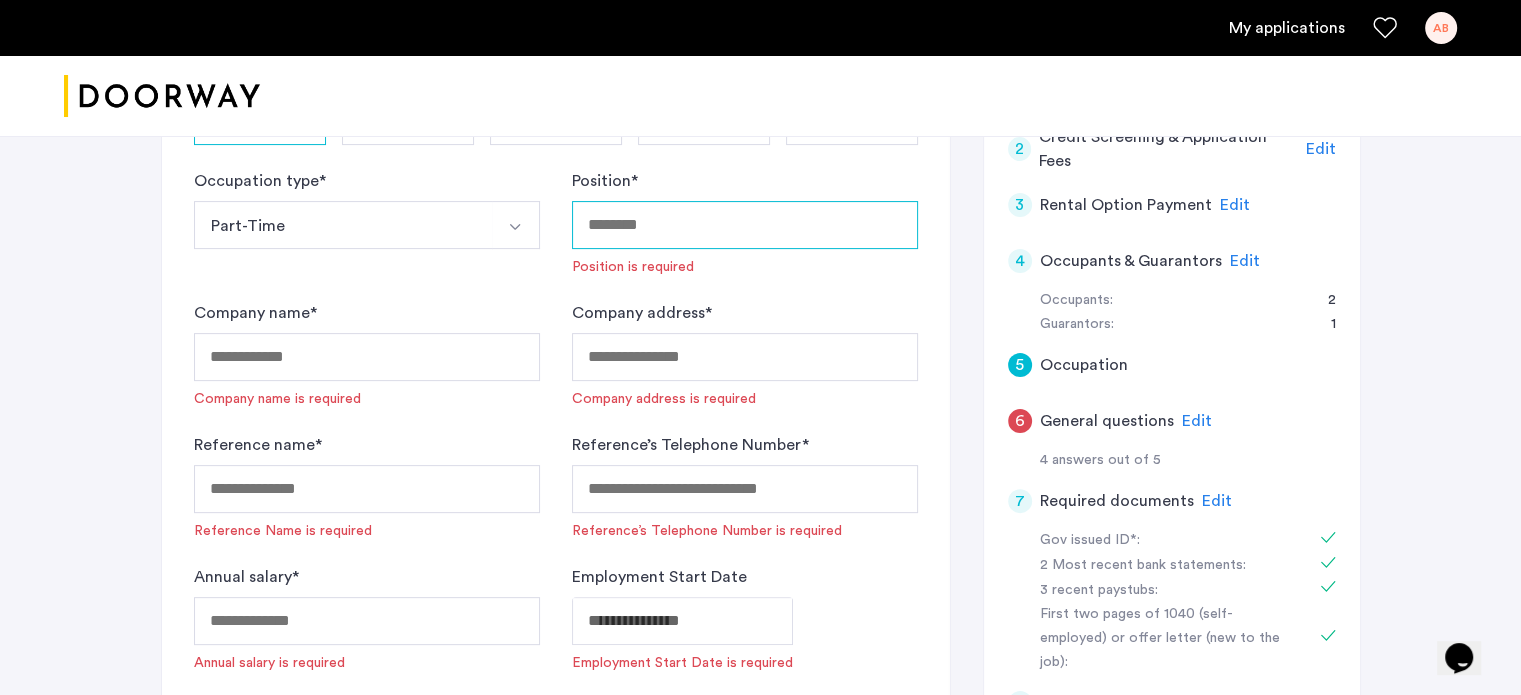 click on "Position  *" at bounding box center (745, 225) 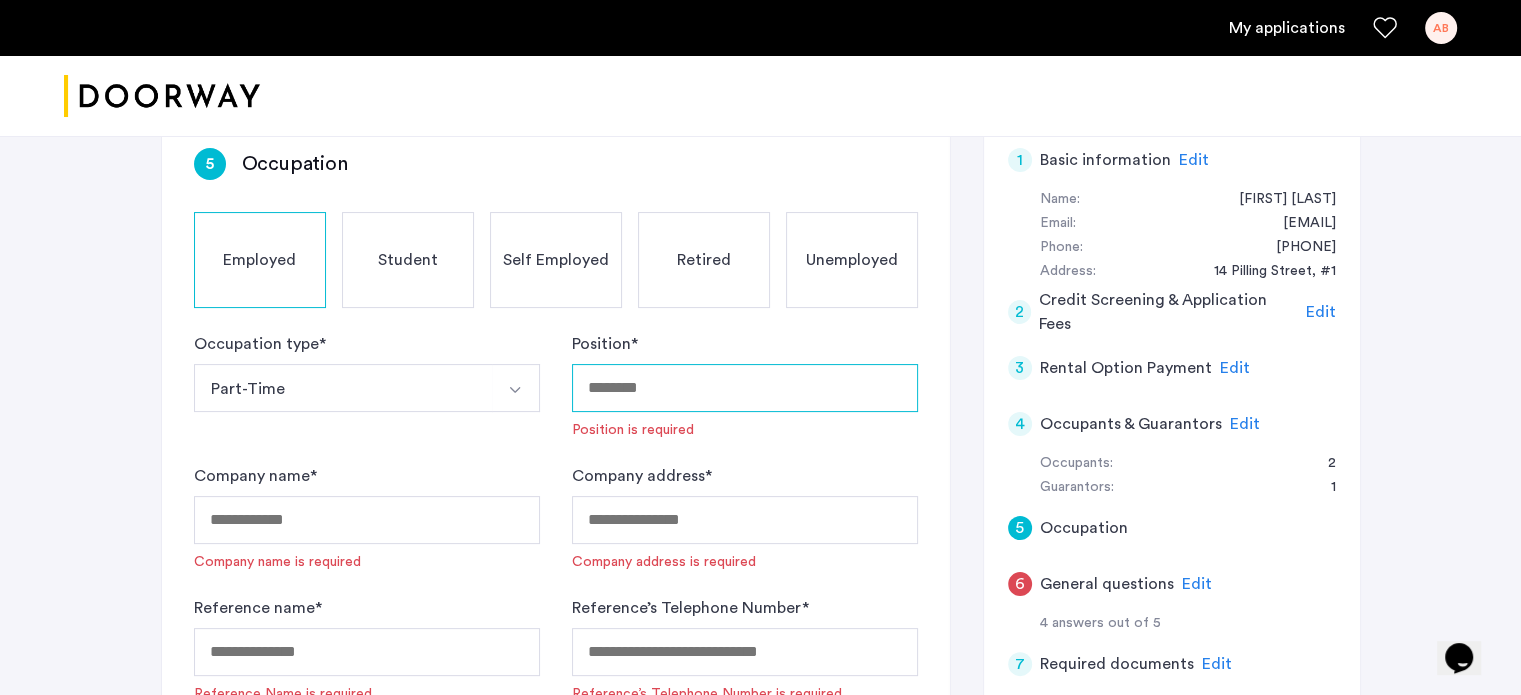 scroll, scrollTop: 300, scrollLeft: 0, axis: vertical 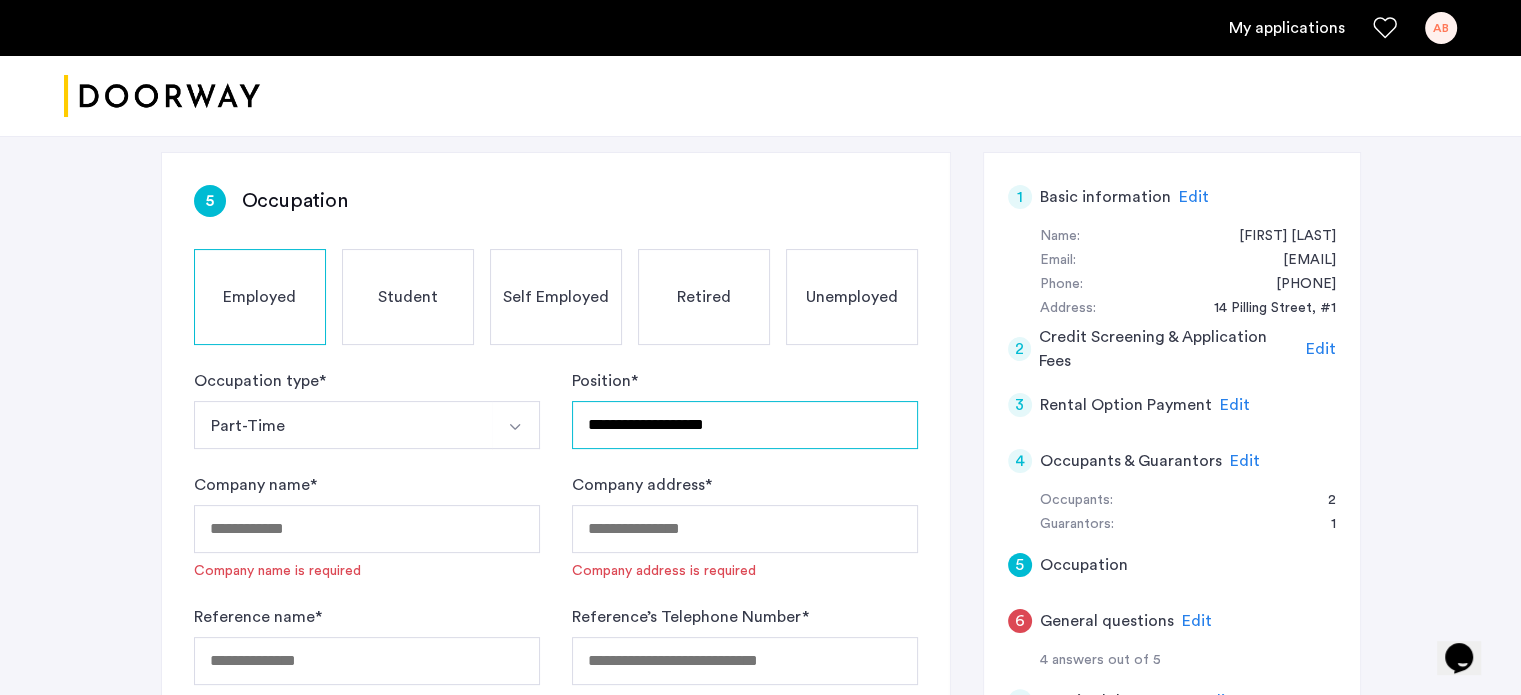 type on "**********" 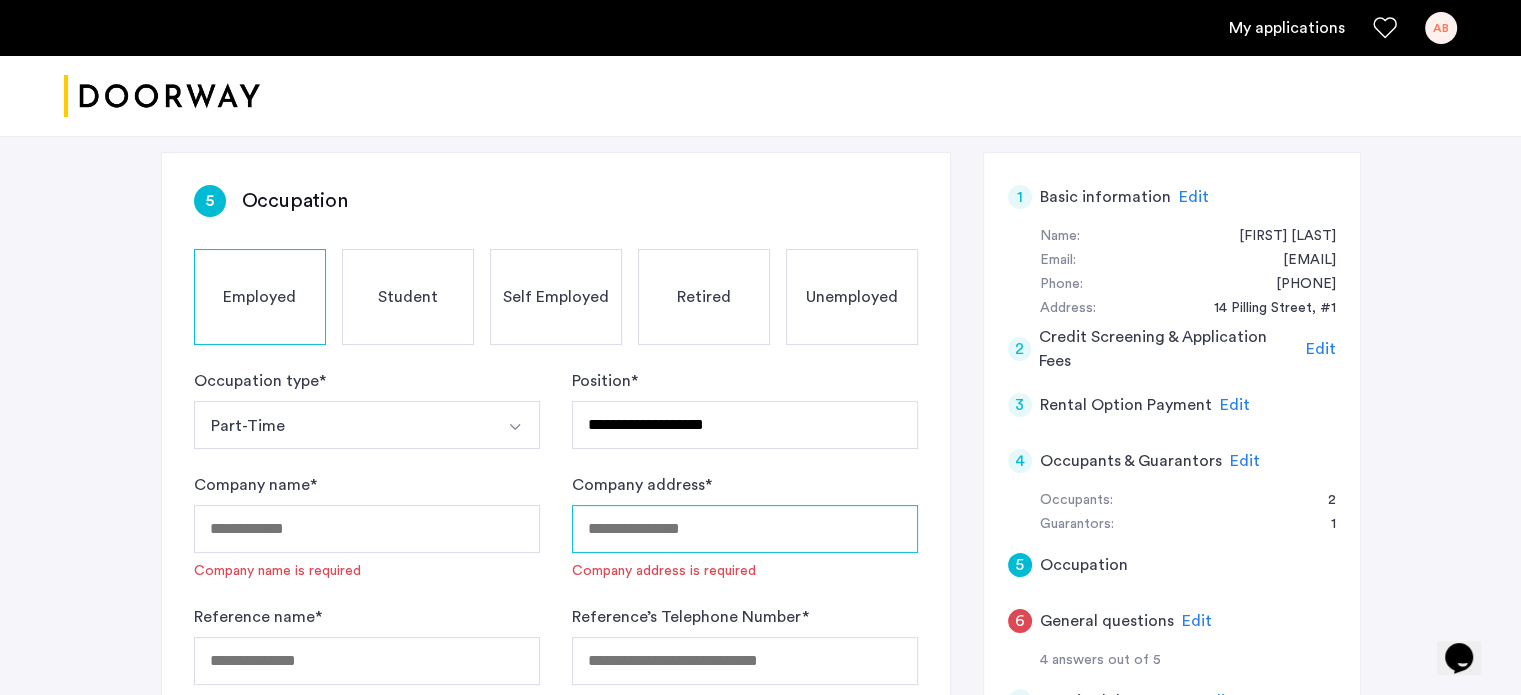 click on "Company address  *" at bounding box center [745, 529] 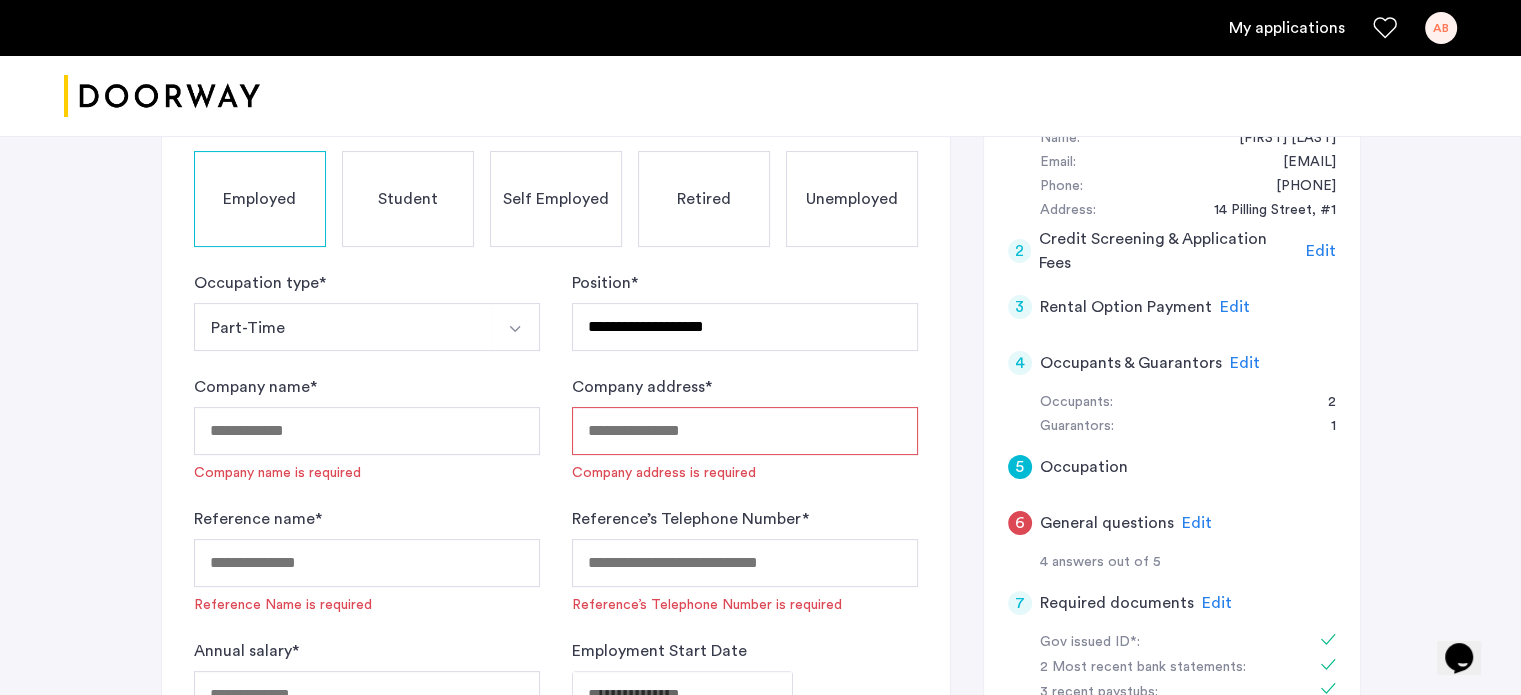 scroll, scrollTop: 400, scrollLeft: 0, axis: vertical 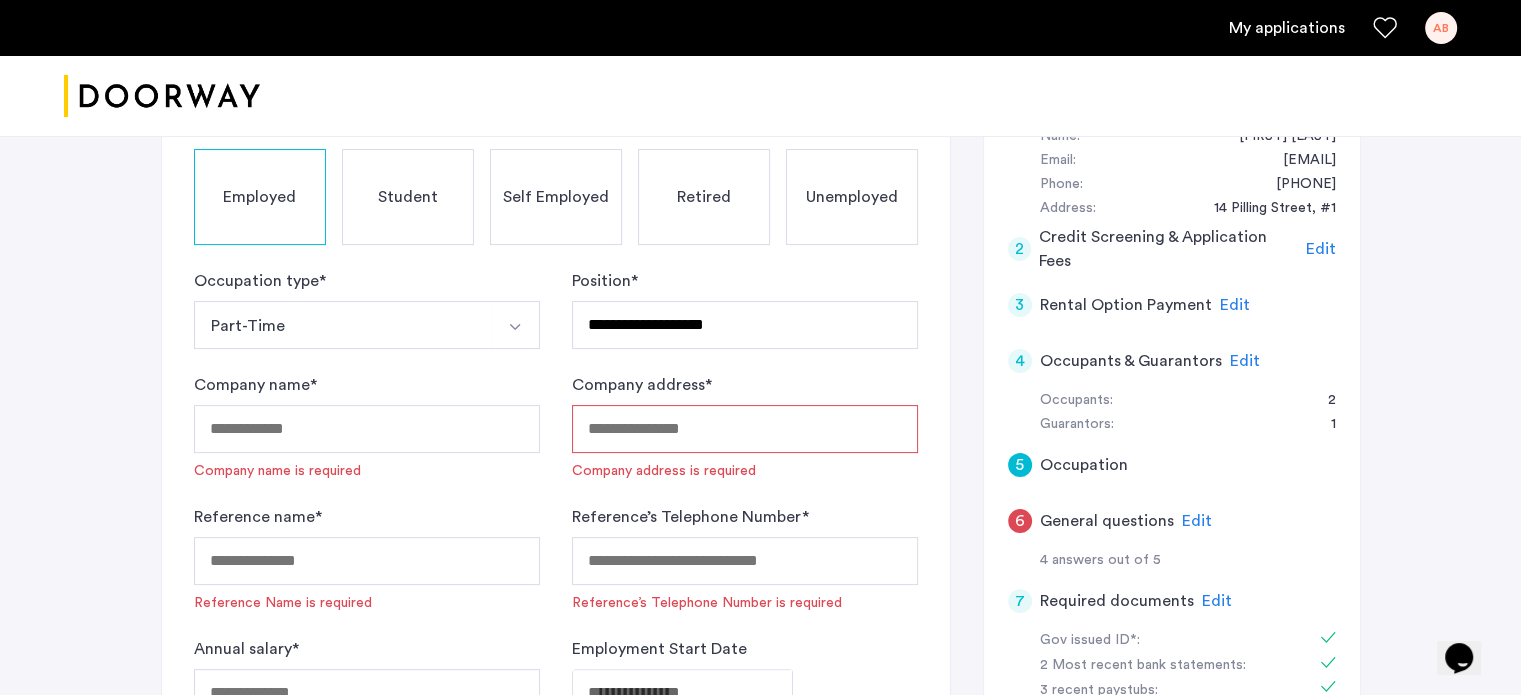 paste on "**********" 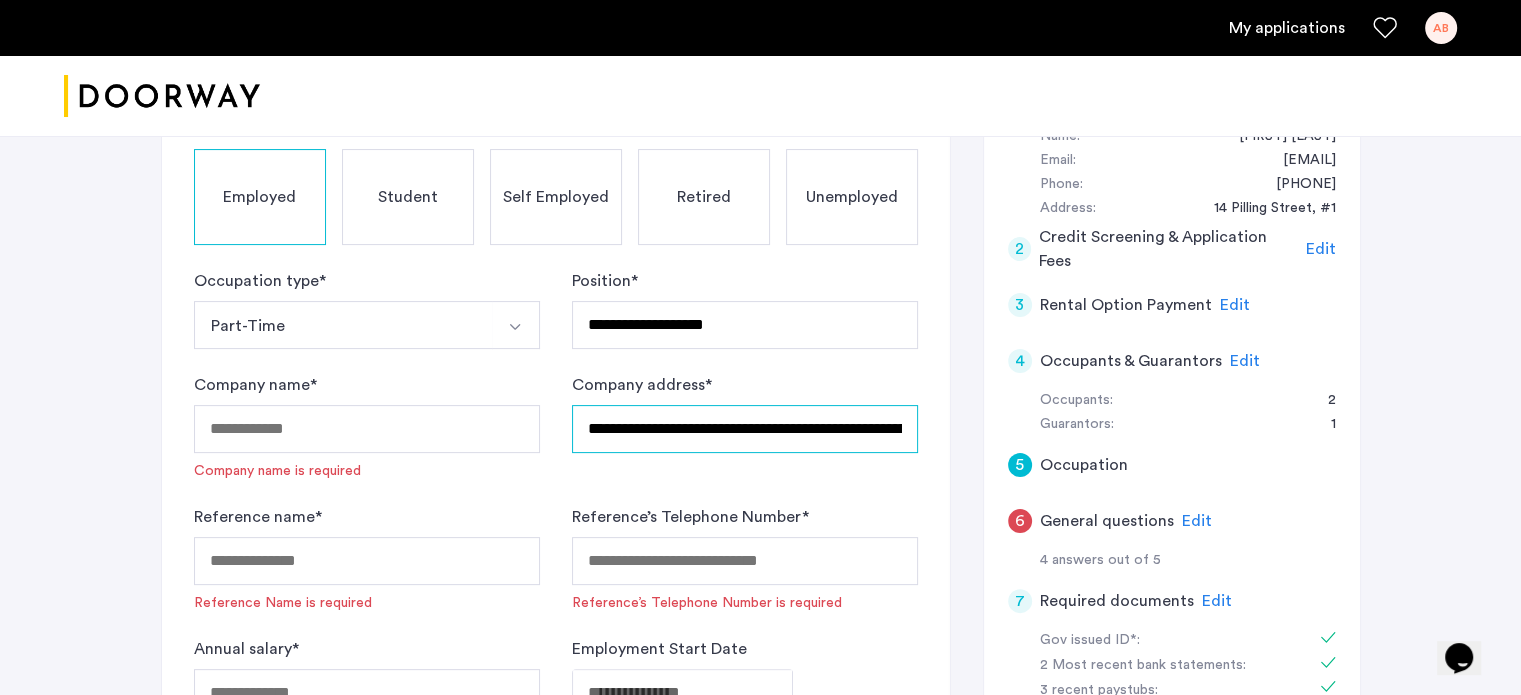 scroll, scrollTop: 0, scrollLeft: 118, axis: horizontal 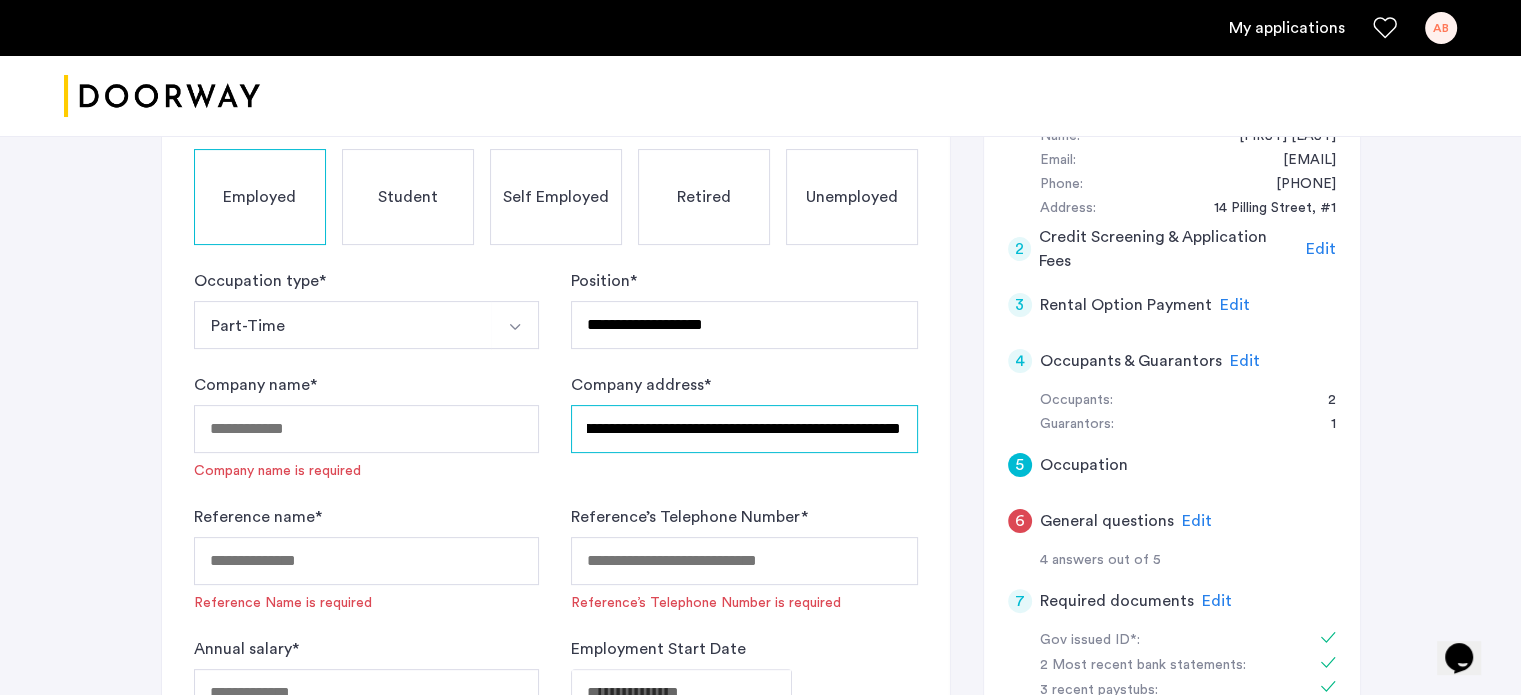 type on "**********" 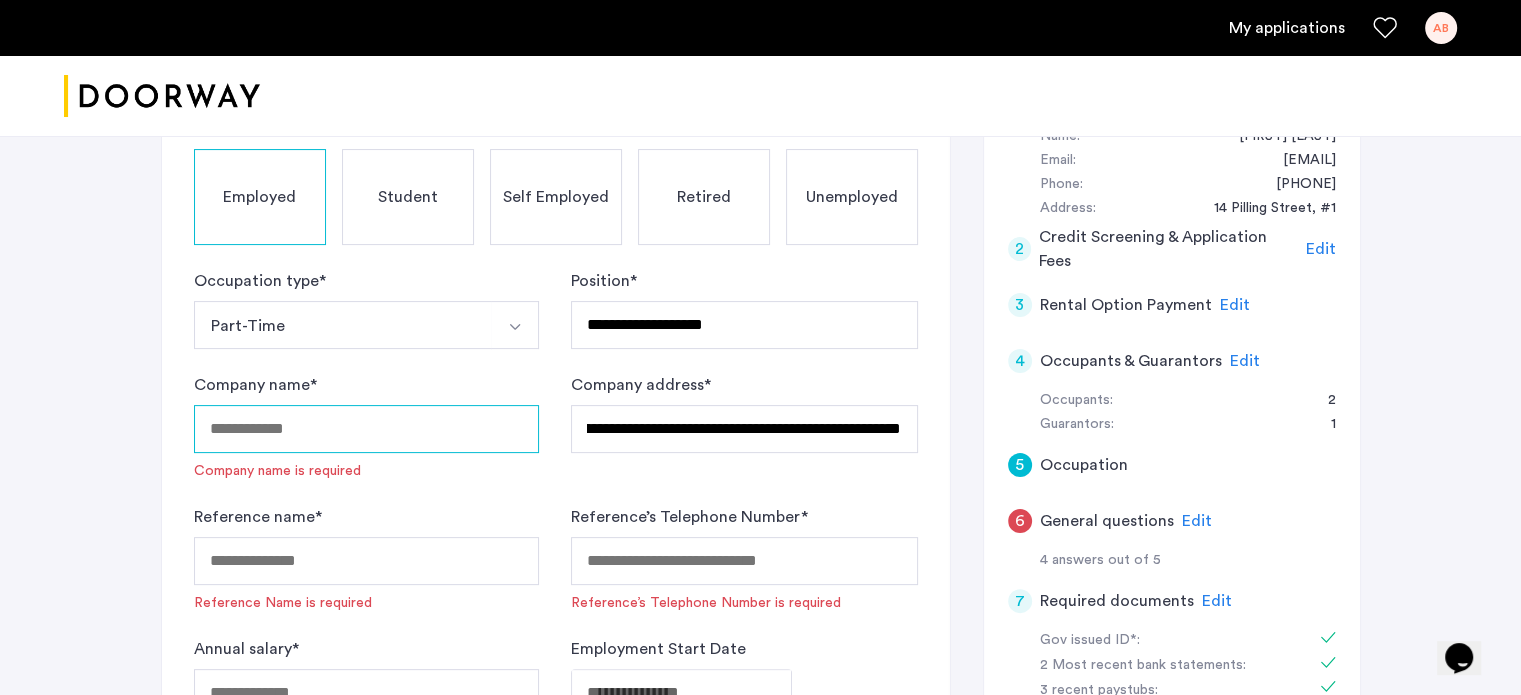 click on "Company name  *" at bounding box center [367, 429] 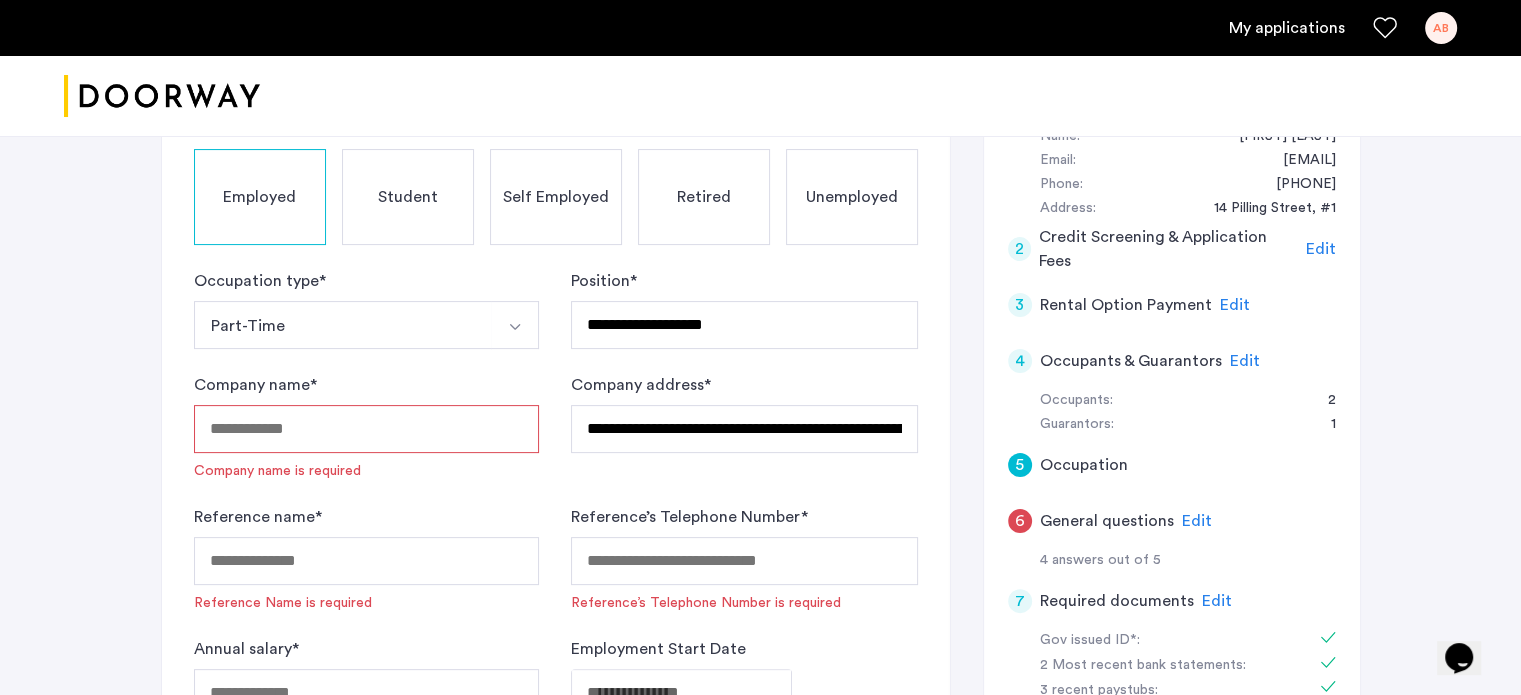 paste on "**********" 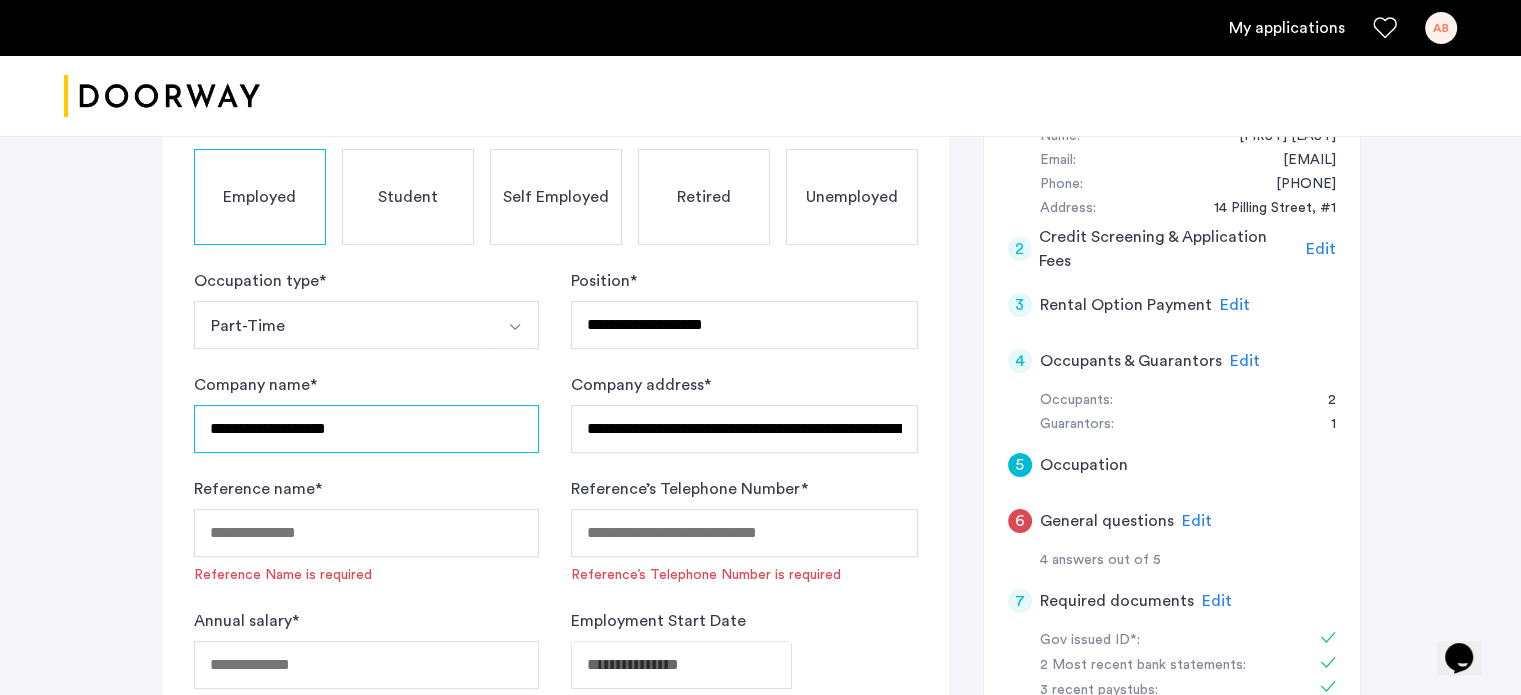 type on "**********" 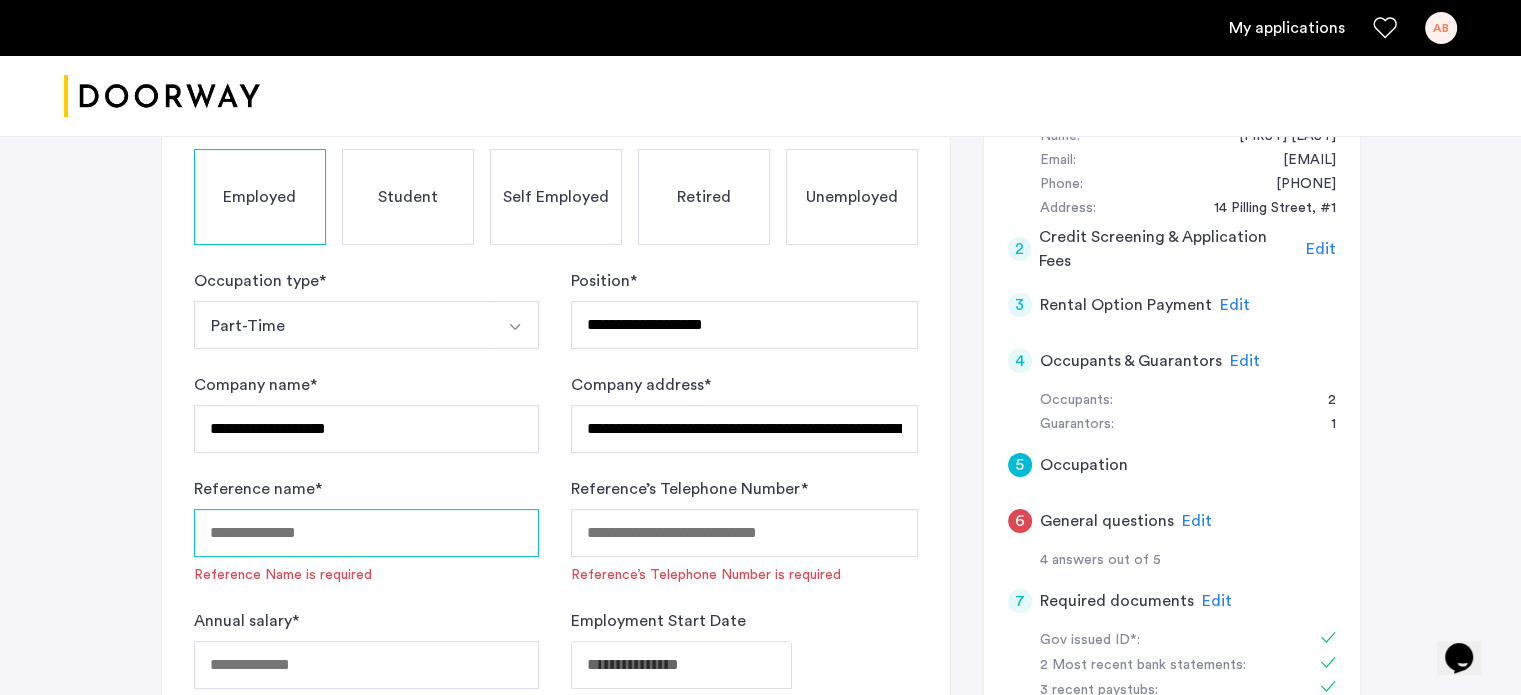 click on "Reference name  *" at bounding box center [367, 533] 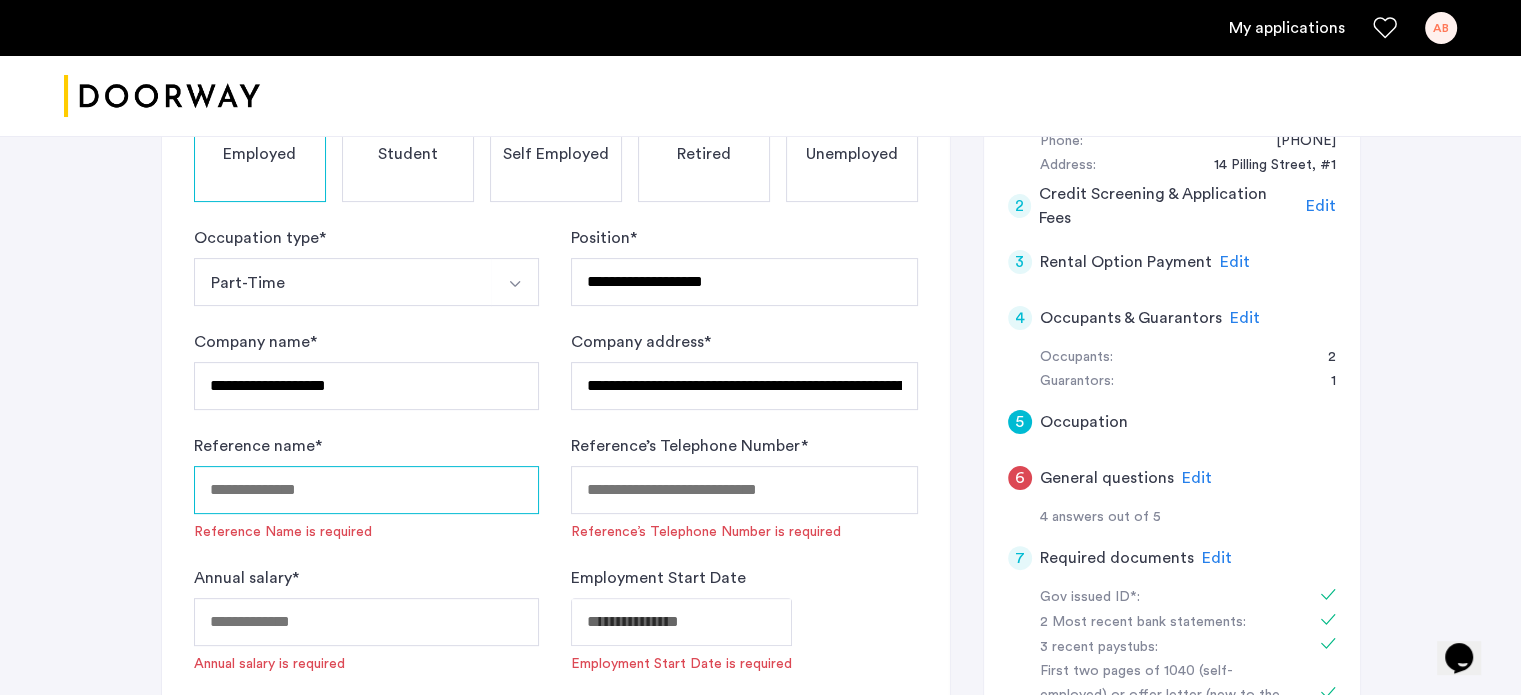 scroll, scrollTop: 500, scrollLeft: 0, axis: vertical 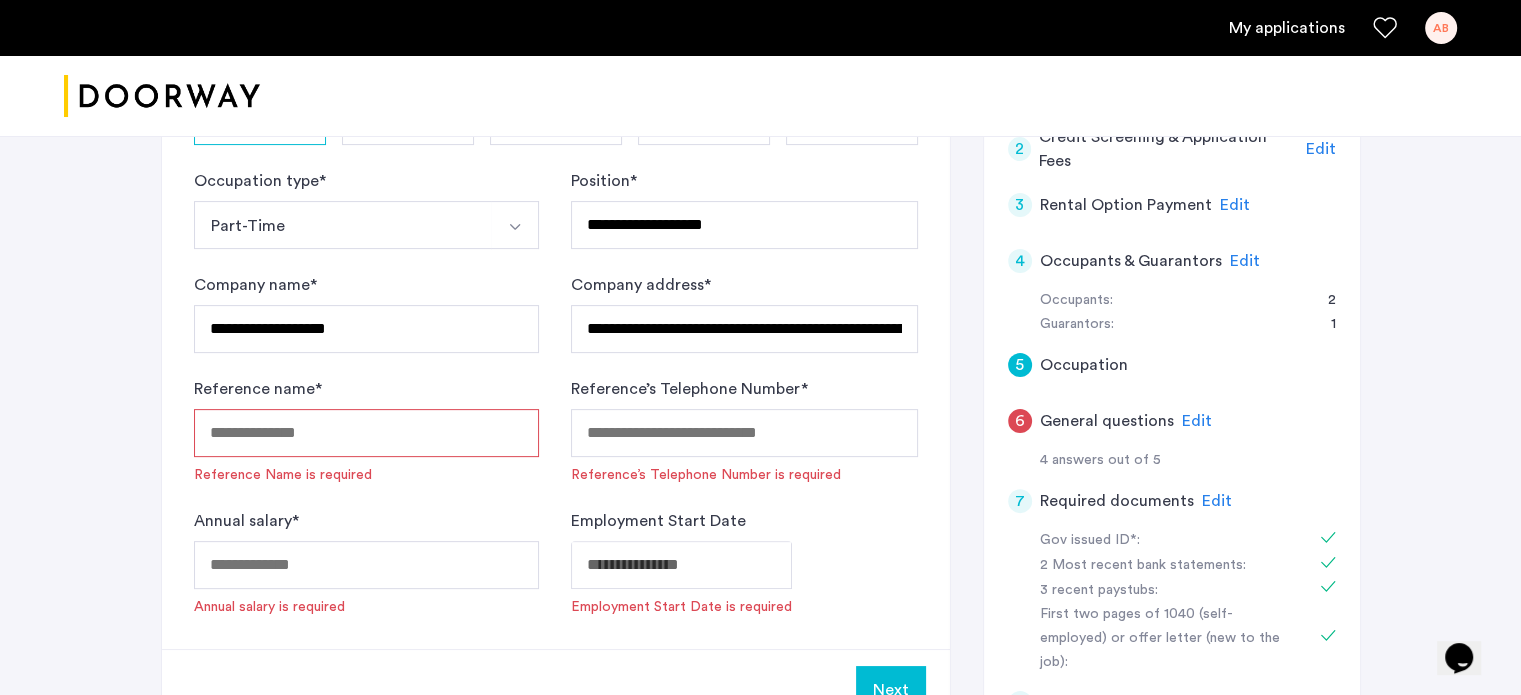 paste on "**********" 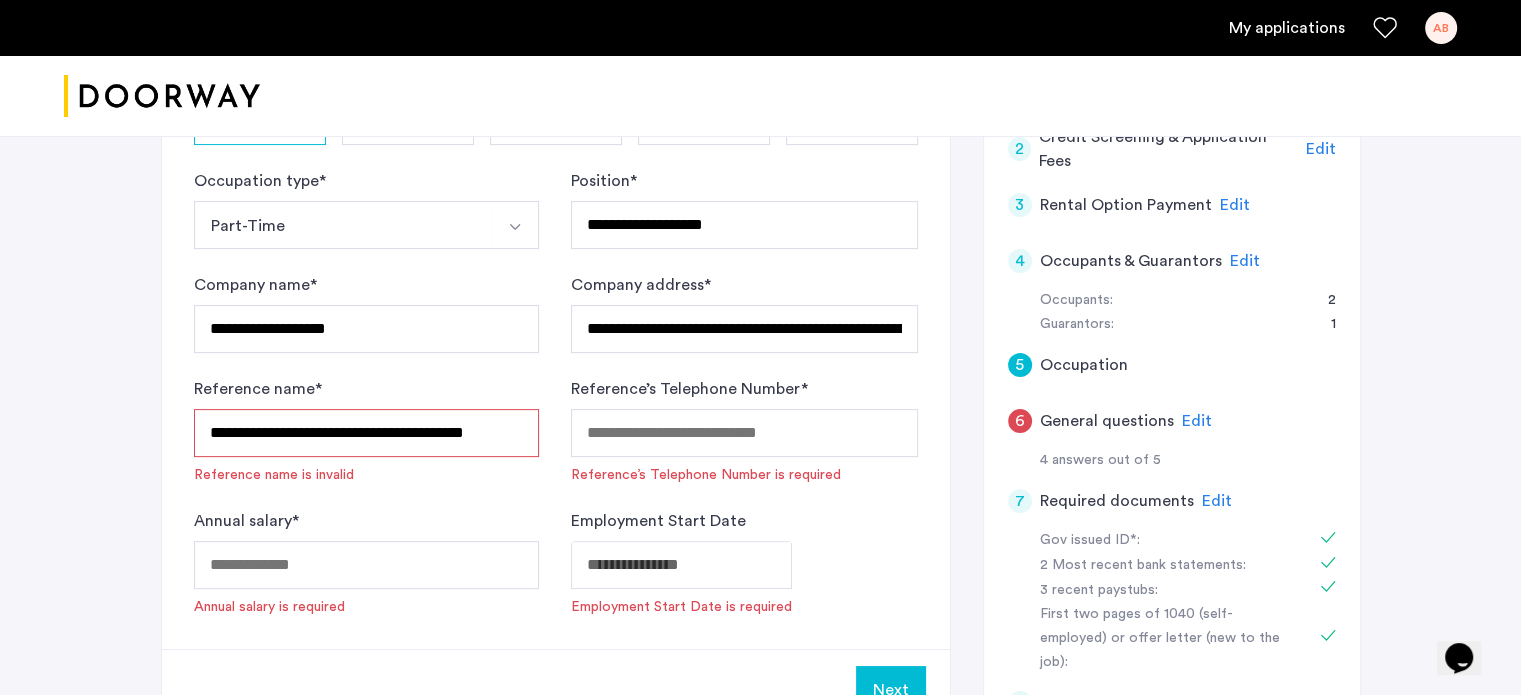 scroll, scrollTop: 0, scrollLeft: 8, axis: horizontal 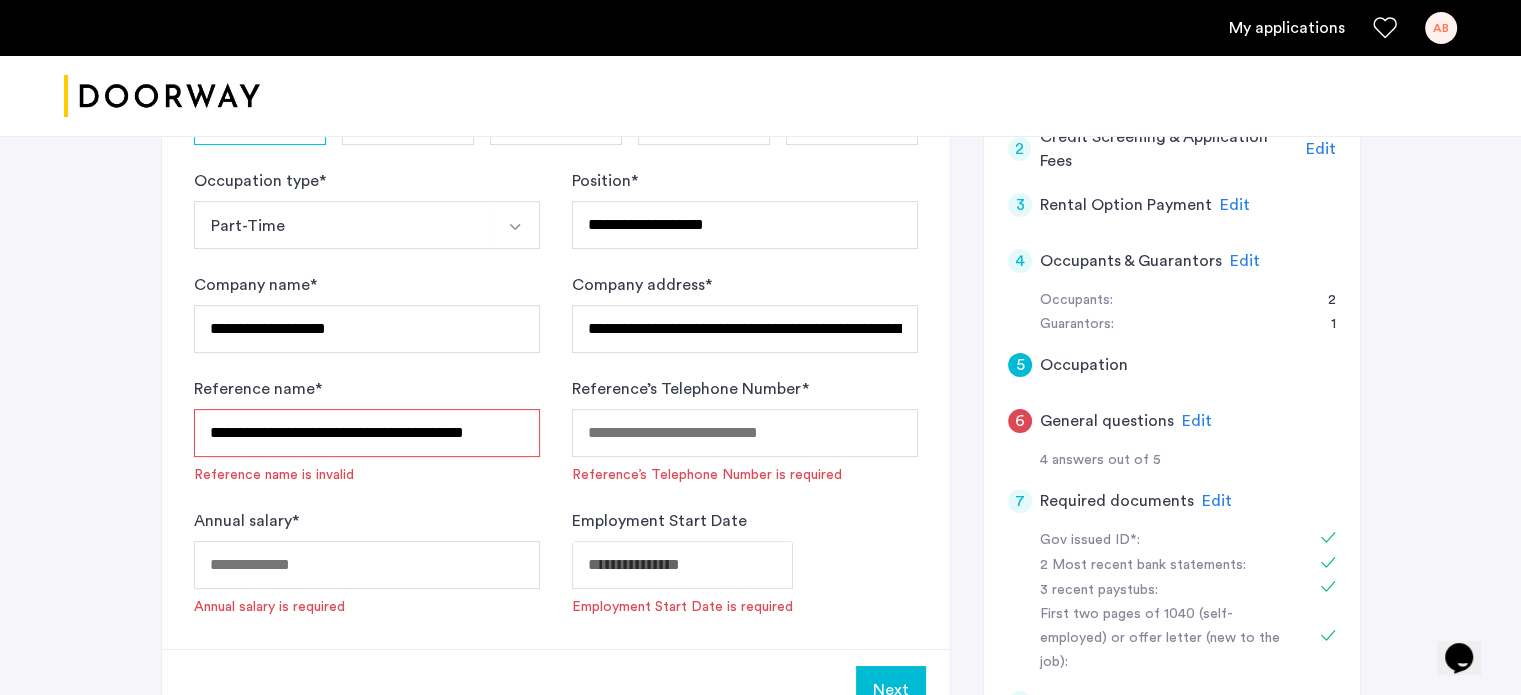 drag, startPoint x: 320, startPoint y: 431, endPoint x: 577, endPoint y: 434, distance: 257.01752 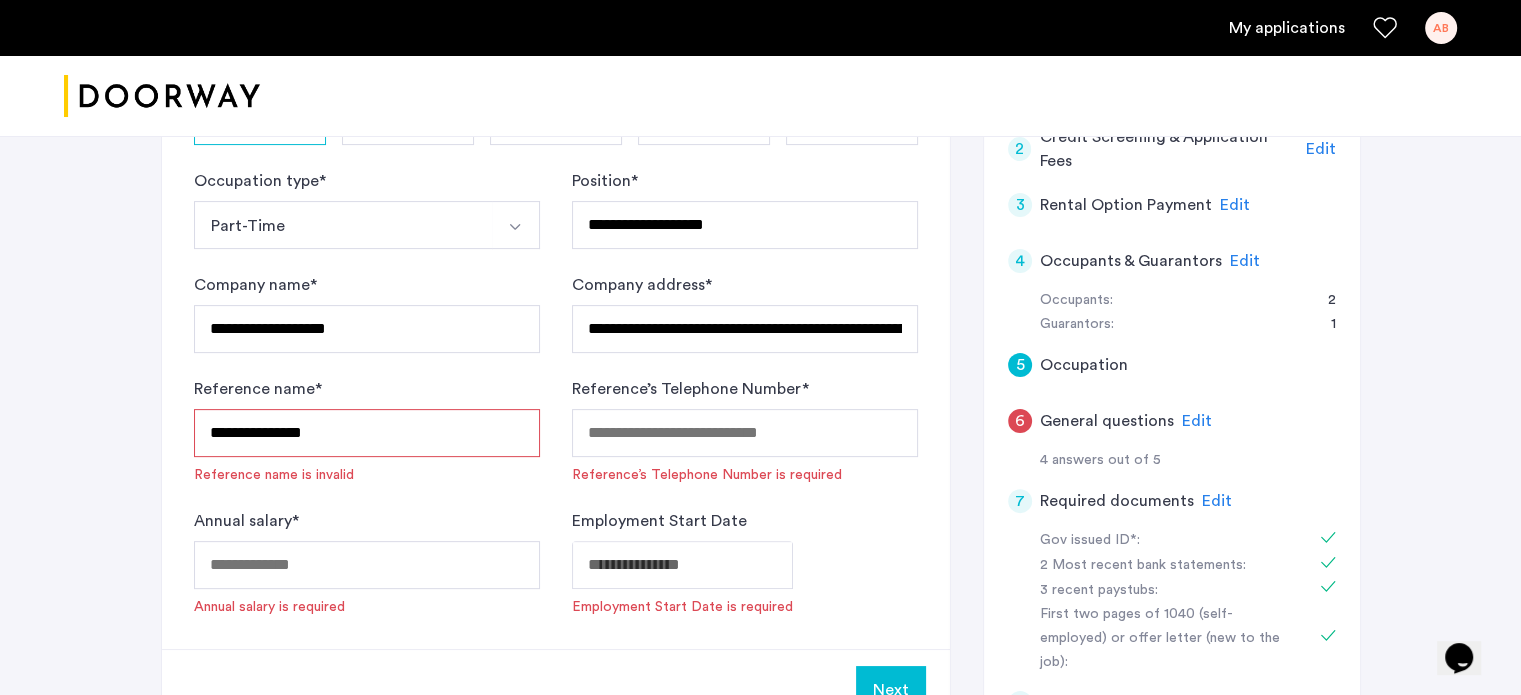 scroll, scrollTop: 0, scrollLeft: 0, axis: both 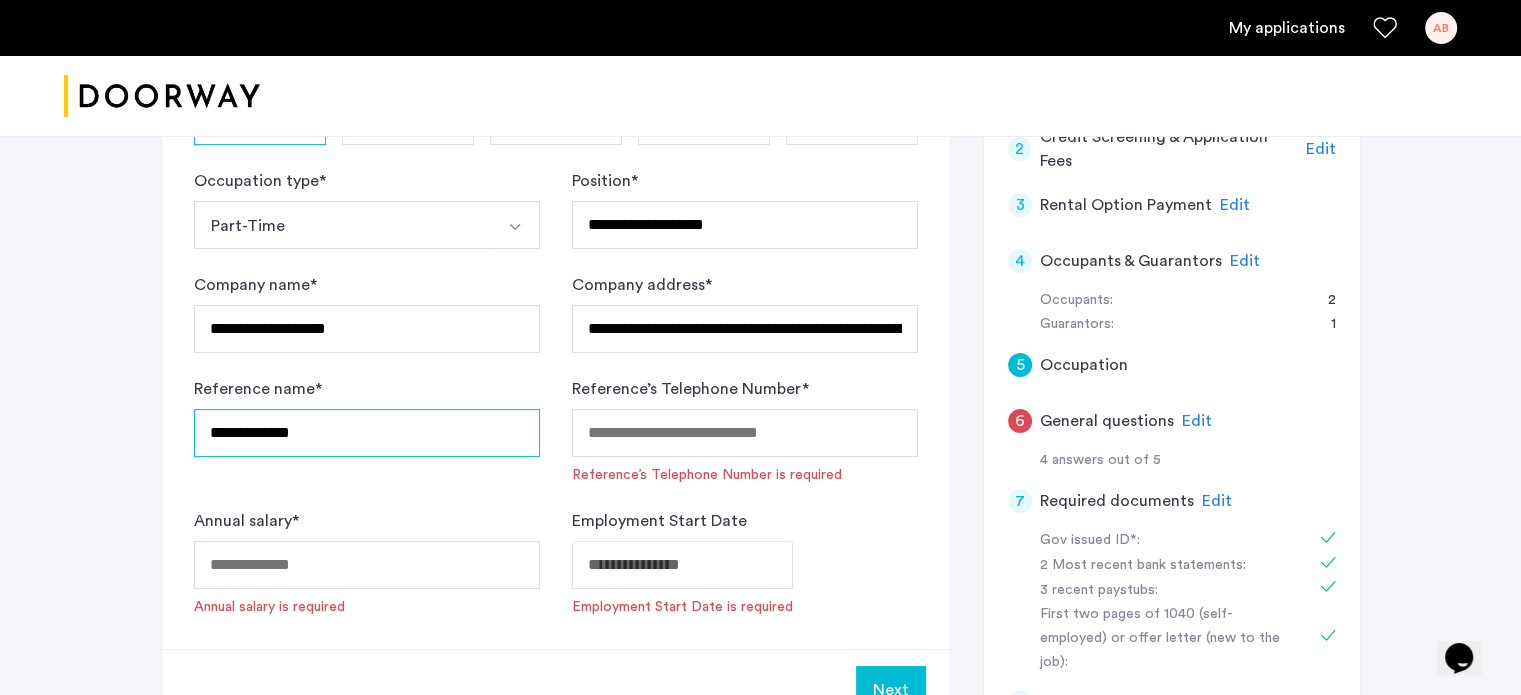type on "**********" 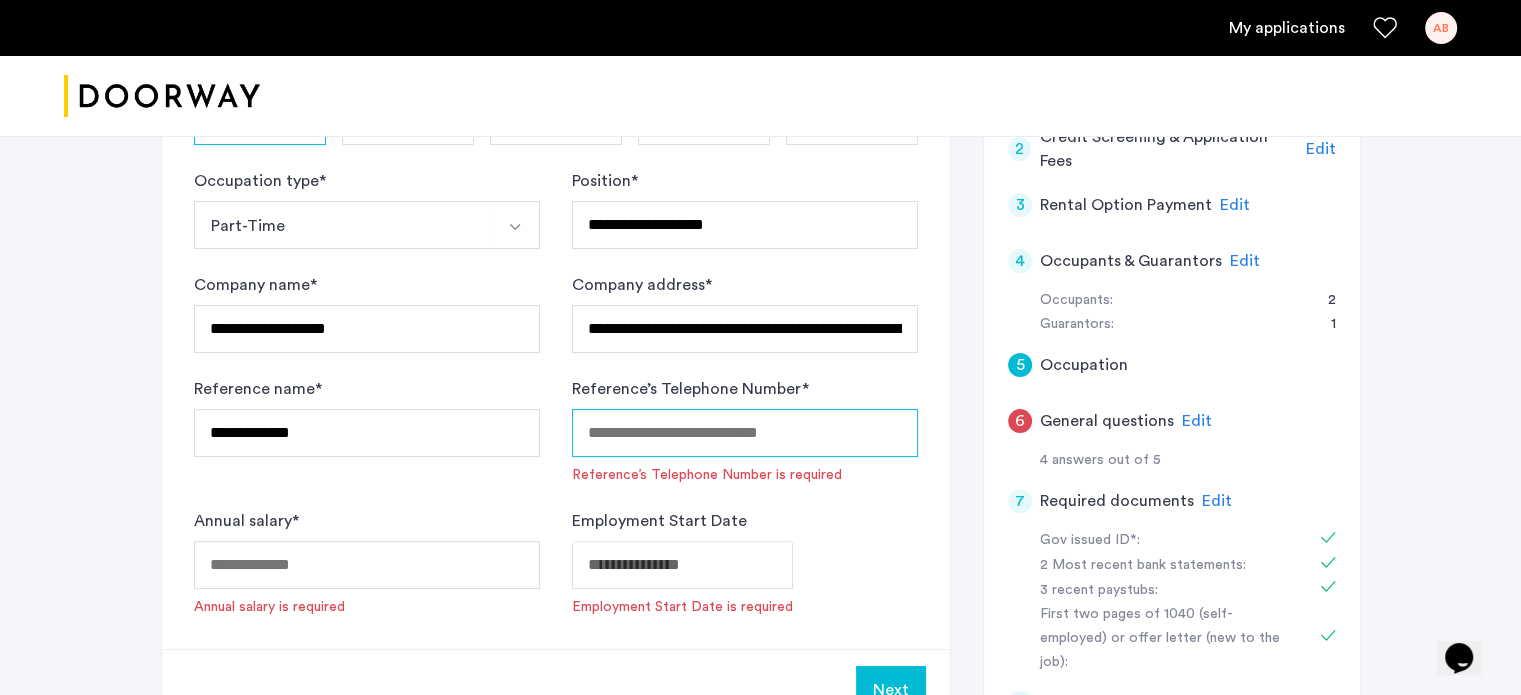 click on "Reference’s Telephone Number  *" at bounding box center (745, 433) 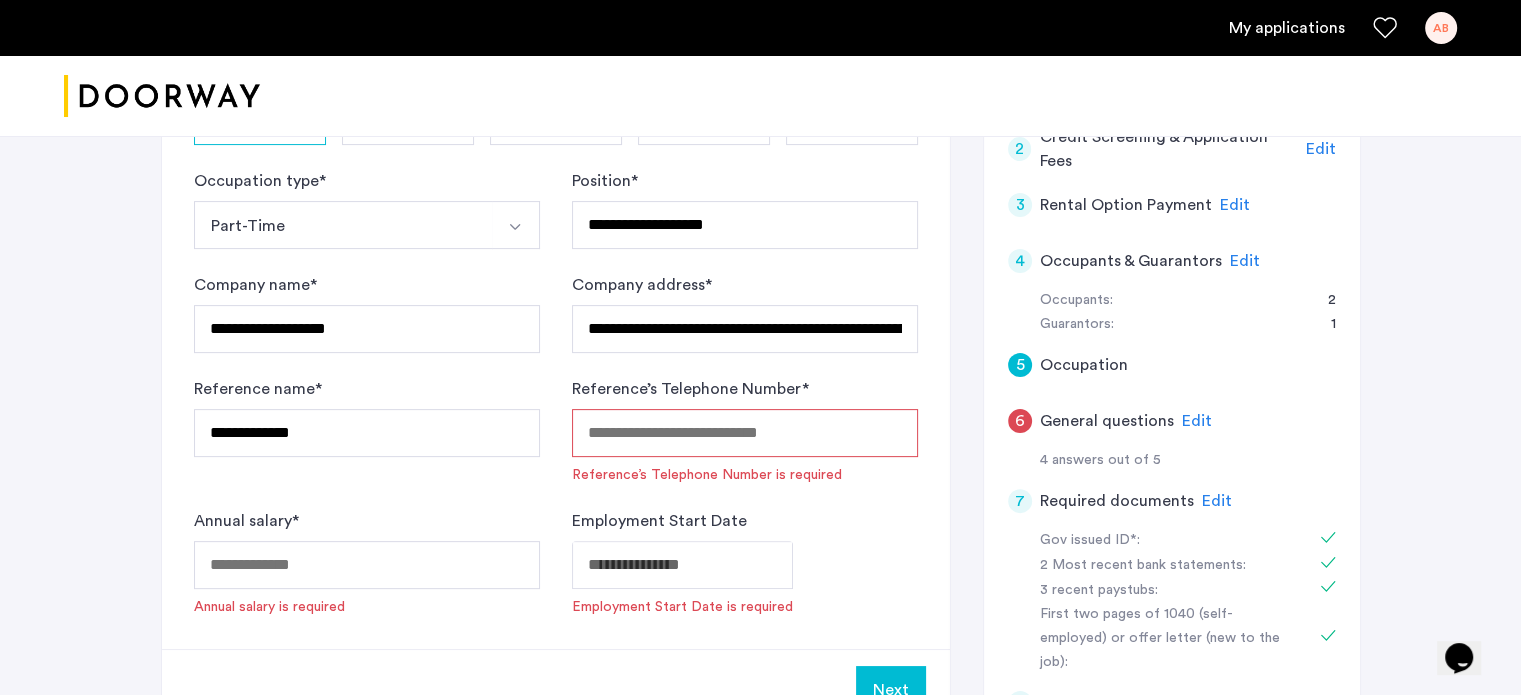 paste on "**********" 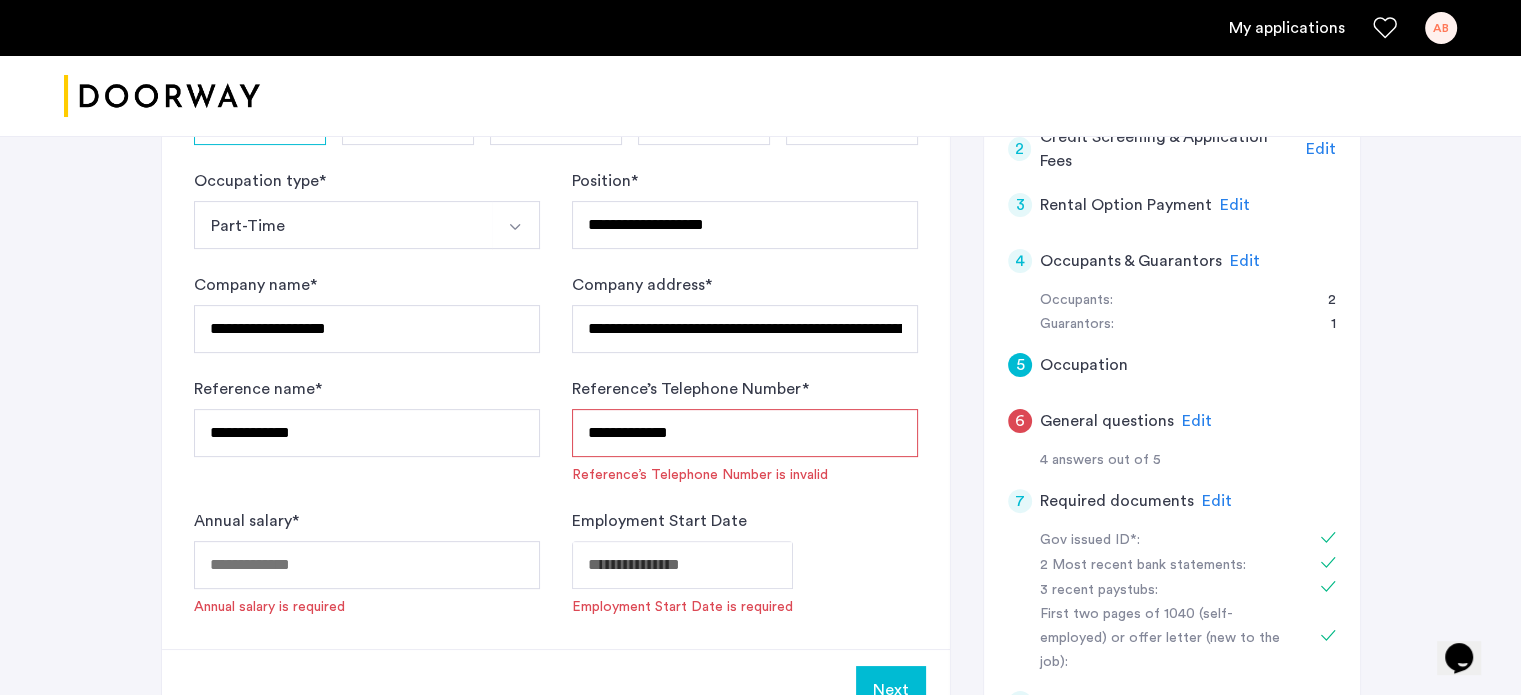 click on "**********" at bounding box center (745, 433) 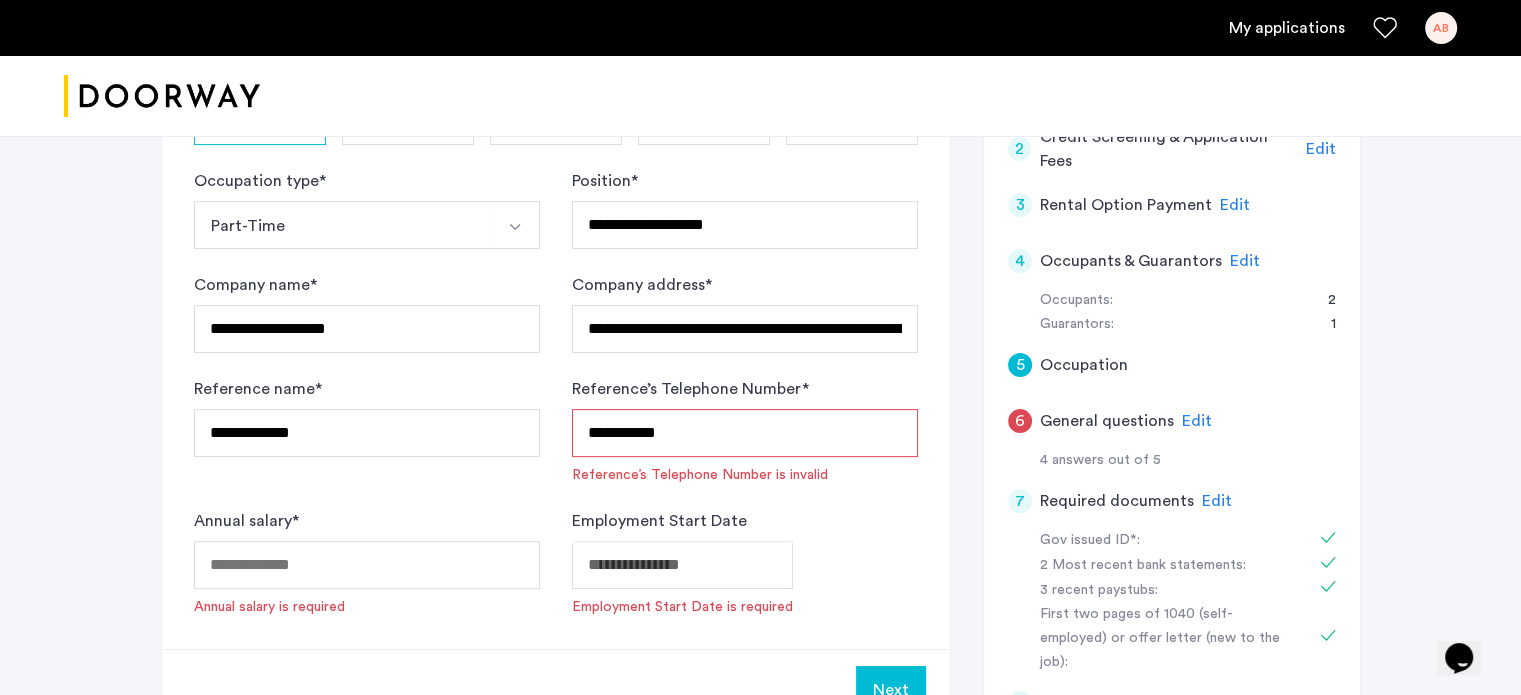 click on "**********" at bounding box center (745, 433) 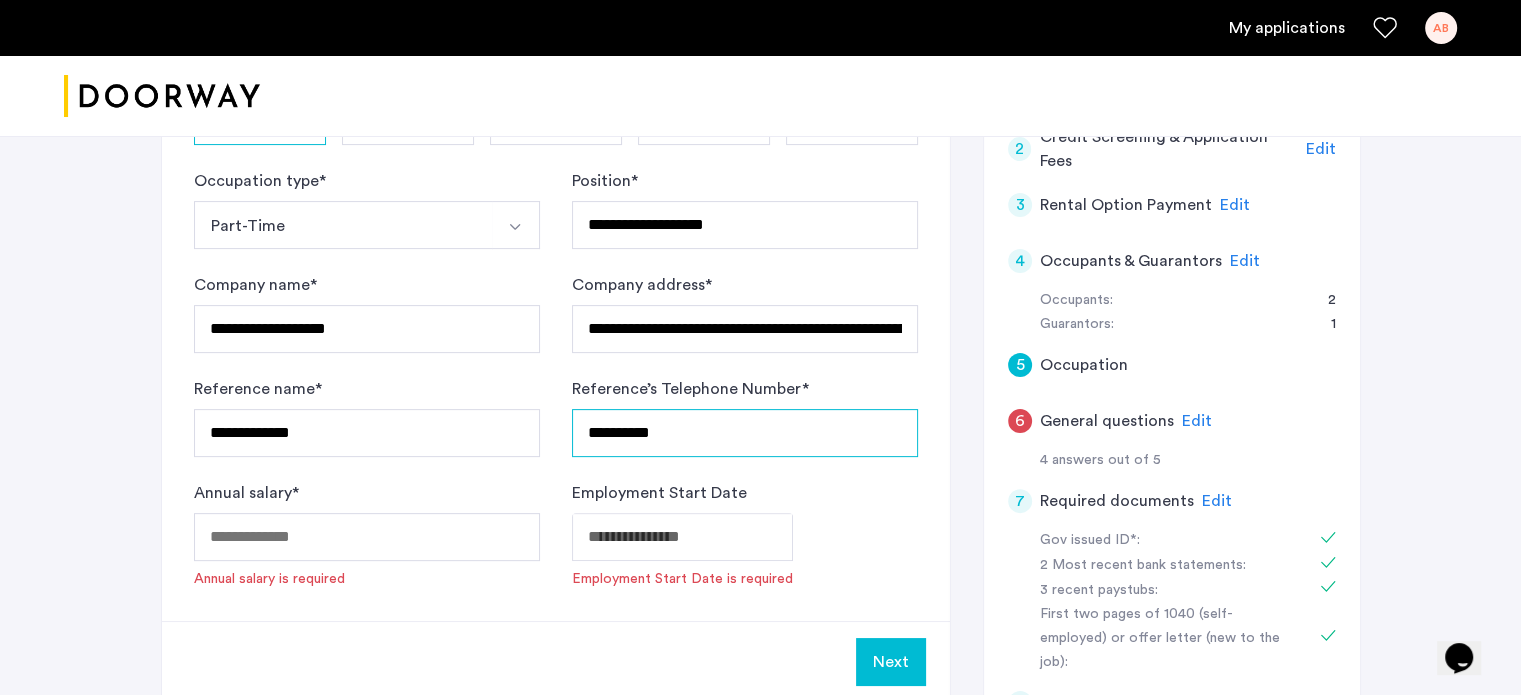 type on "**********" 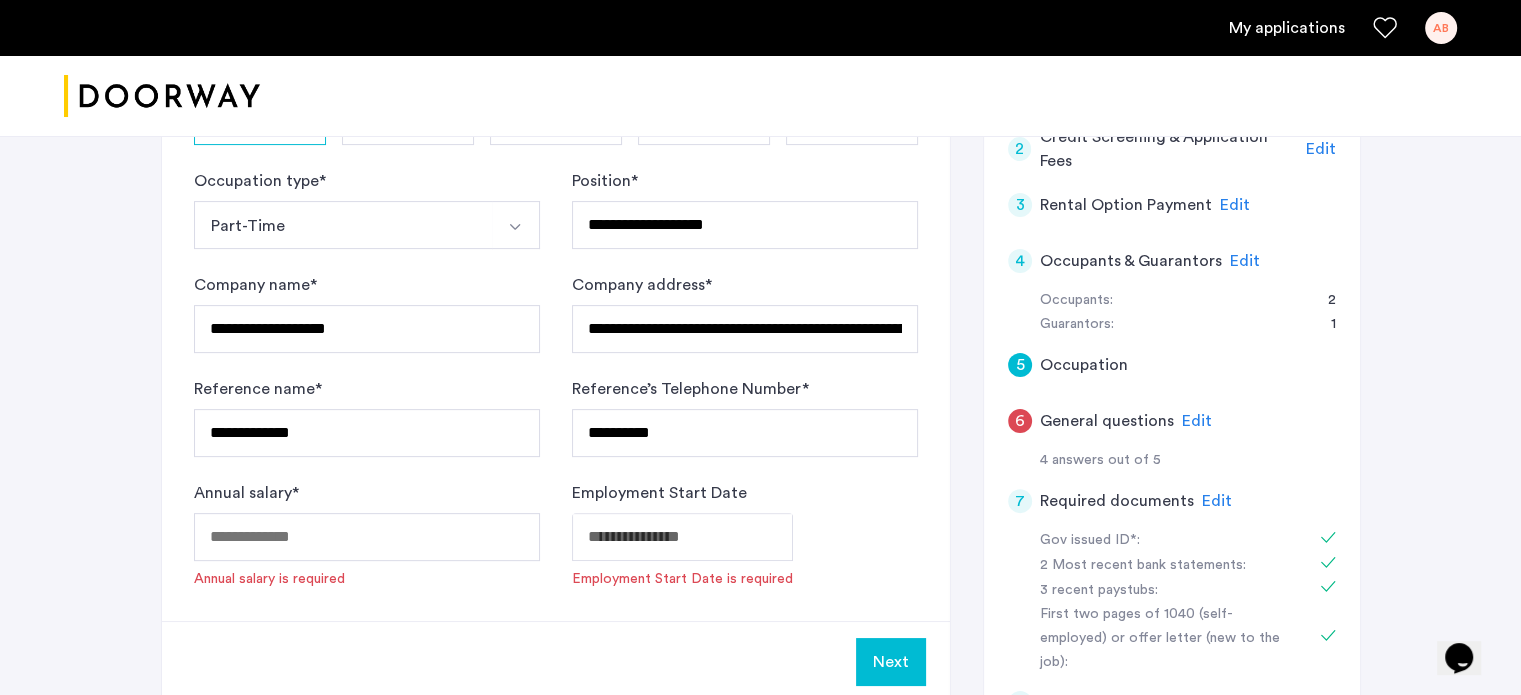 click on "**********" at bounding box center [760, -153] 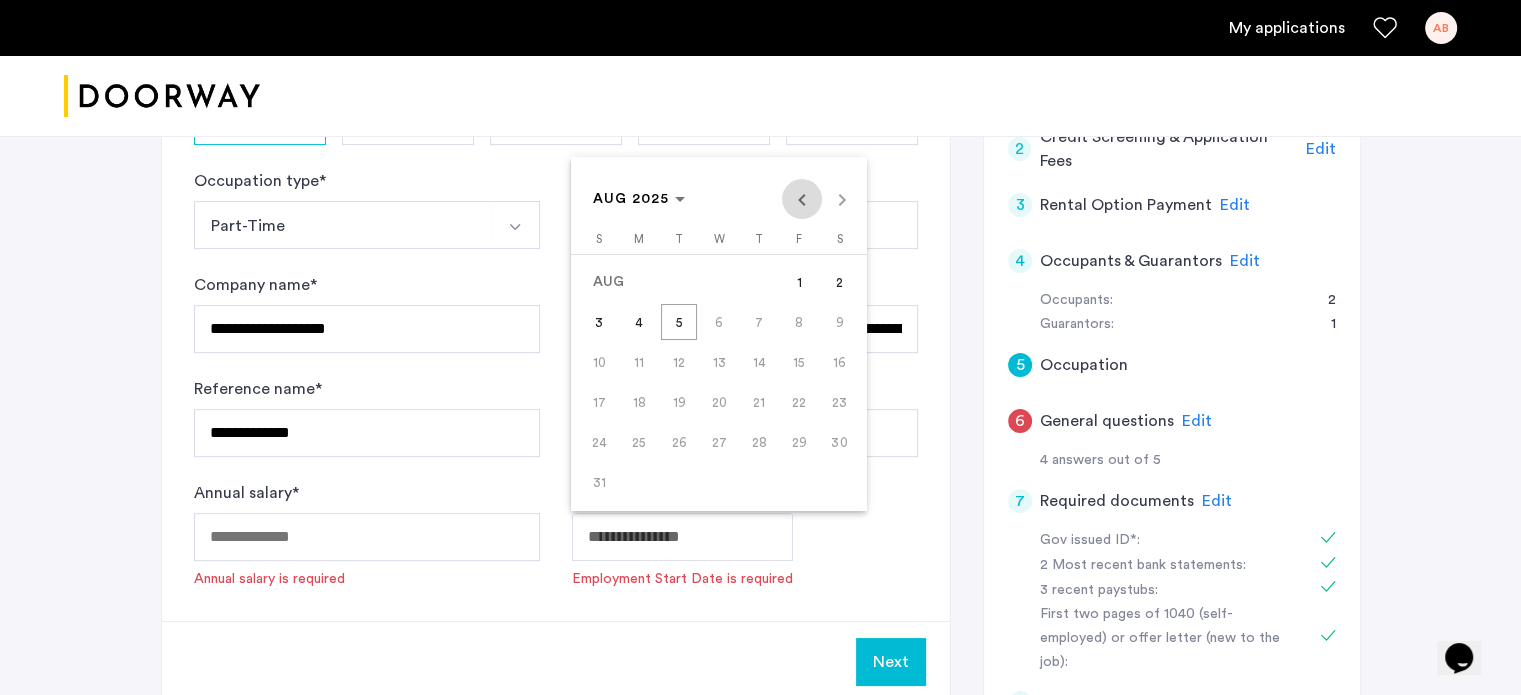 click at bounding box center (802, 199) 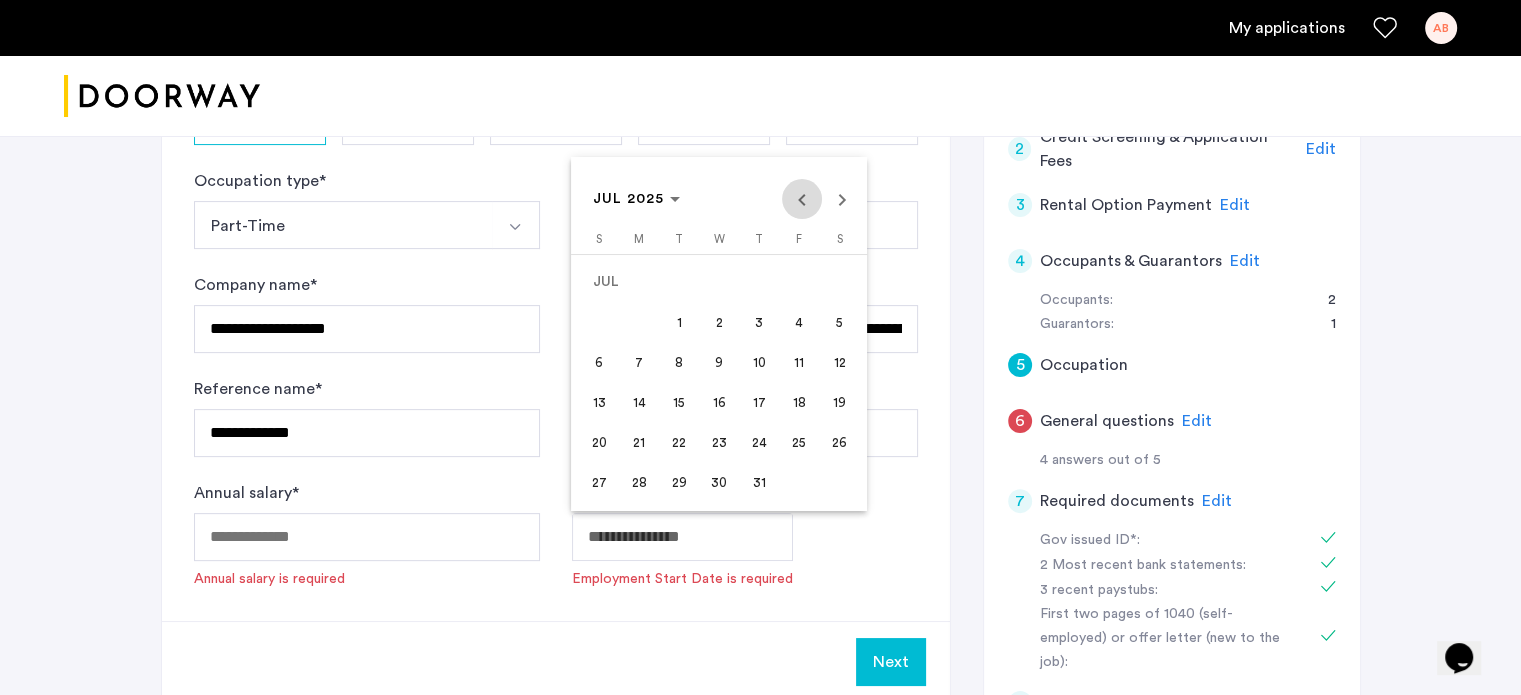 click at bounding box center [802, 199] 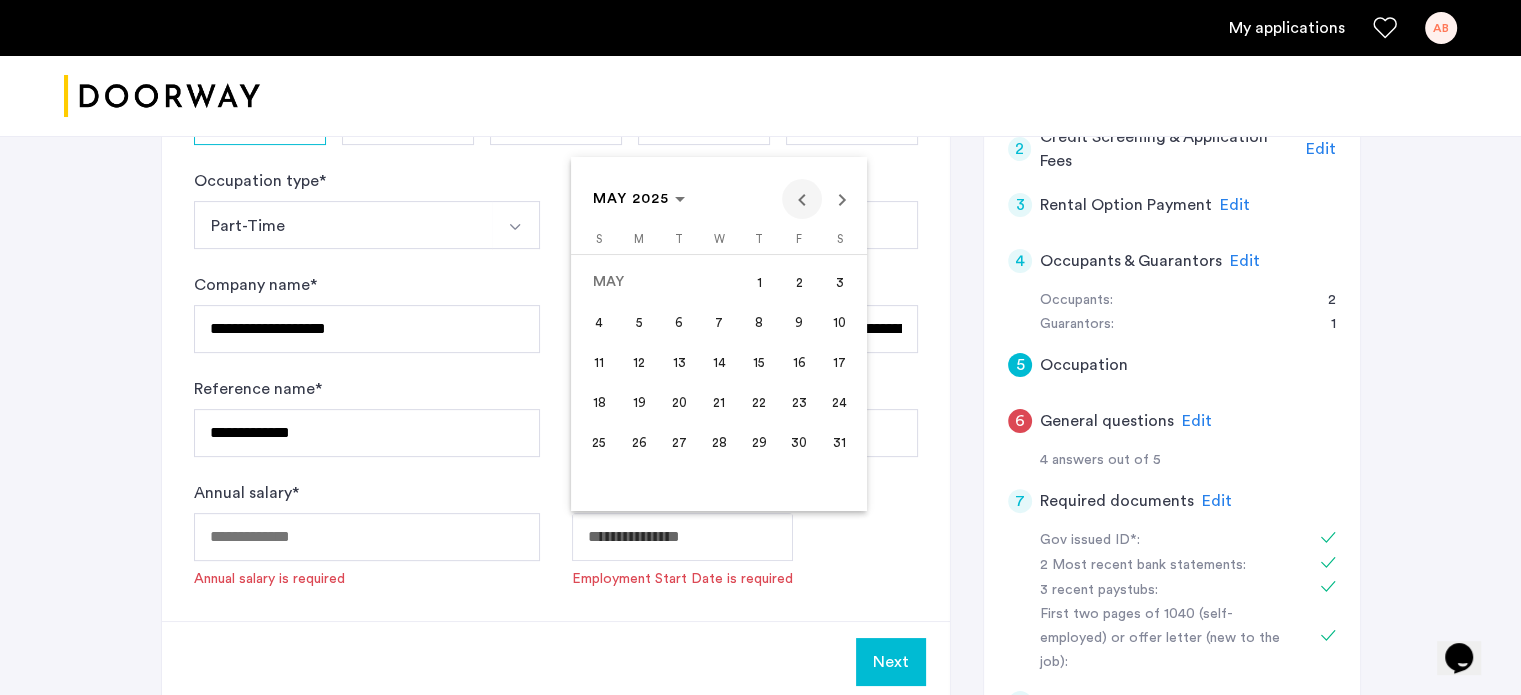 click at bounding box center (802, 199) 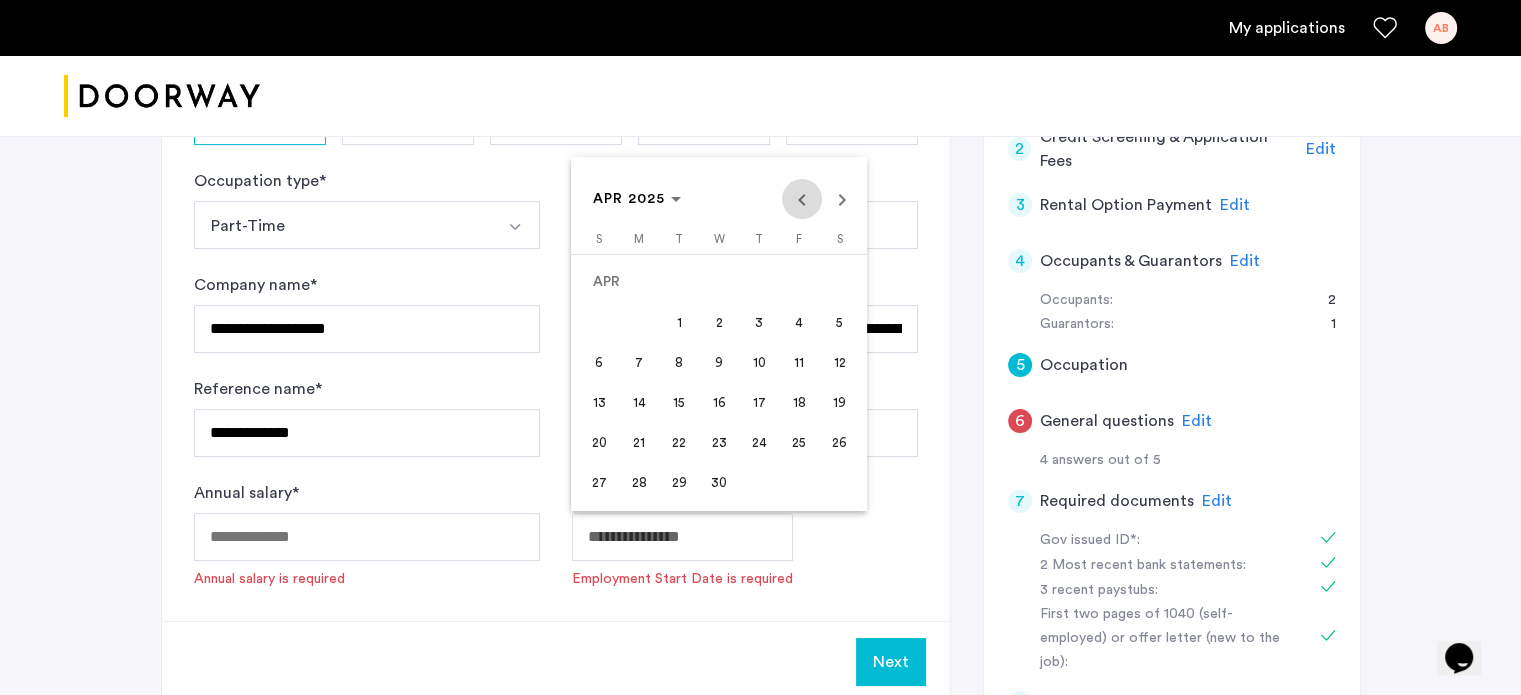 click at bounding box center (802, 199) 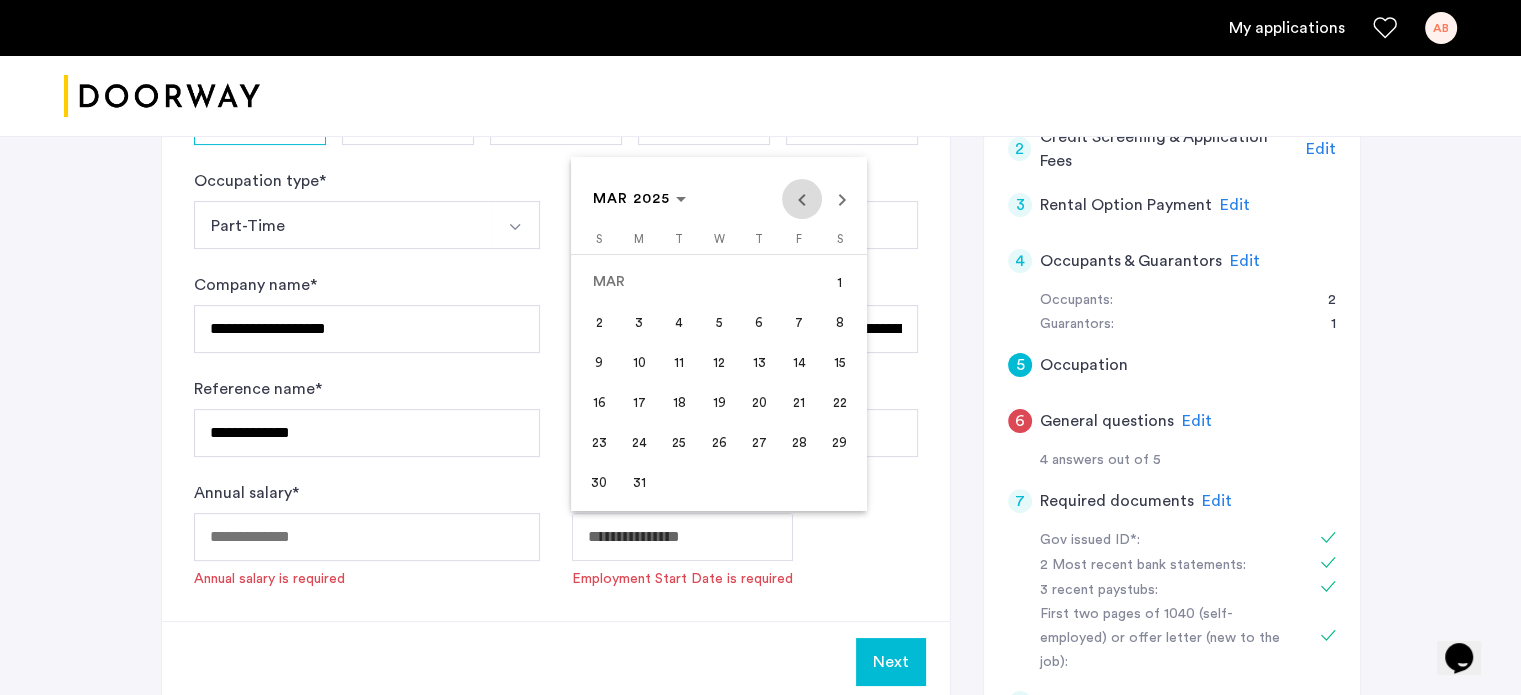 click at bounding box center [802, 199] 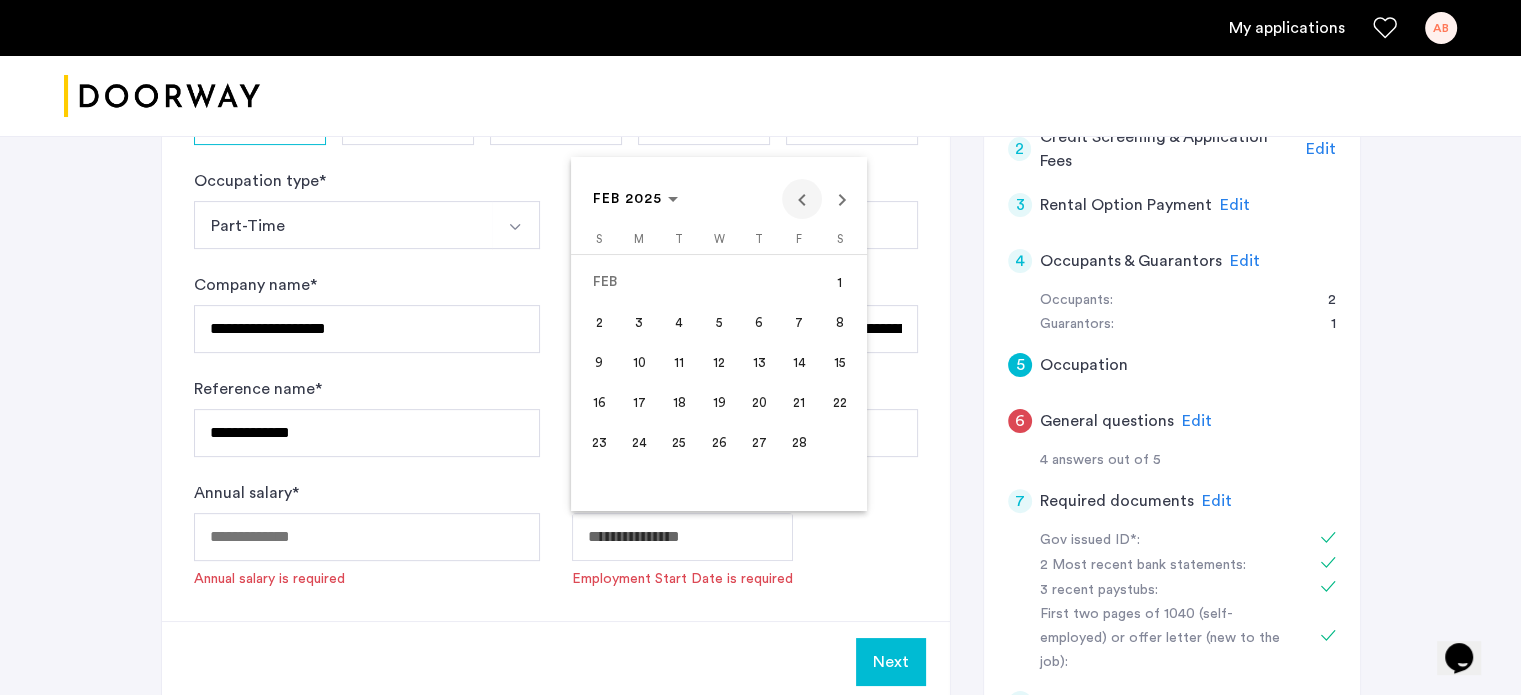 click at bounding box center (802, 199) 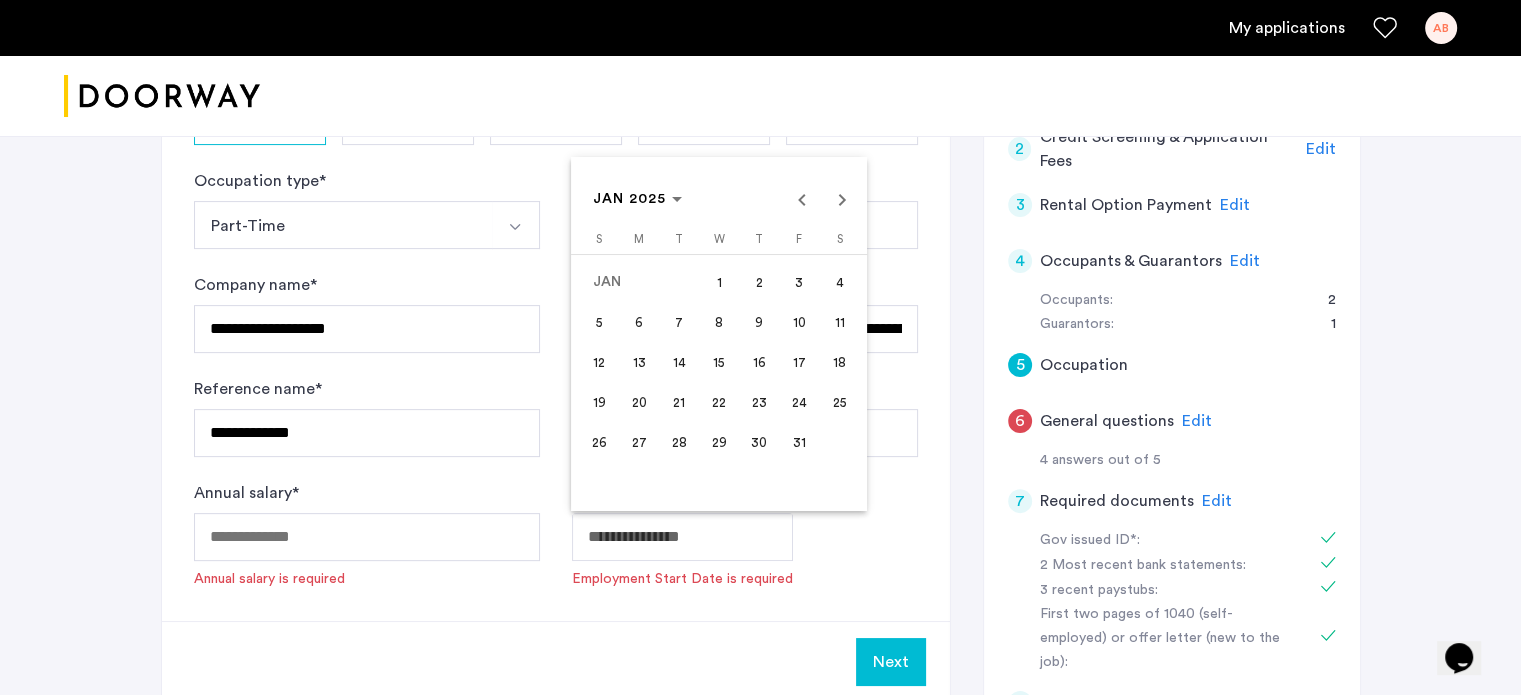 click on "26" at bounding box center [599, 442] 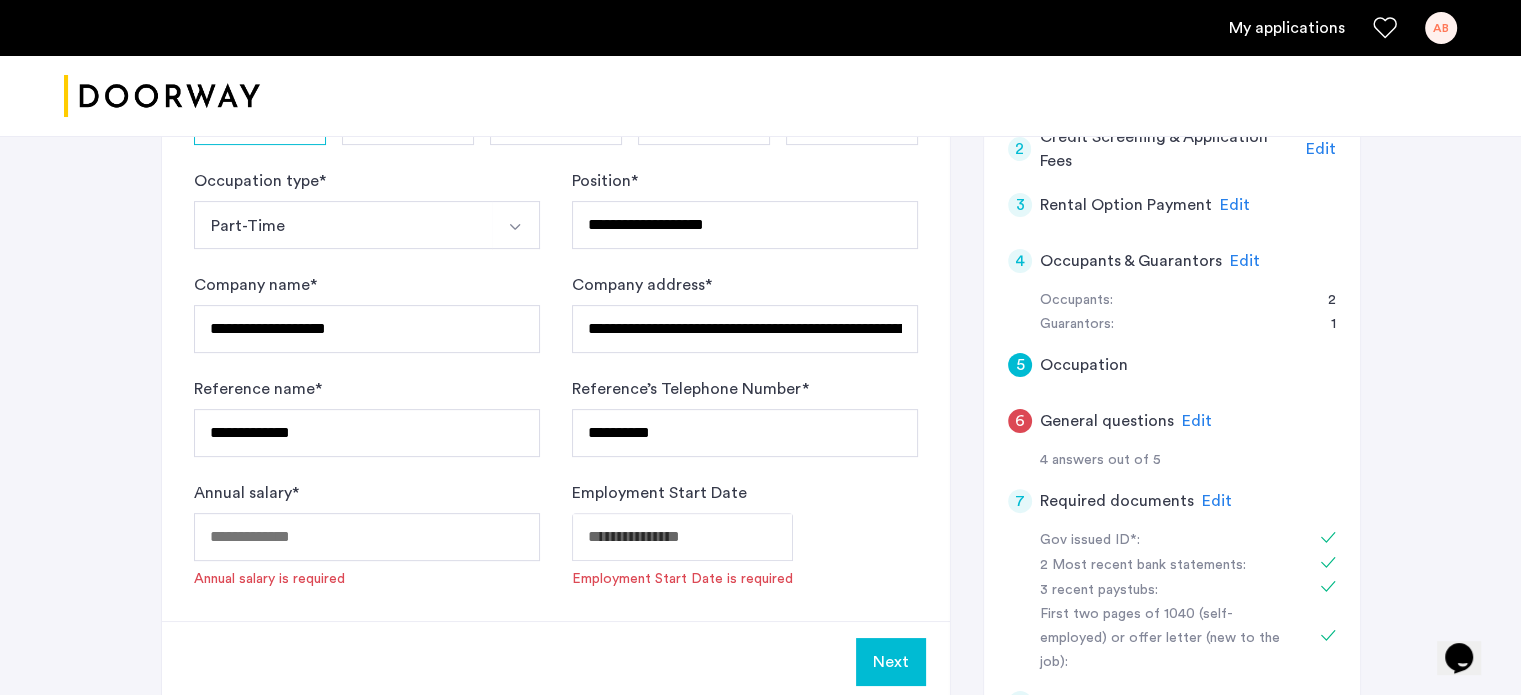 type on "**********" 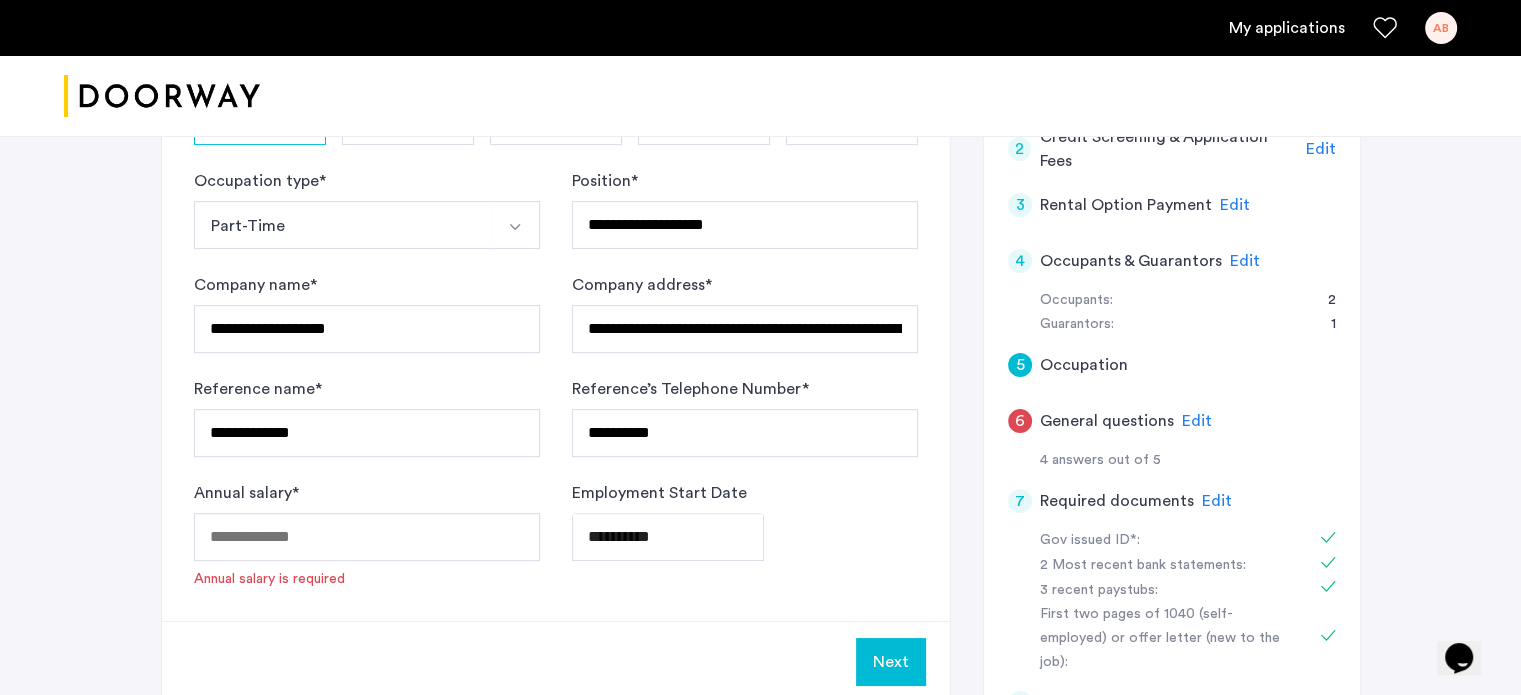 click on "Annual salary is required" 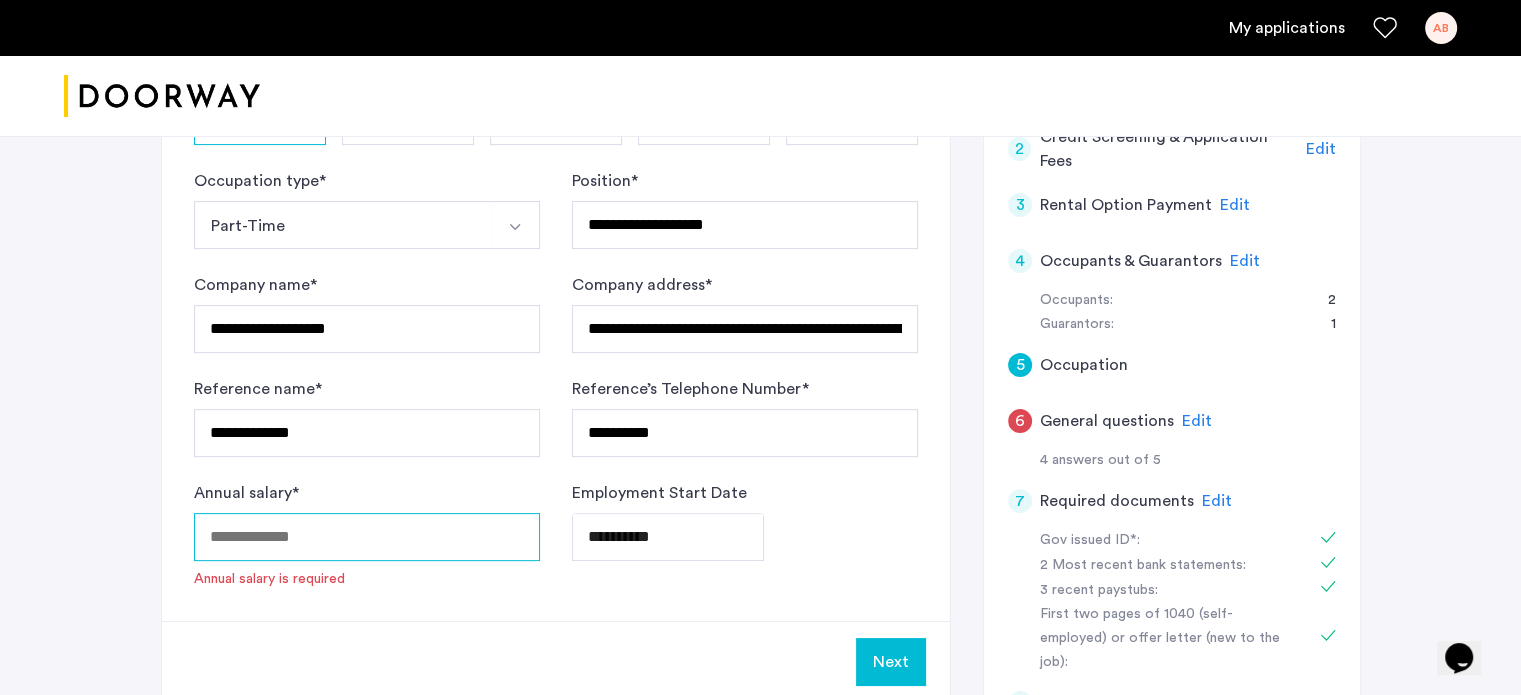 click on "Annual salary  *" at bounding box center [367, 537] 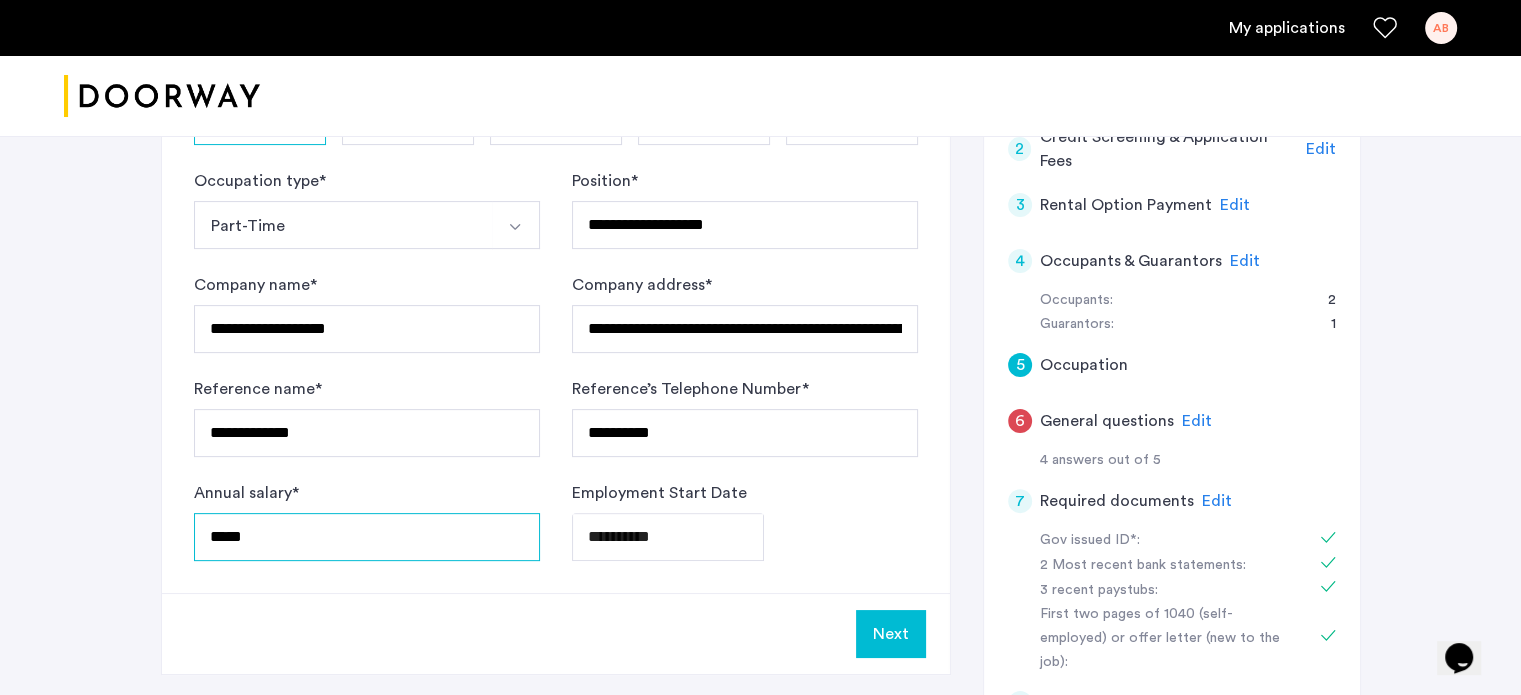 type on "*****" 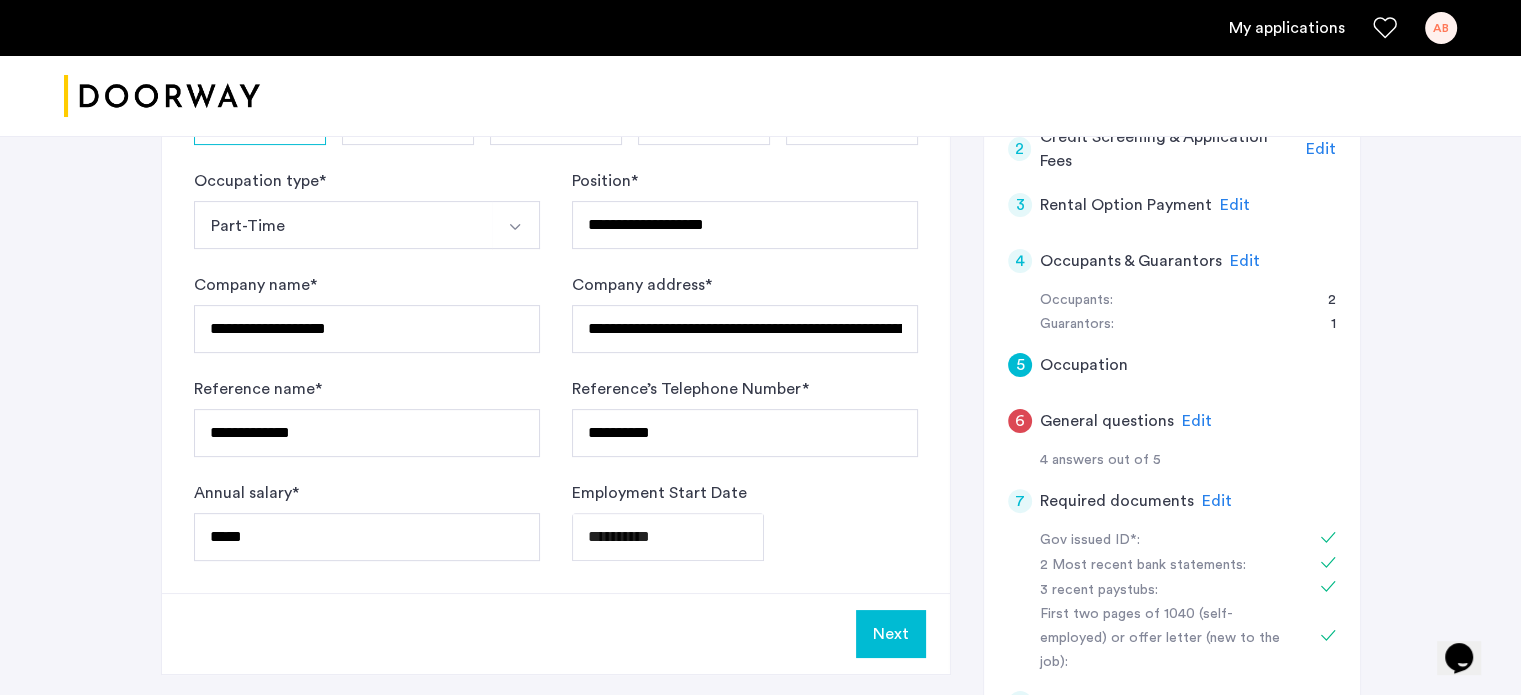 click on "Next" 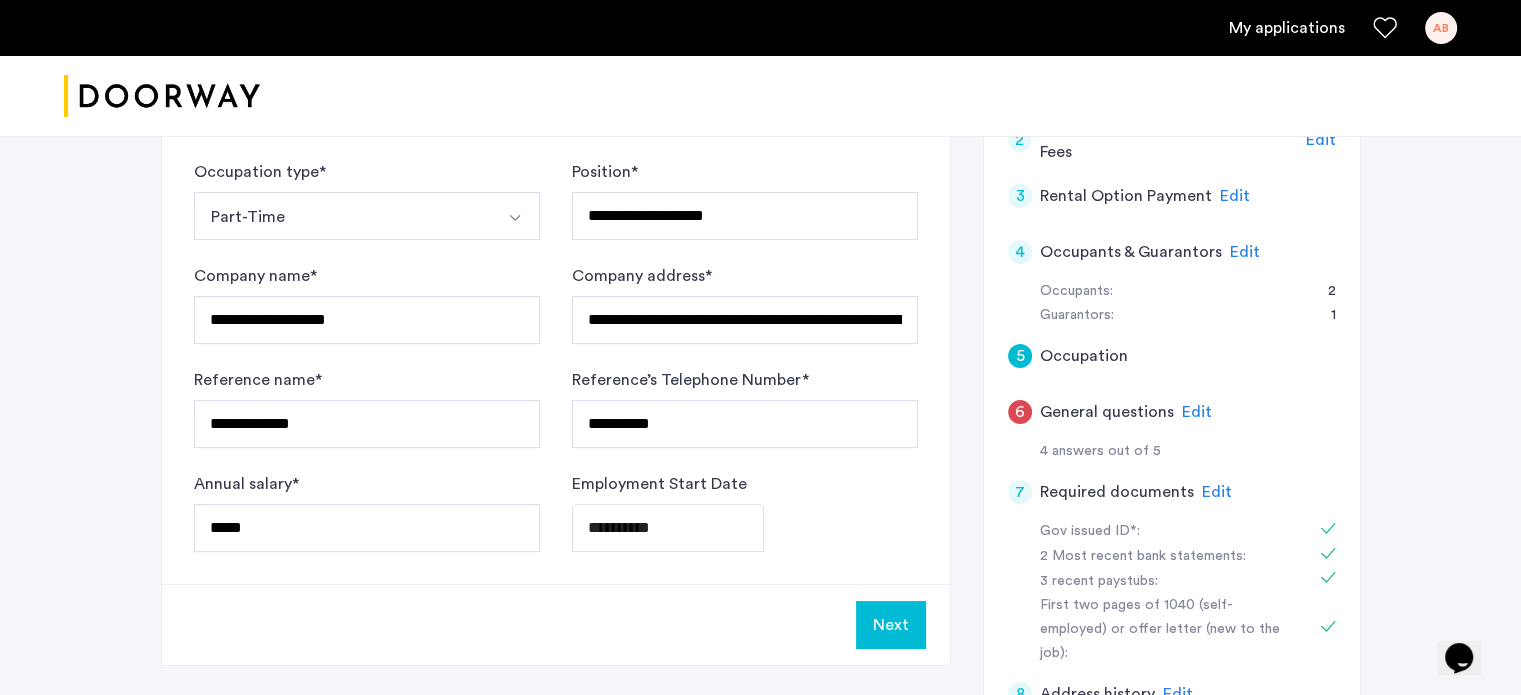 scroll, scrollTop: 600, scrollLeft: 0, axis: vertical 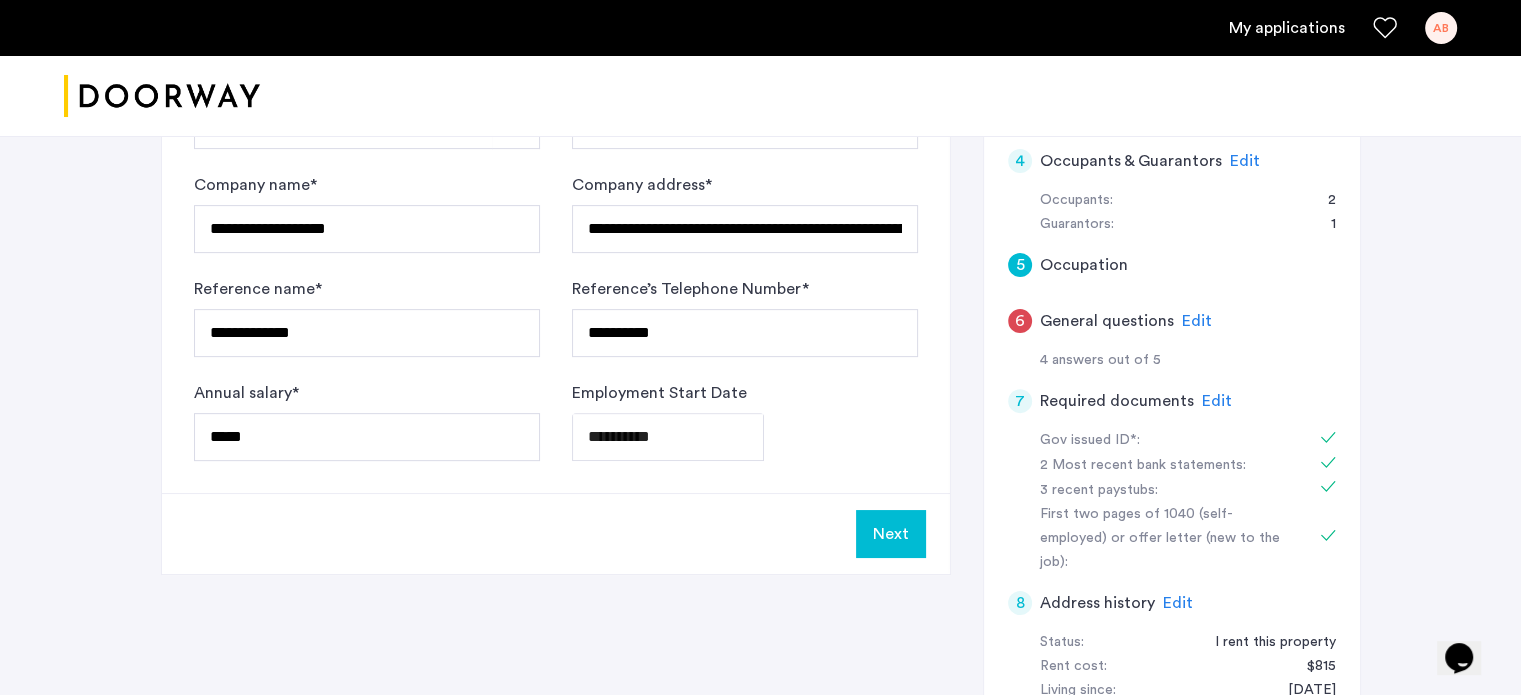 click on "Next" 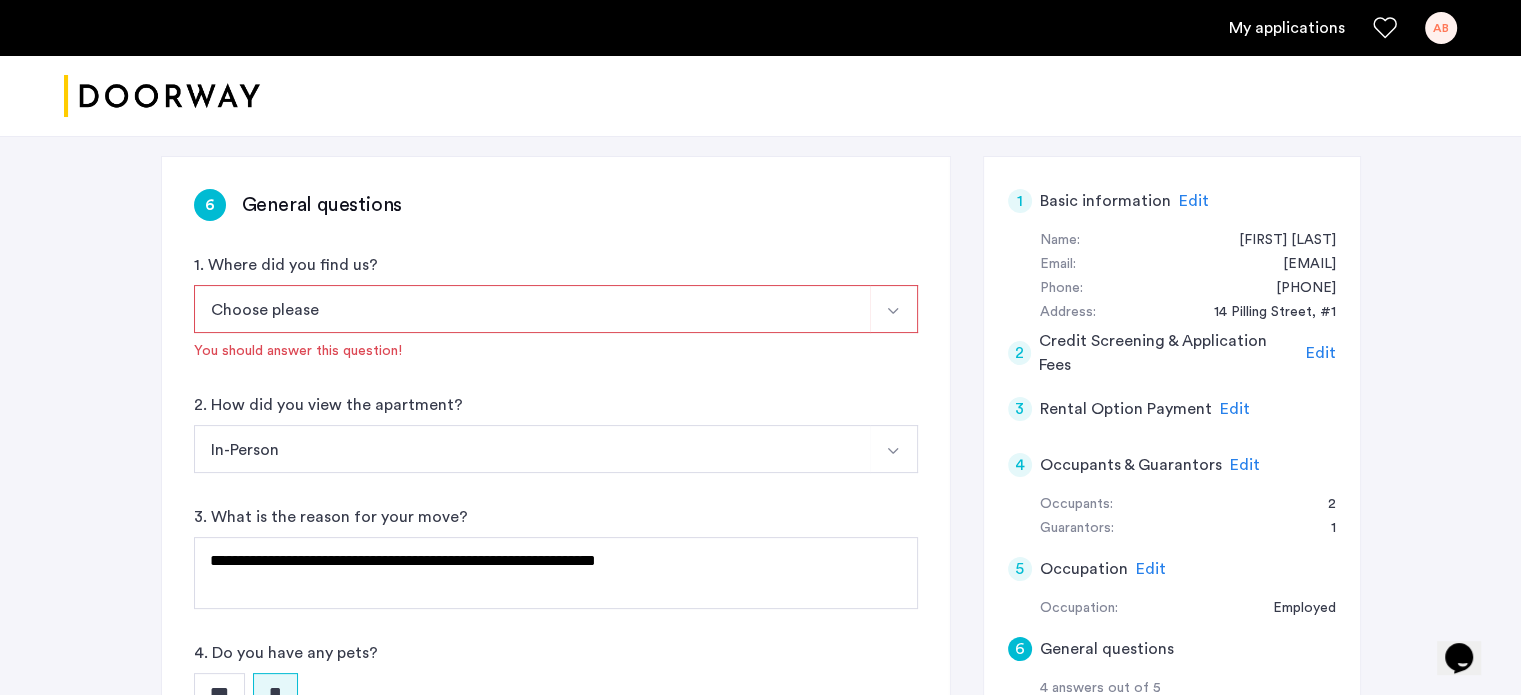 scroll, scrollTop: 300, scrollLeft: 0, axis: vertical 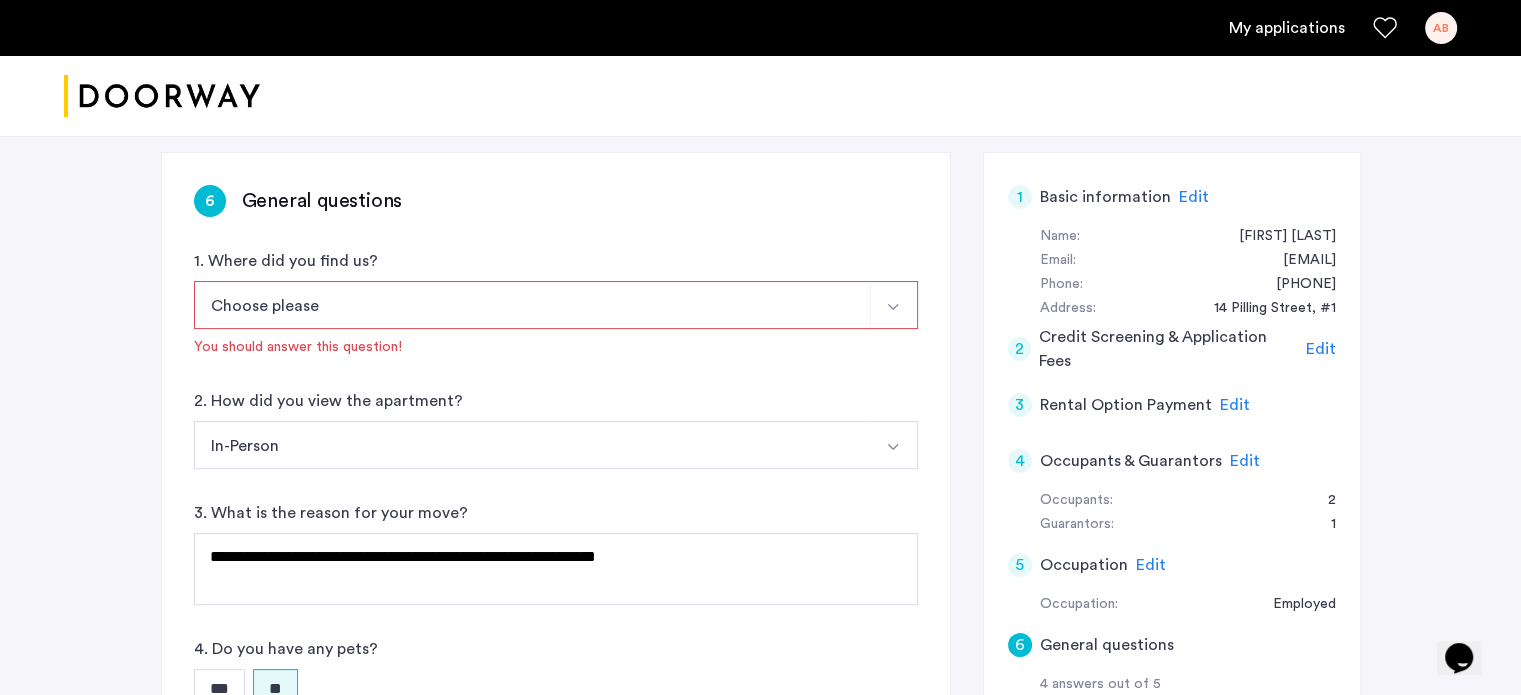 click on "Choose please" at bounding box center (532, 305) 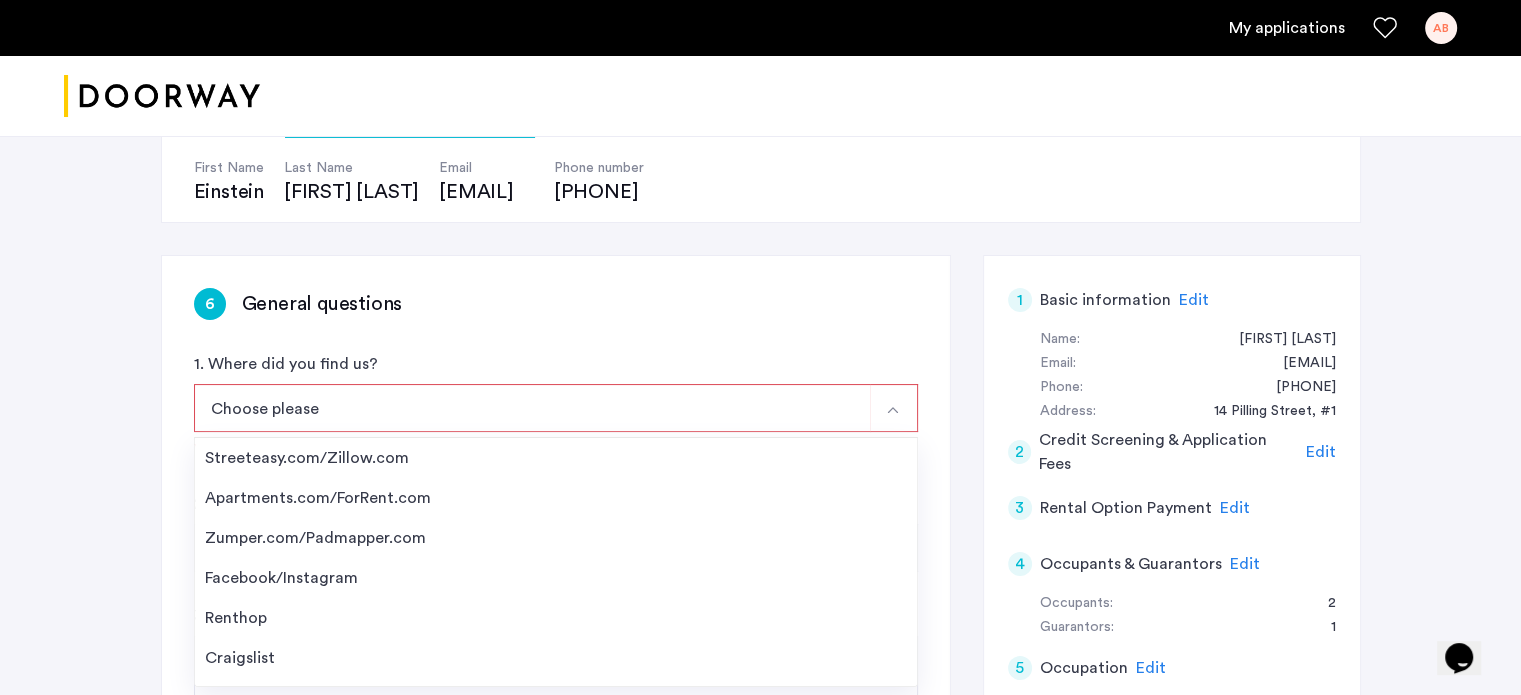 scroll, scrollTop: 200, scrollLeft: 0, axis: vertical 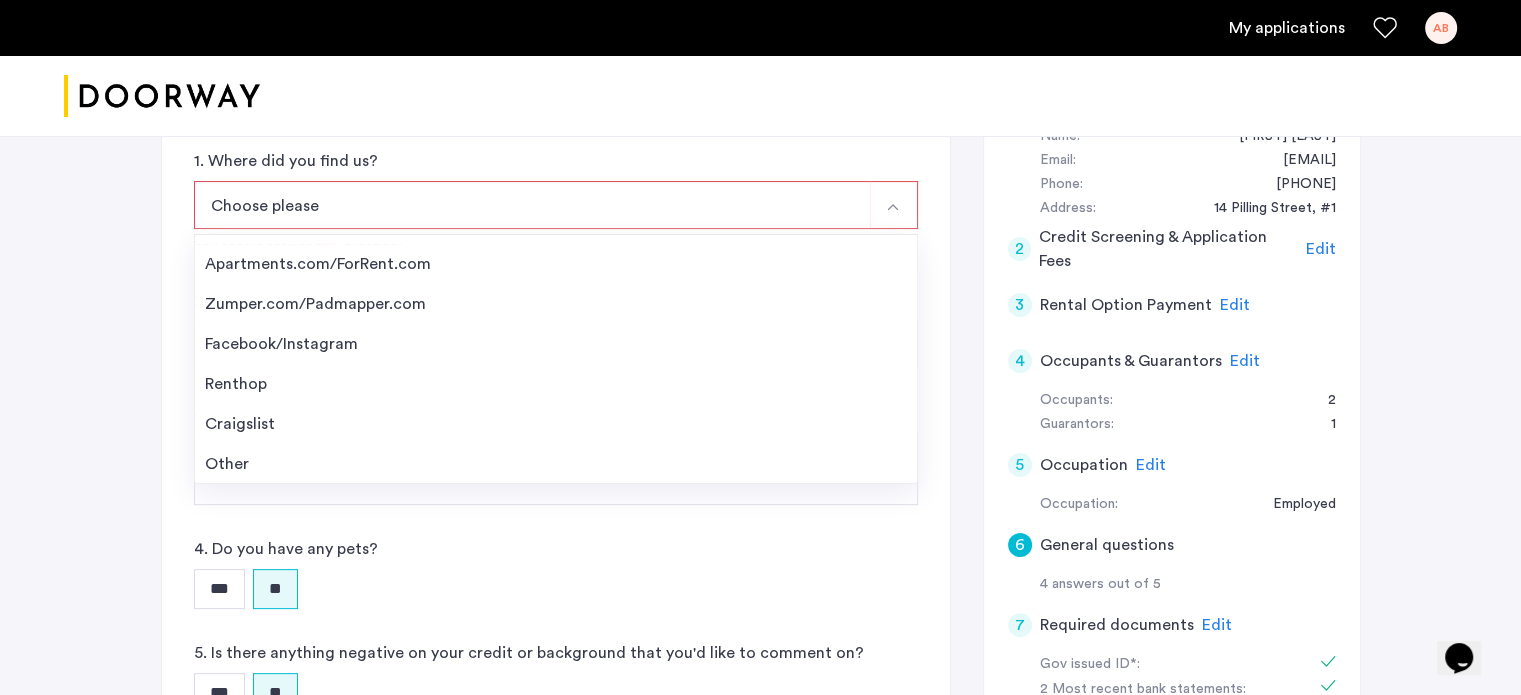 drag, startPoint x: 427, startPoint y: 527, endPoint x: 440, endPoint y: 509, distance: 22.203604 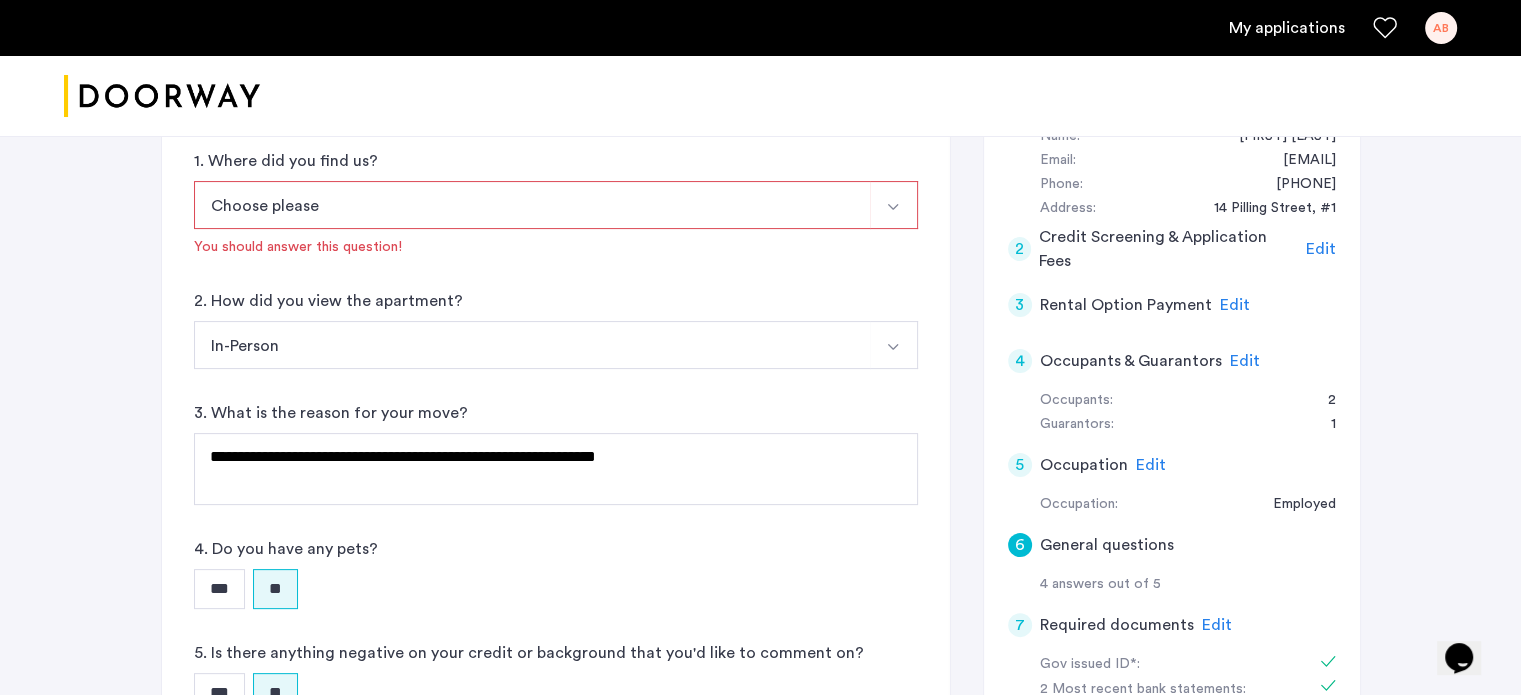 click on "Choose please" at bounding box center (532, 205) 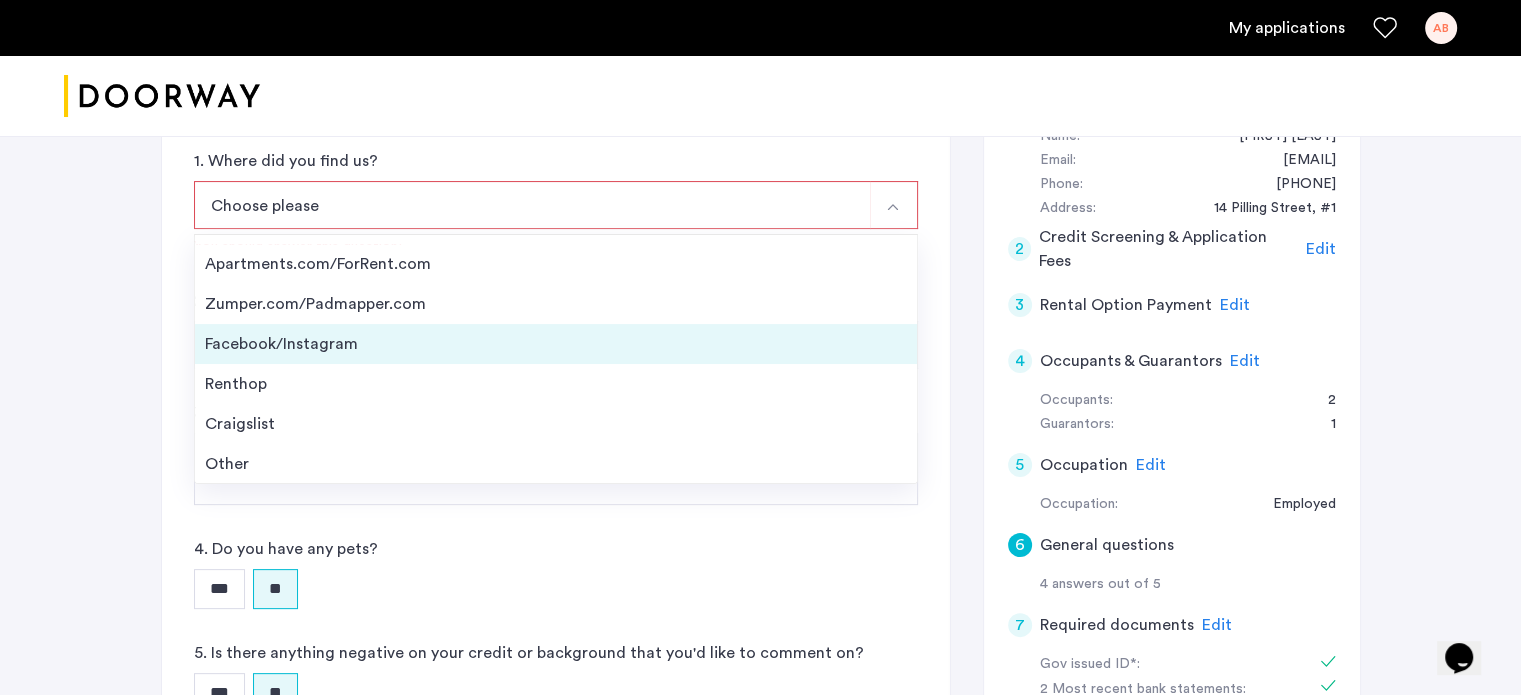 scroll, scrollTop: 0, scrollLeft: 0, axis: both 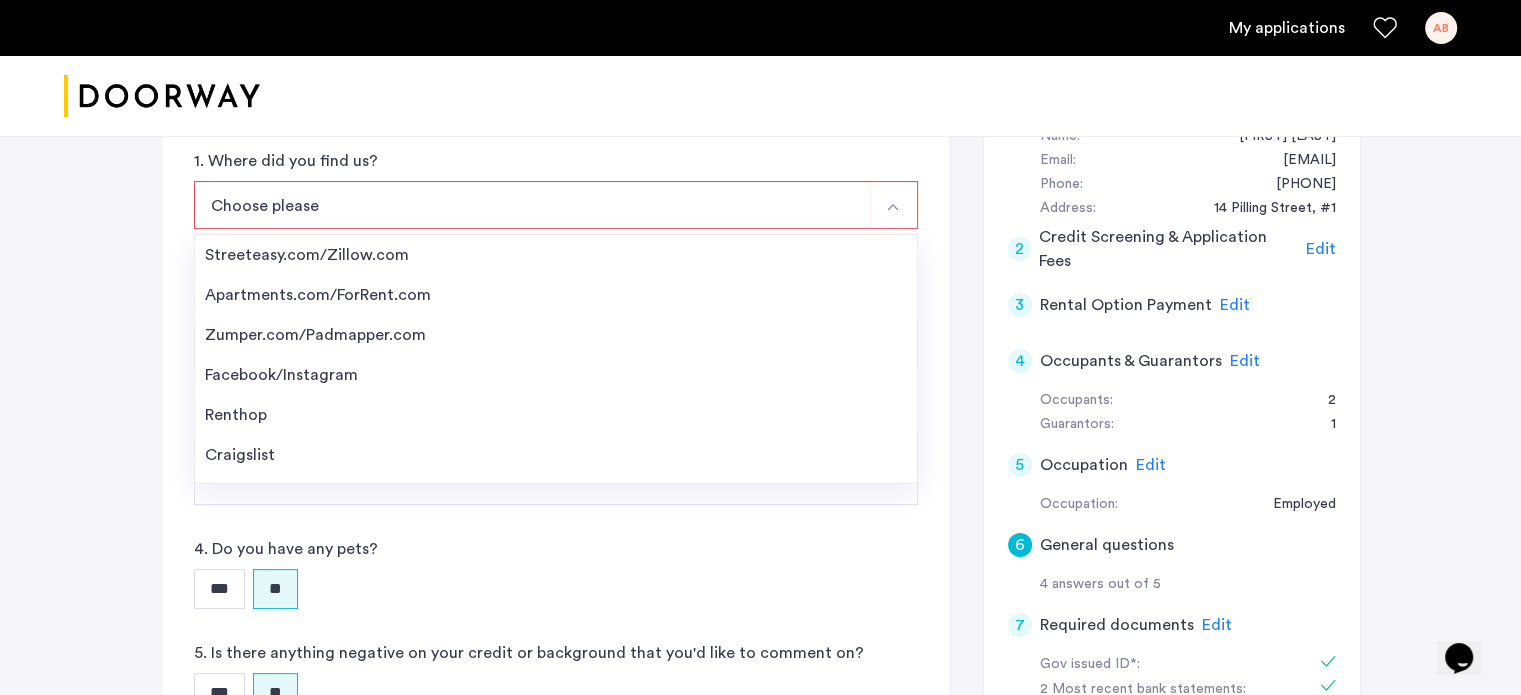 click on "**********" 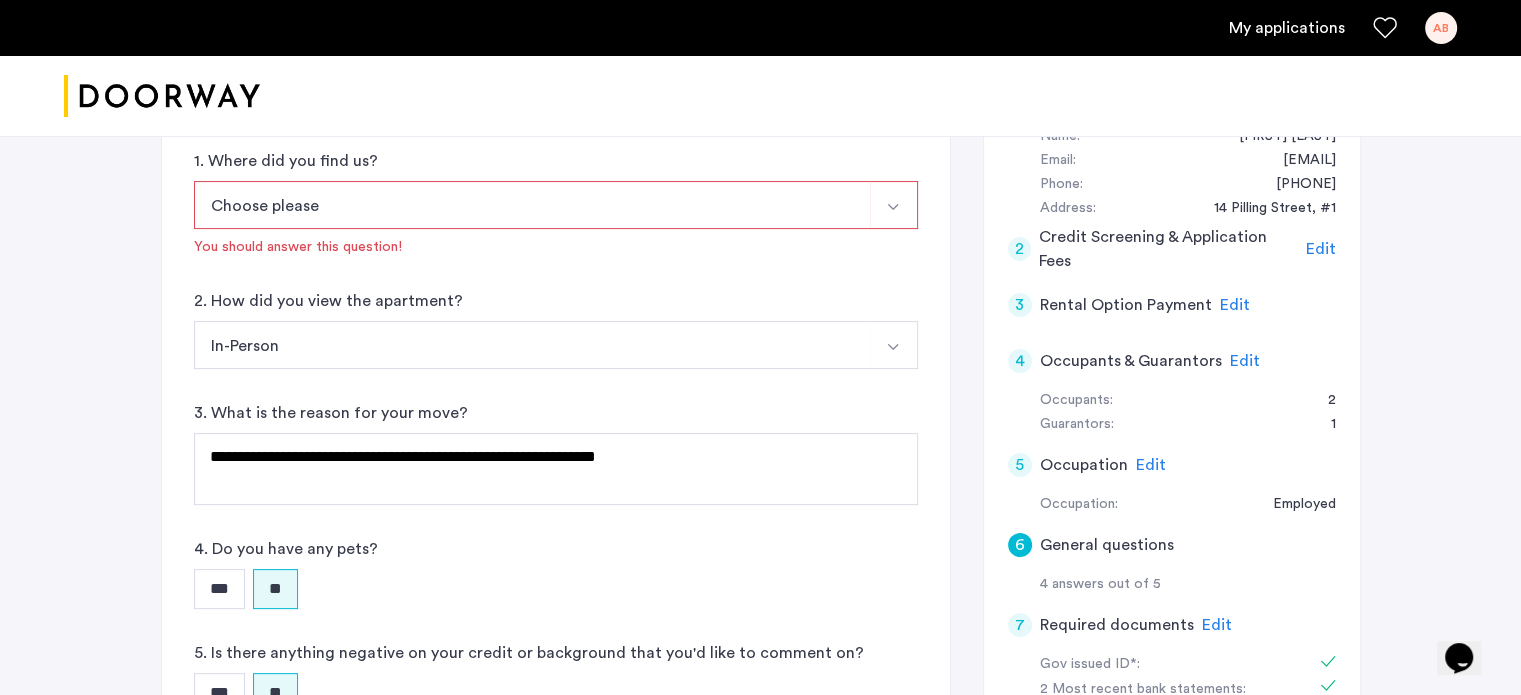 click on "Choose please" at bounding box center (532, 205) 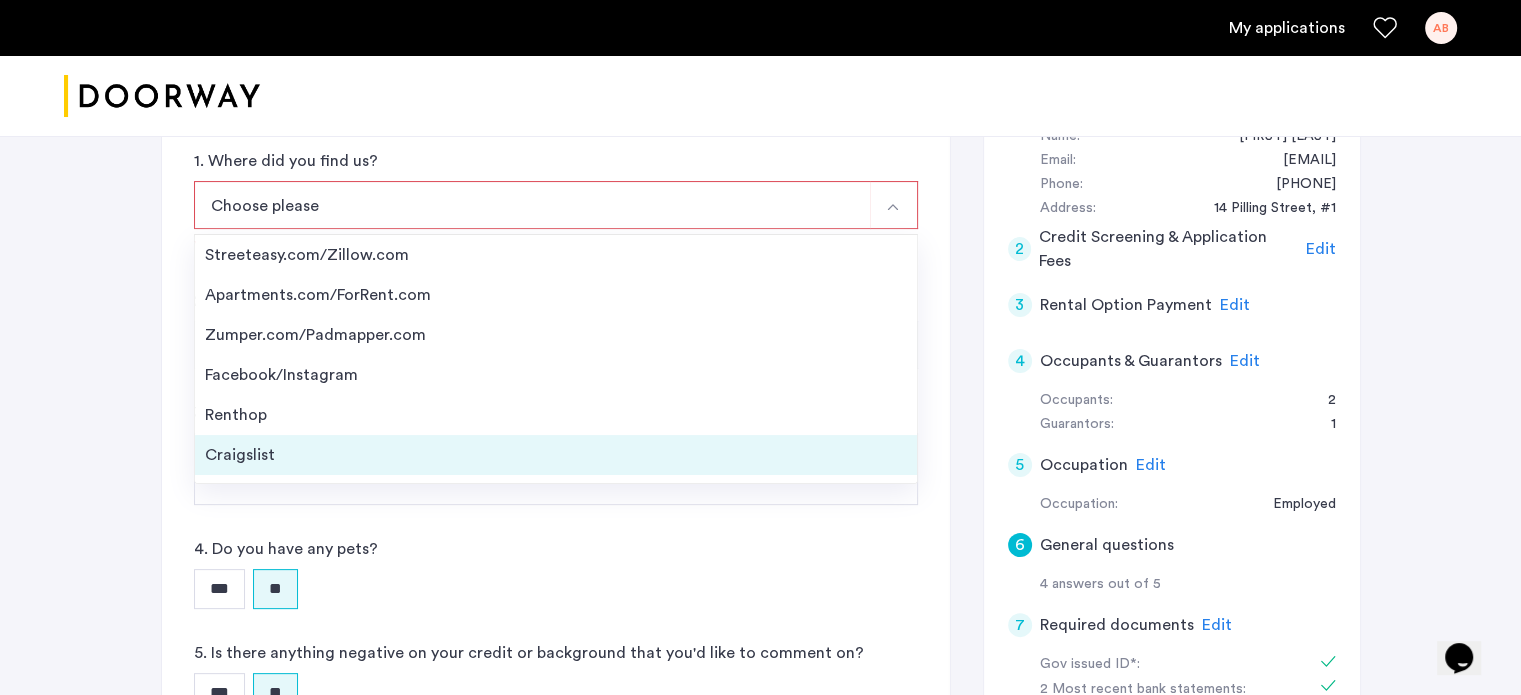 click on "Craigslist" at bounding box center (556, 455) 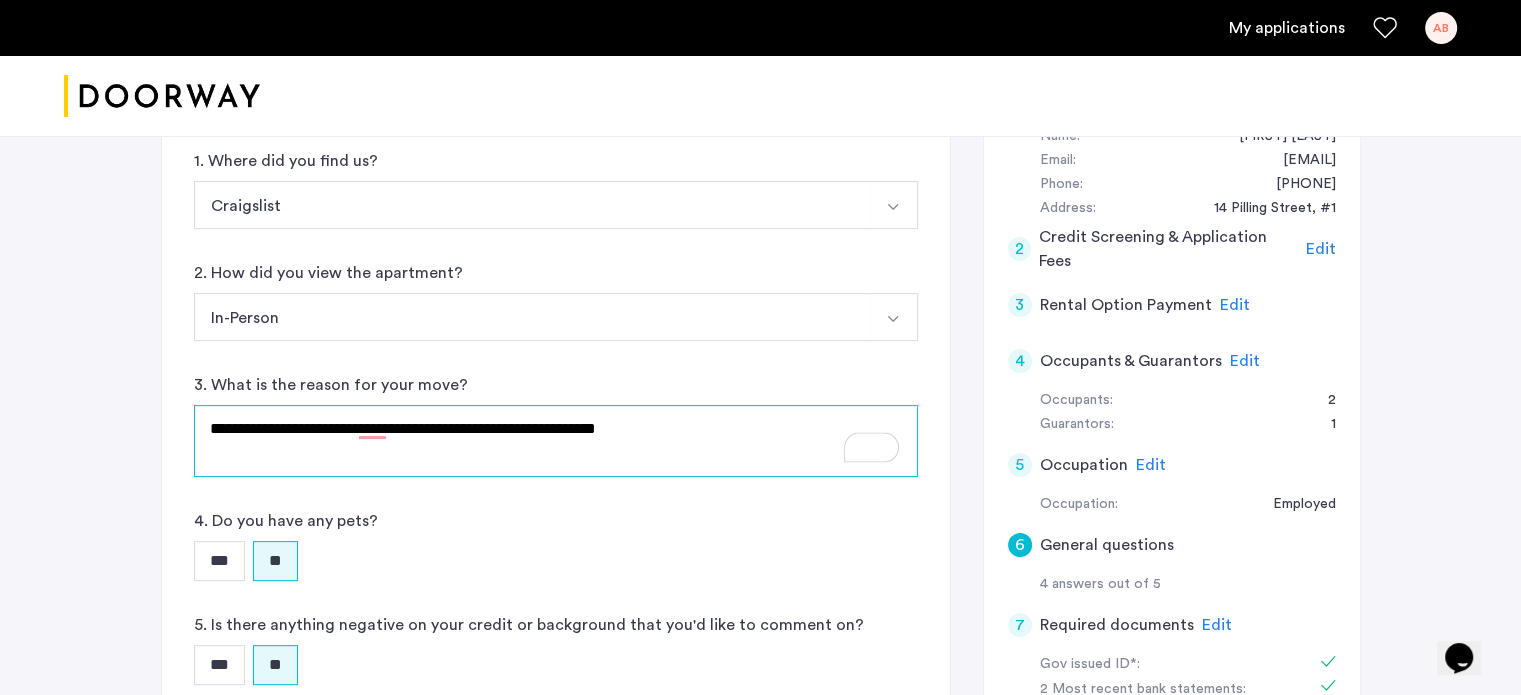 drag, startPoint x: 403, startPoint y: 431, endPoint x: 357, endPoint y: 427, distance: 46.173584 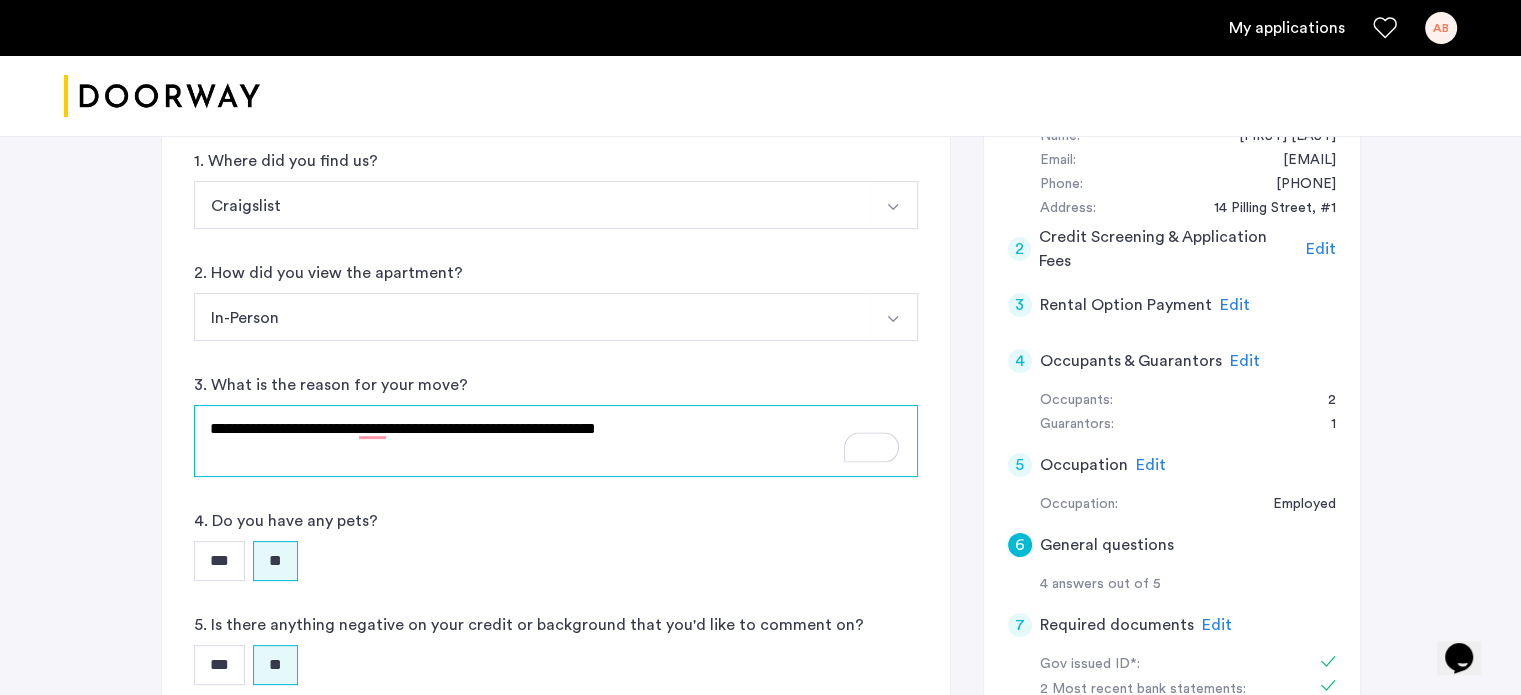 click on "**********" 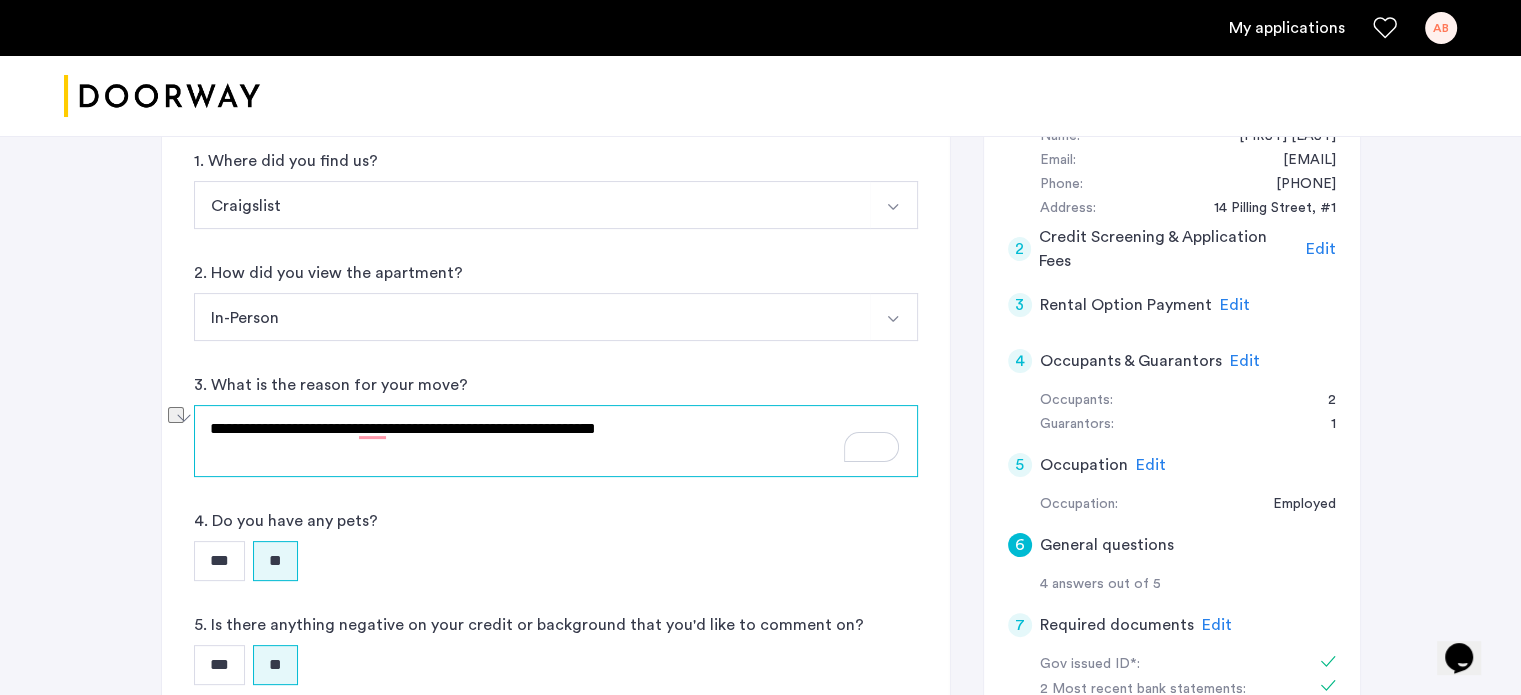 click on "**********" 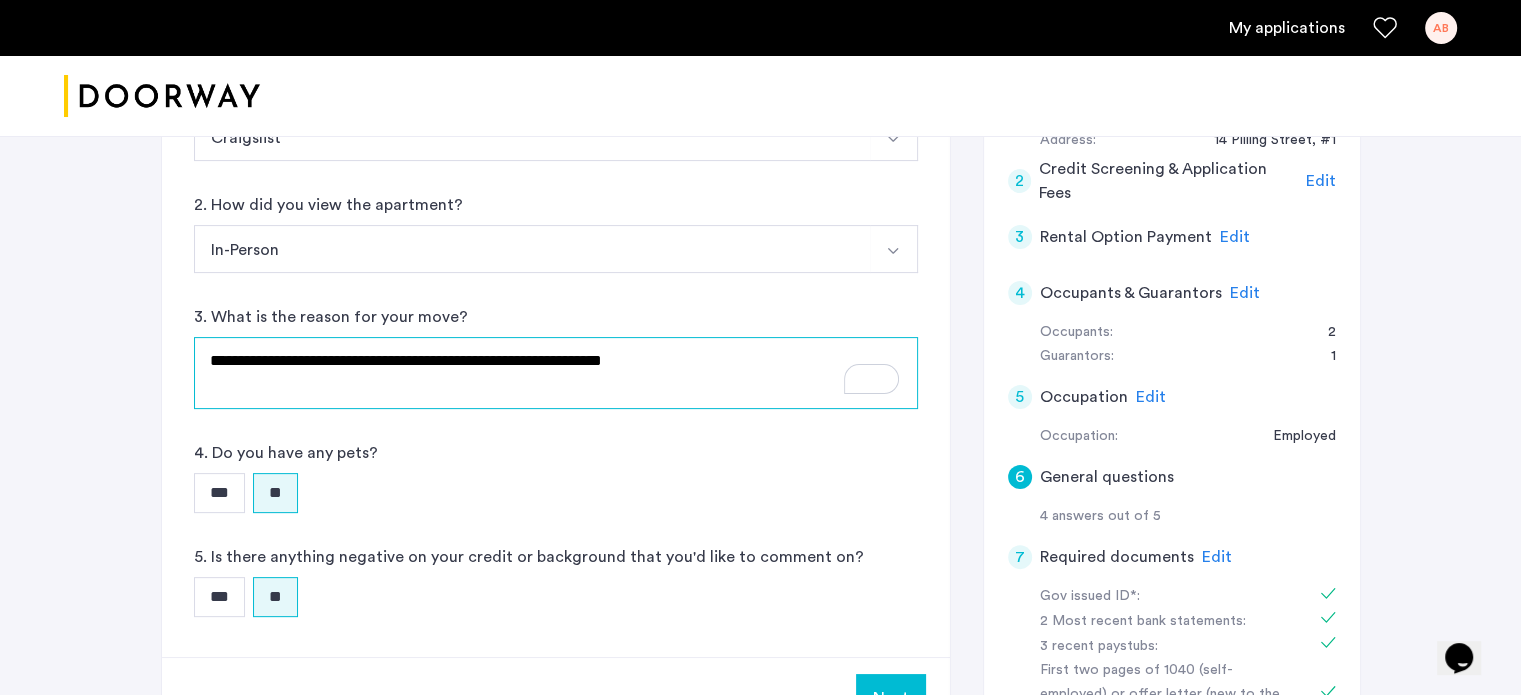 scroll, scrollTop: 500, scrollLeft: 0, axis: vertical 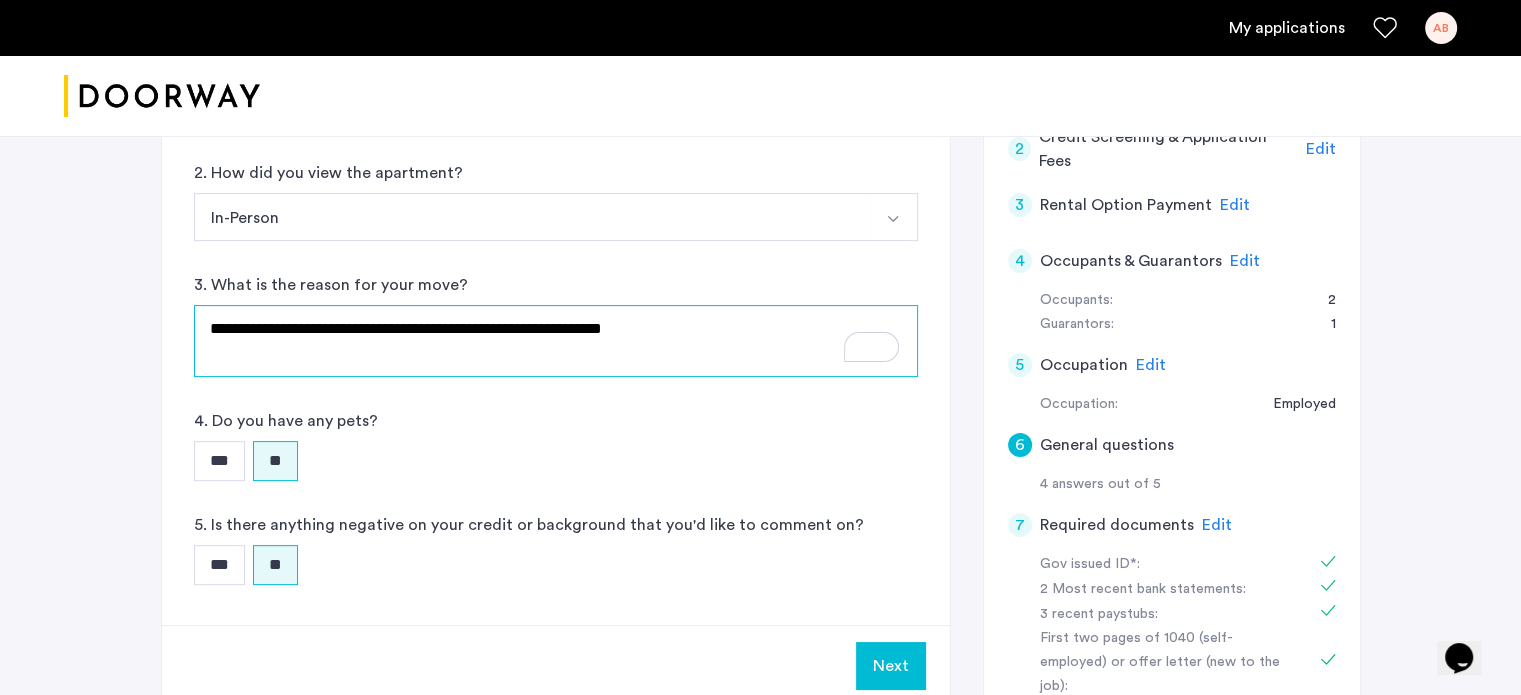 type on "**********" 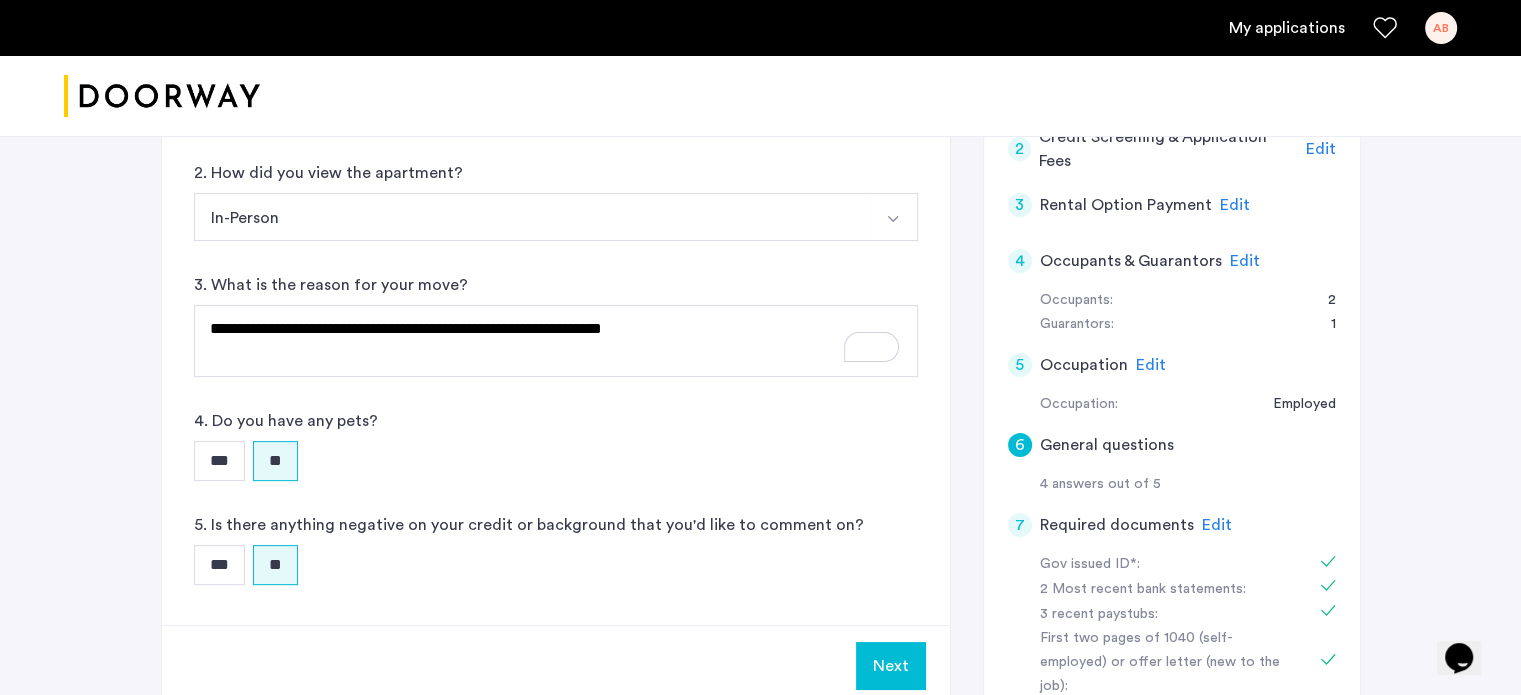 click on "Next" at bounding box center (891, 666) 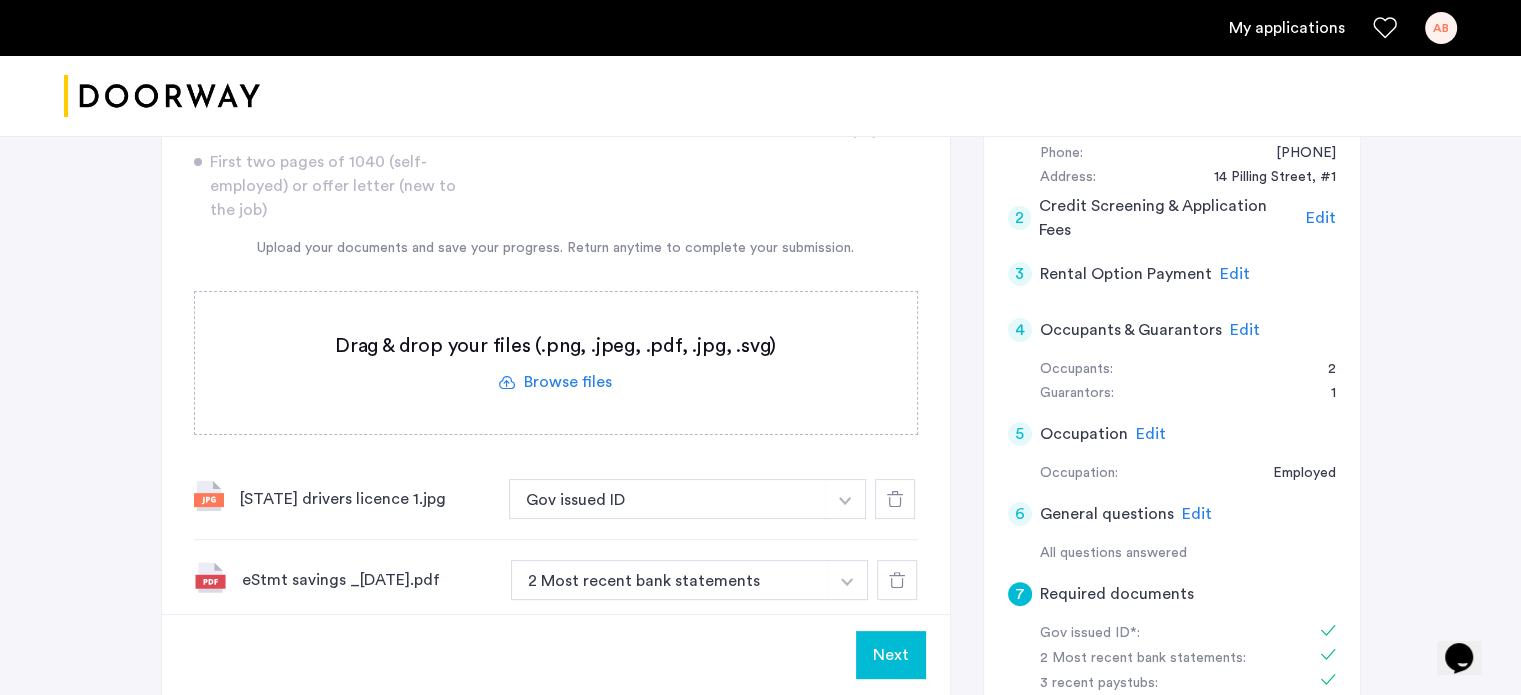 scroll, scrollTop: 400, scrollLeft: 0, axis: vertical 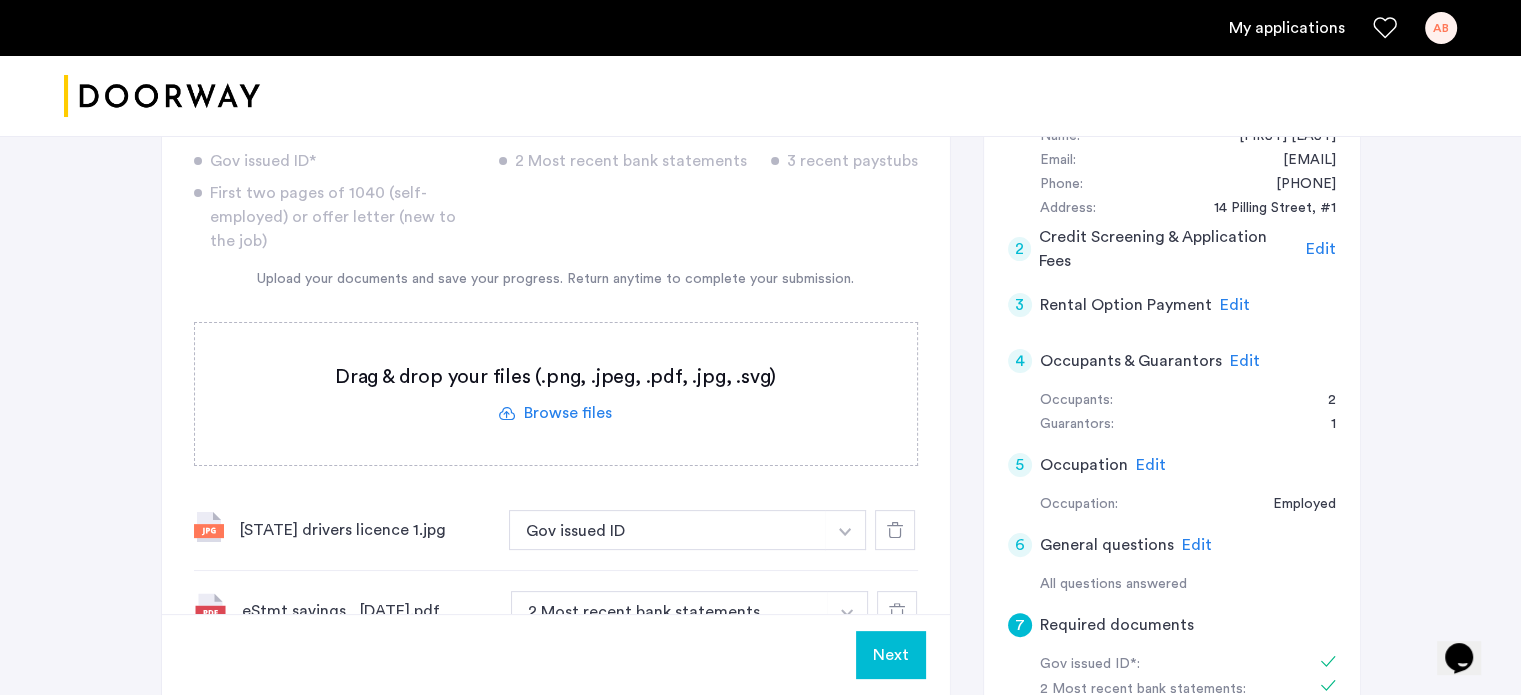 click 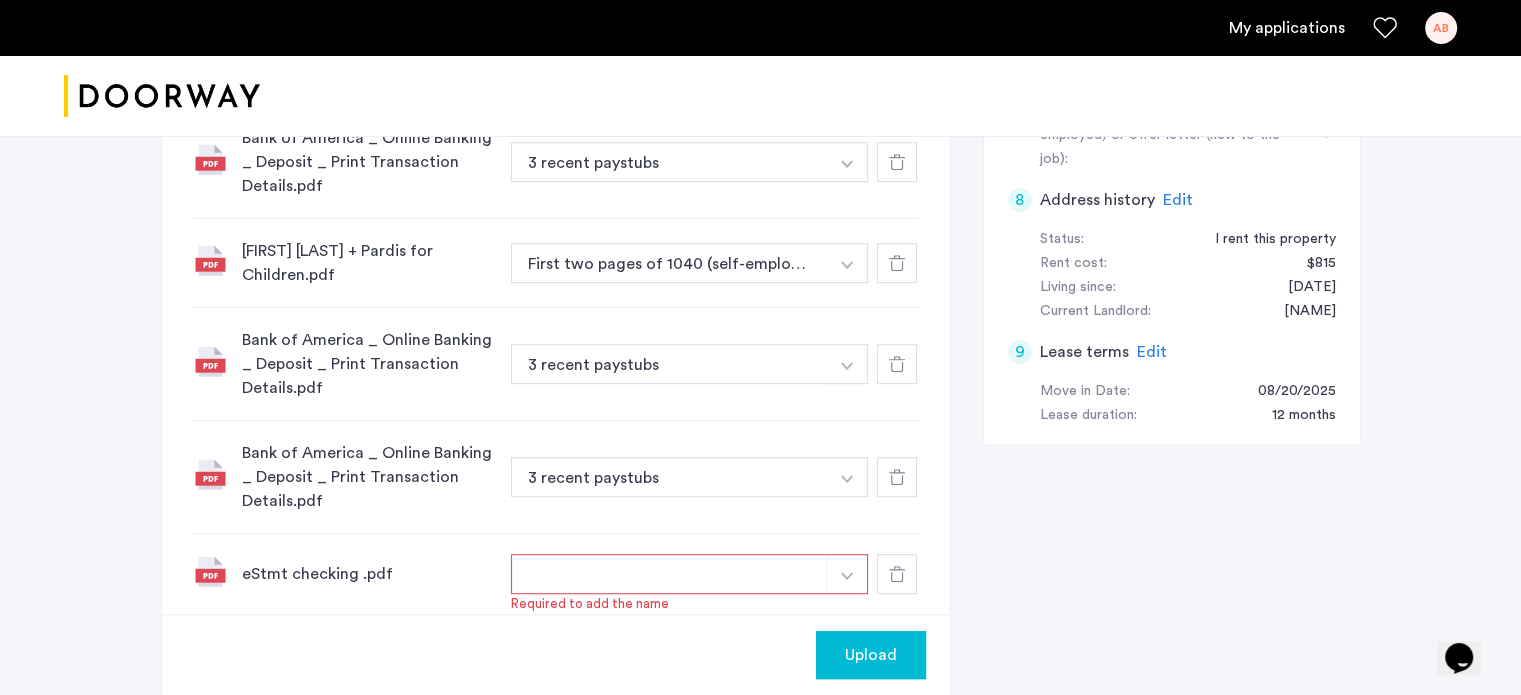 scroll, scrollTop: 1300, scrollLeft: 0, axis: vertical 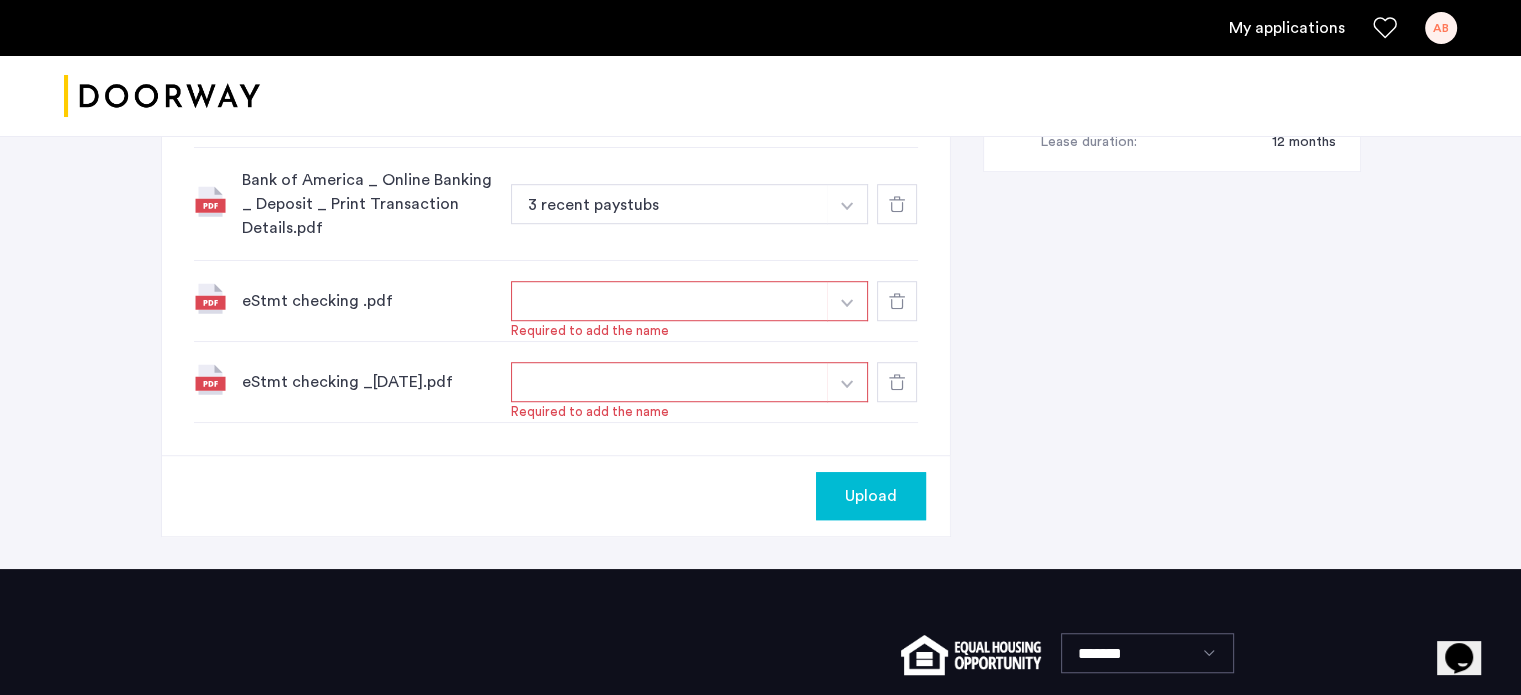 click at bounding box center [670, 301] 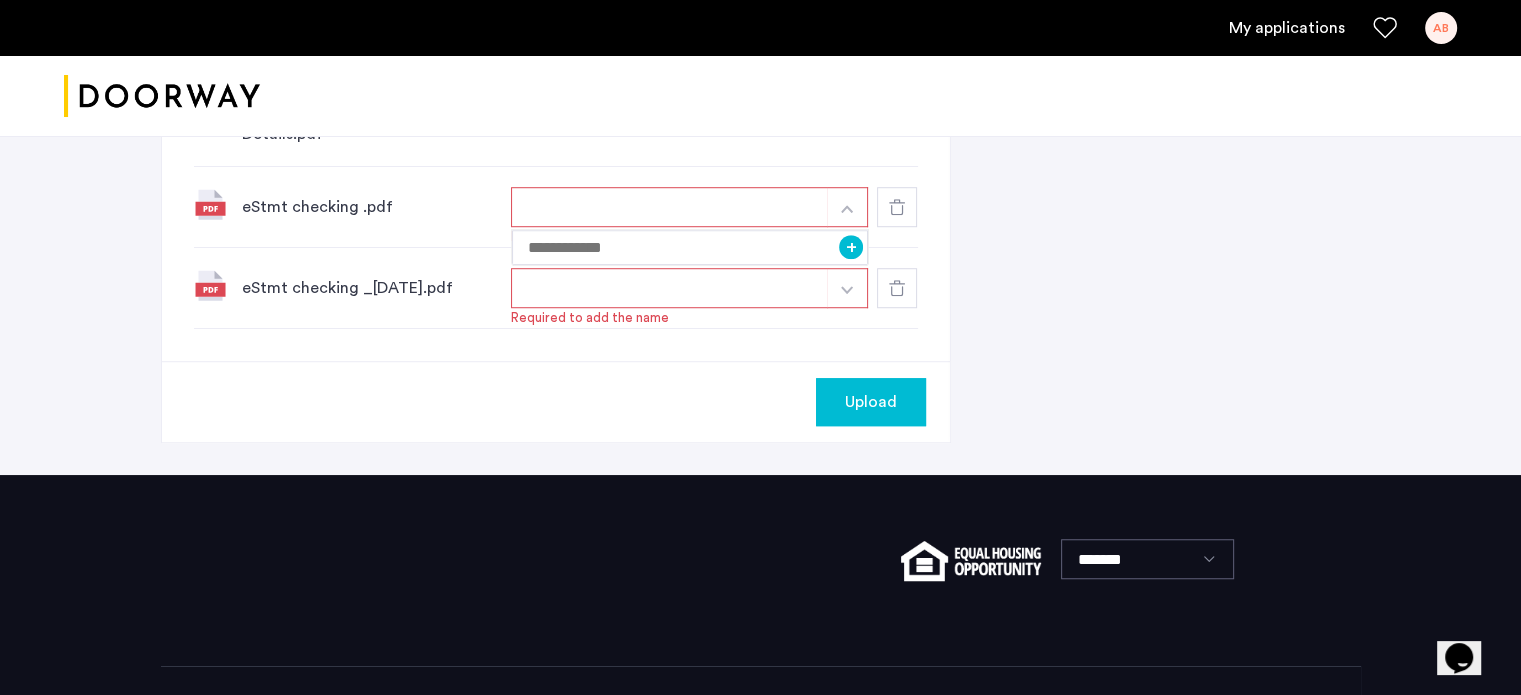 scroll, scrollTop: 1400, scrollLeft: 0, axis: vertical 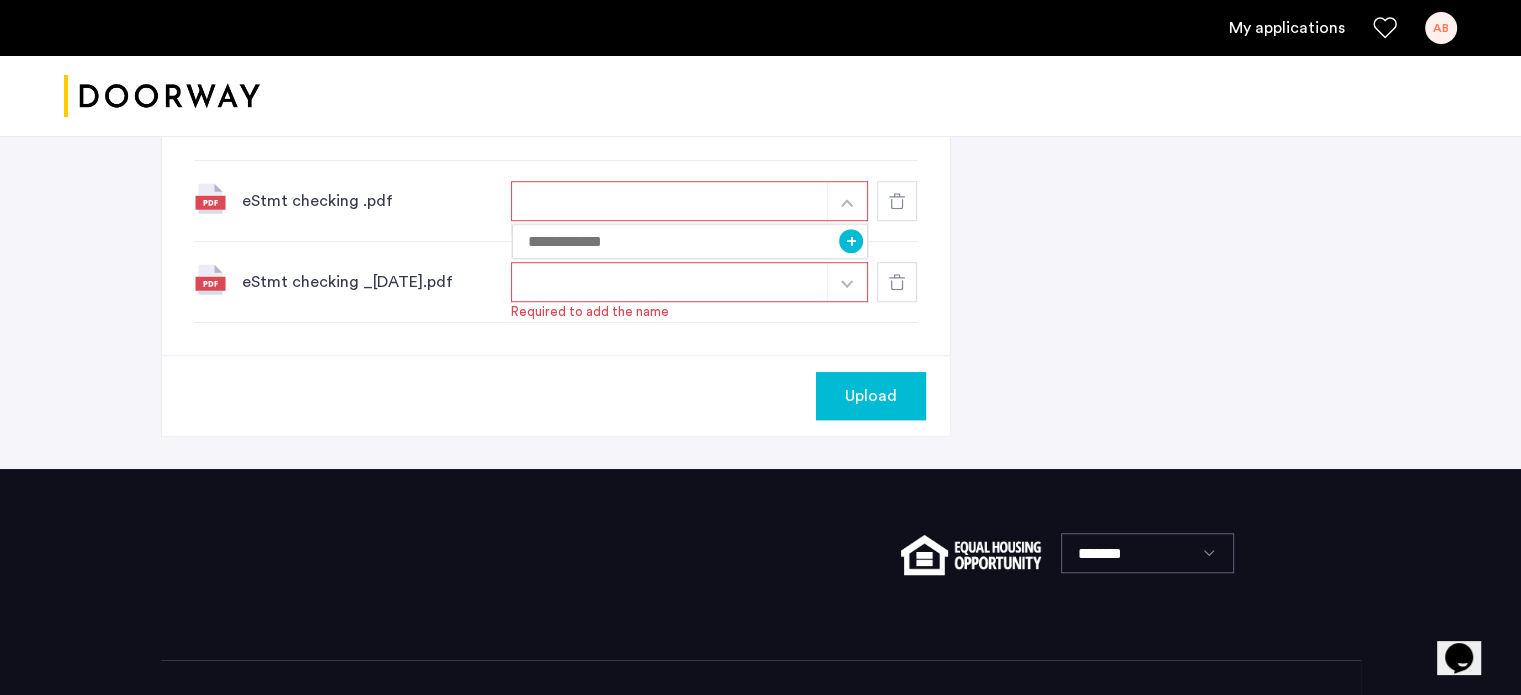 click at bounding box center (670, 201) 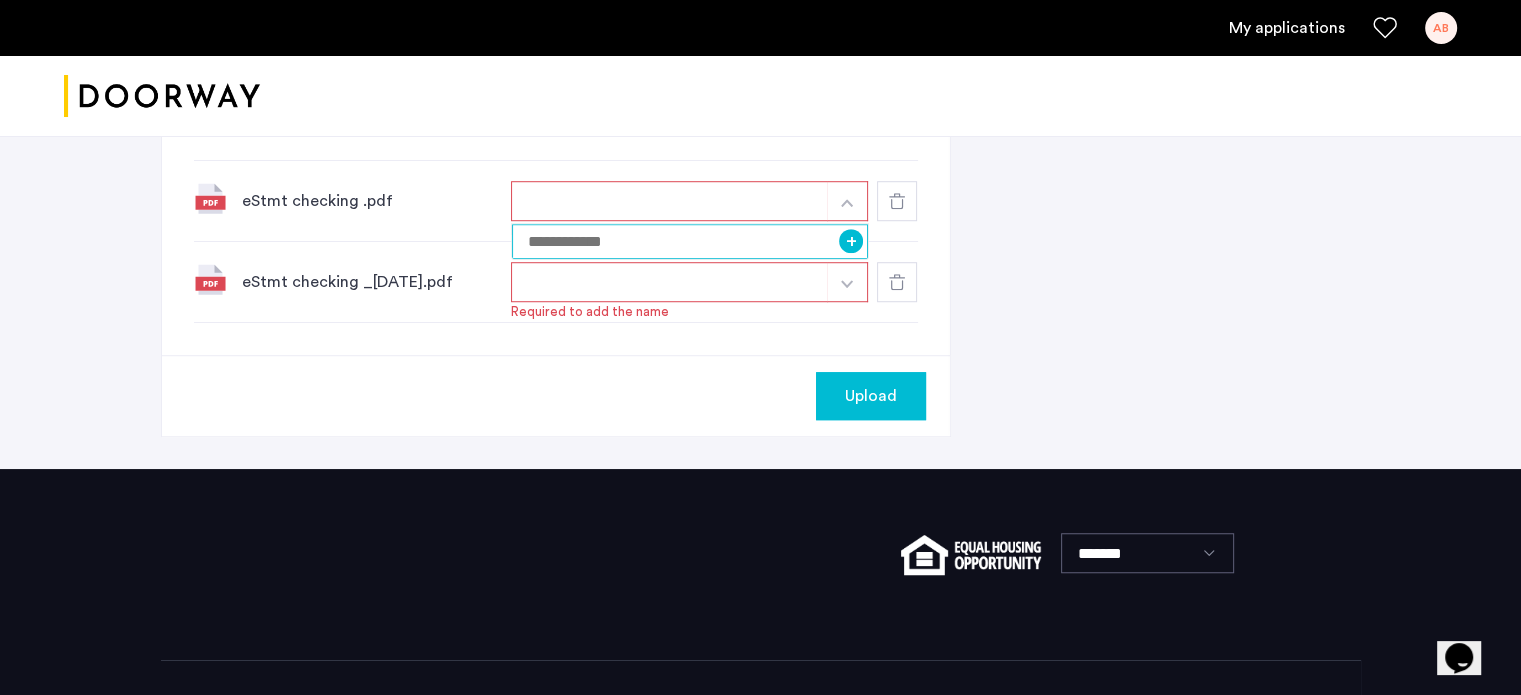 click at bounding box center [690, 241] 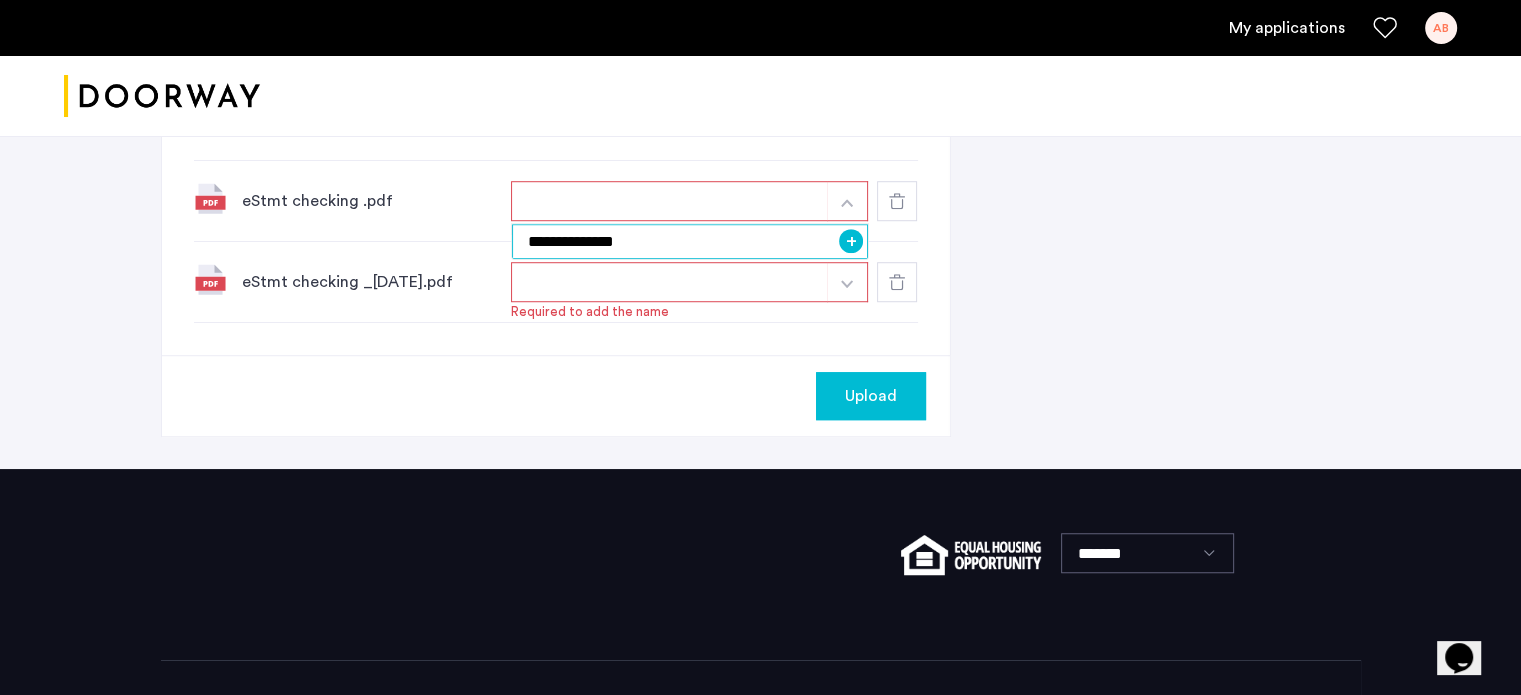 type on "**********" 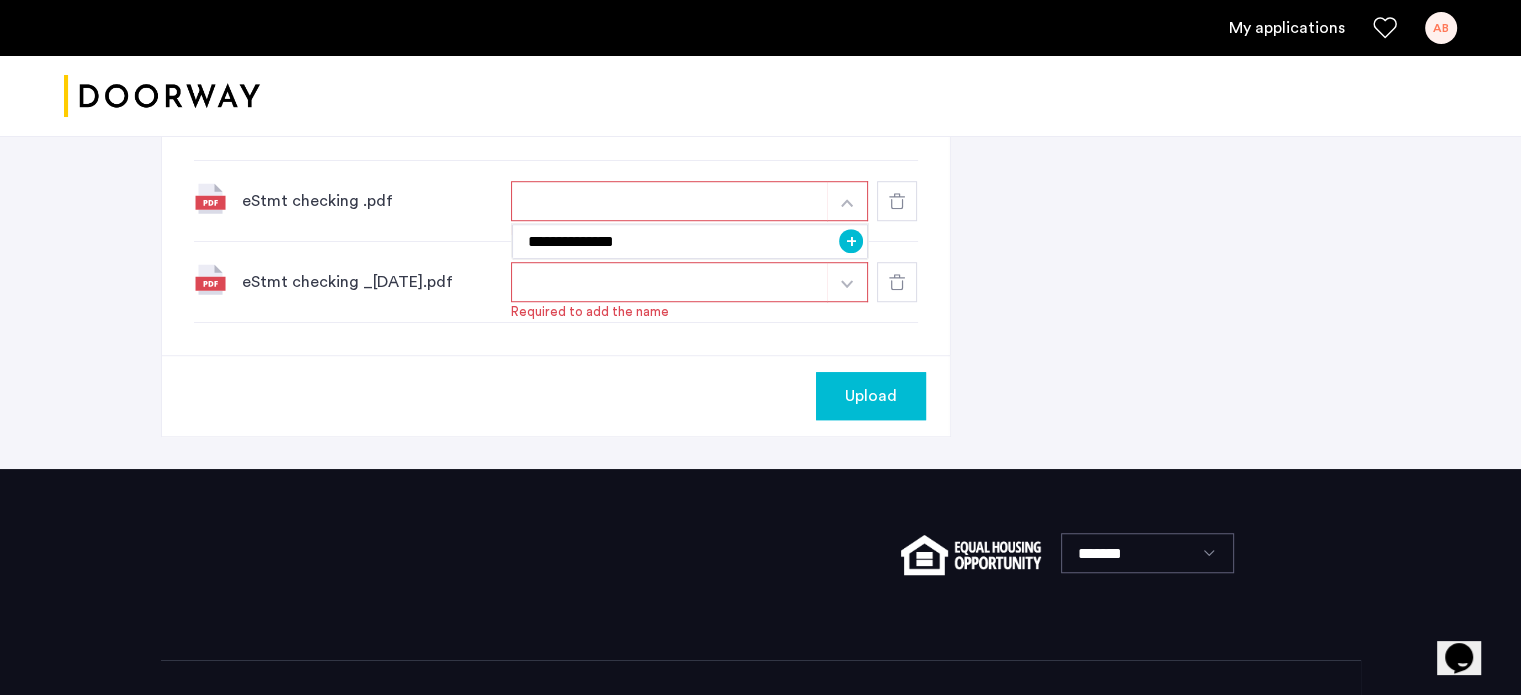 click on "Required to add the name" 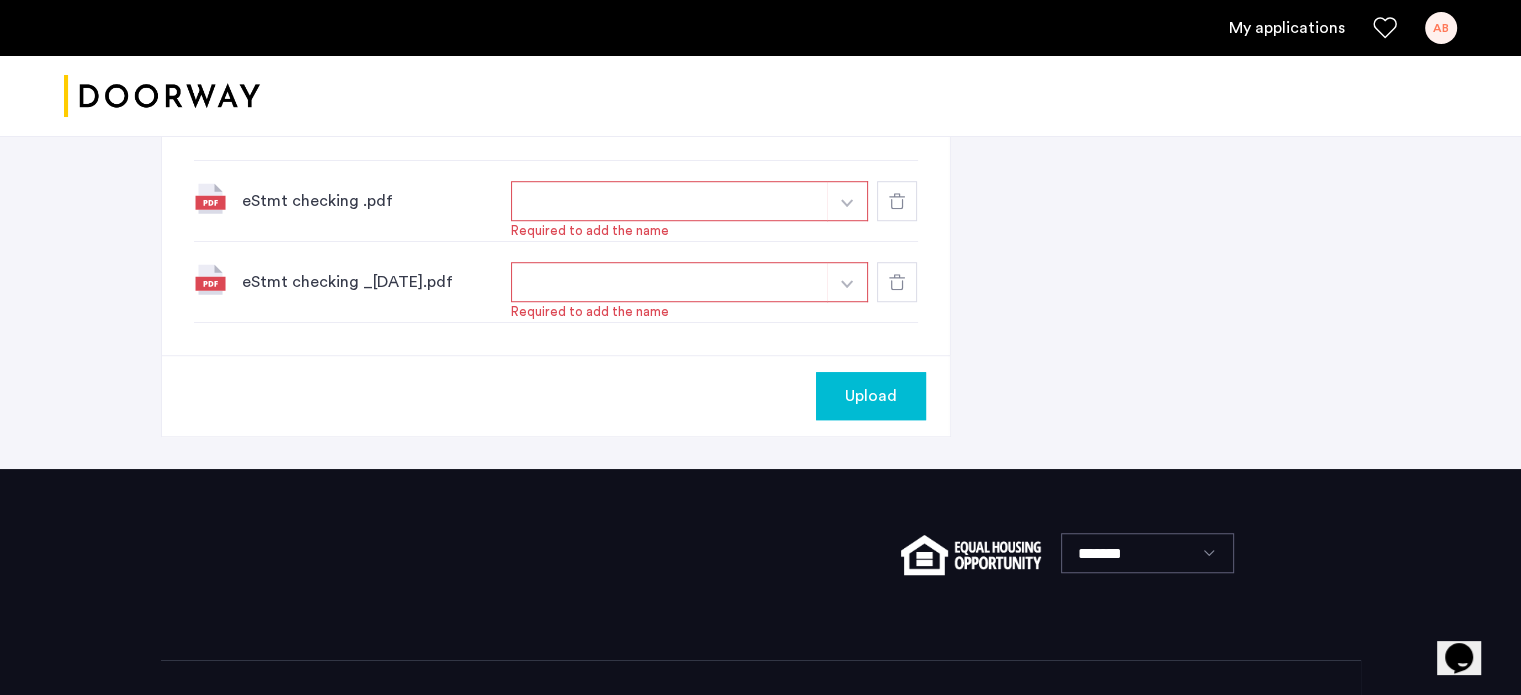 click at bounding box center [670, 201] 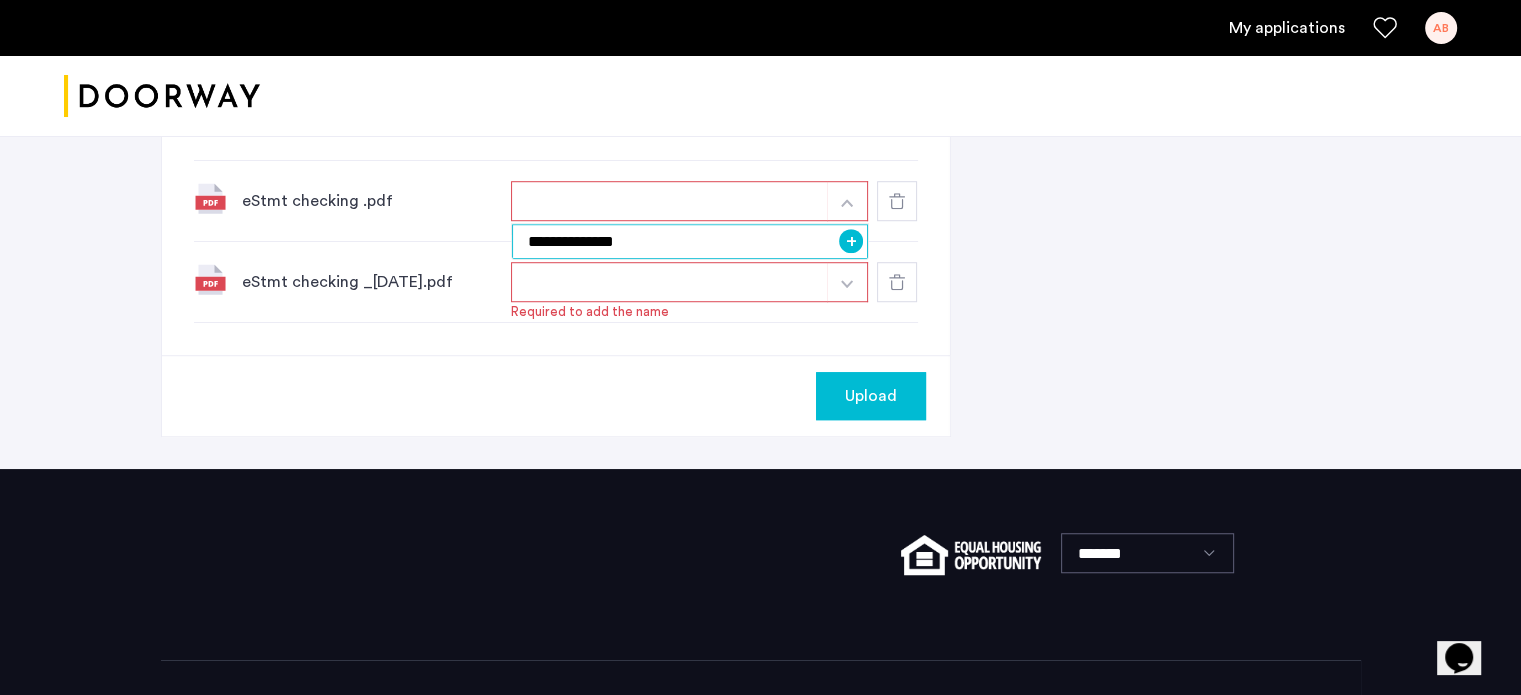 click on "**********" at bounding box center (690, 241) 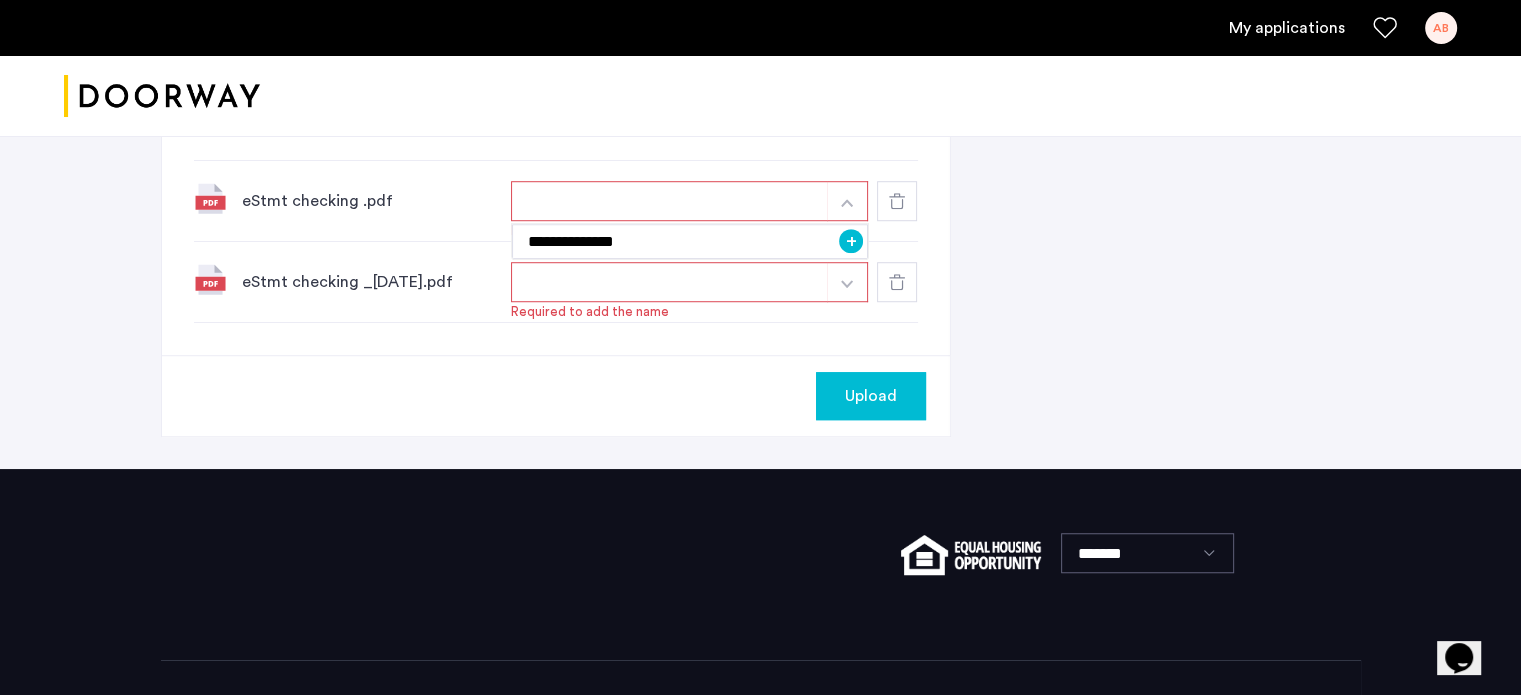 click on "+" at bounding box center [851, 241] 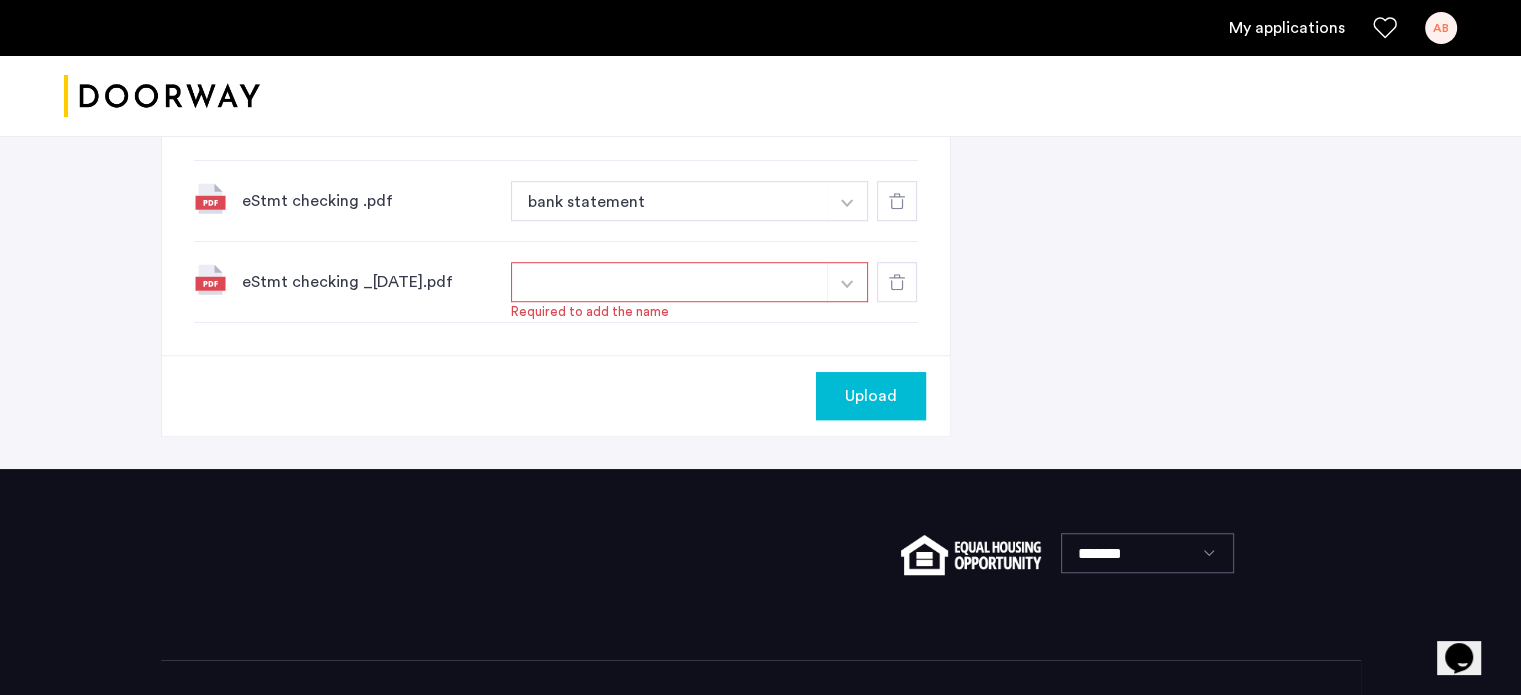 click at bounding box center (670, 282) 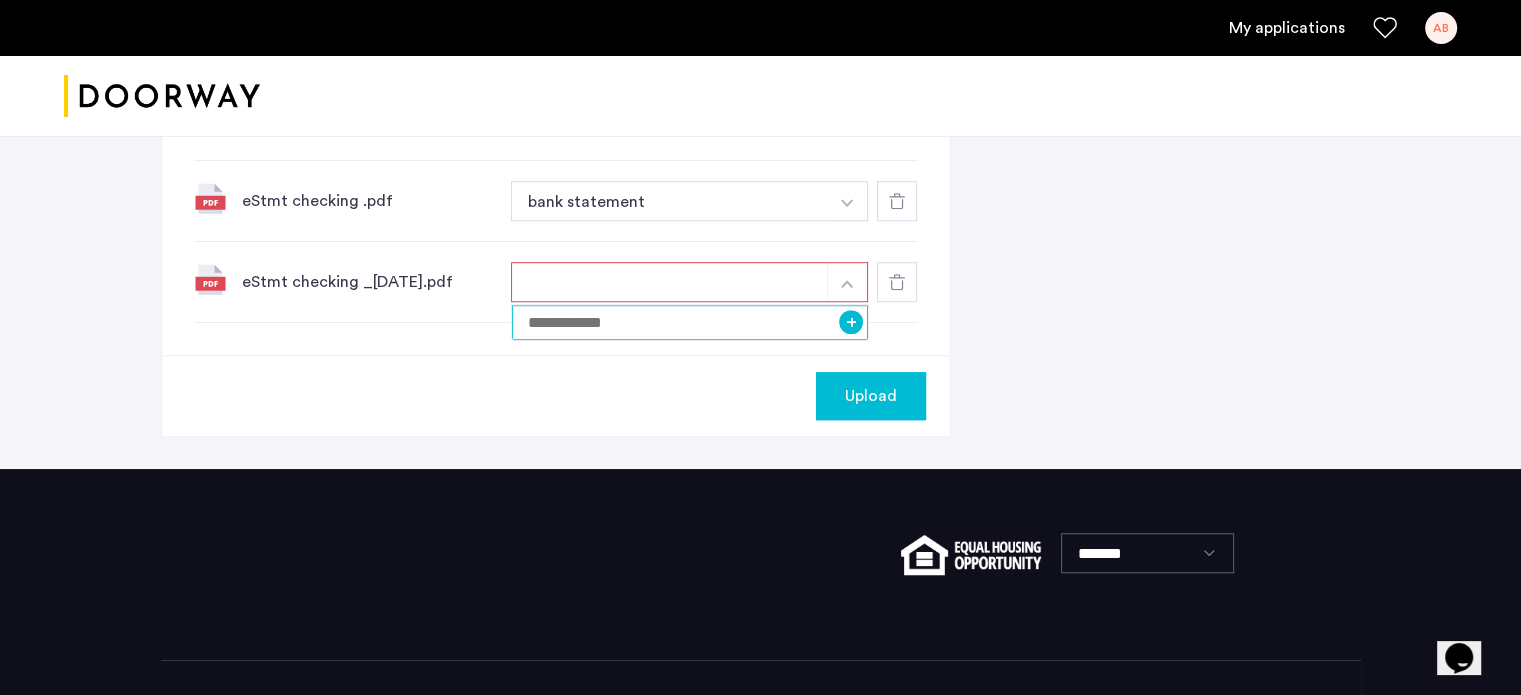 click at bounding box center (690, 322) 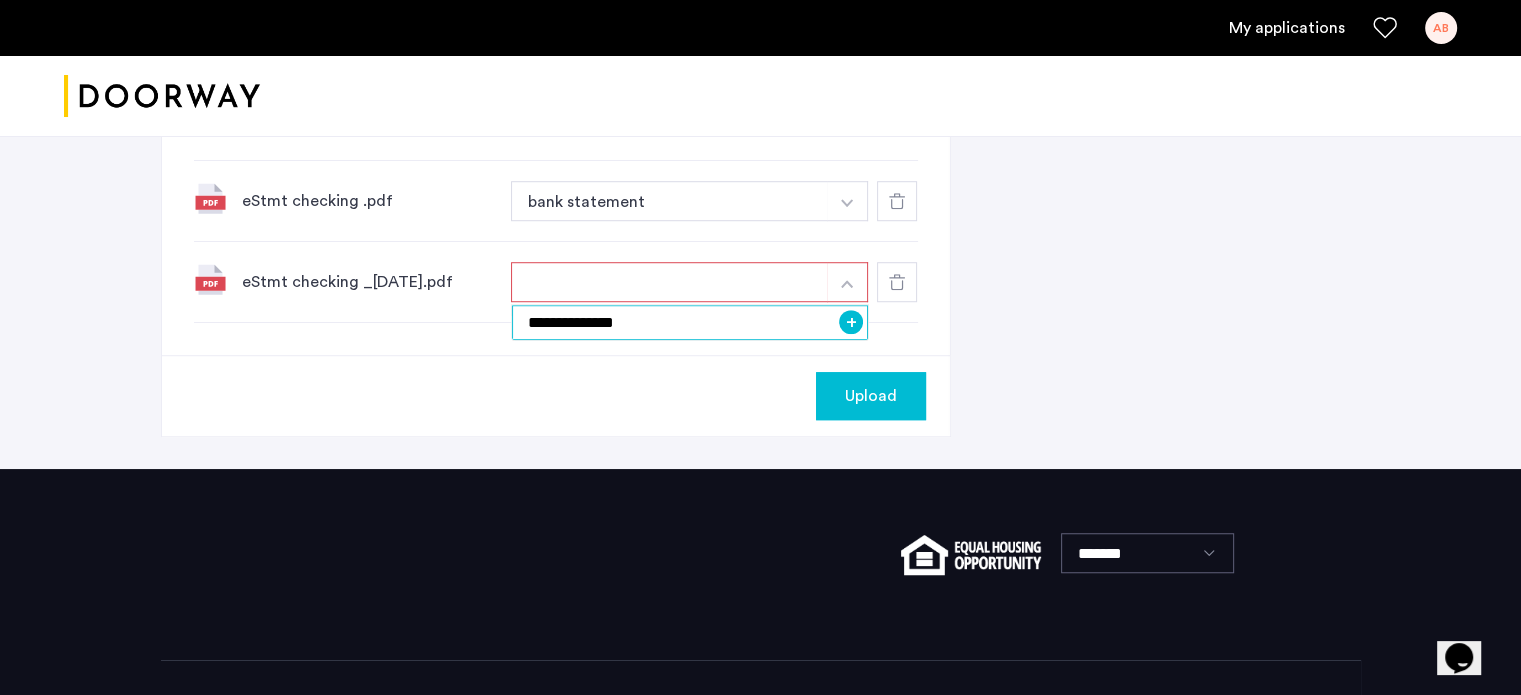 type on "**********" 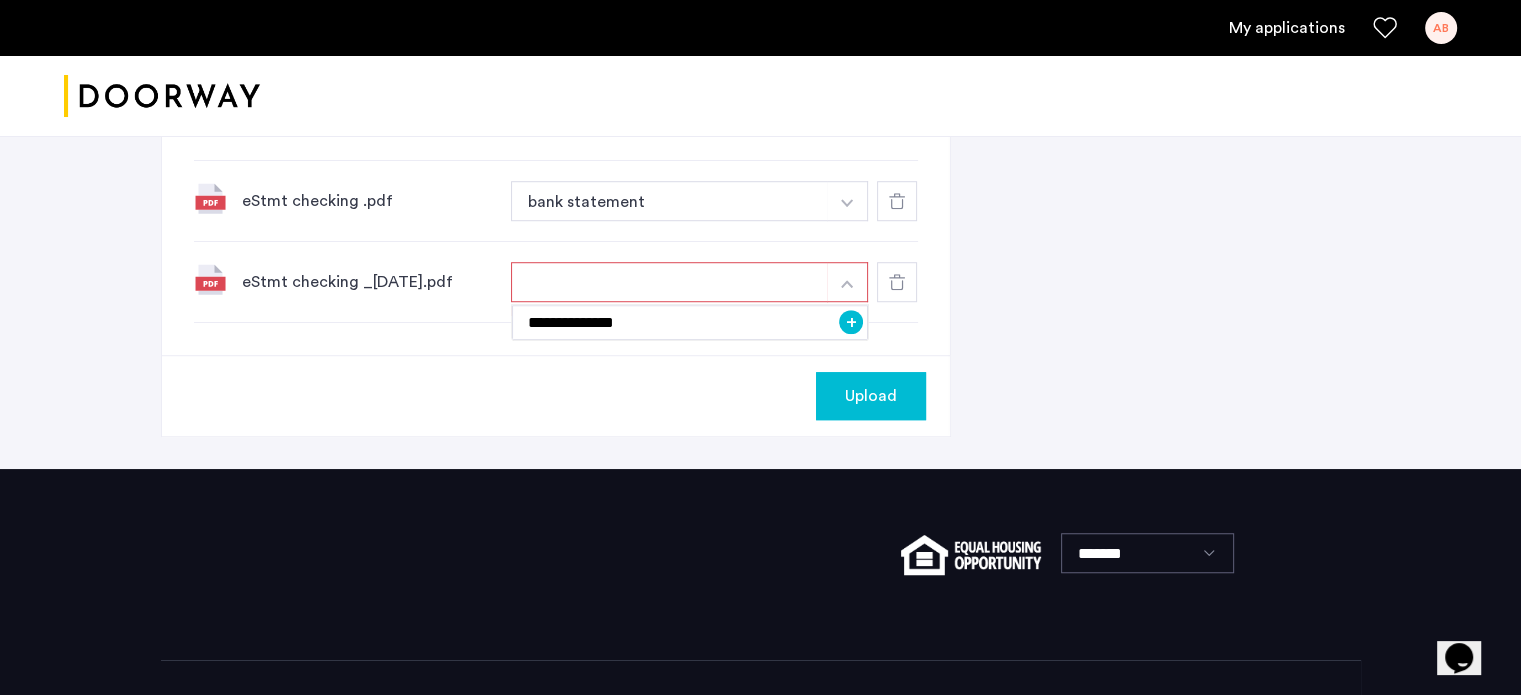 click on "+" at bounding box center [851, 322] 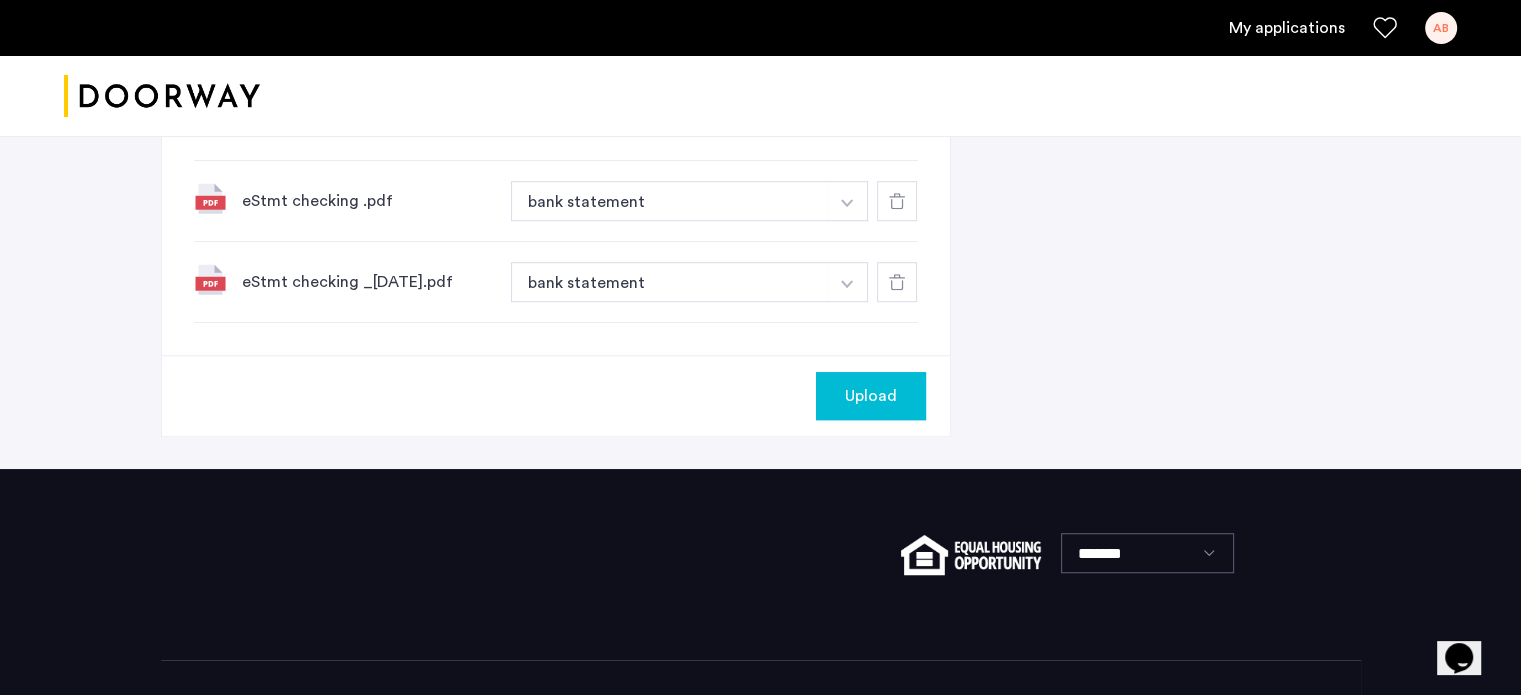 click on "Upload" 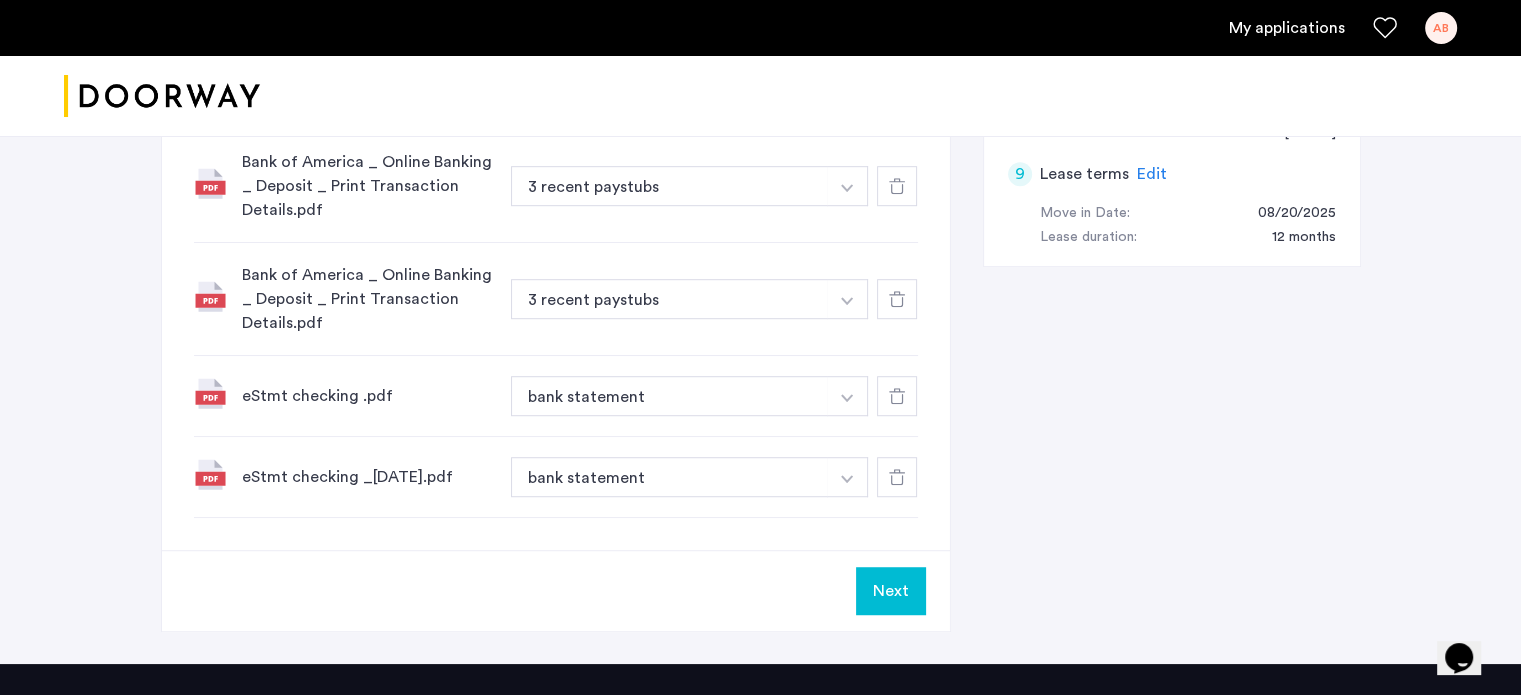 scroll, scrollTop: 1430, scrollLeft: 0, axis: vertical 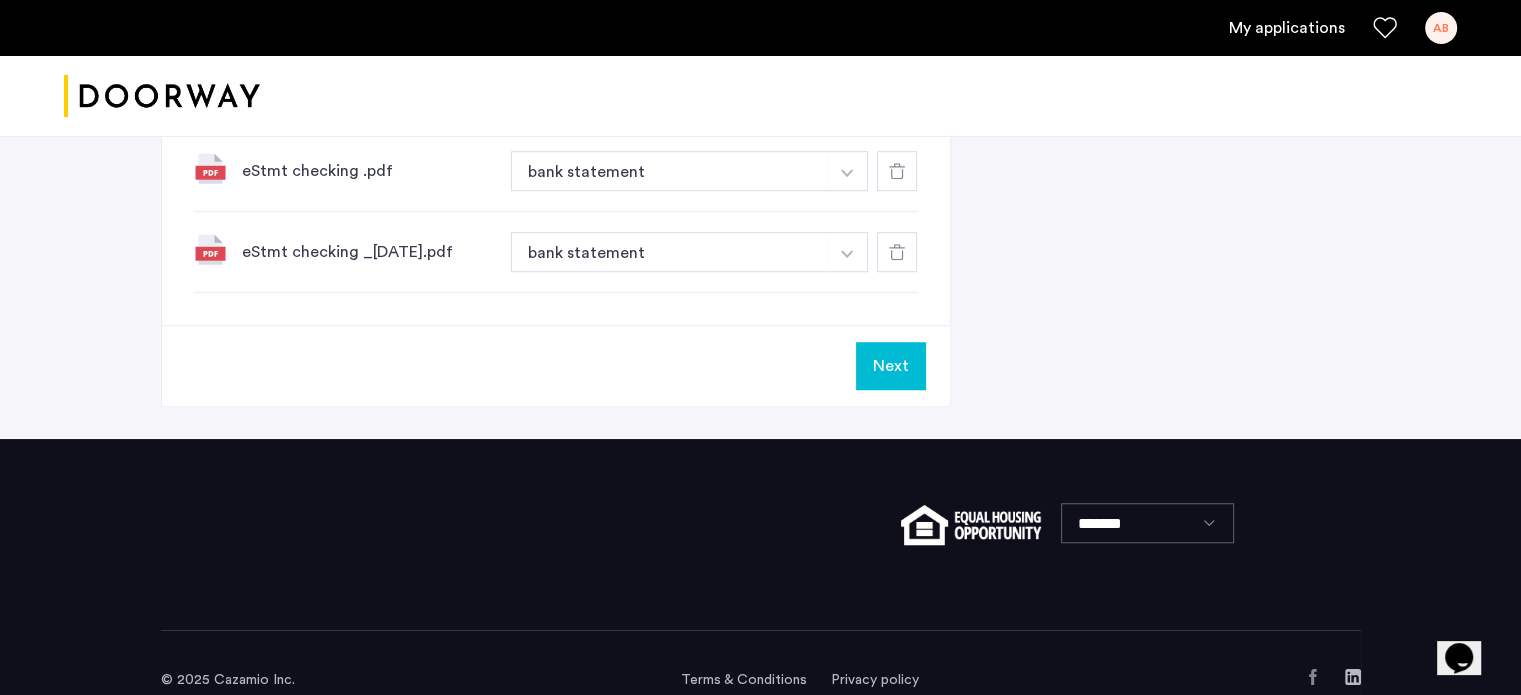 click at bounding box center [845, -500] 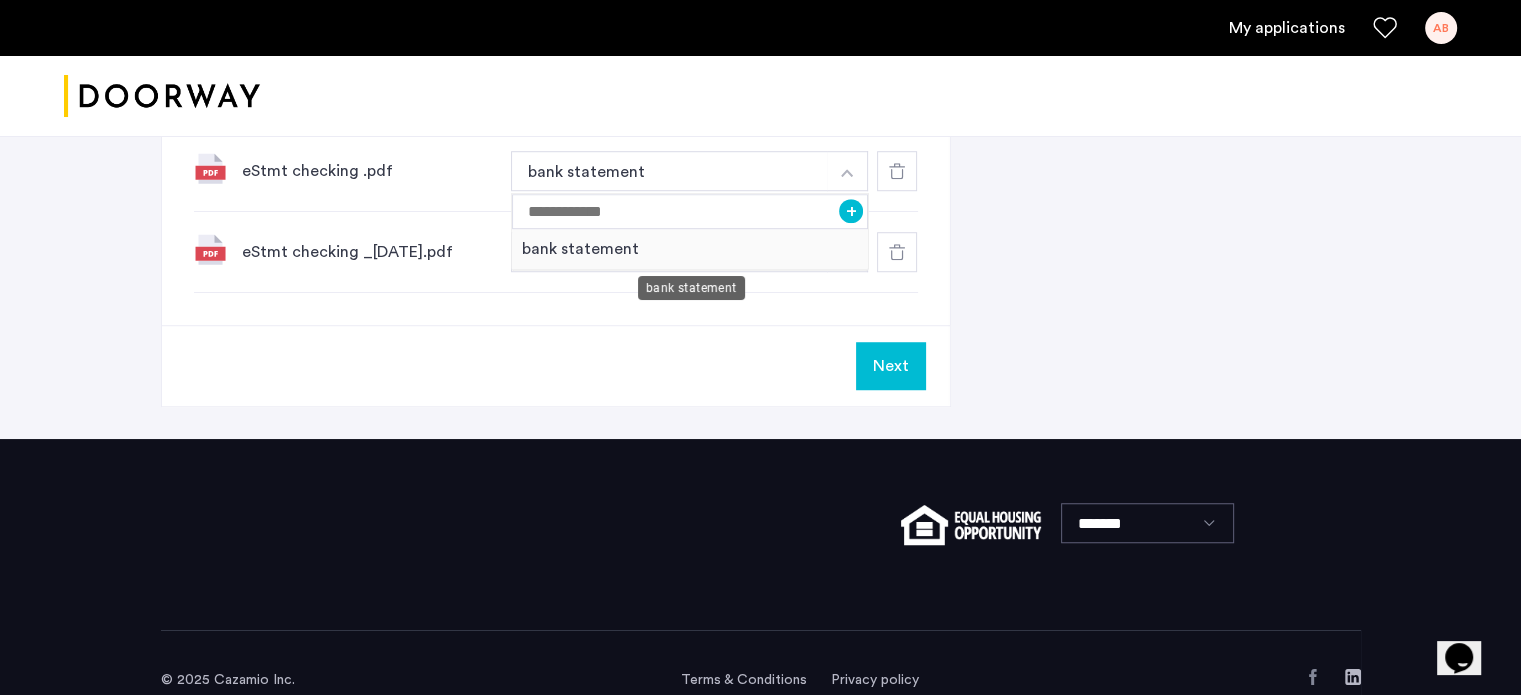 click on "bank statement" at bounding box center (690, 249) 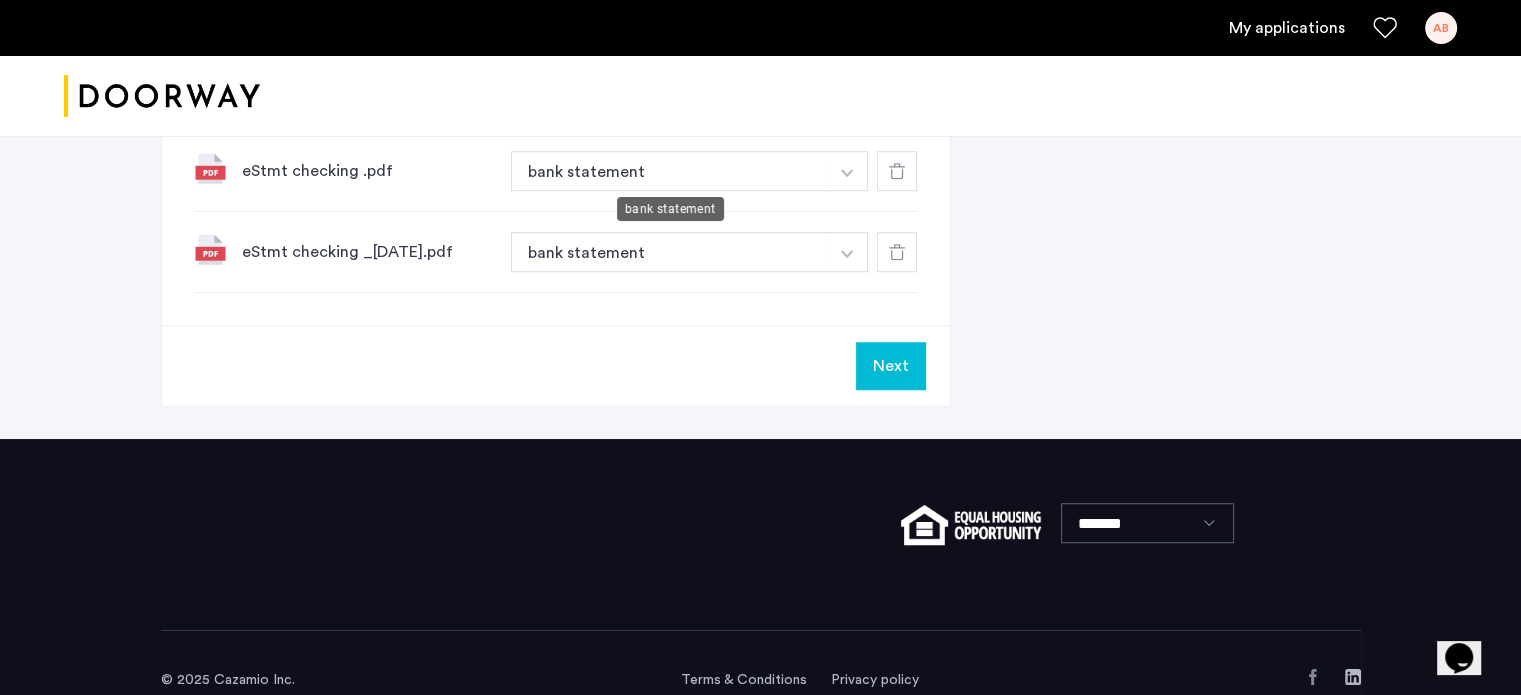 click on "bank statement" at bounding box center [670, 171] 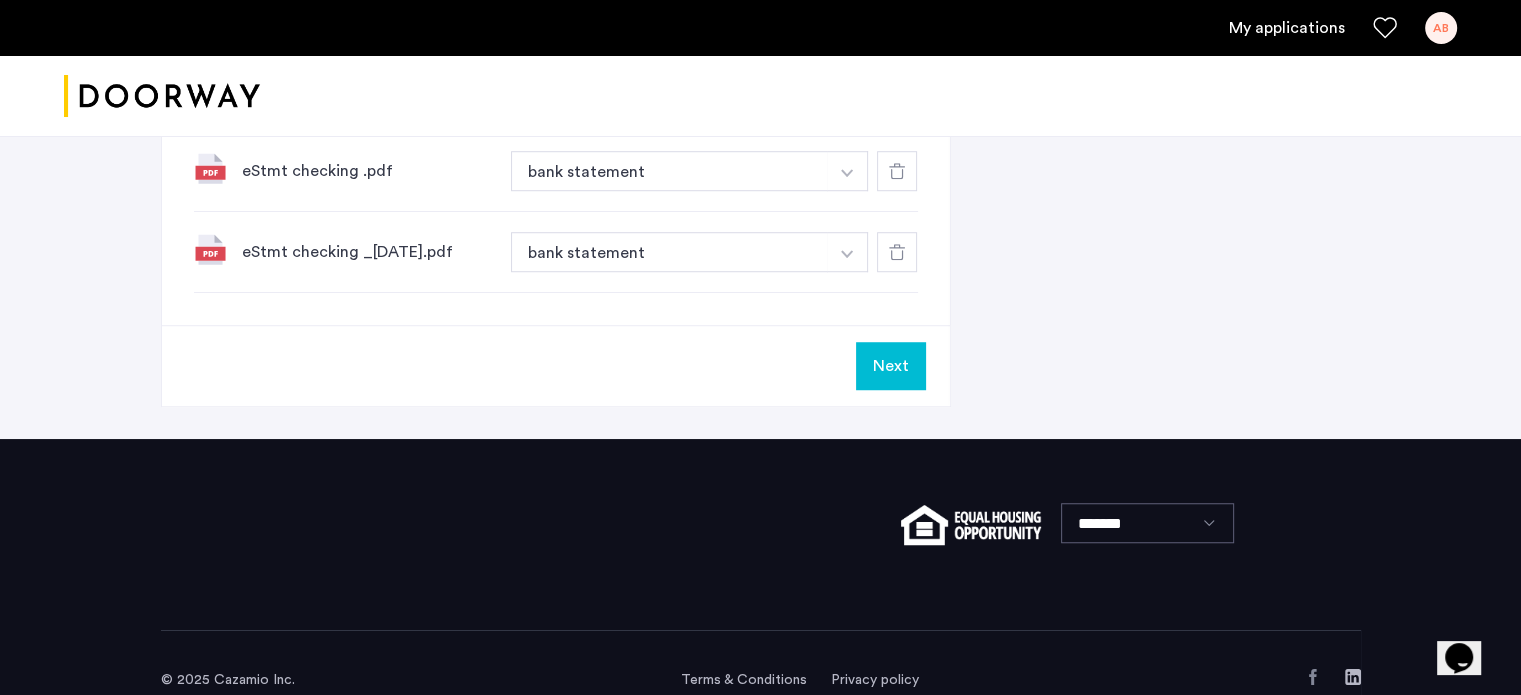 click on "bank statement" at bounding box center (670, 171) 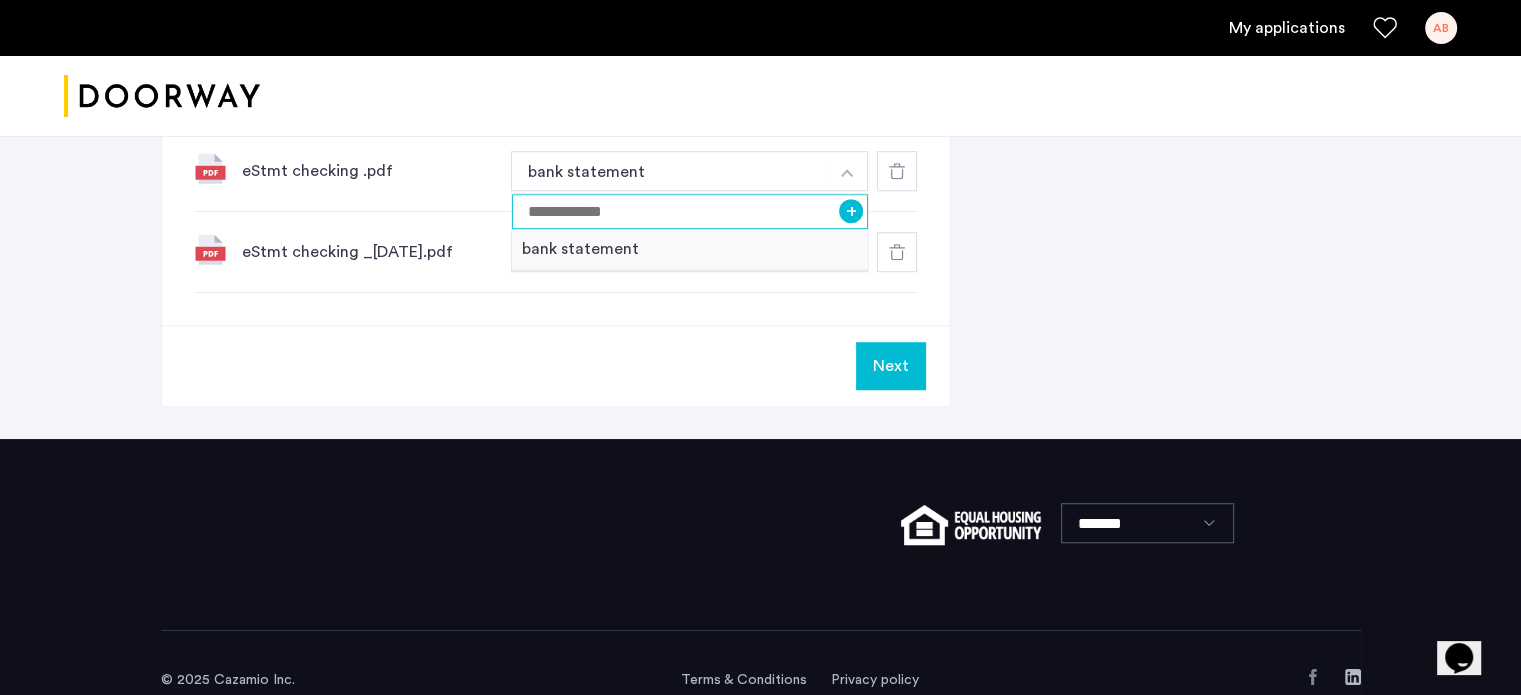 click at bounding box center (690, 211) 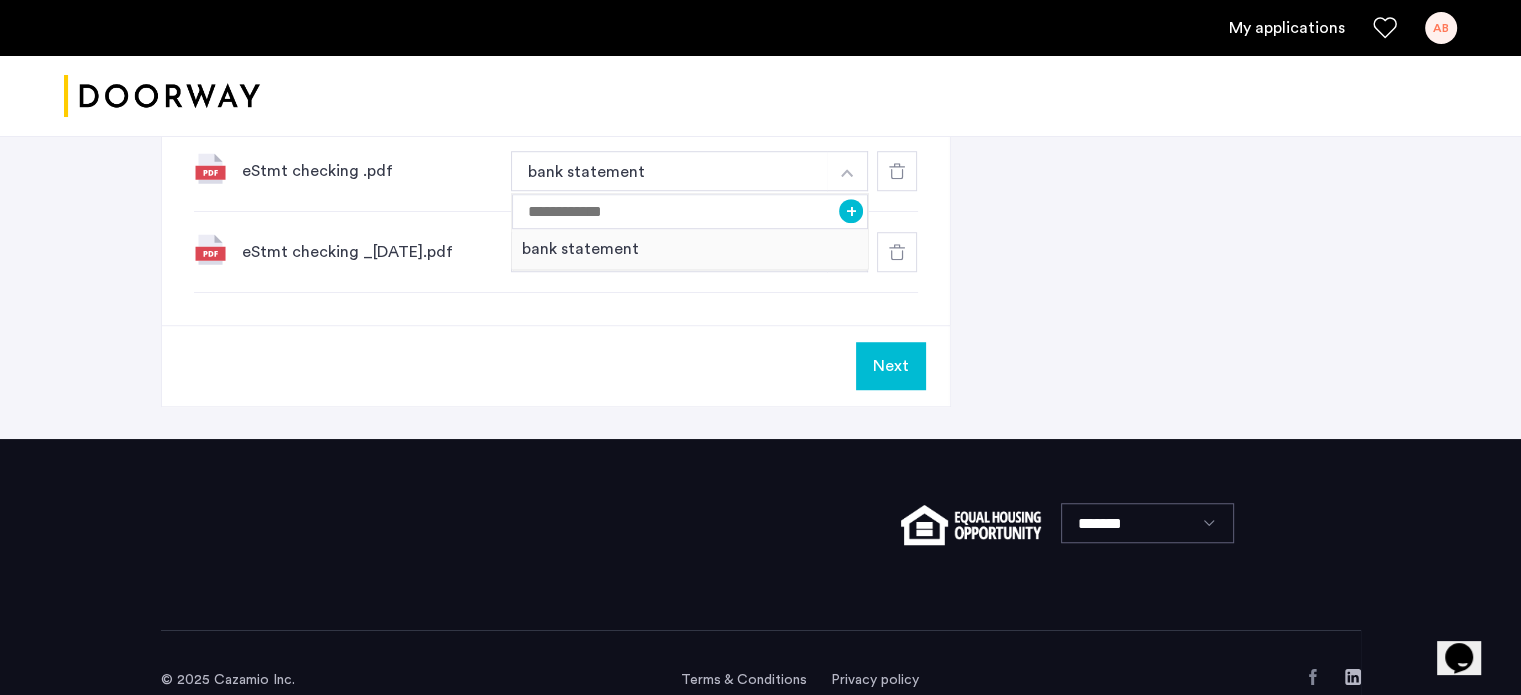 click on "Required documents  Gov issued ID*  Most recent bank statements  recent paystubs  First two pages of 1040 (self-employed) or offer letter (new to the job)  Upload your documents and save your progress. Return anytime to complete your submission.  Drag & drop your files (.png, .jpeg, .pdf, .jpg, .svg) Browse files Upload documents (.png, .jpeg, .pdf, .jpg, .svg) Uploaded files NY drivers licence .jpg Gov issued ID + Gov issued ID eStmt savings .pdf Most recent bank statements + Most recent bank statements eStmt savings .pdf Most recent bank statements + Most recent bank statements Bank of America _ Online Banking _ Deposit _ Print Transaction Details.pdf recent paystubs + recent paystubs [FIRST] [LAST] + Pardis for Children.pdf First two pages of 1040 (self-employed) or offer letter (new to the job) + First two pages of 1040 (self-employed) or offer letter (new to the job) Bank of America _ Online Banking _ Deposit _ Print Transaction Details.pdf recent paystubs +" 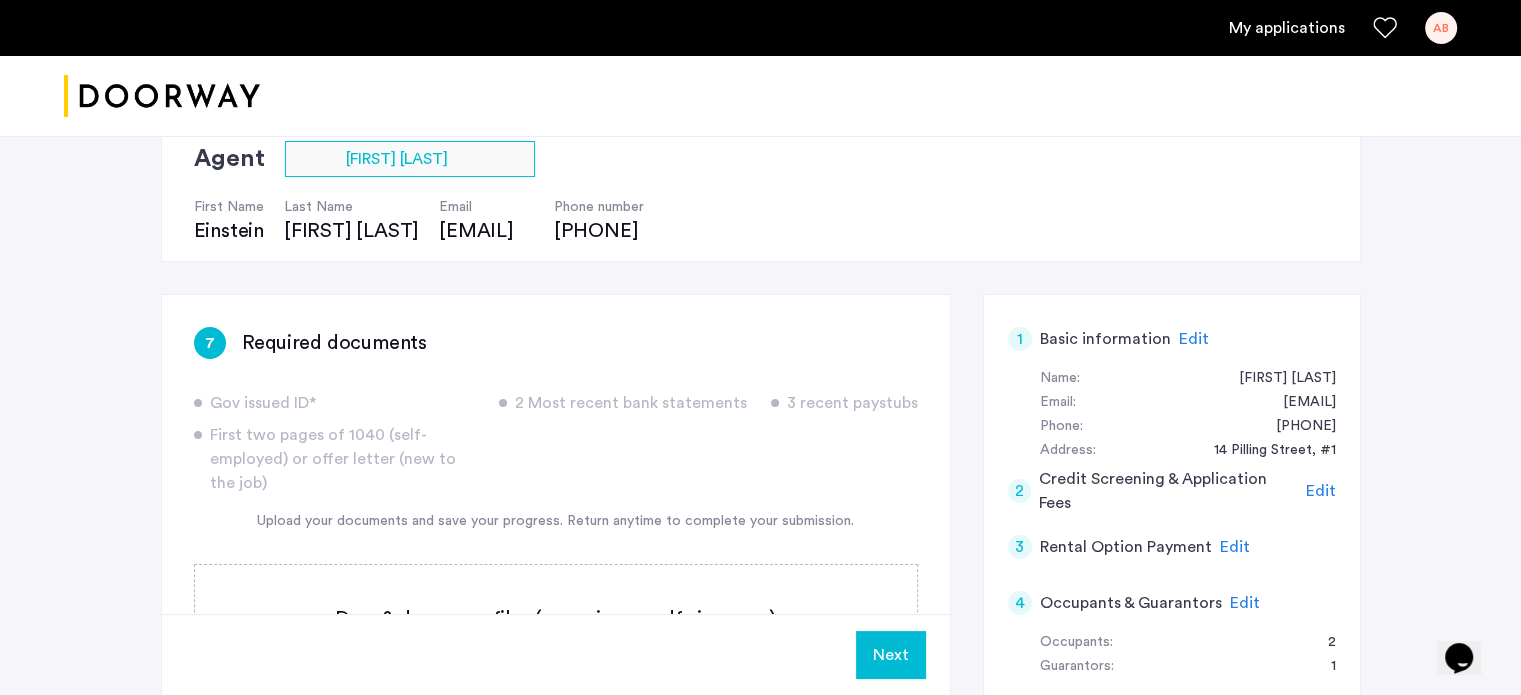 scroll, scrollTop: 0, scrollLeft: 0, axis: both 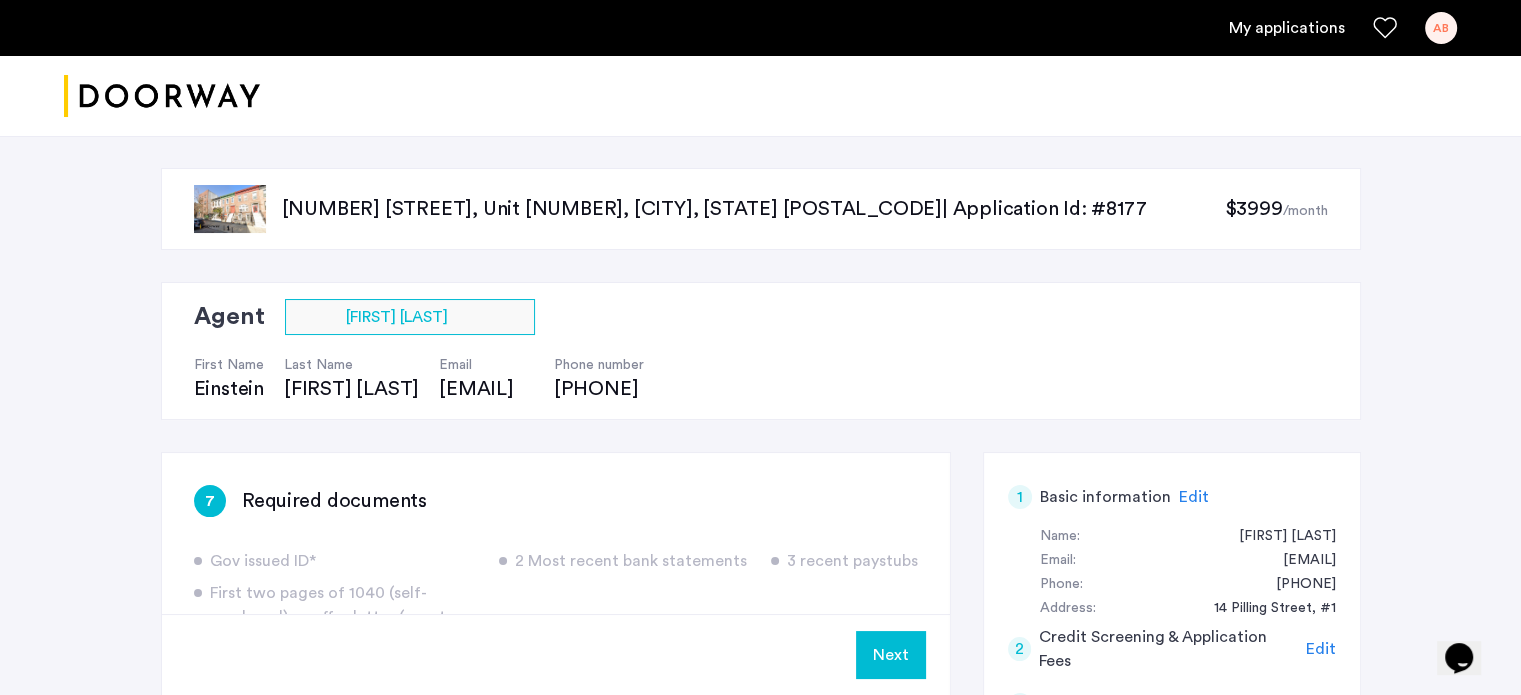 click on "Next" 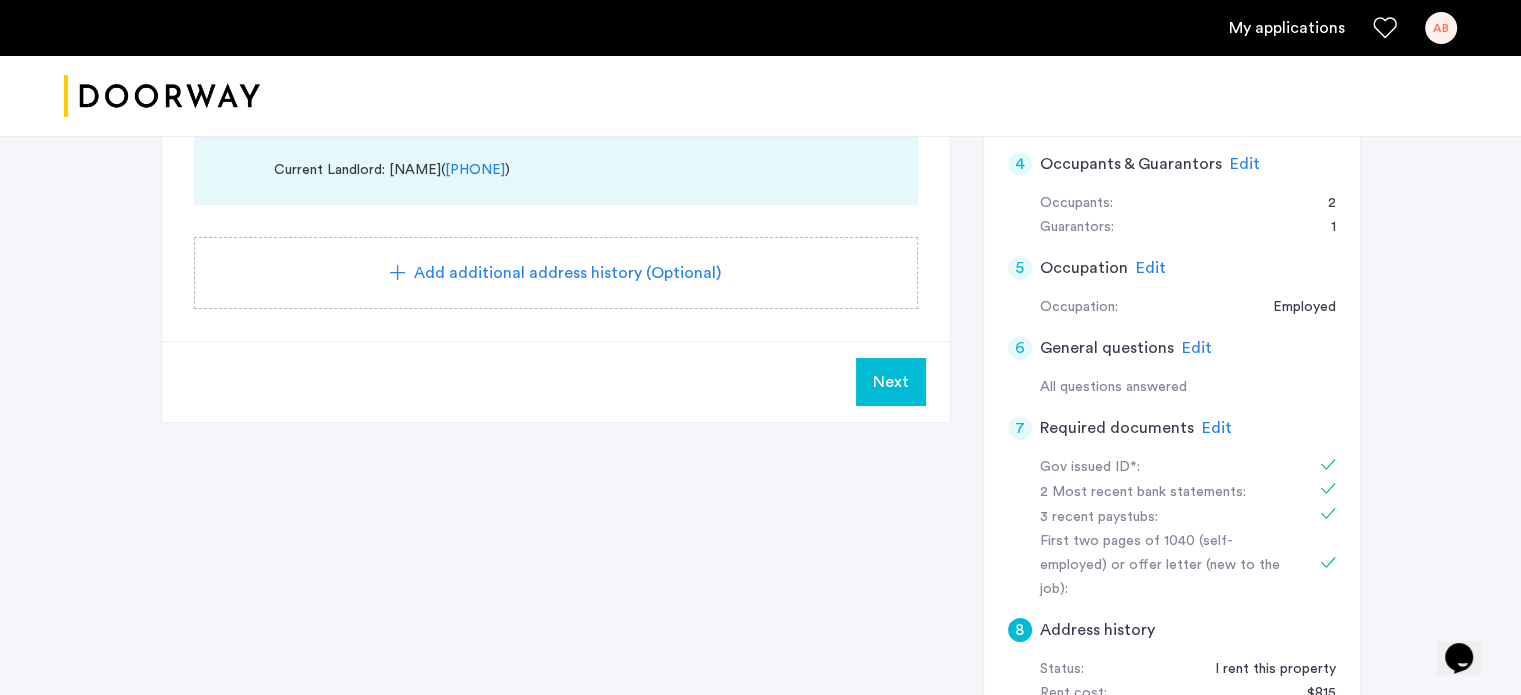scroll, scrollTop: 600, scrollLeft: 0, axis: vertical 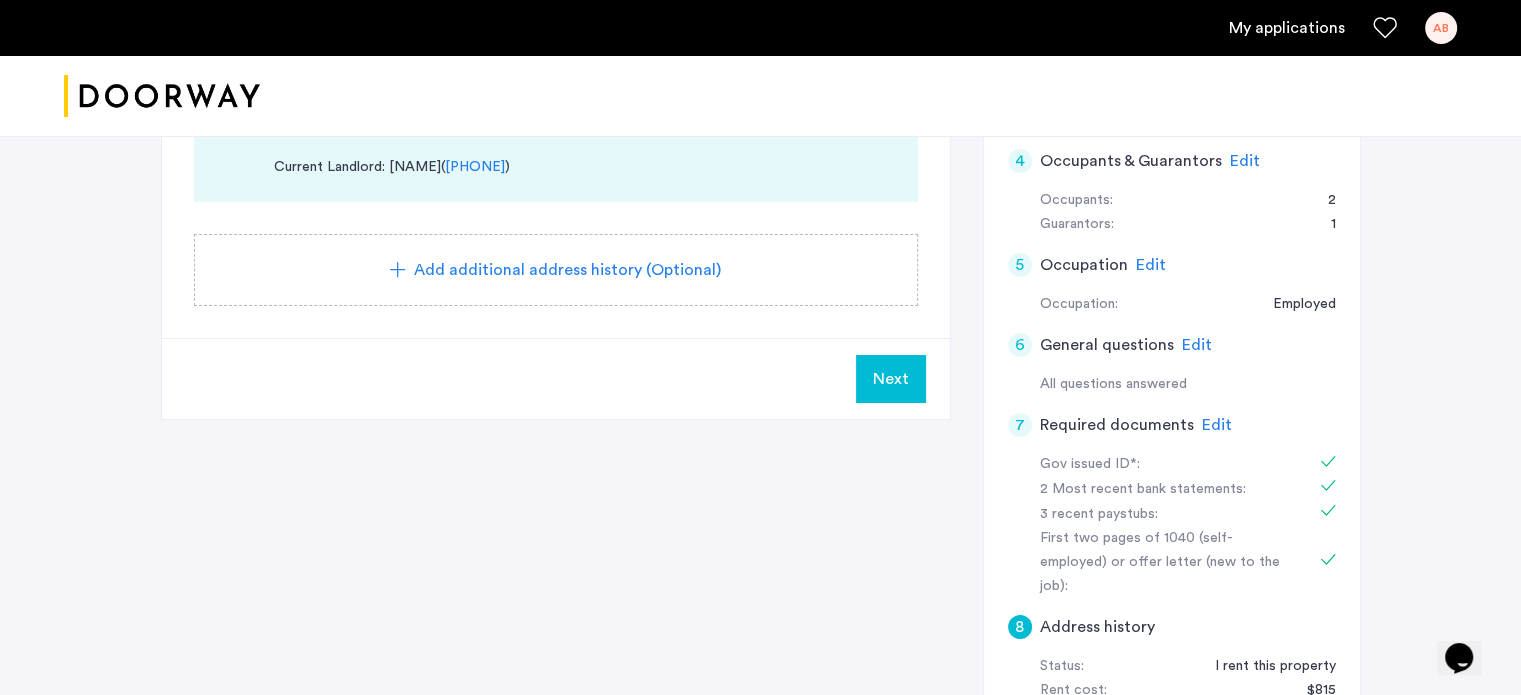 drag, startPoint x: 884, startPoint y: 588, endPoint x: 905, endPoint y: 603, distance: 25.806976 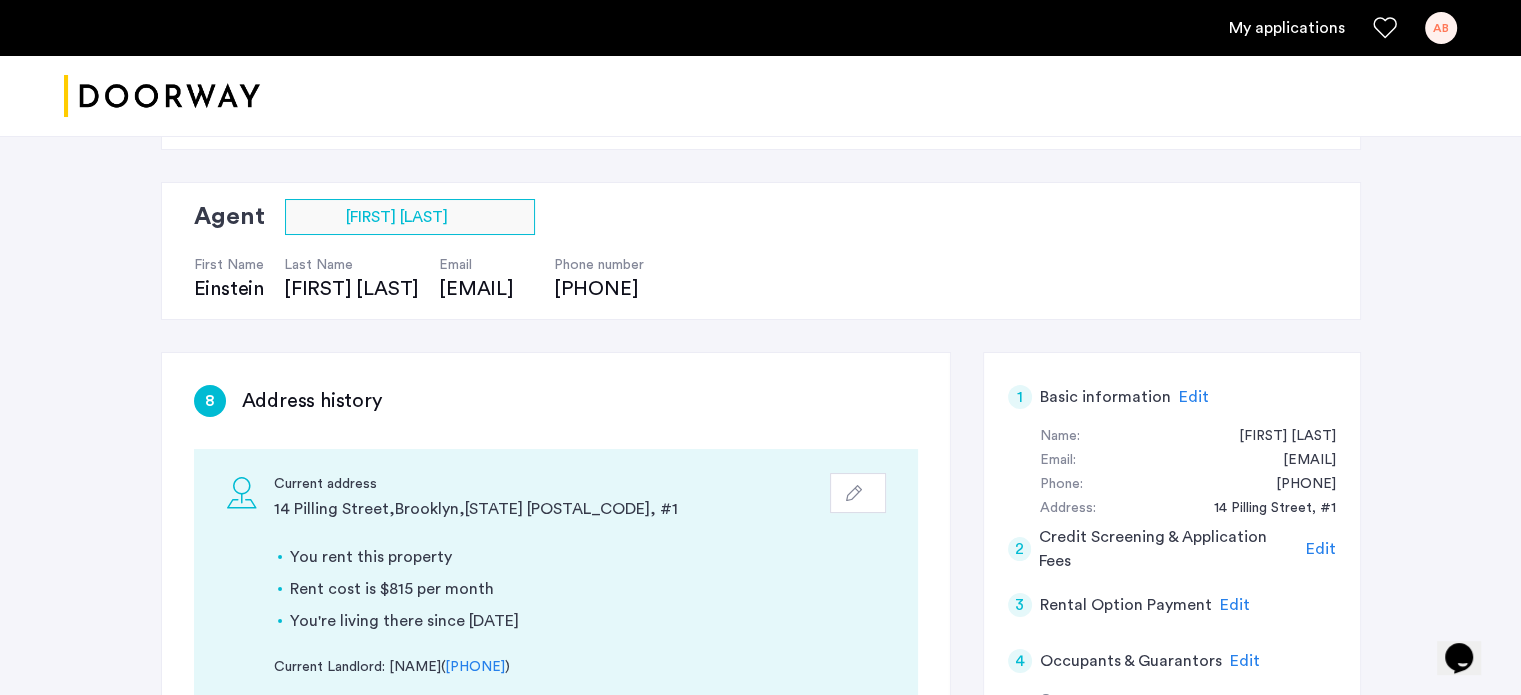scroll, scrollTop: 500, scrollLeft: 0, axis: vertical 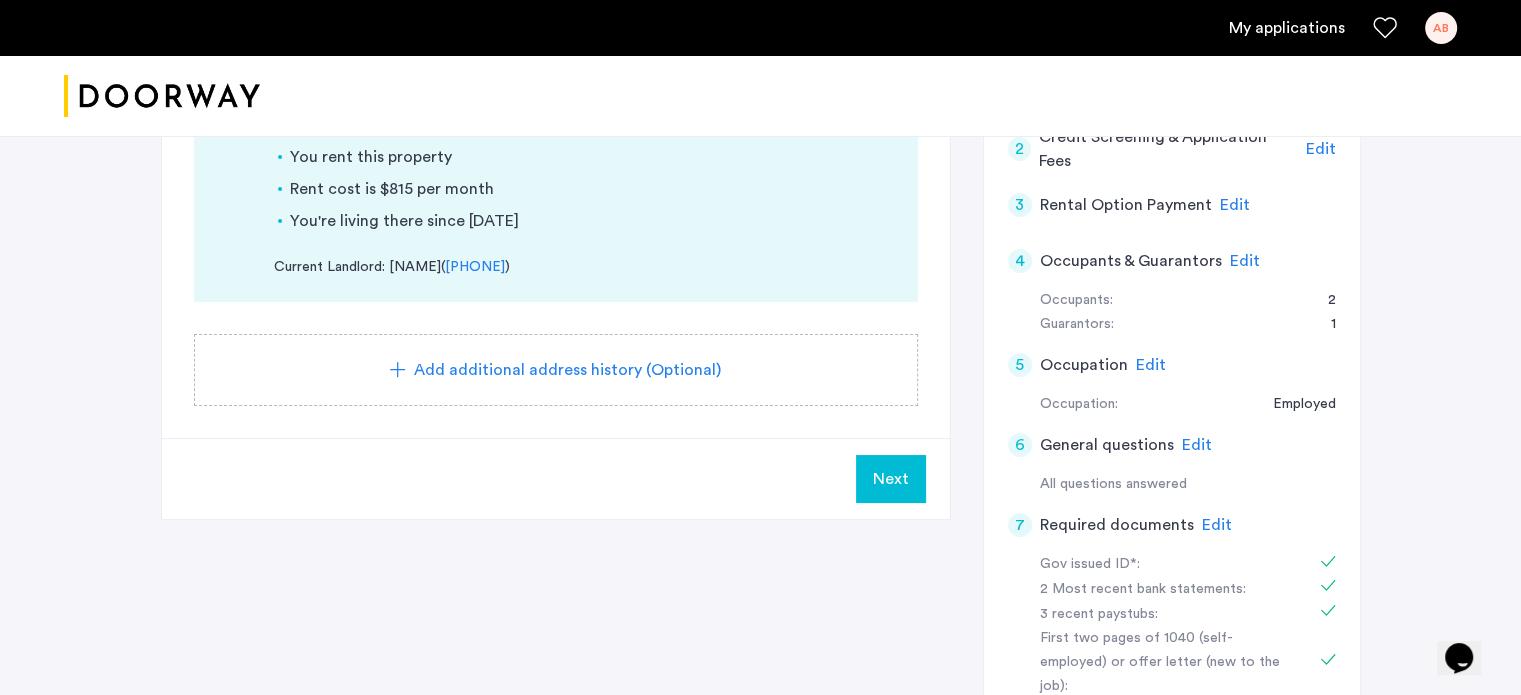 click on "Occupation" 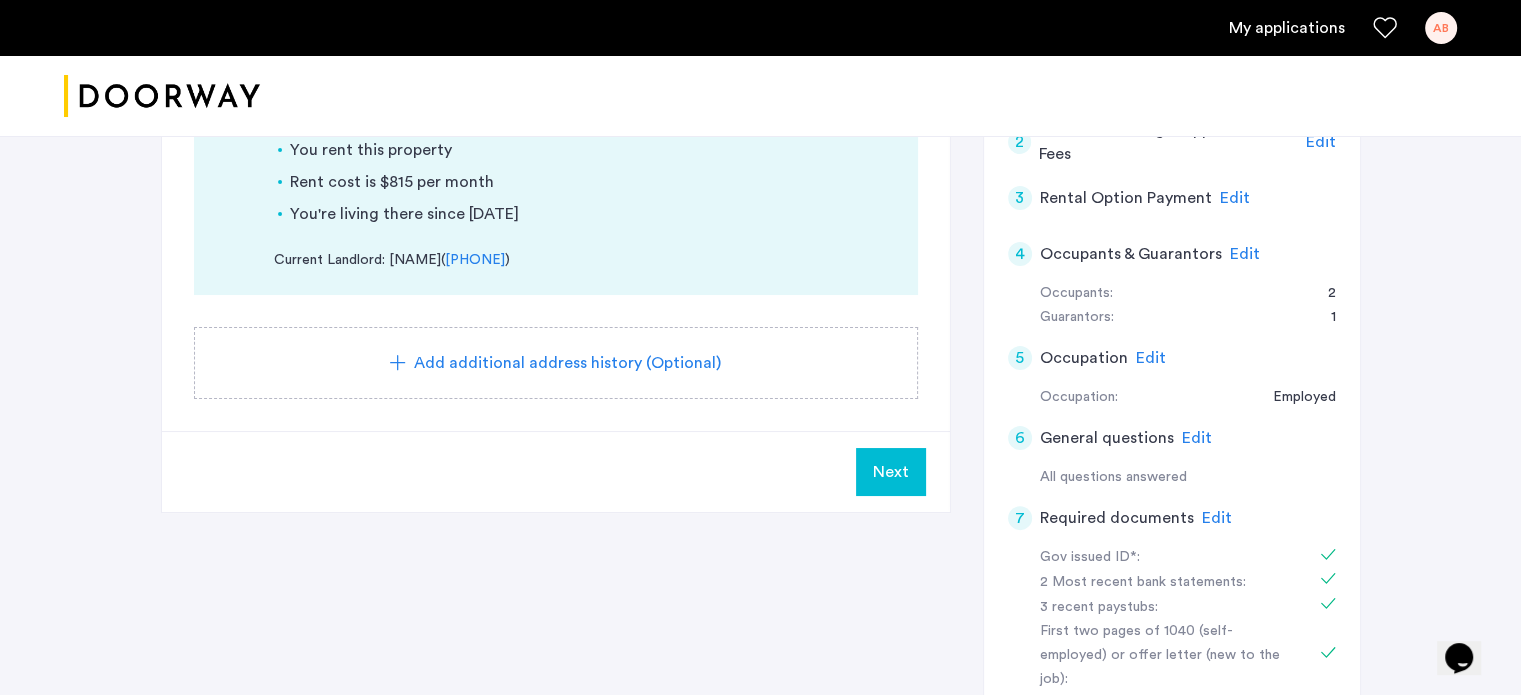 scroll, scrollTop: 500, scrollLeft: 0, axis: vertical 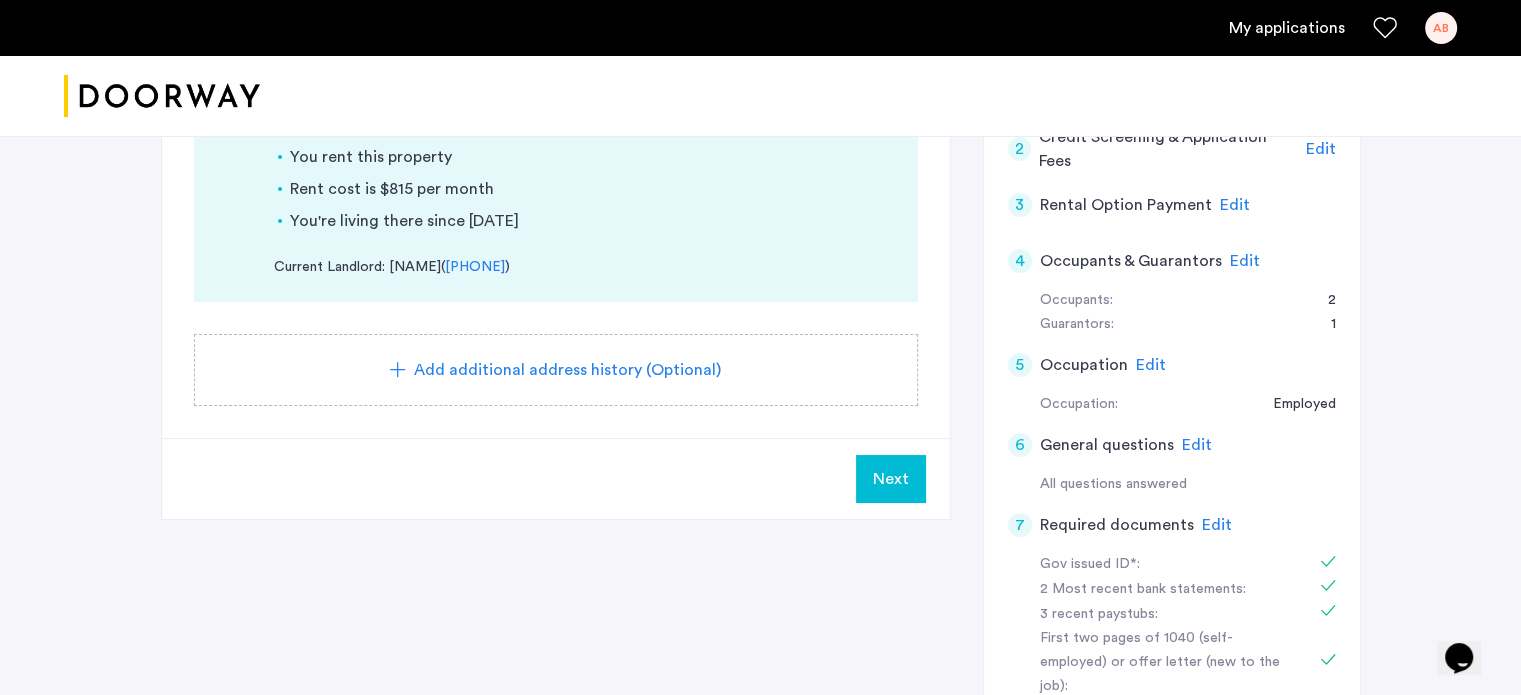 click on "4 Occupants & Guarantors Edit" 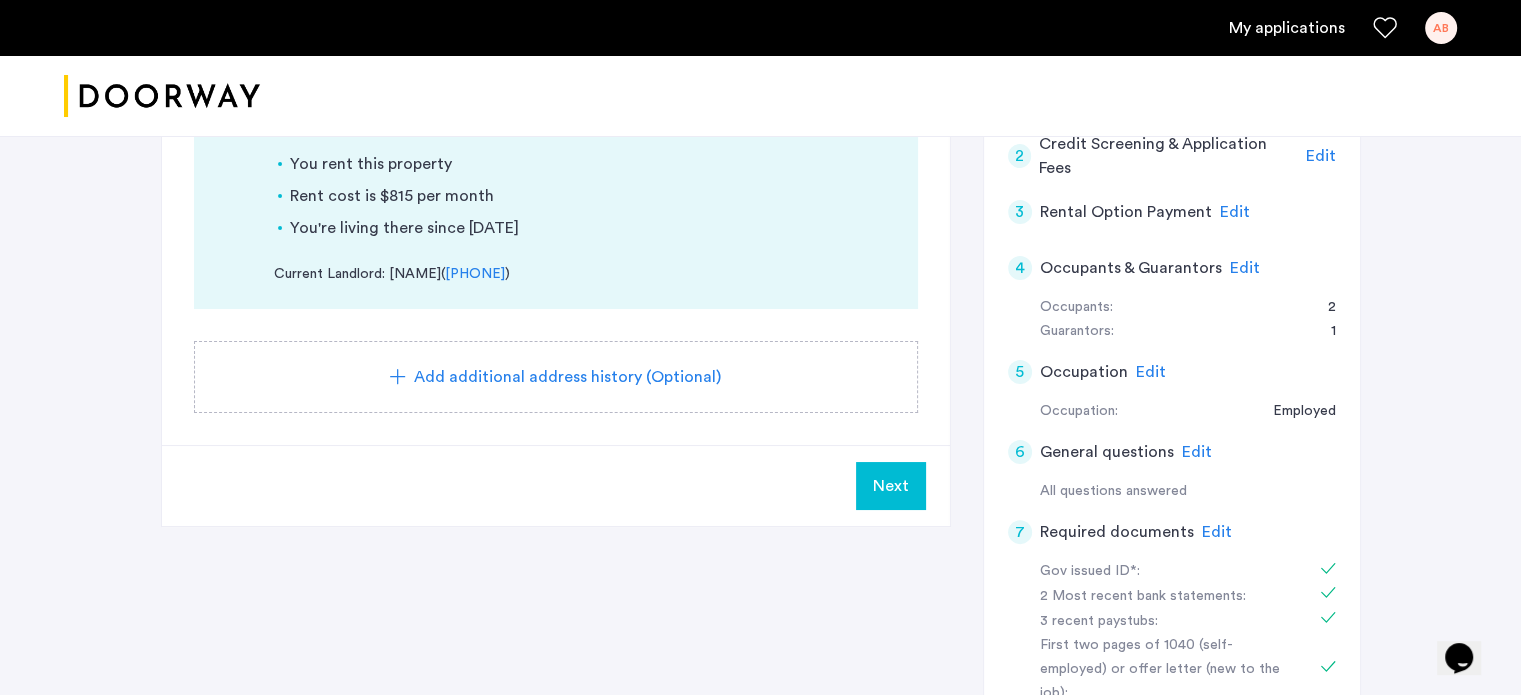 scroll, scrollTop: 500, scrollLeft: 0, axis: vertical 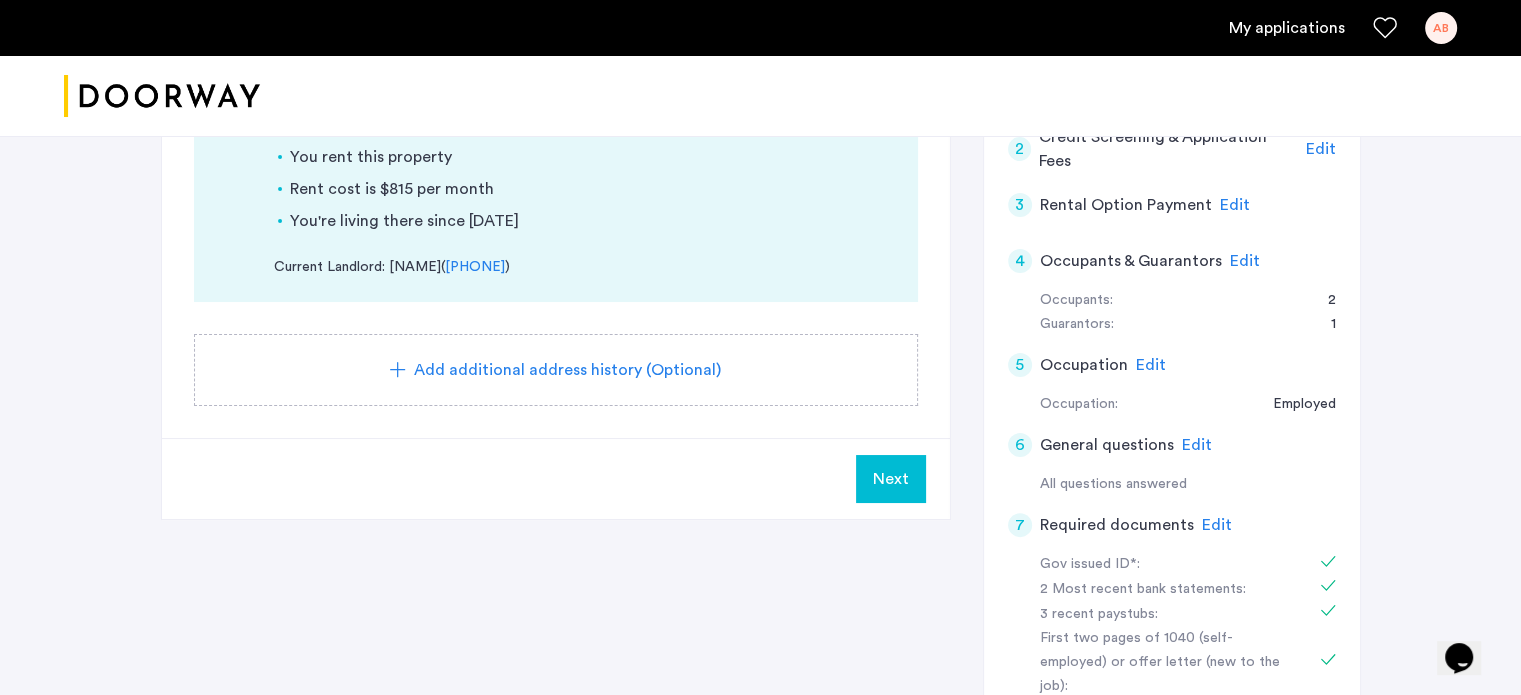 click on "Edit" 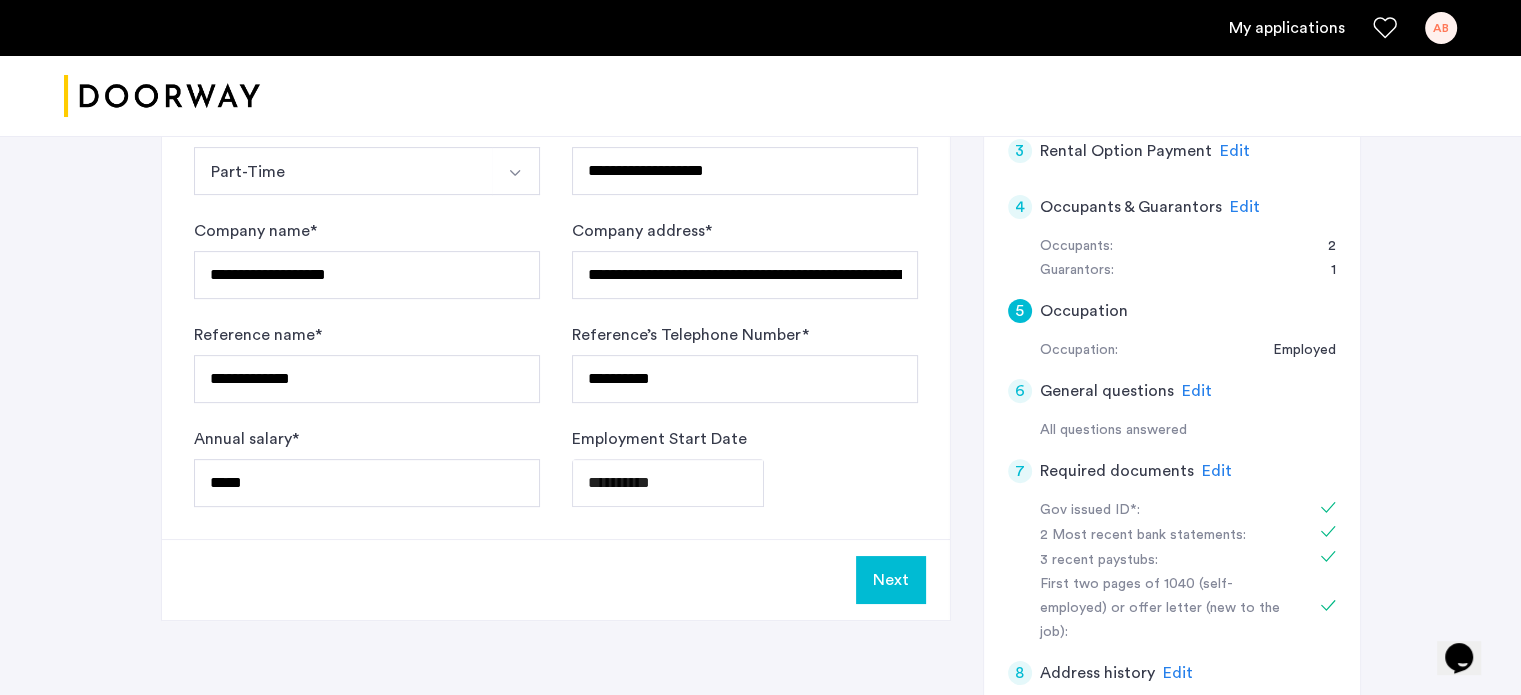 scroll, scrollTop: 700, scrollLeft: 0, axis: vertical 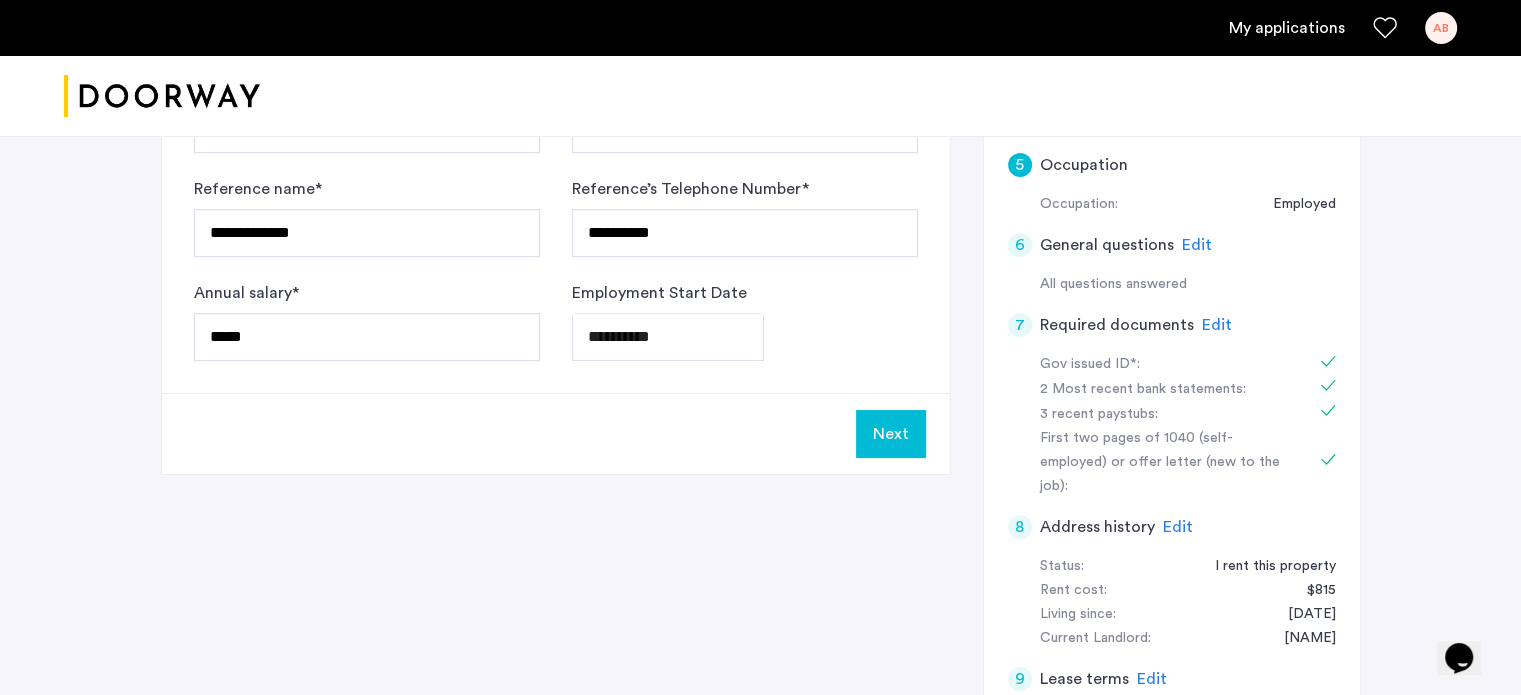 click on "Next" 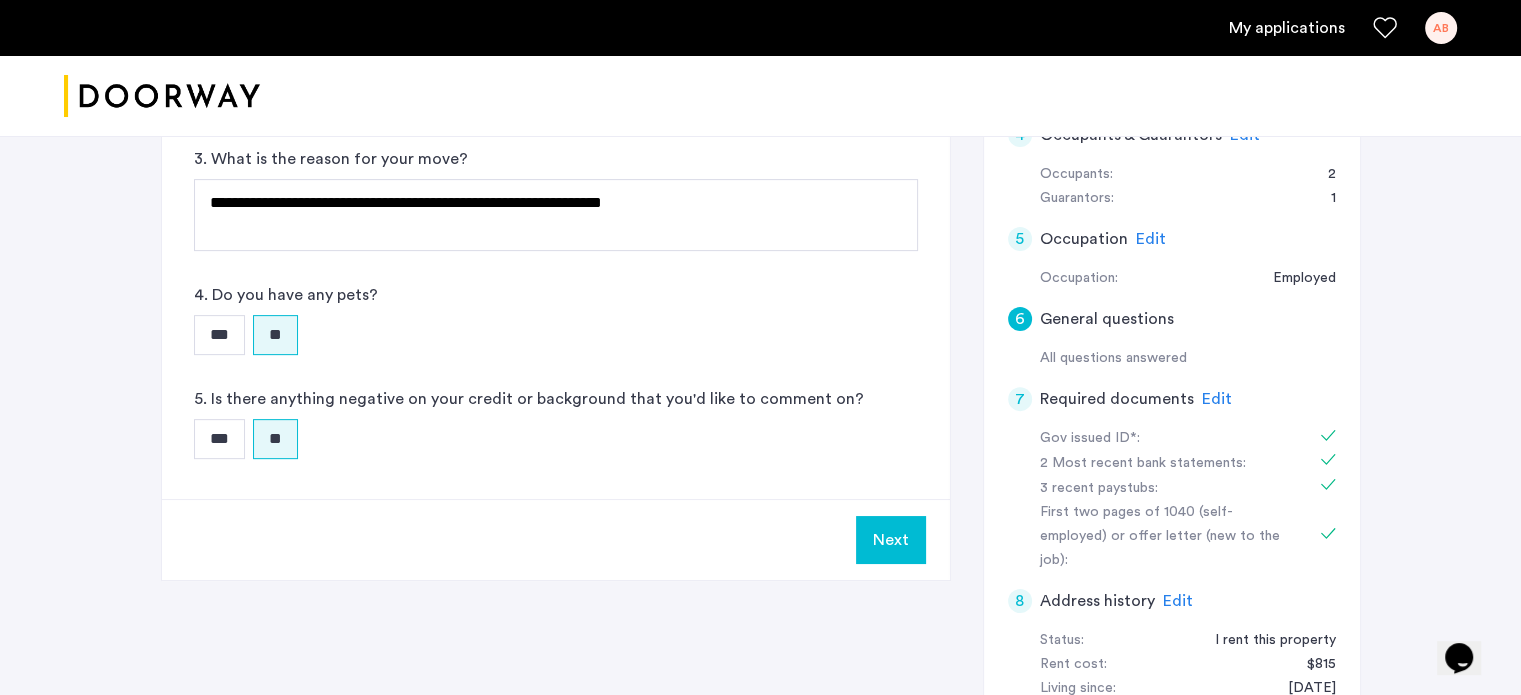 scroll, scrollTop: 700, scrollLeft: 0, axis: vertical 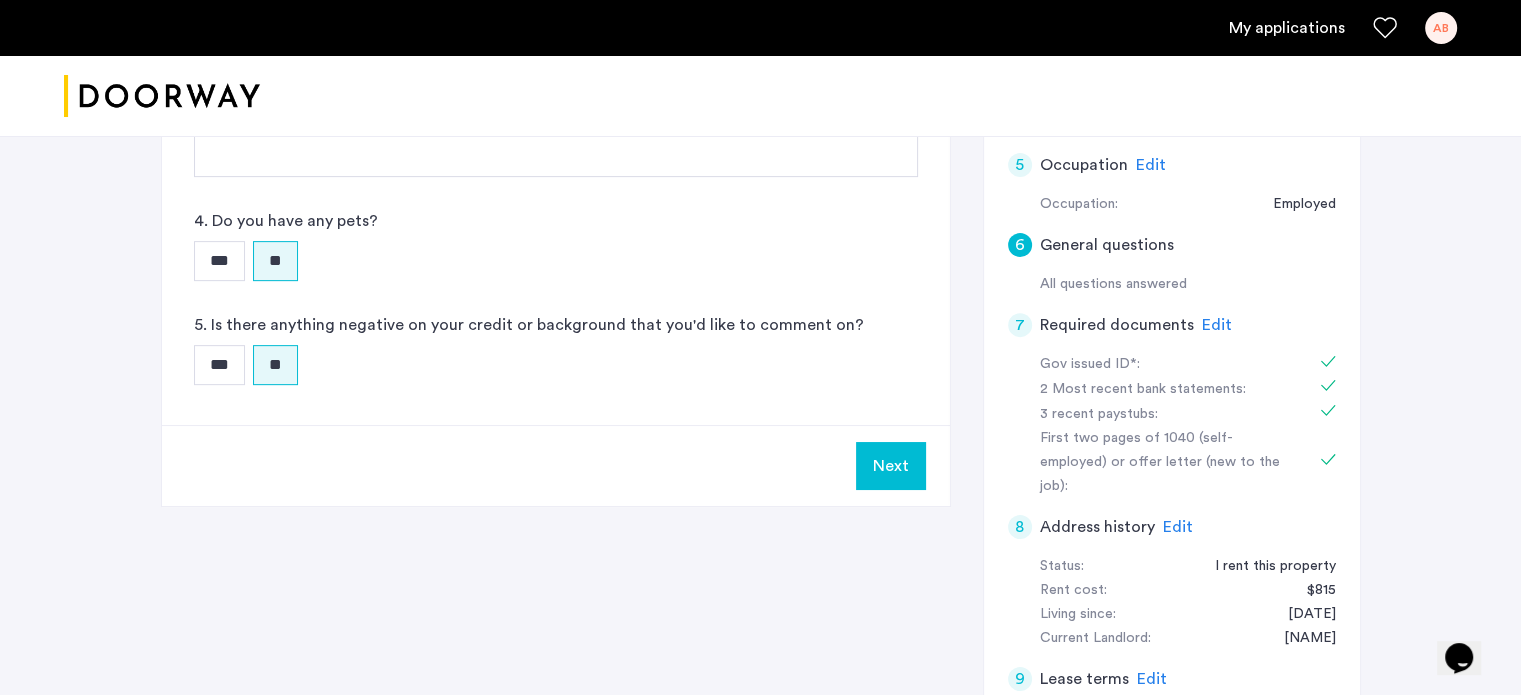 click on "Next" at bounding box center (891, 466) 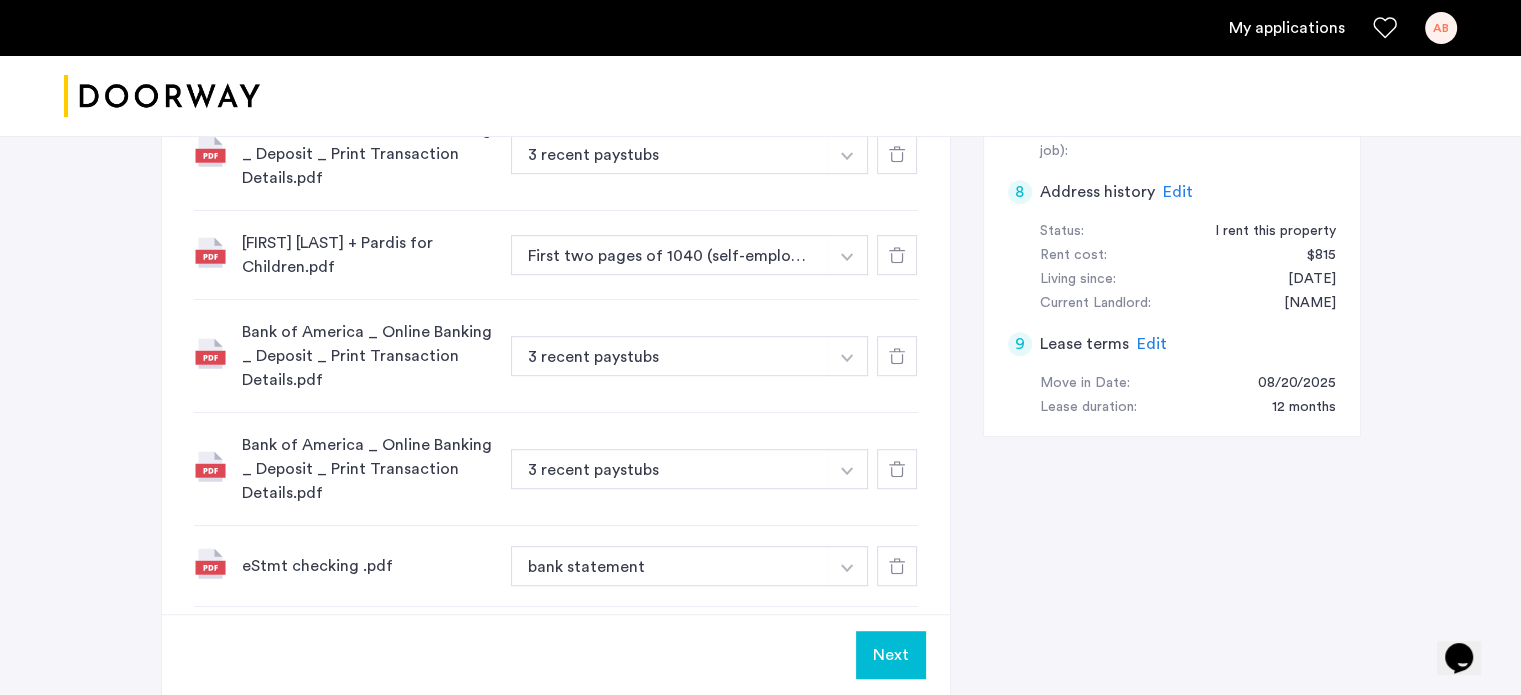 scroll, scrollTop: 1100, scrollLeft: 0, axis: vertical 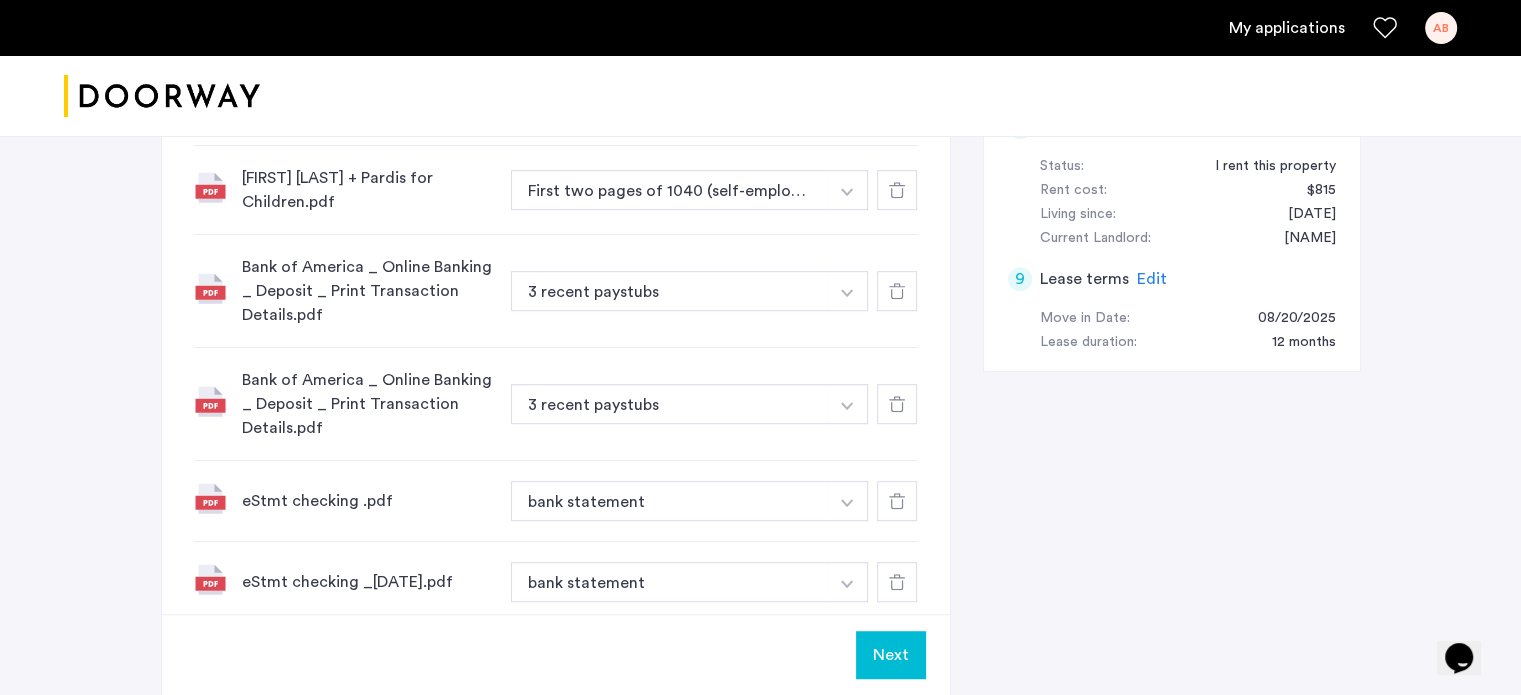 click 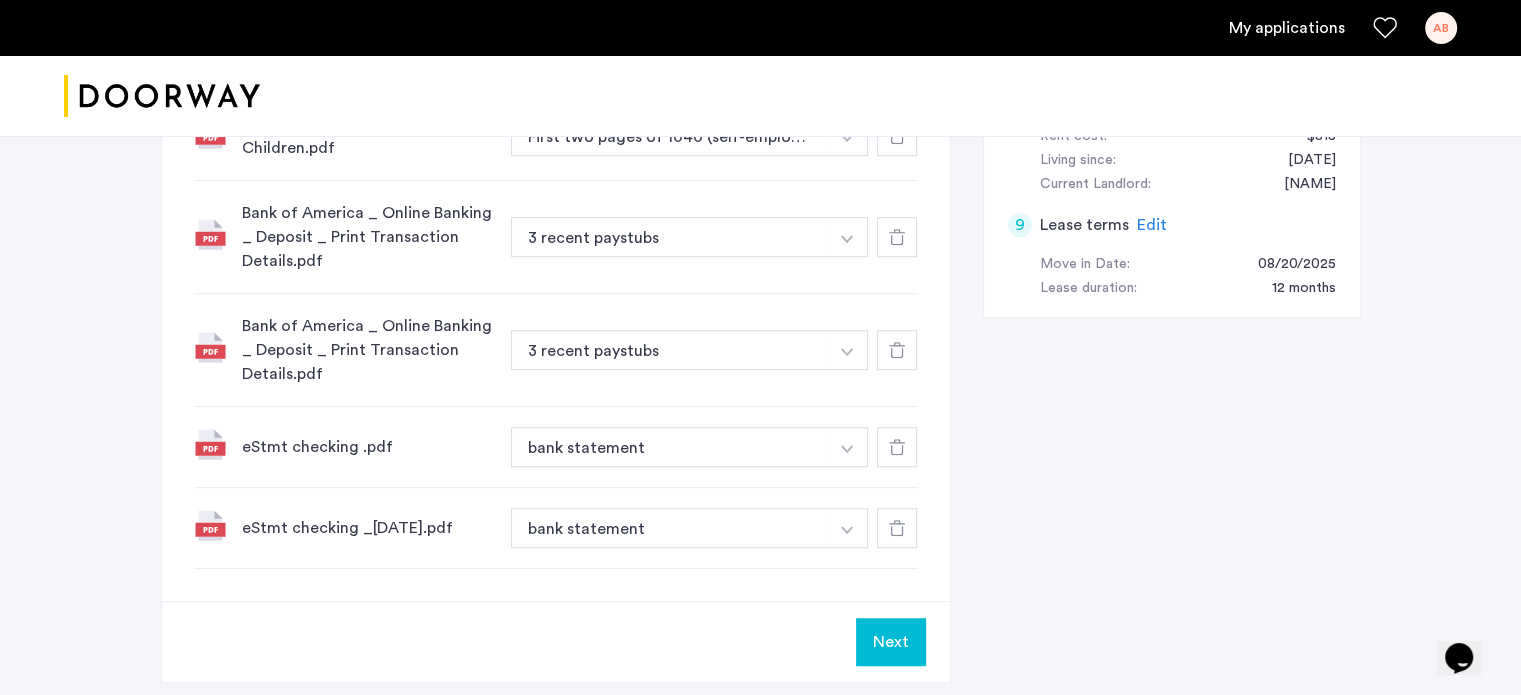 scroll, scrollTop: 1200, scrollLeft: 0, axis: vertical 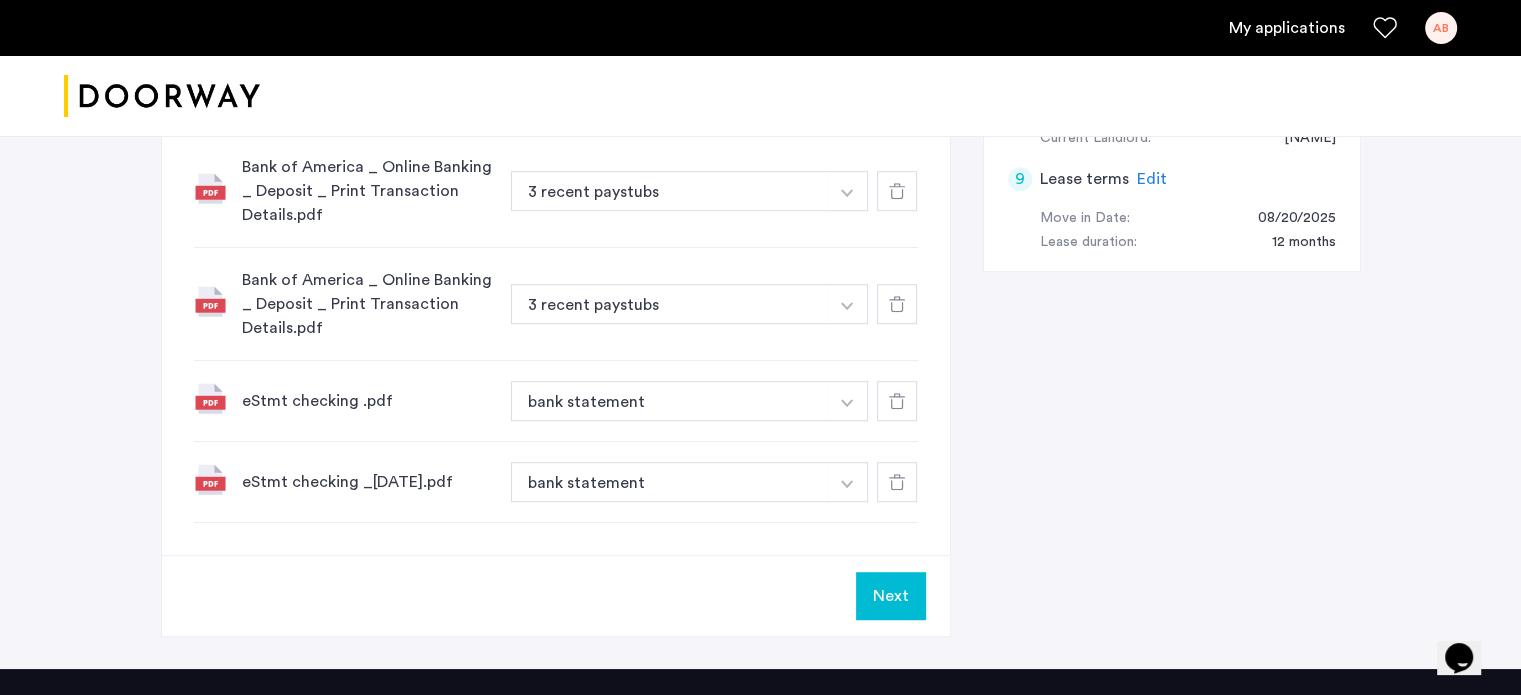 click on "Next" 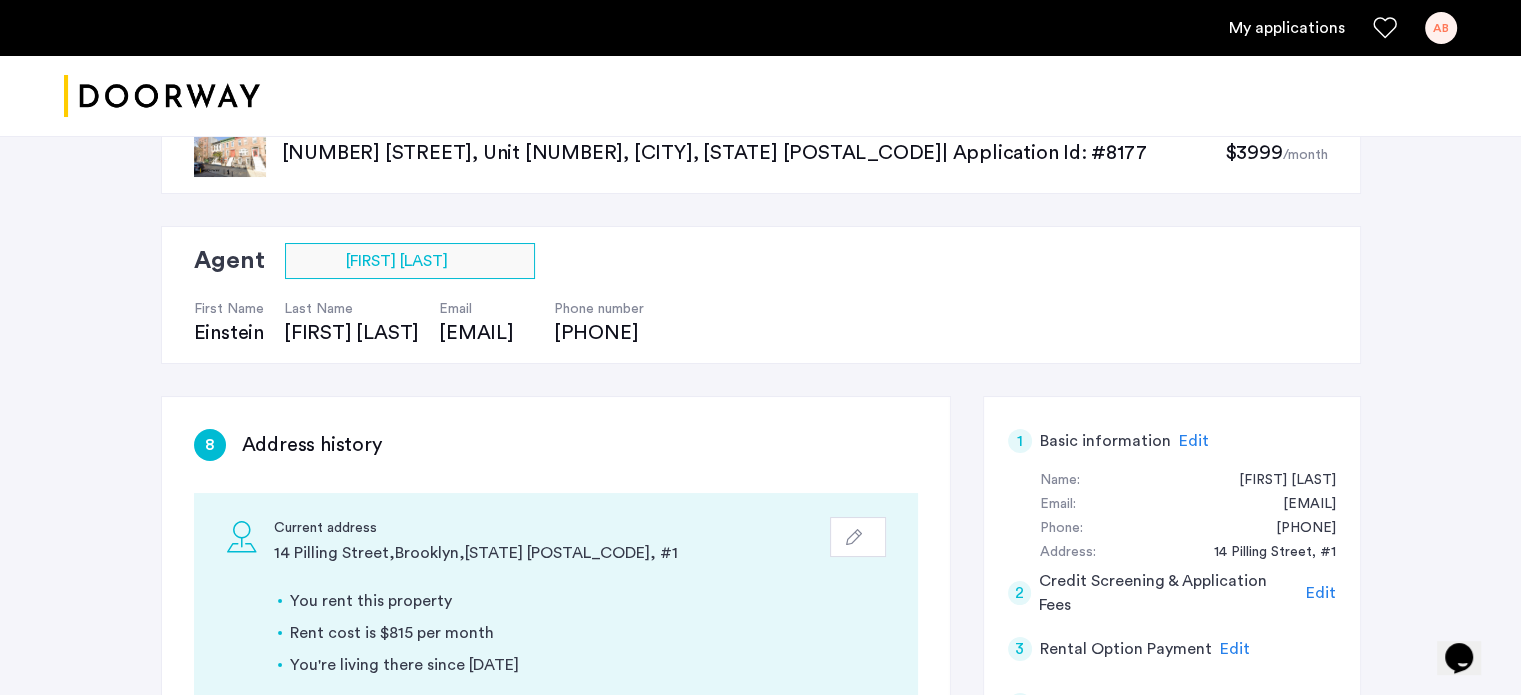 scroll, scrollTop: 400, scrollLeft: 0, axis: vertical 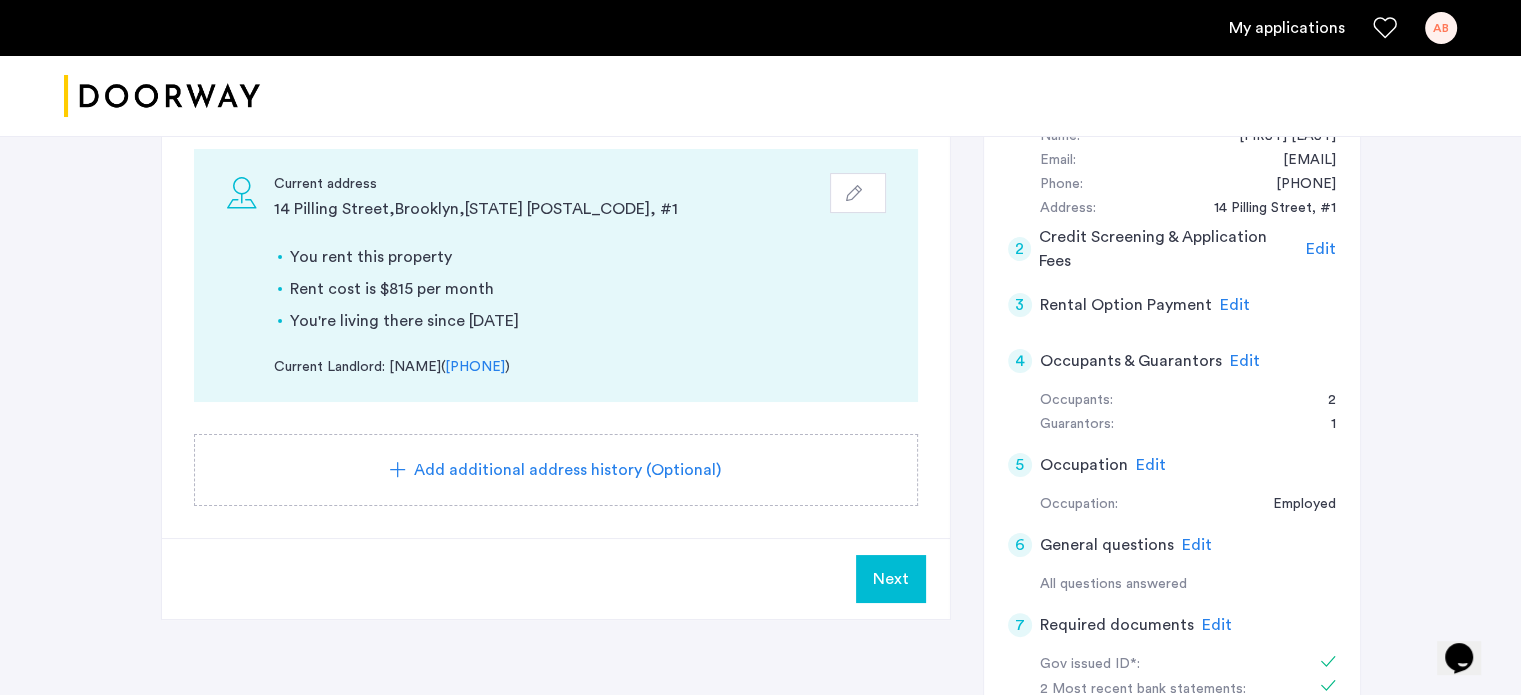 click on "Edit" 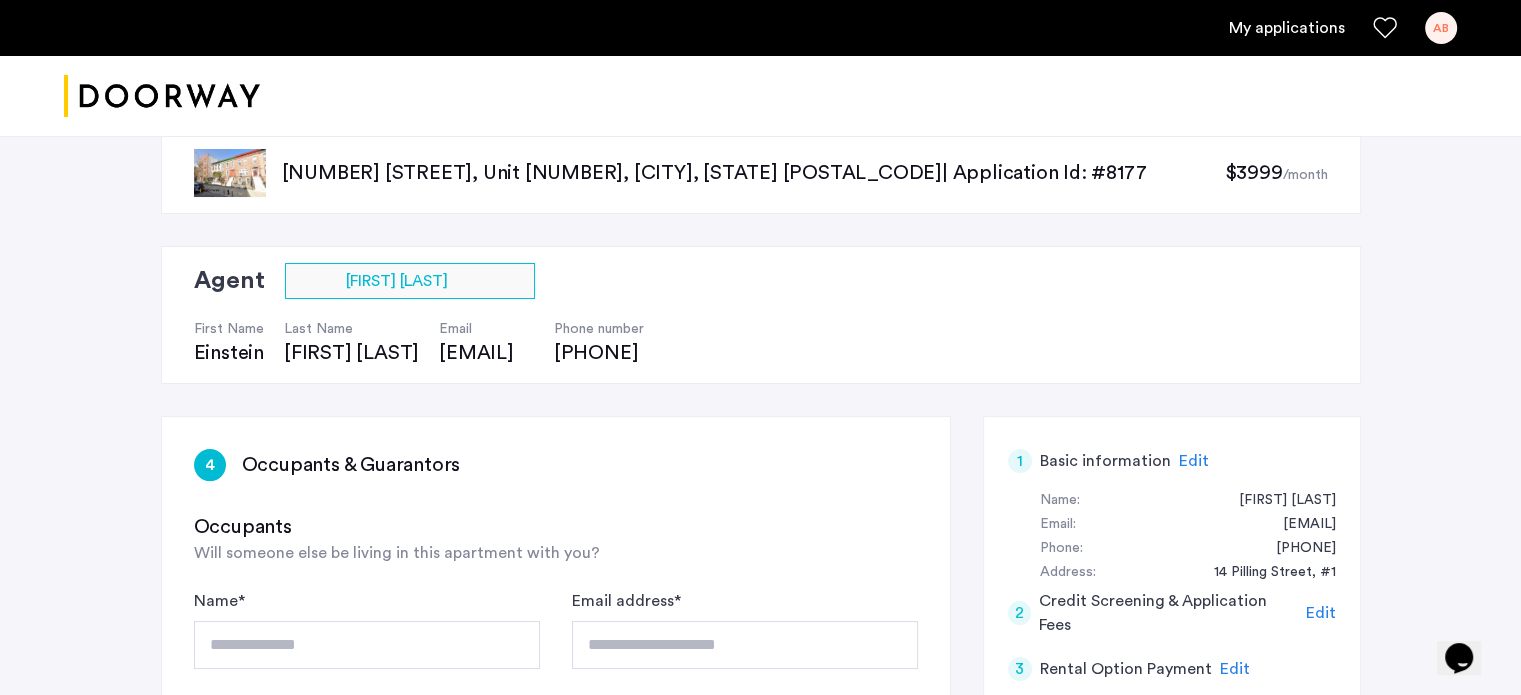 scroll, scrollTop: 0, scrollLeft: 0, axis: both 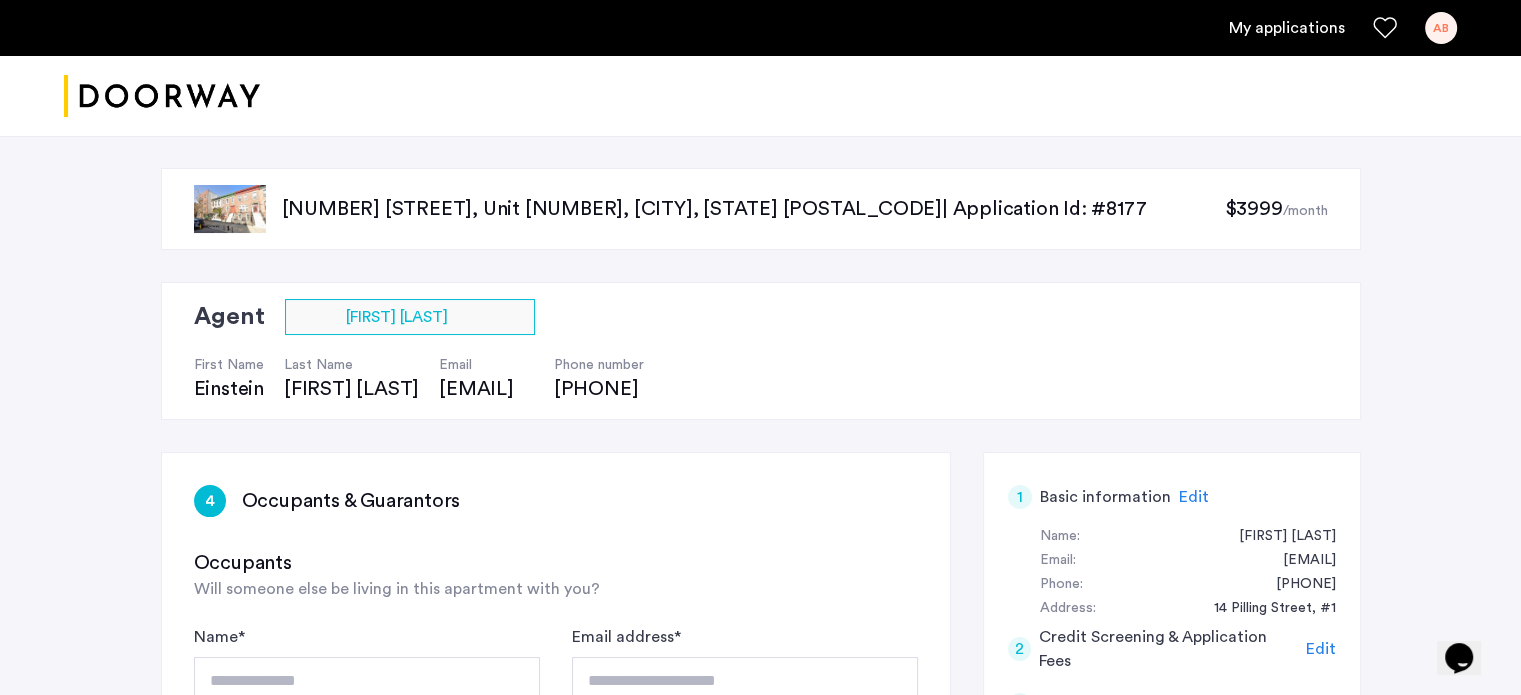 click on "My applications" at bounding box center (1287, 28) 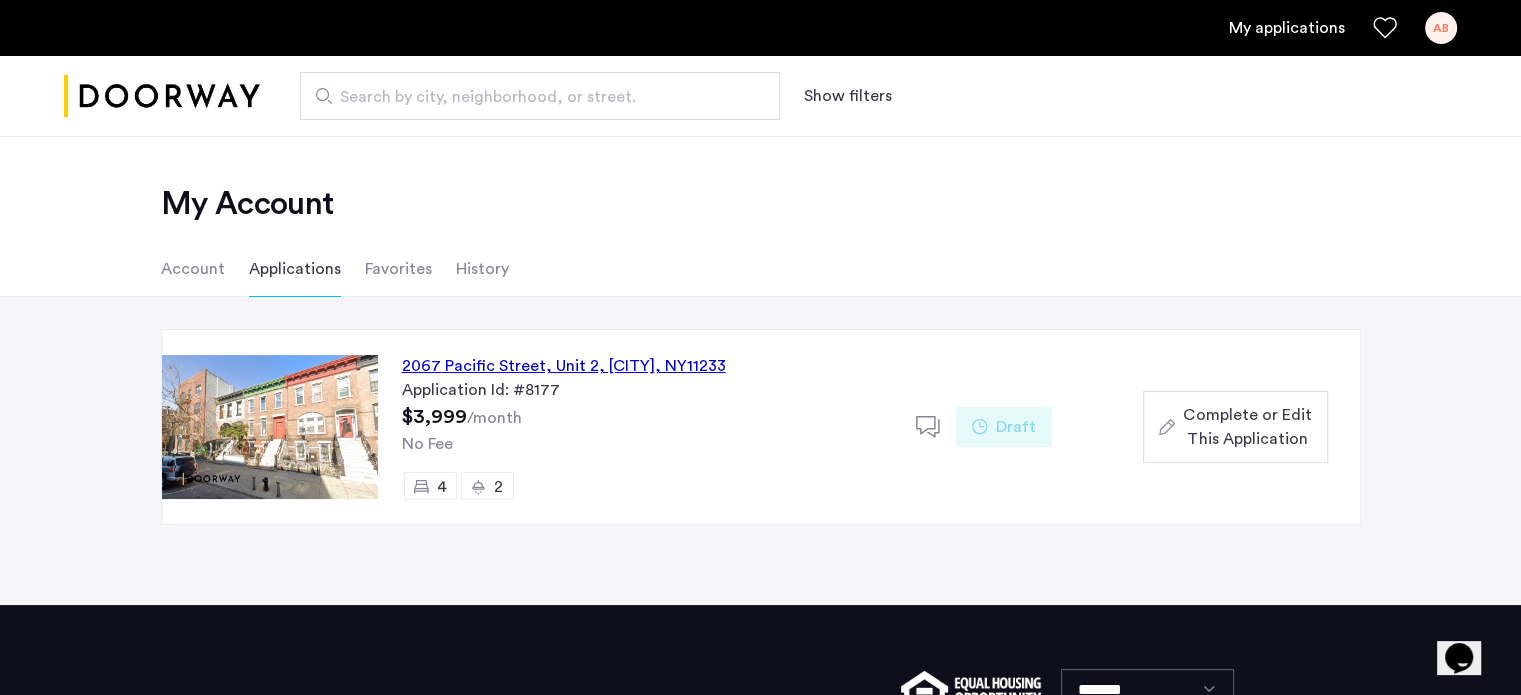 click on "2067 Pacific Street, Unit 2, [CITY] , [STATE] 11233" 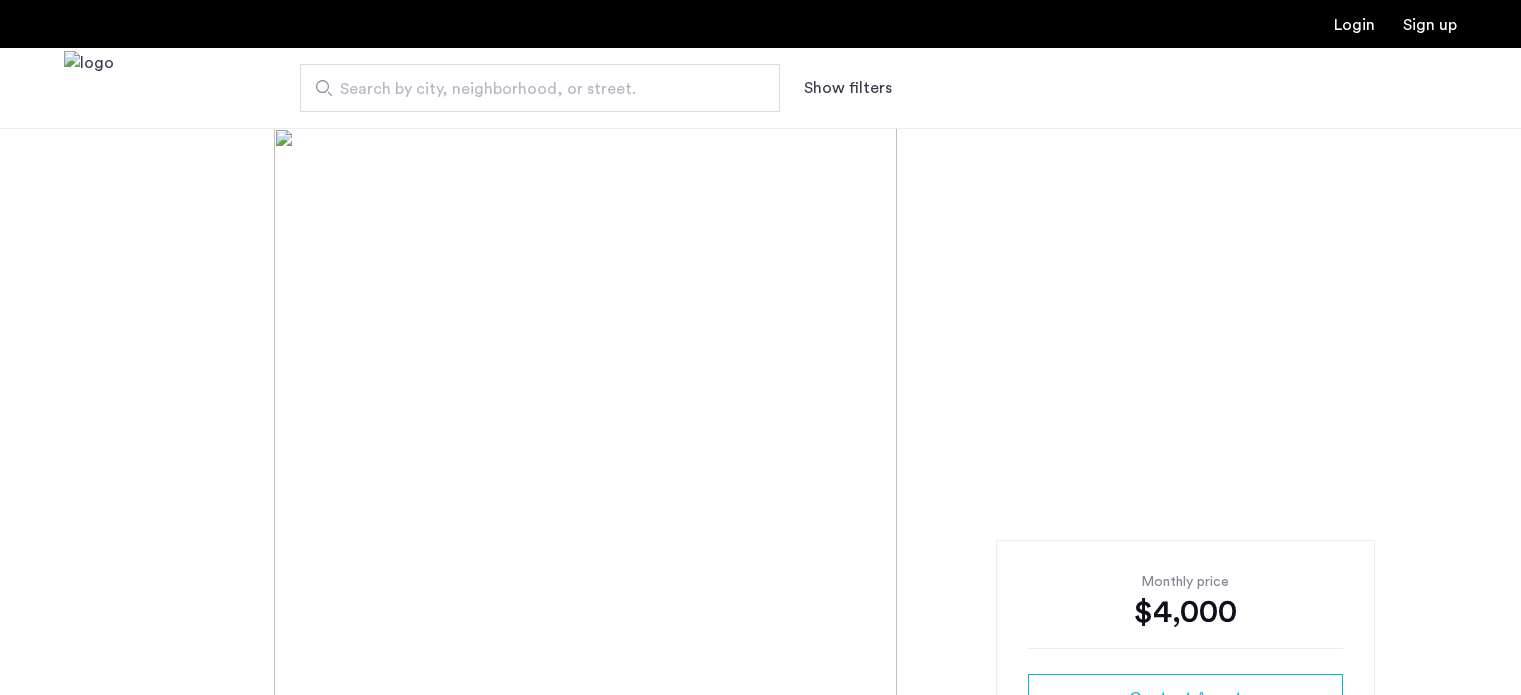 scroll, scrollTop: 0, scrollLeft: 0, axis: both 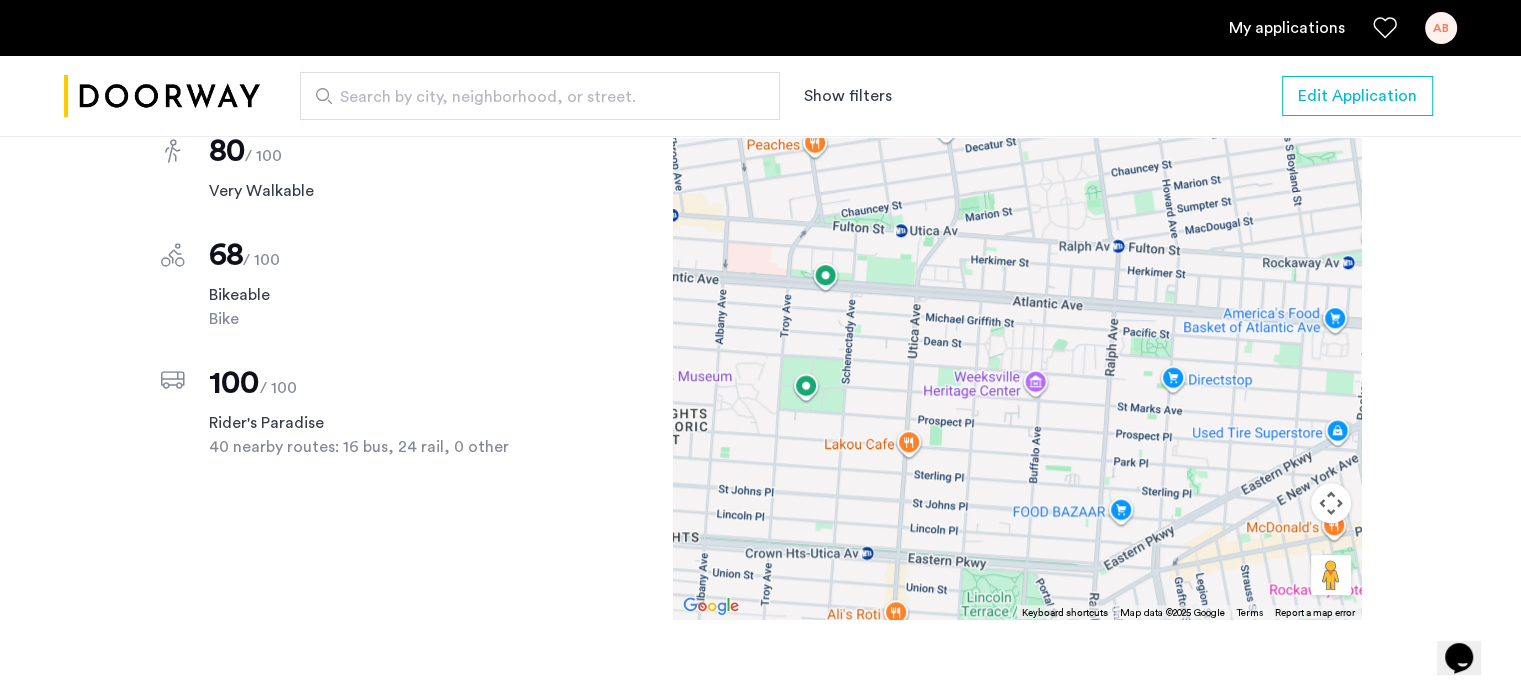 drag, startPoint x: 992, startPoint y: 486, endPoint x: 1156, endPoint y: 475, distance: 164.36848 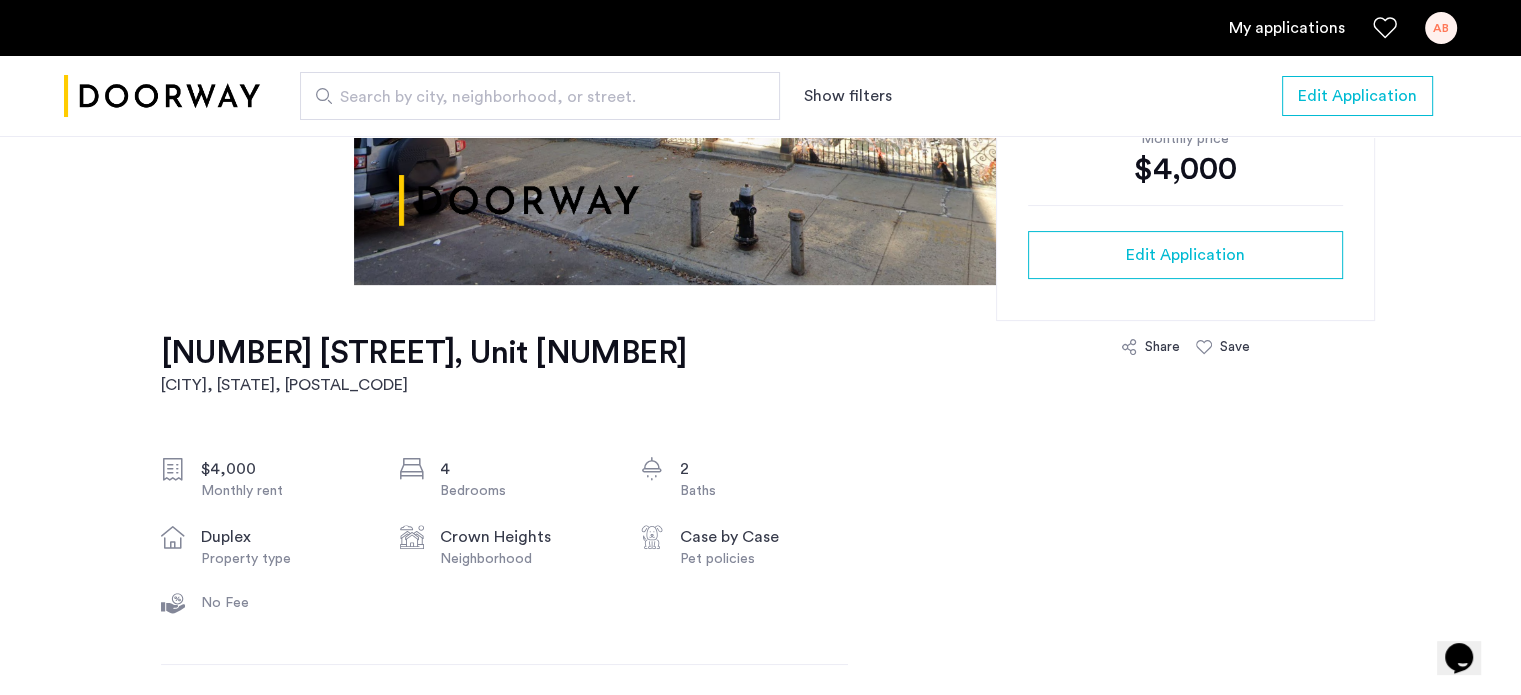 scroll, scrollTop: 300, scrollLeft: 0, axis: vertical 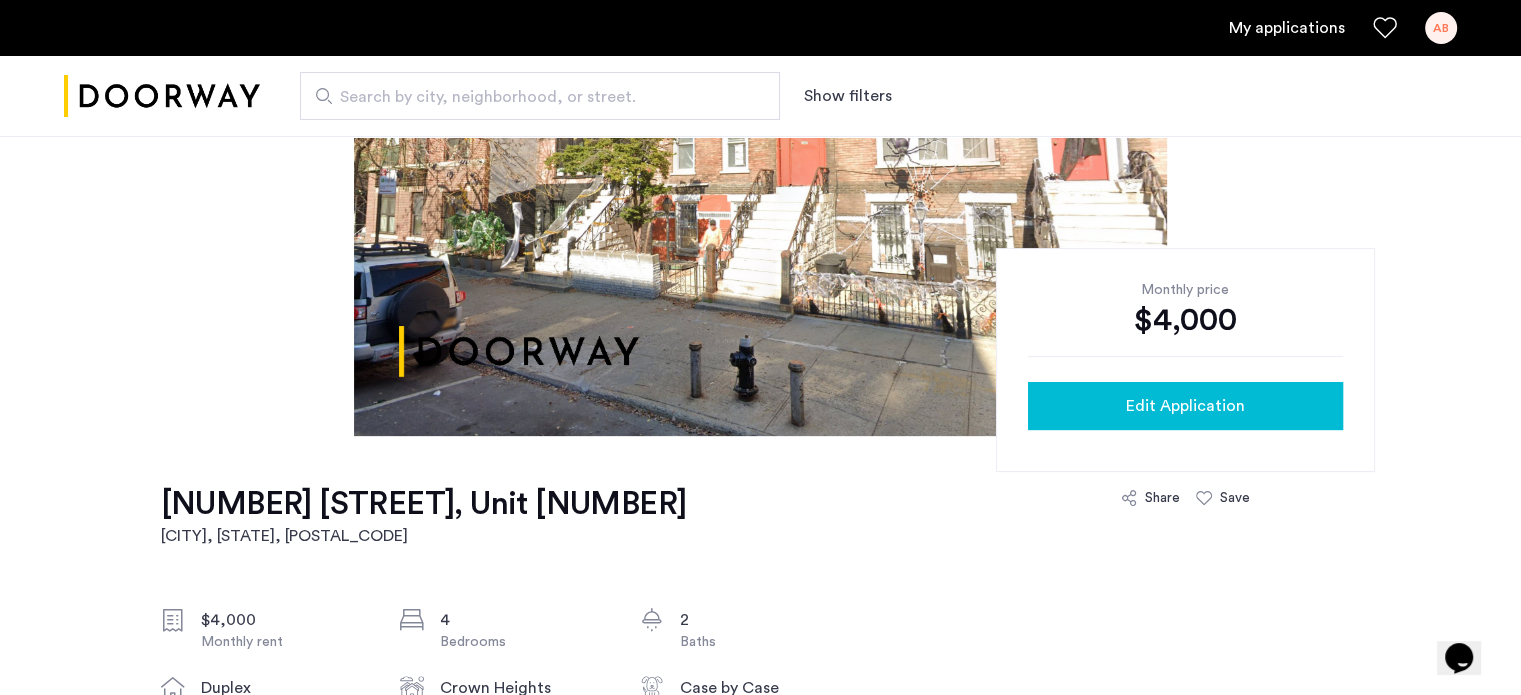 click on "Edit Application" 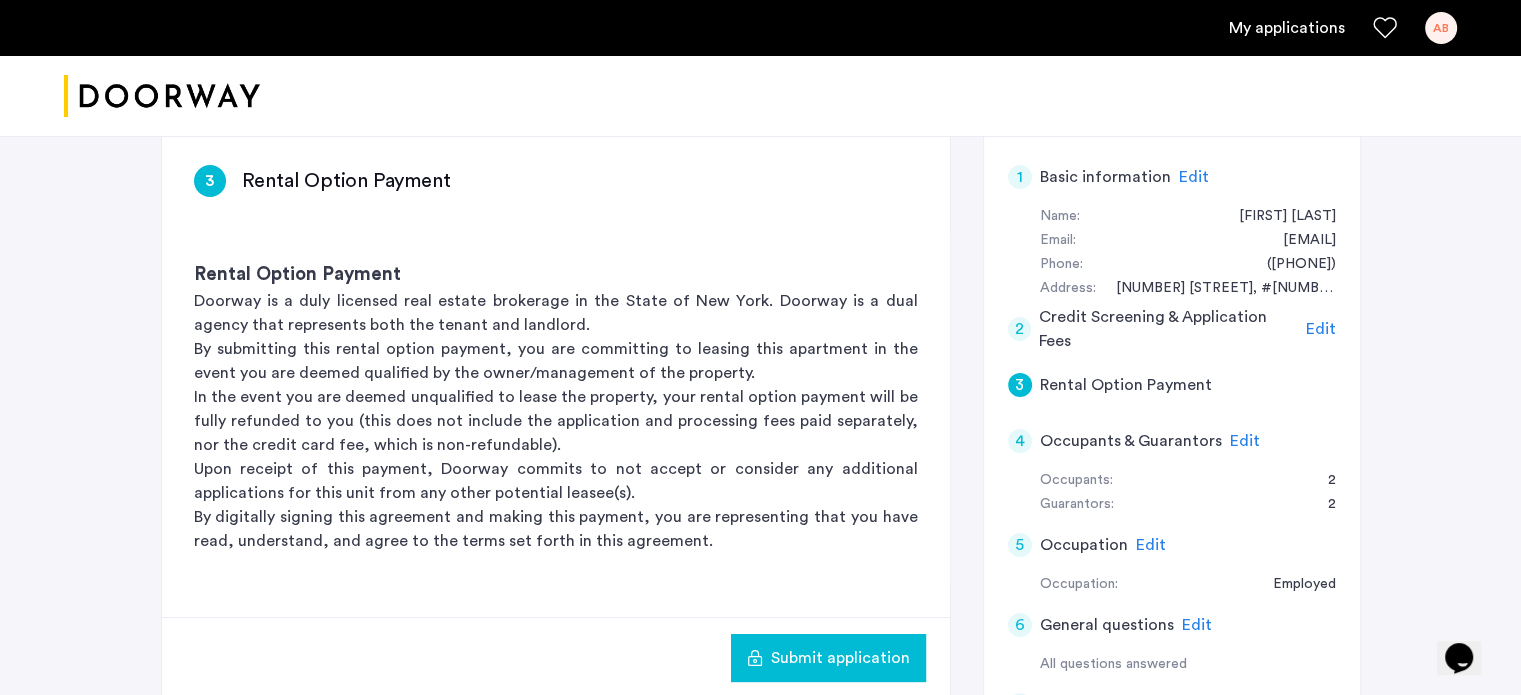 scroll, scrollTop: 300, scrollLeft: 0, axis: vertical 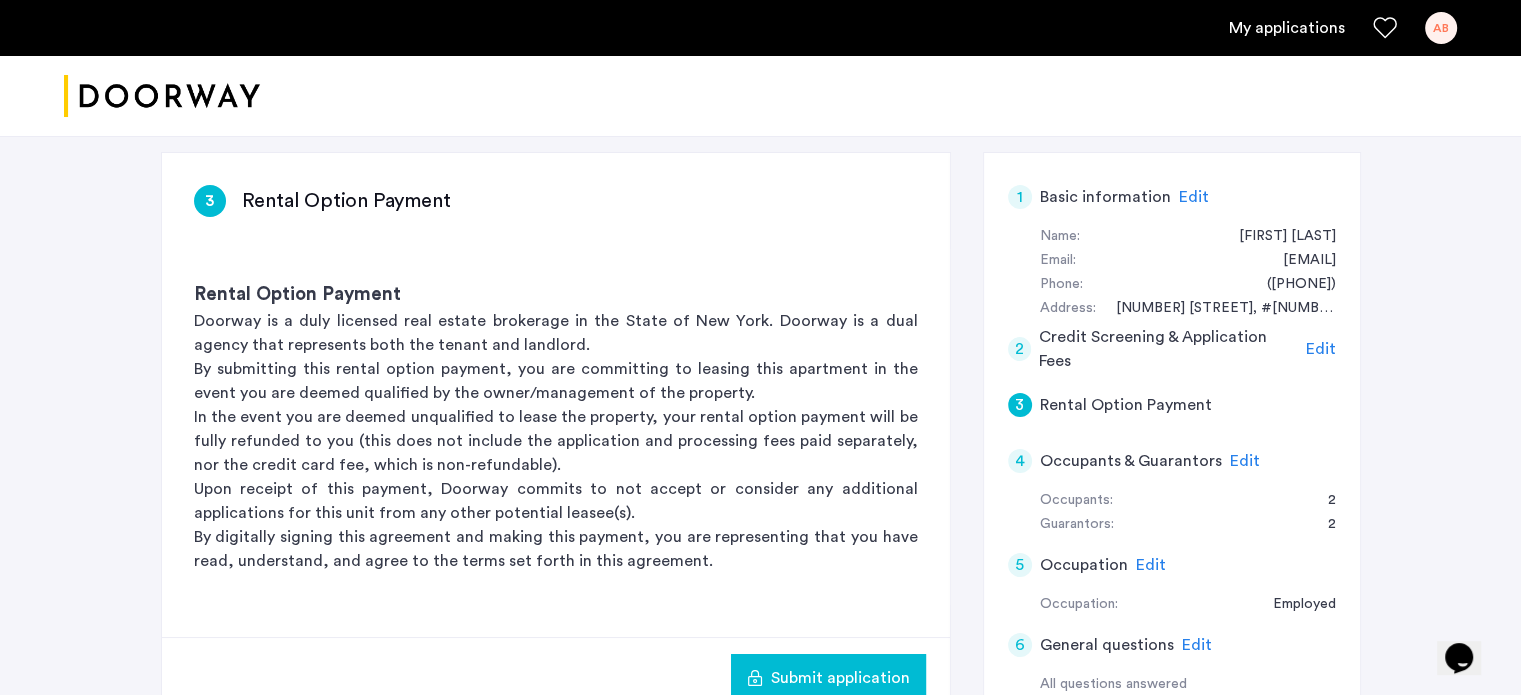 click on "Edit" 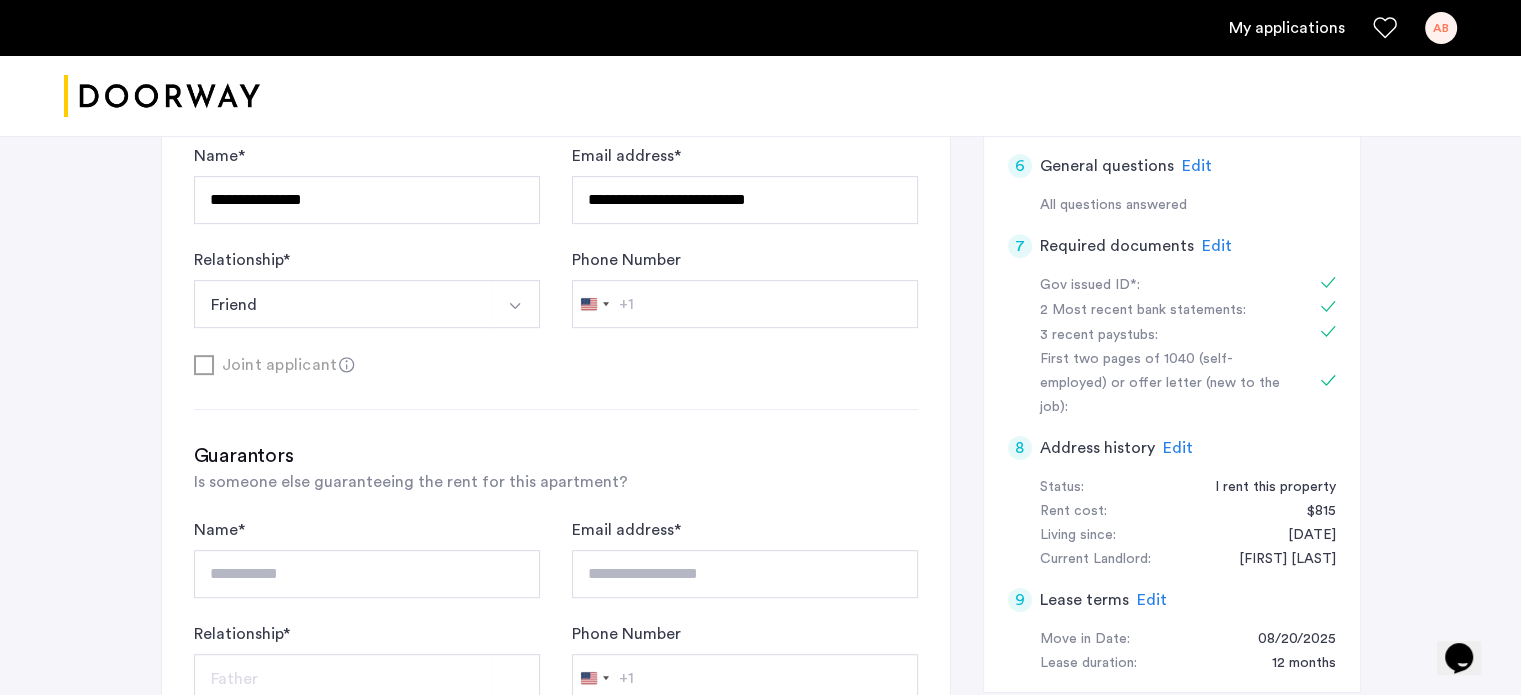 scroll, scrollTop: 800, scrollLeft: 0, axis: vertical 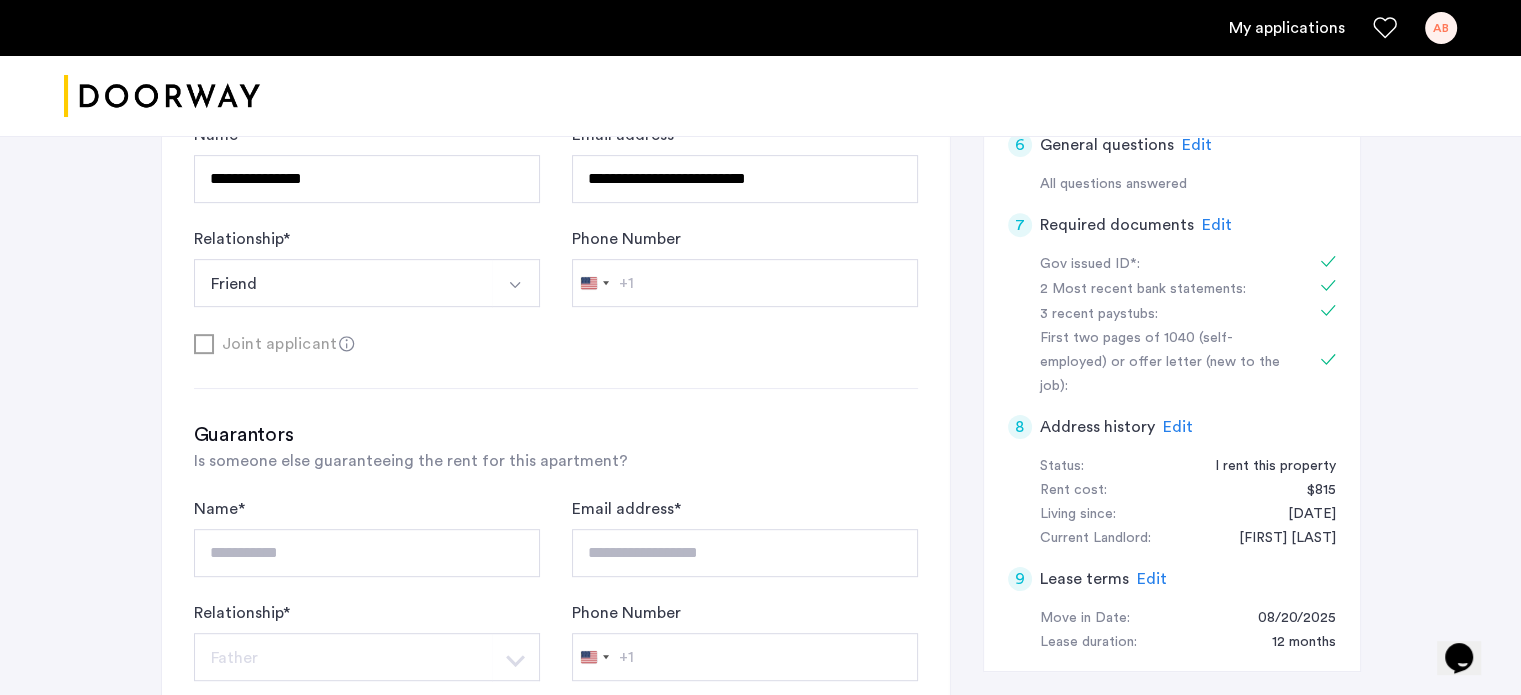 click at bounding box center (516, 283) 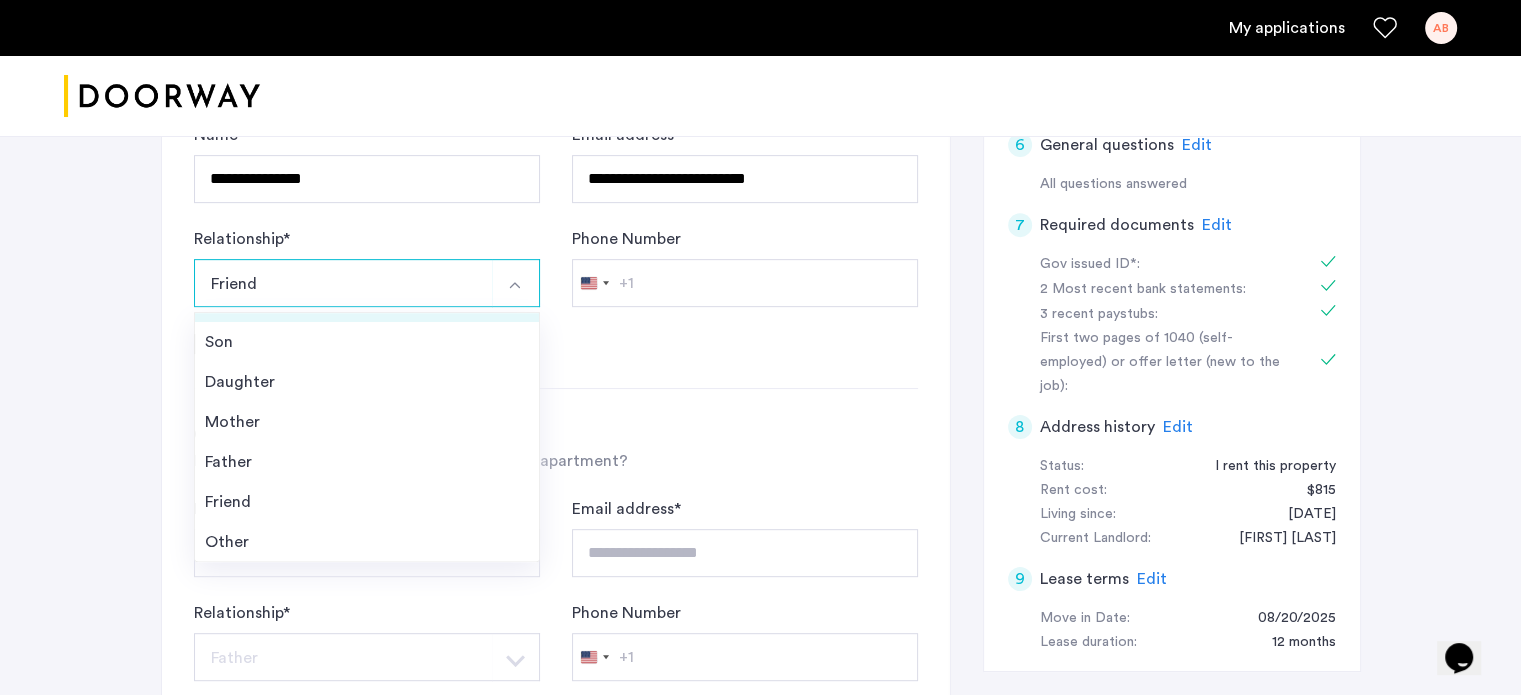 scroll, scrollTop: 0, scrollLeft: 0, axis: both 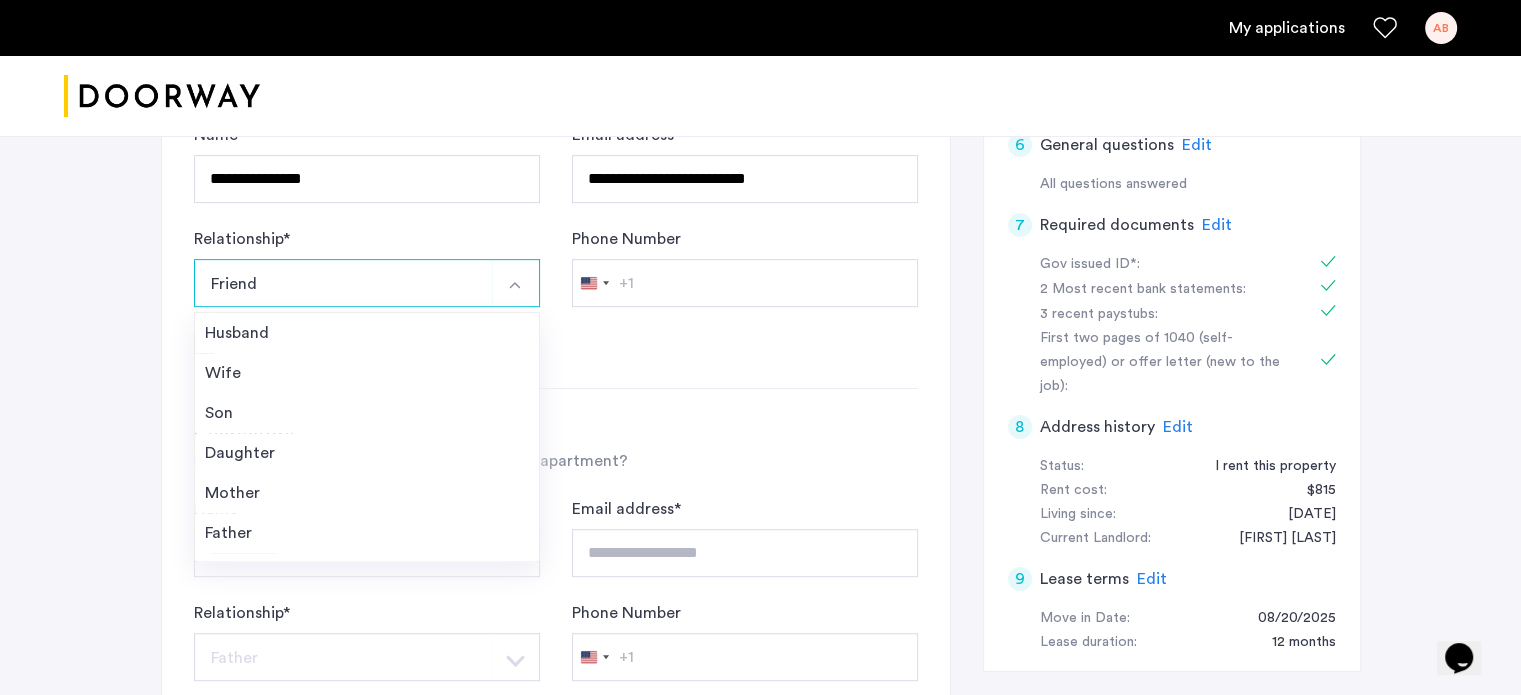 click on "**********" 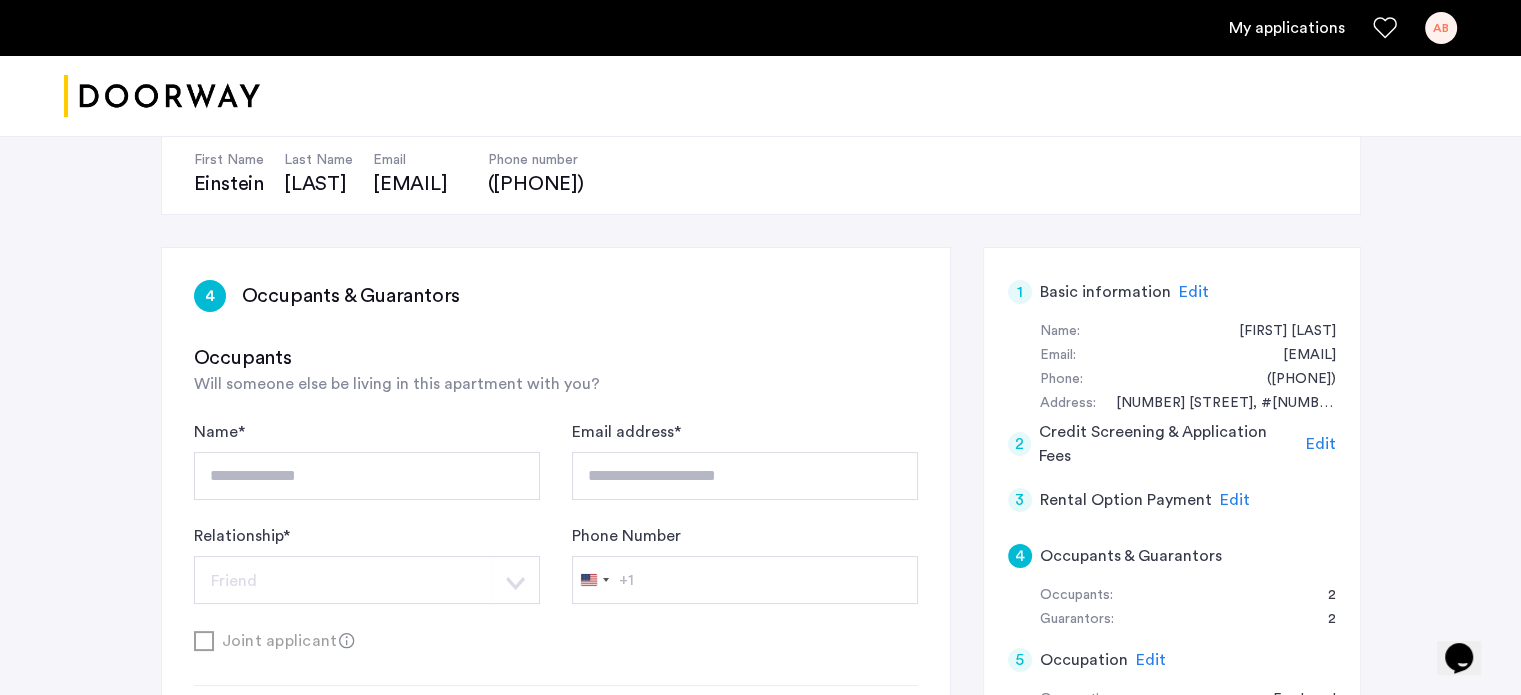 scroll, scrollTop: 200, scrollLeft: 0, axis: vertical 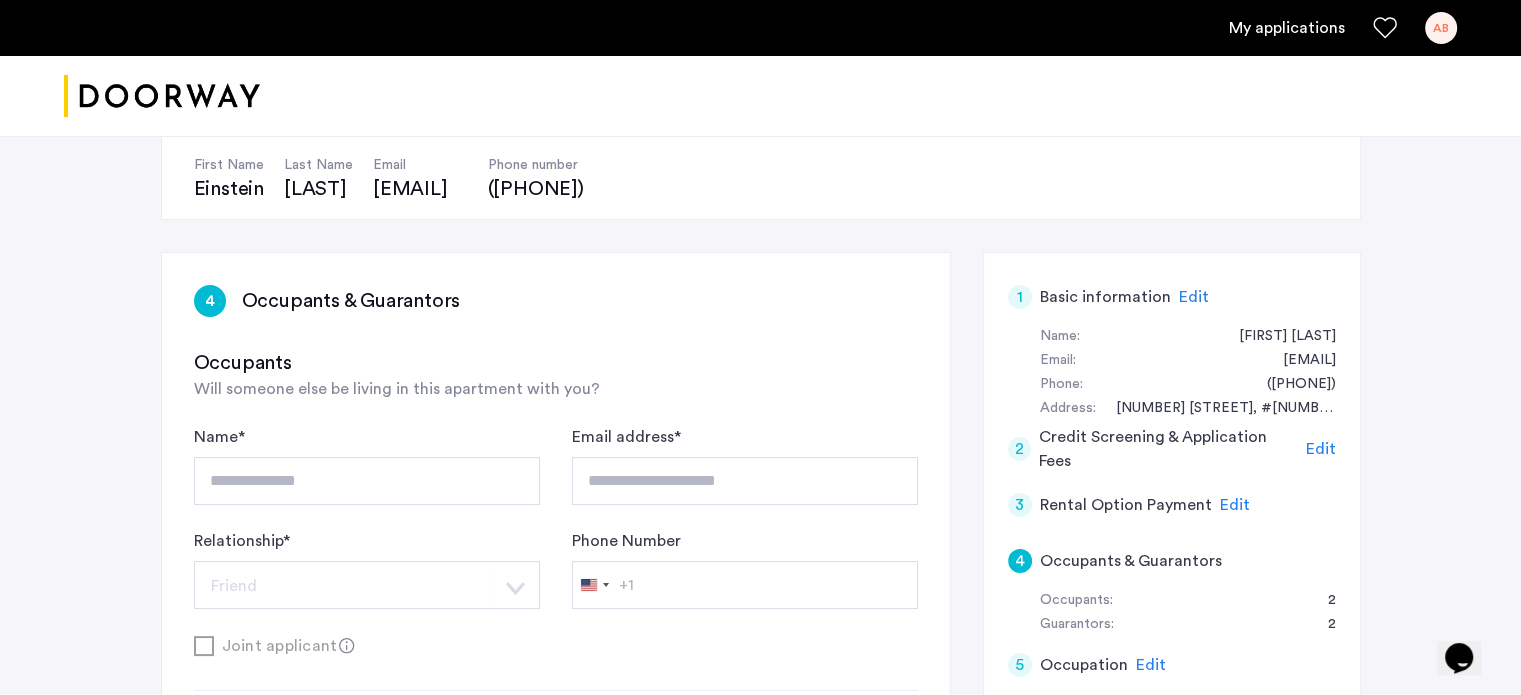 click on "Edit" 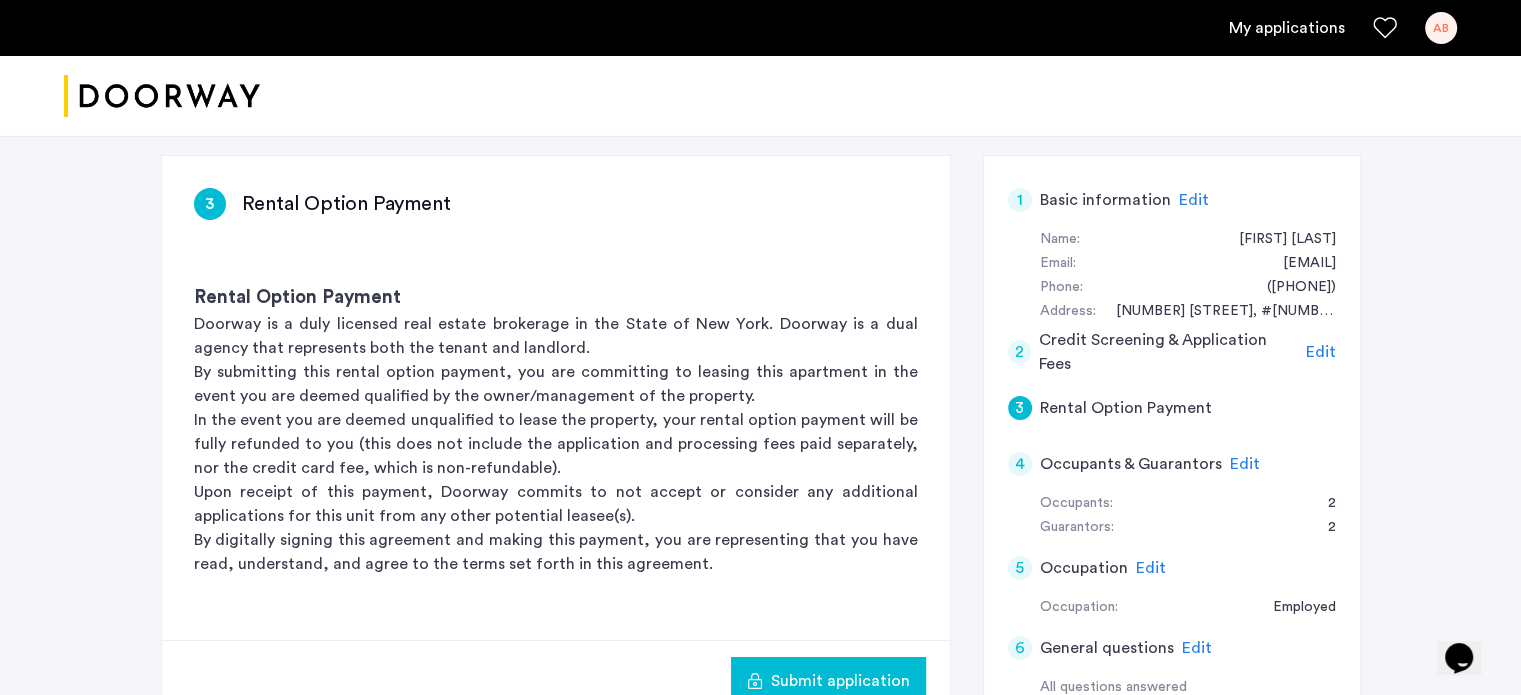 scroll, scrollTop: 300, scrollLeft: 0, axis: vertical 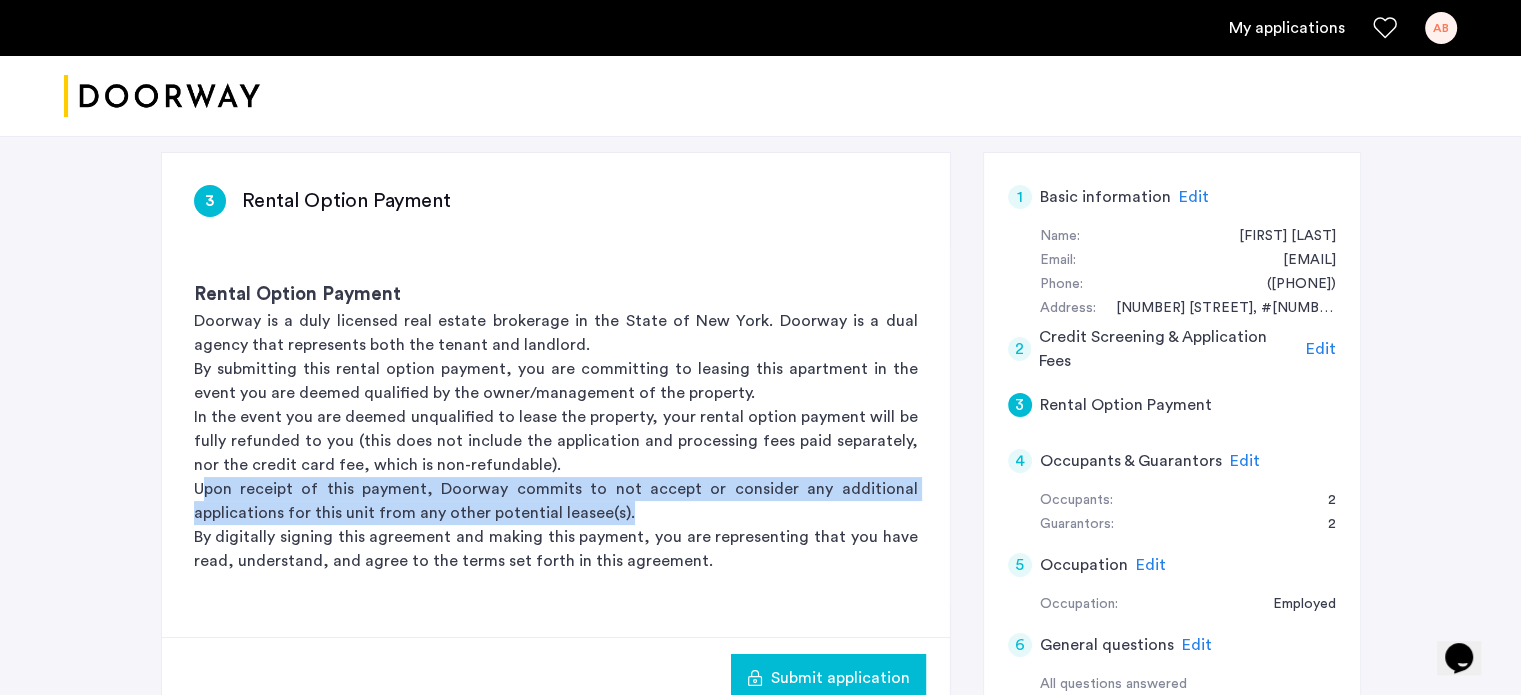 drag, startPoint x: 199, startPoint y: 487, endPoint x: 688, endPoint y: 507, distance: 489.4088 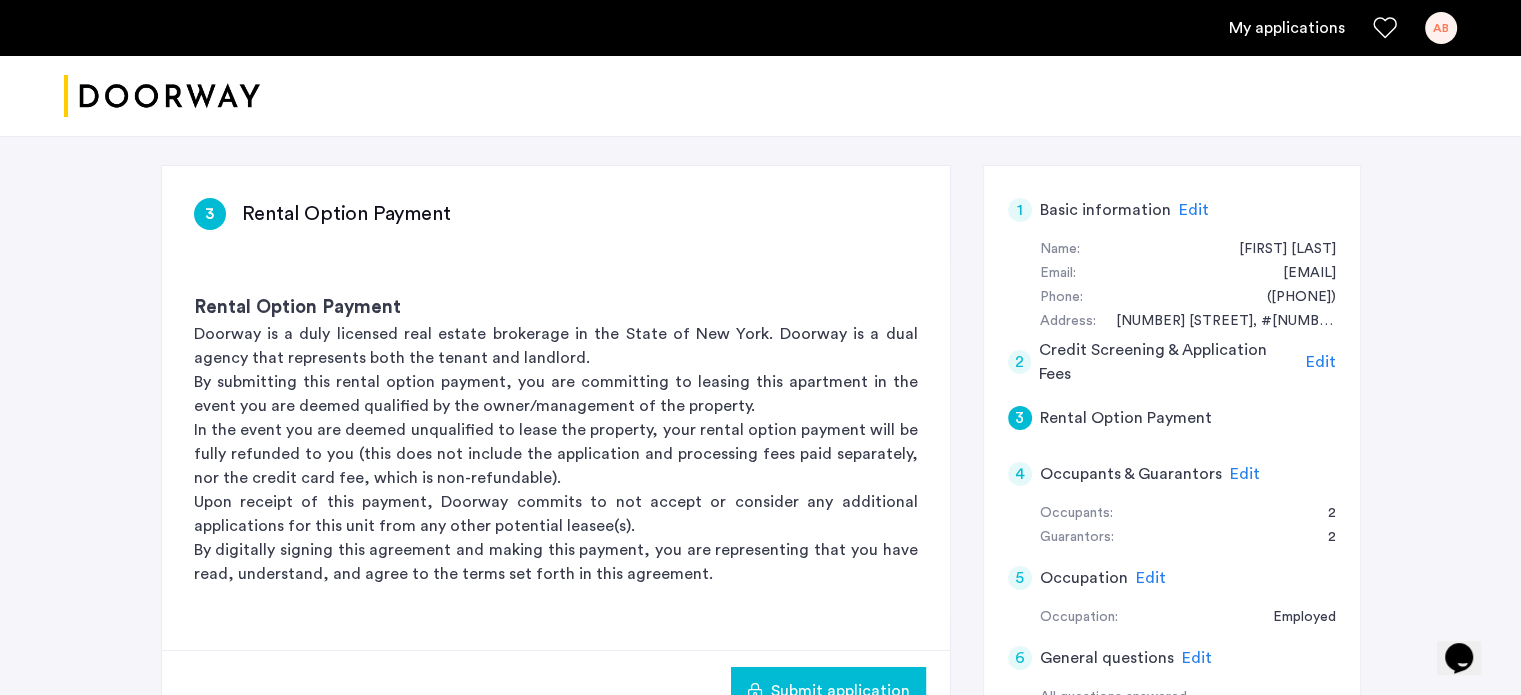 scroll, scrollTop: 300, scrollLeft: 0, axis: vertical 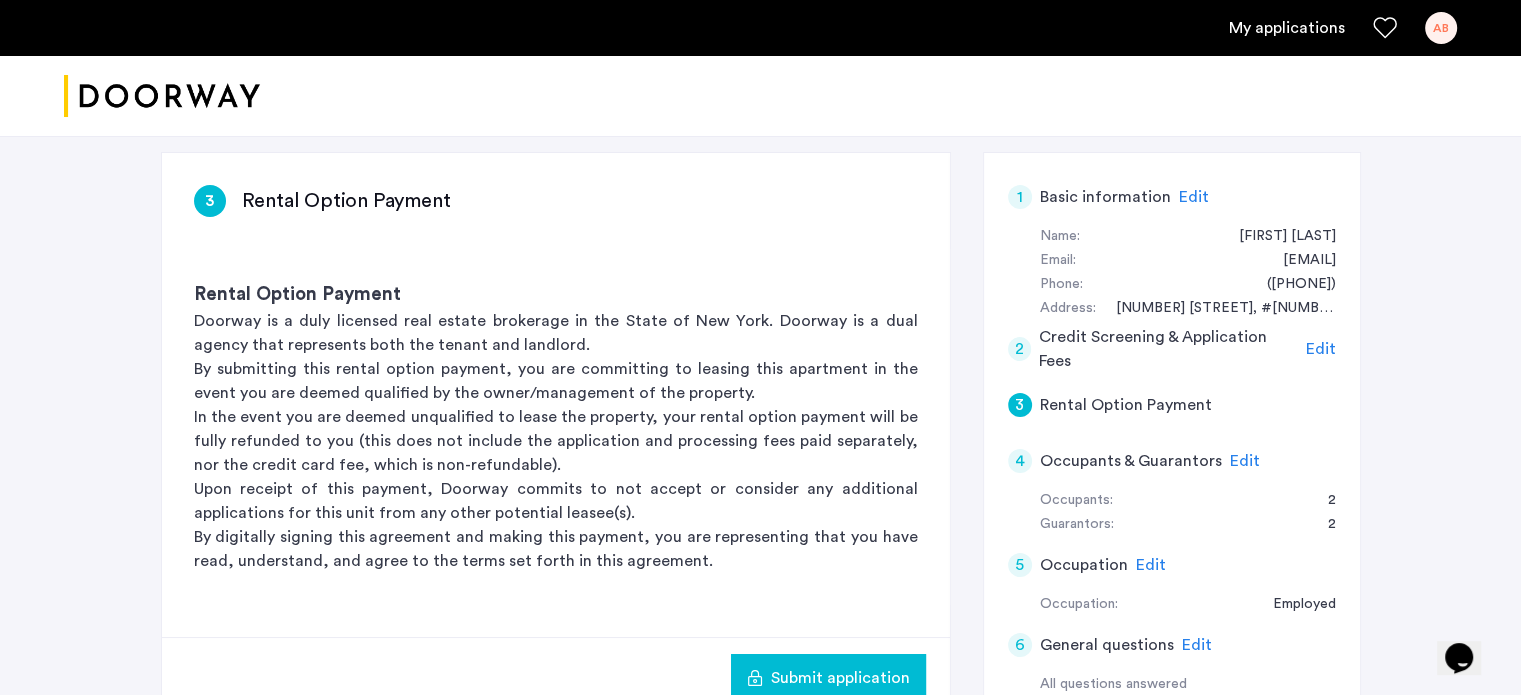 click on "Edit" 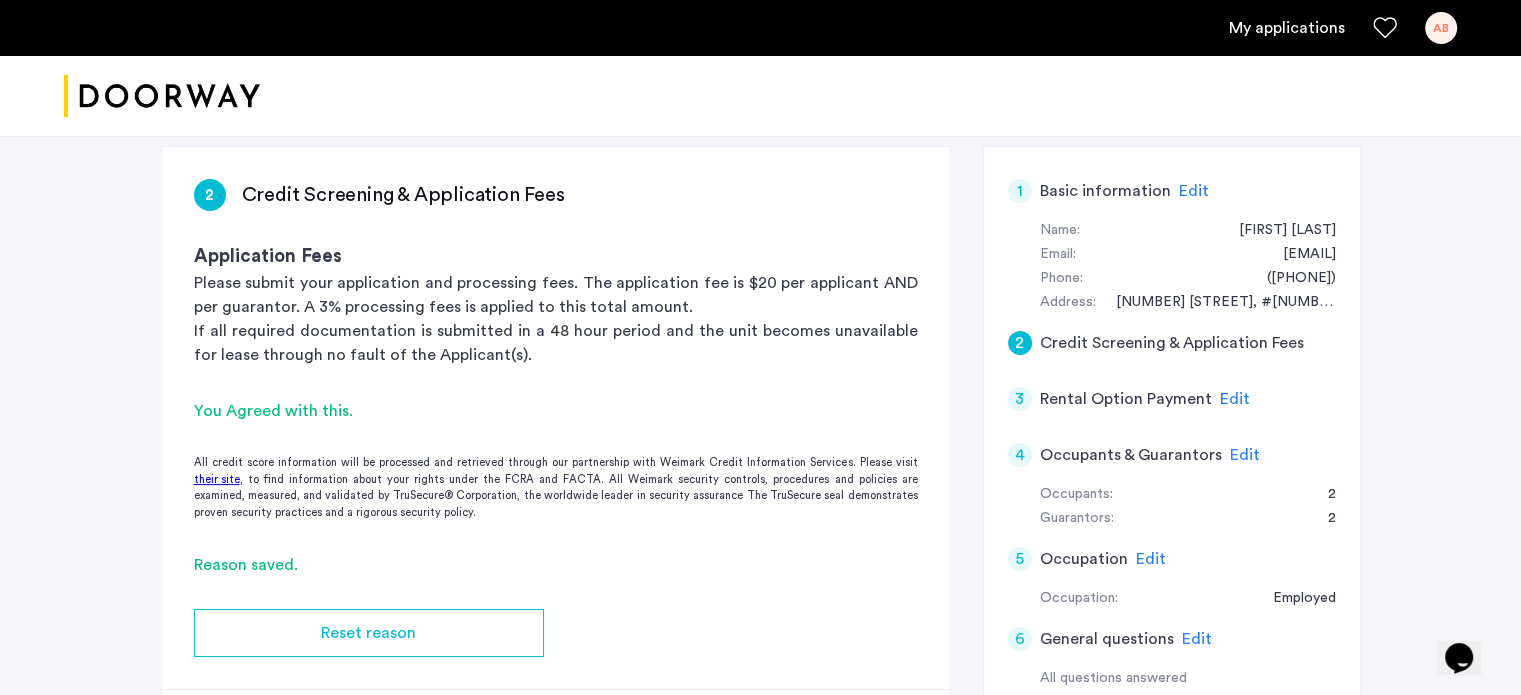 scroll, scrollTop: 300, scrollLeft: 0, axis: vertical 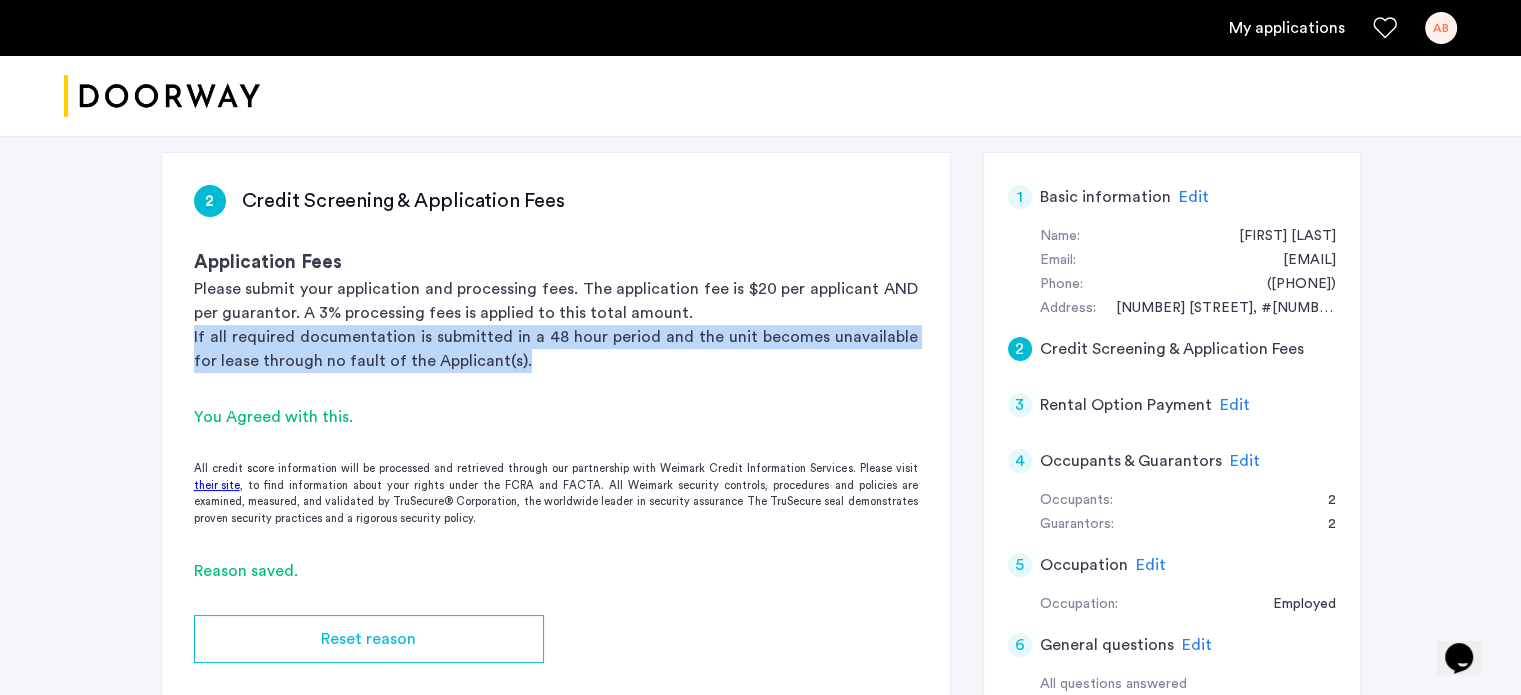 drag, startPoint x: 494, startPoint y: 363, endPoint x: 178, endPoint y: 339, distance: 316.9101 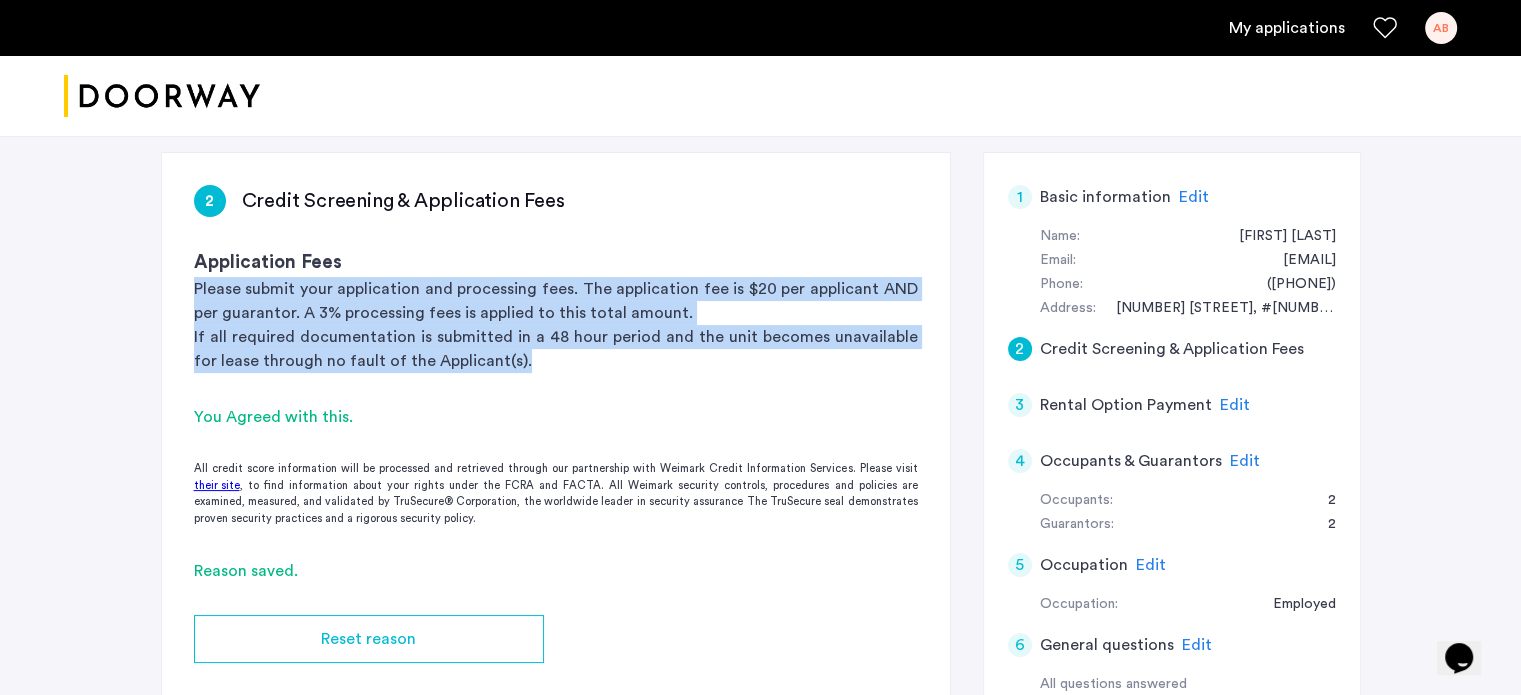 drag, startPoint x: 513, startPoint y: 371, endPoint x: 183, endPoint y: 287, distance: 340.52313 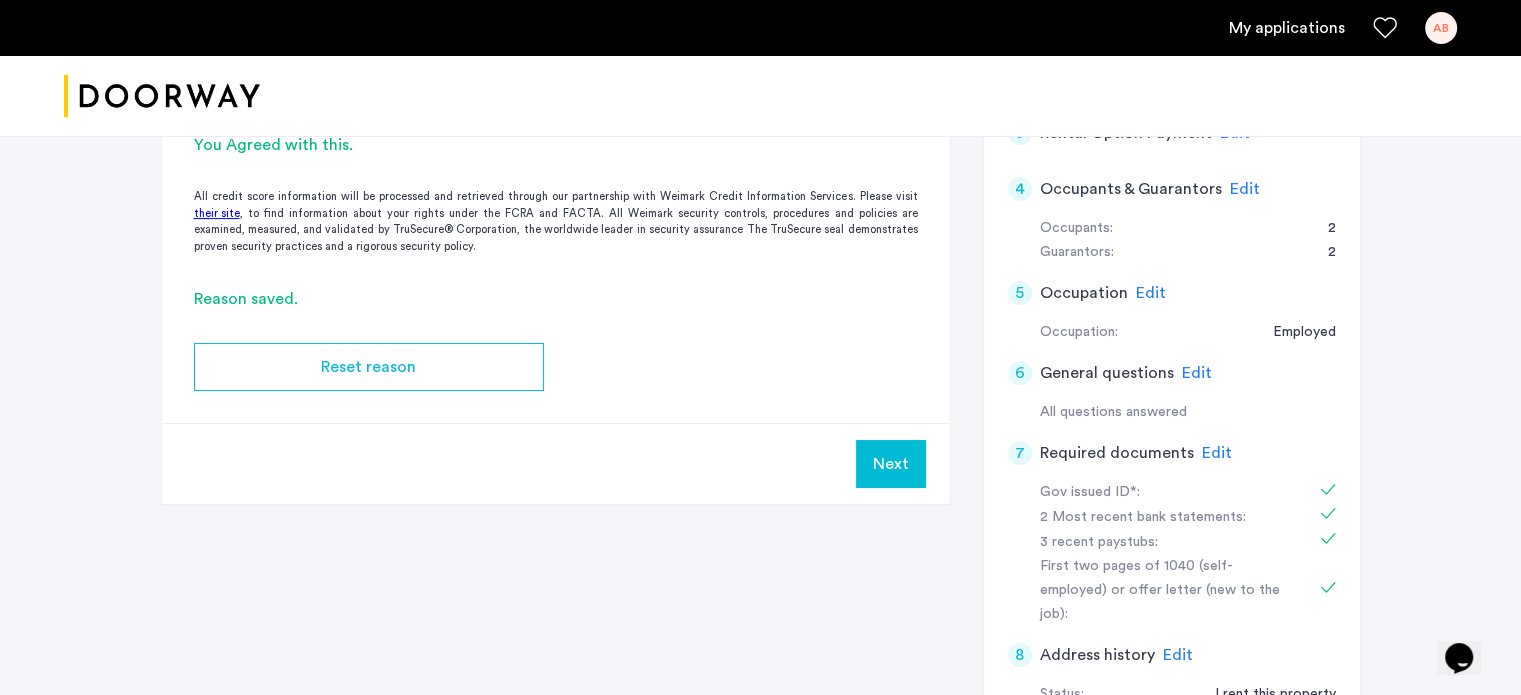 scroll, scrollTop: 600, scrollLeft: 0, axis: vertical 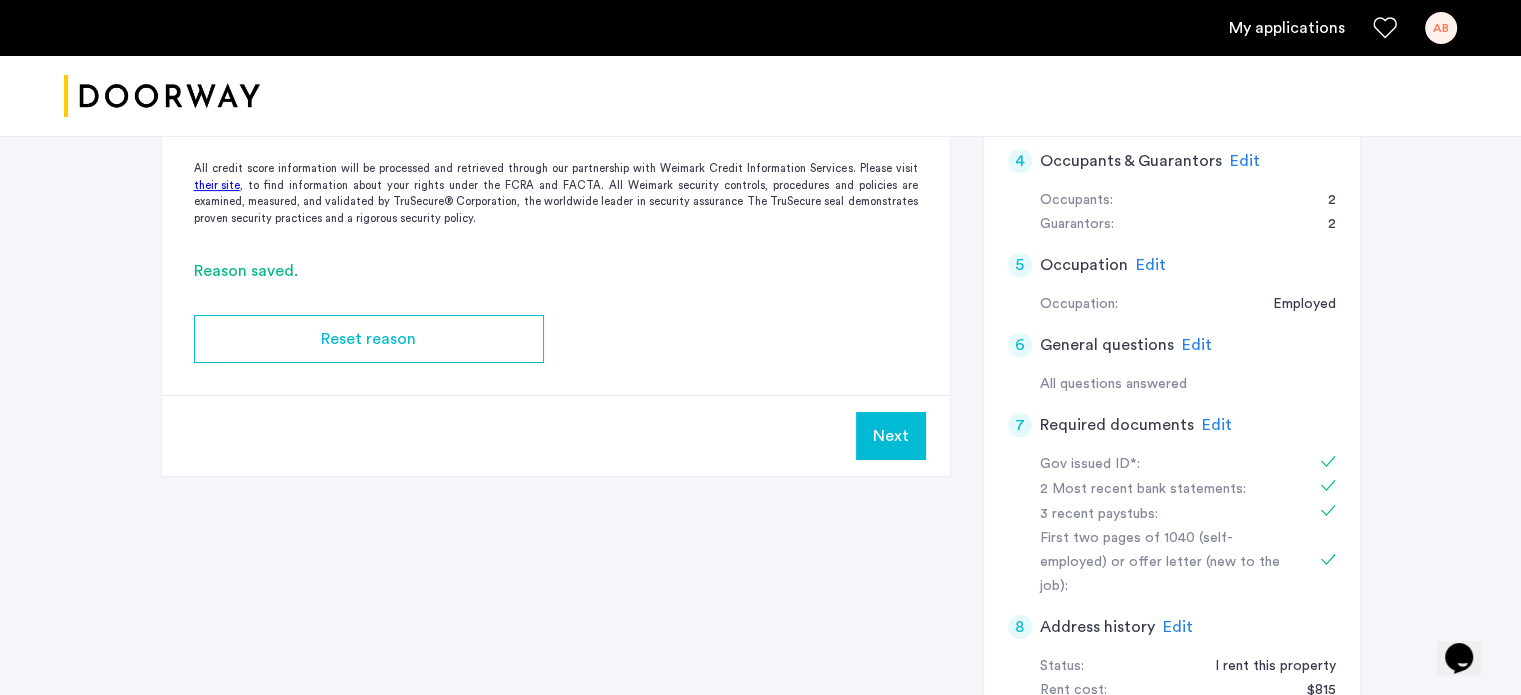drag, startPoint x: 1404, startPoint y: 204, endPoint x: 1391, endPoint y: 205, distance: 13.038404 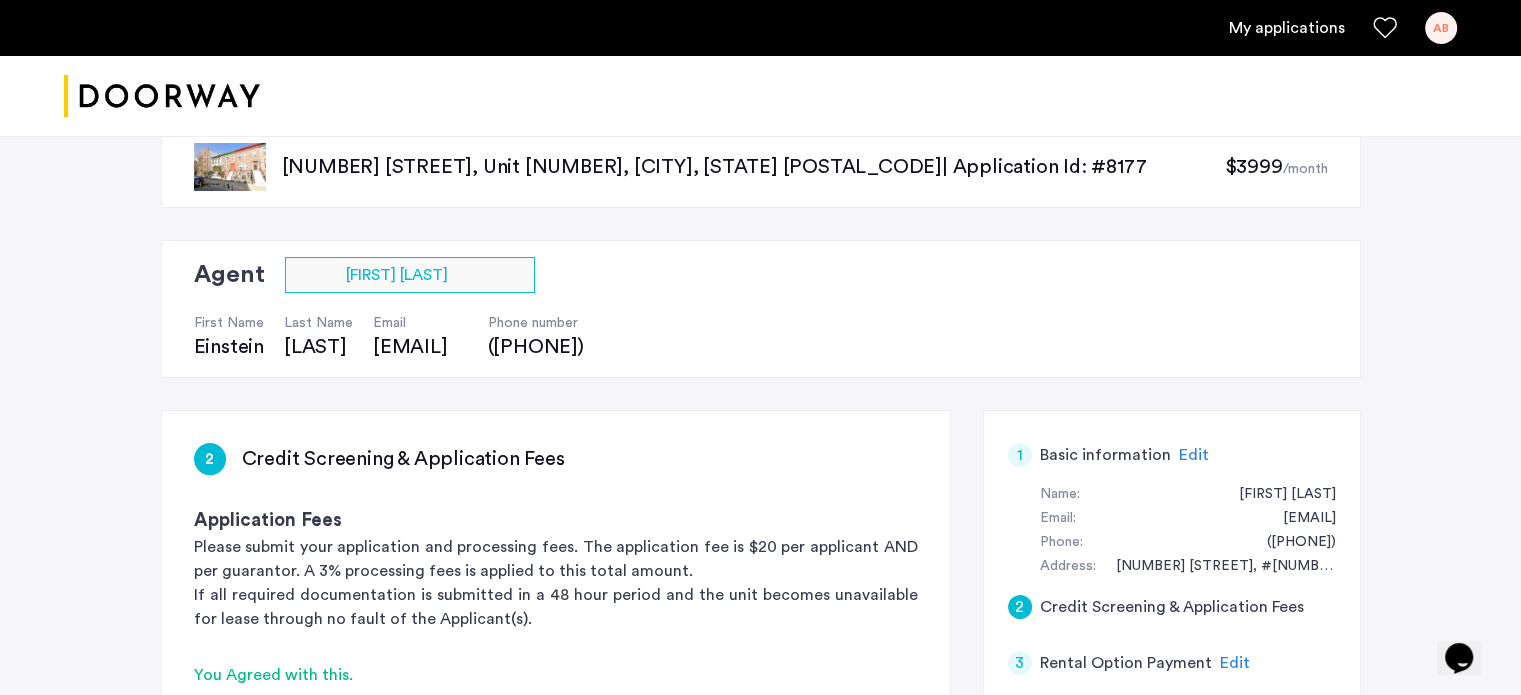 scroll, scrollTop: 0, scrollLeft: 0, axis: both 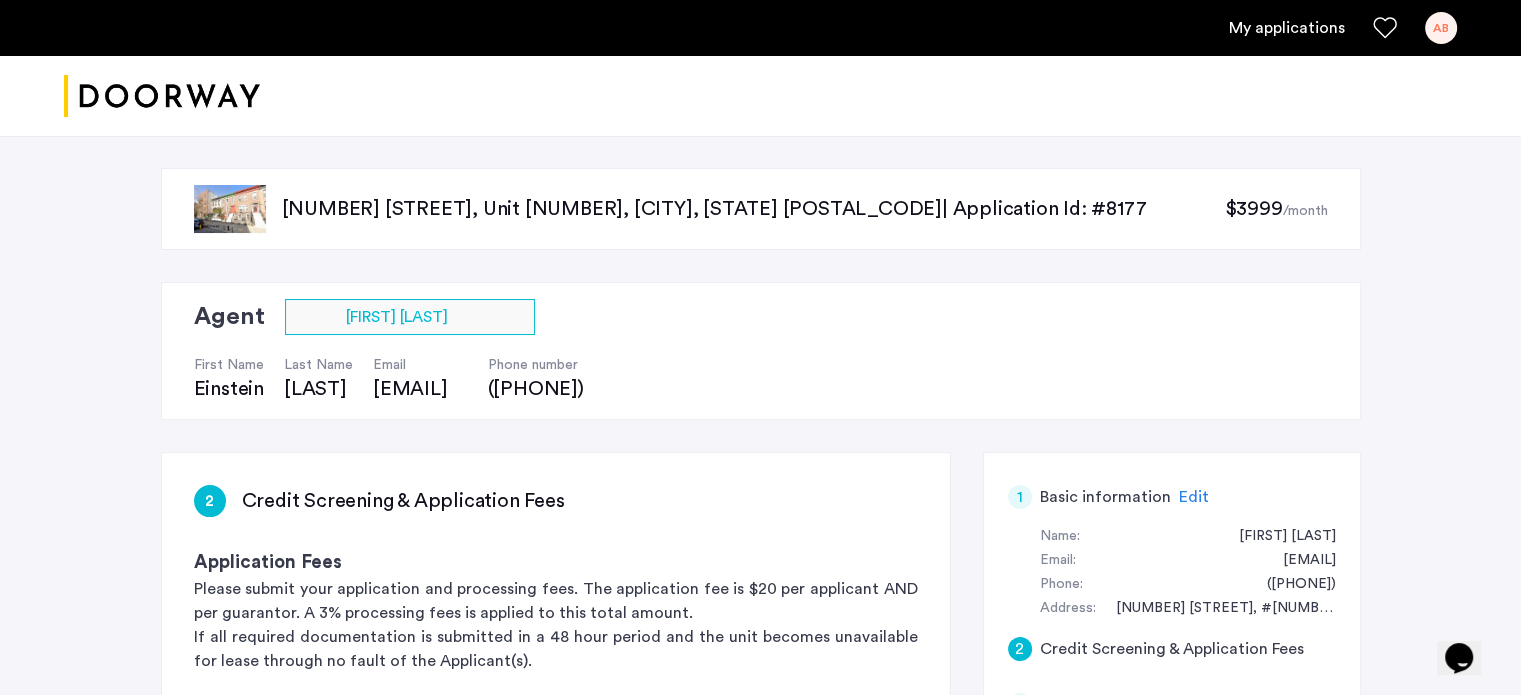 click on "AB" at bounding box center (1441, 28) 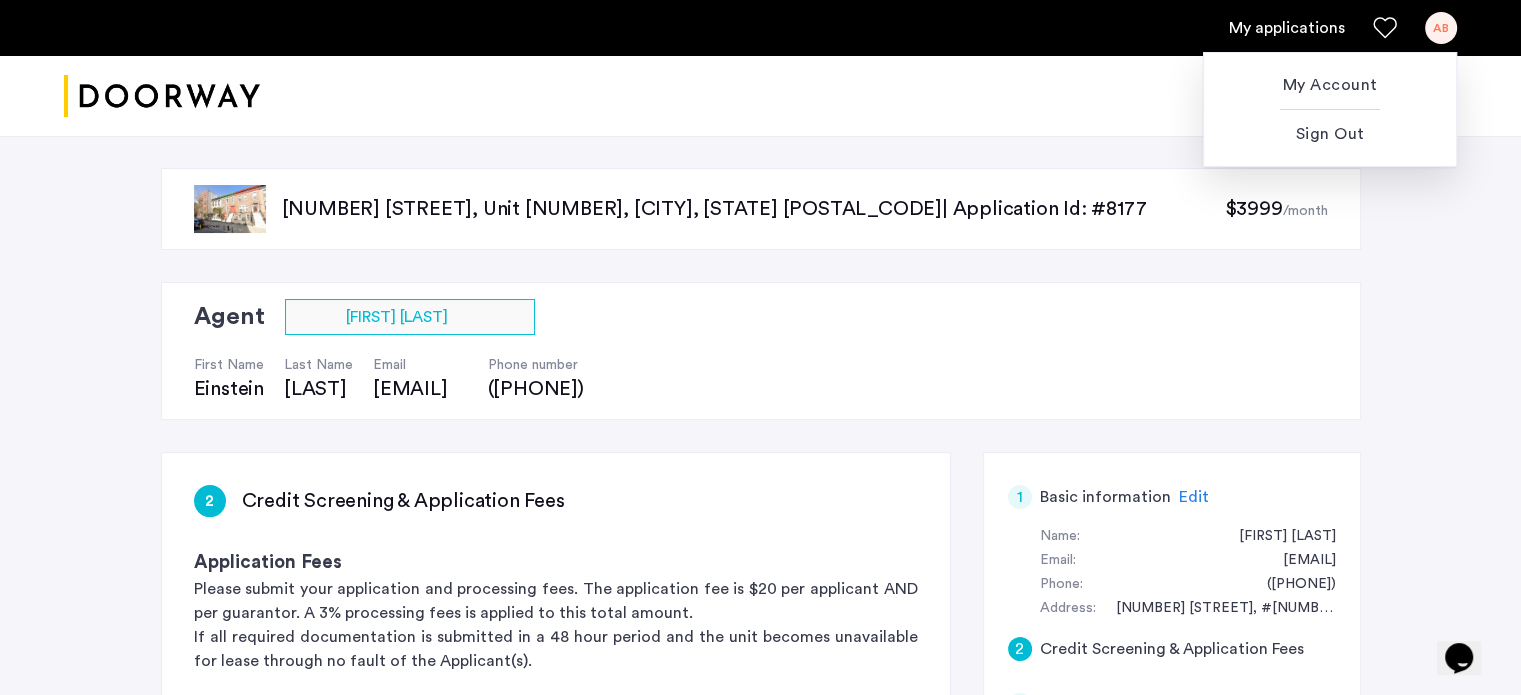click at bounding box center [760, 347] 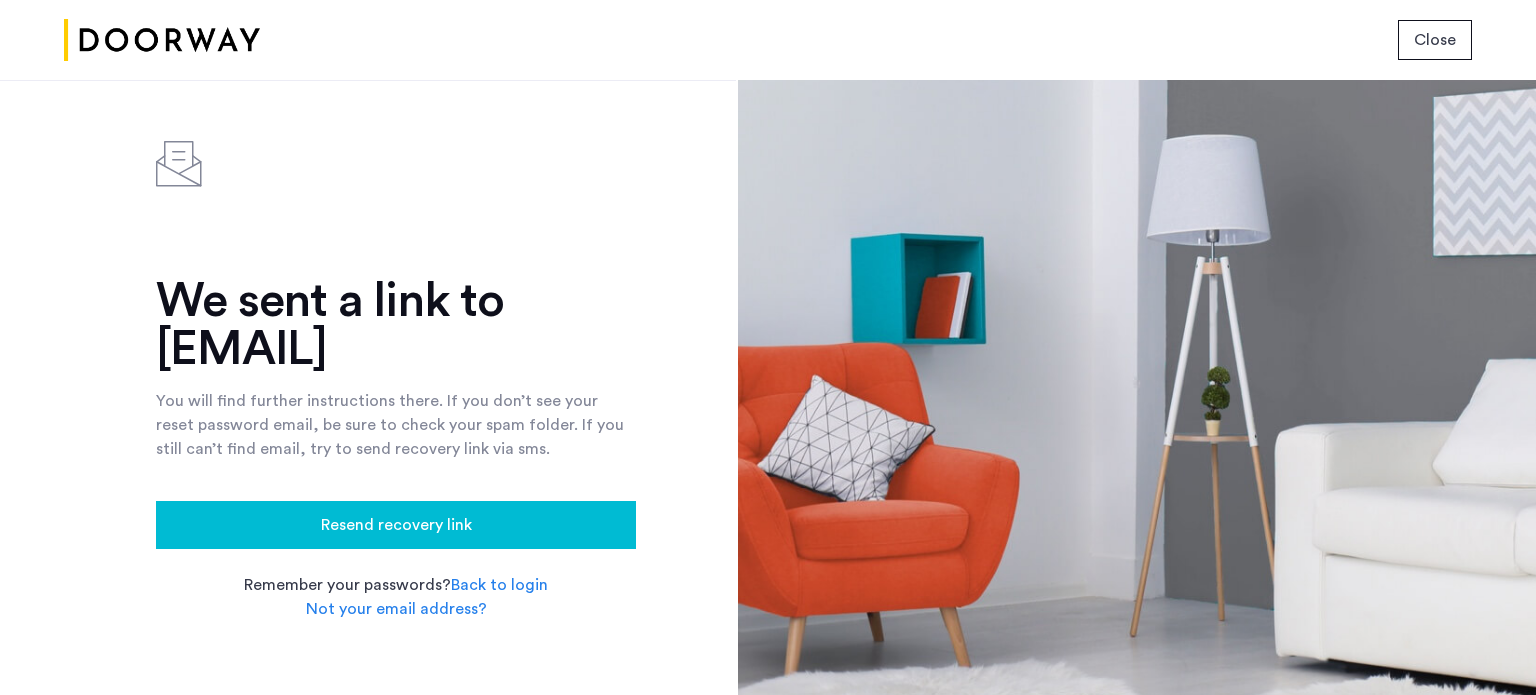 scroll, scrollTop: 0, scrollLeft: 0, axis: both 